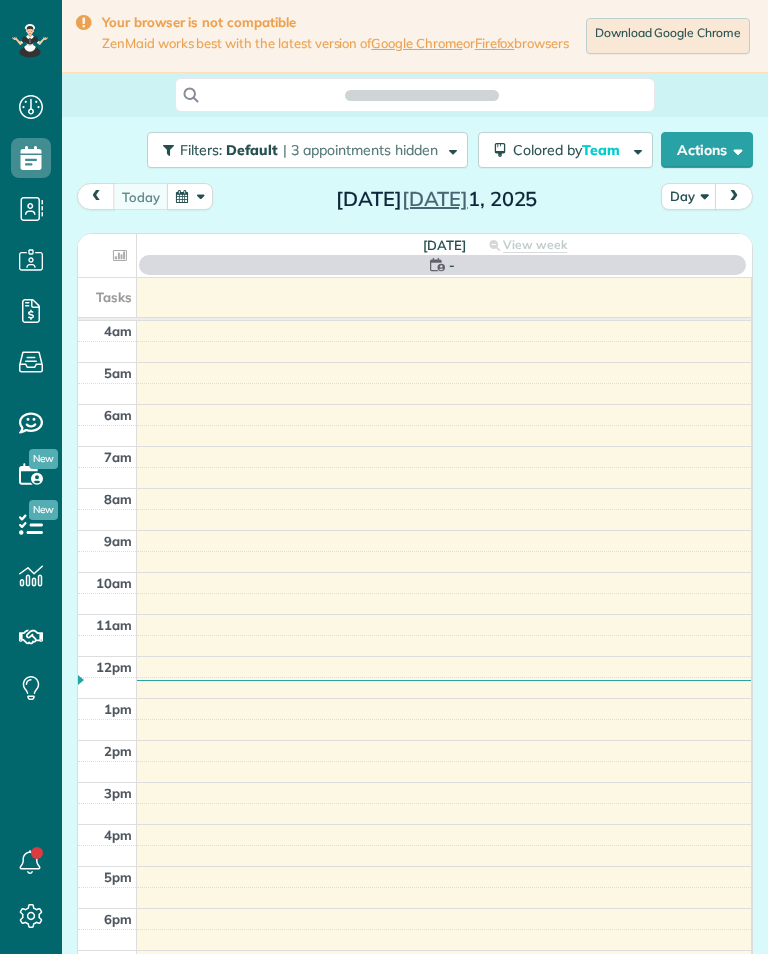 scroll, scrollTop: 0, scrollLeft: 0, axis: both 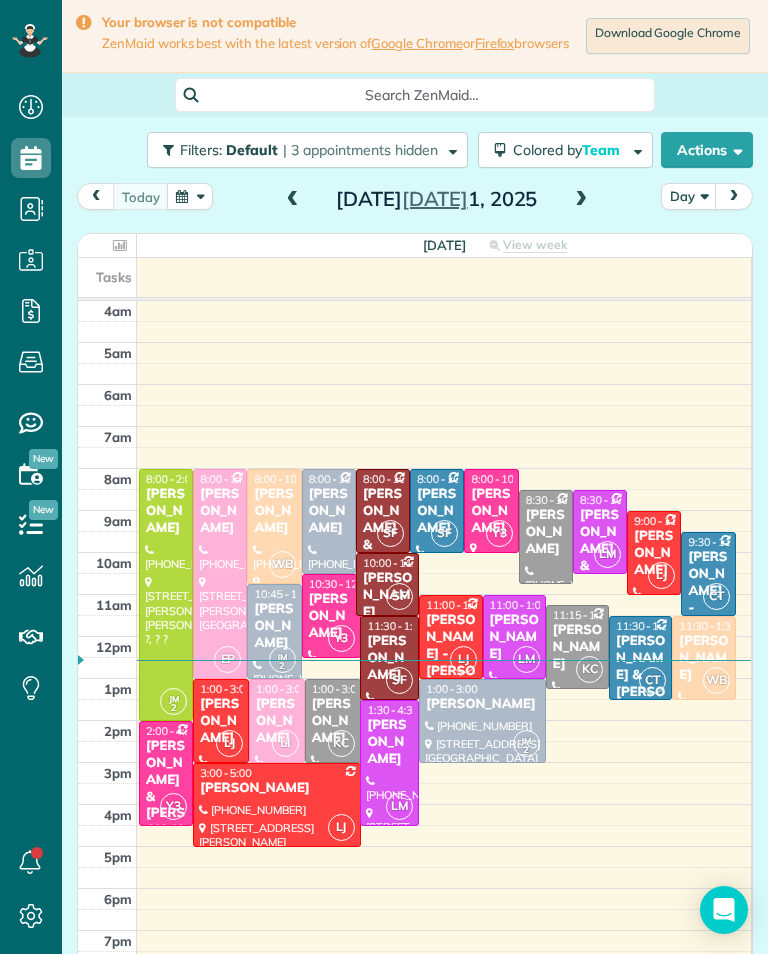 click at bounding box center (581, 200) 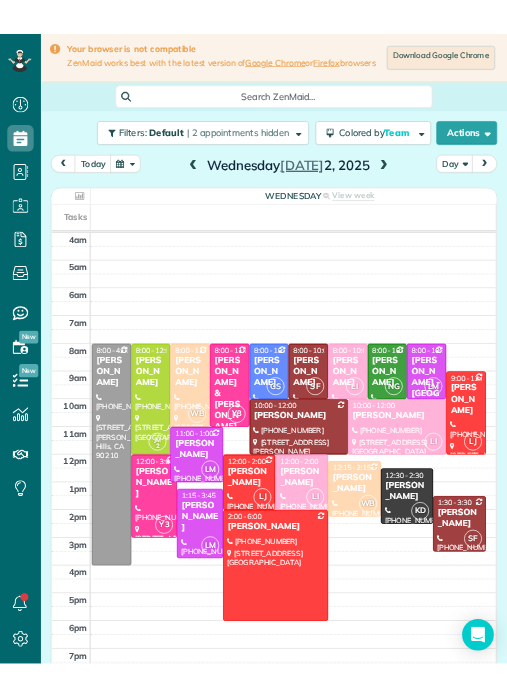 scroll, scrollTop: 985, scrollLeft: 62, axis: both 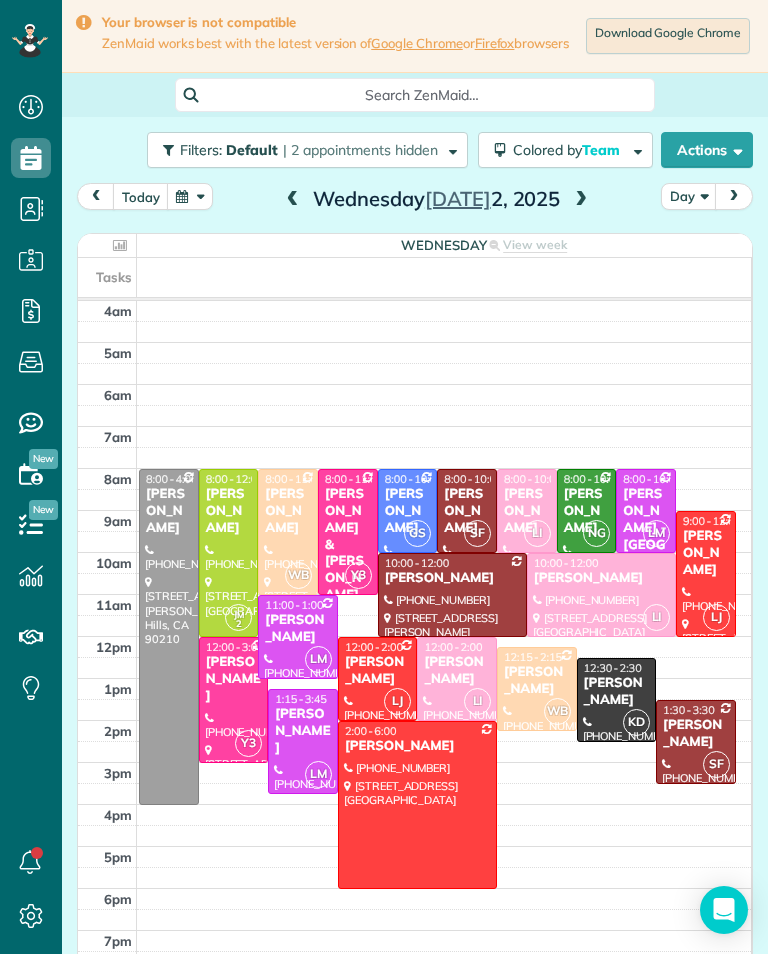 click at bounding box center (169, 637) 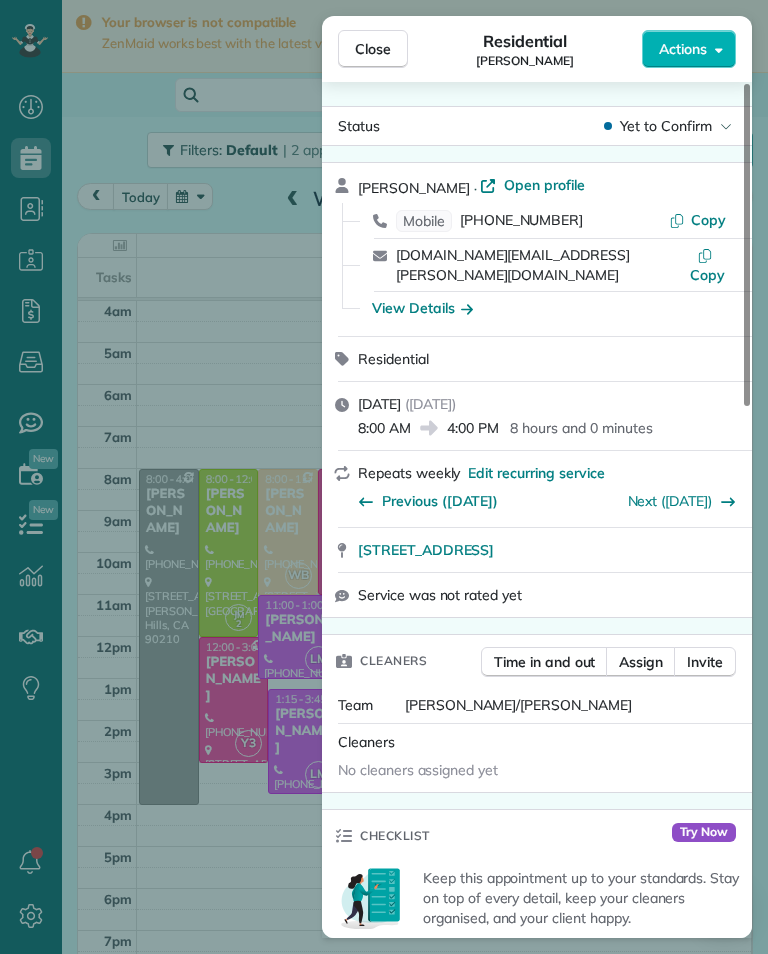 click on "[PHONE_NUMBER]" at bounding box center [521, 221] 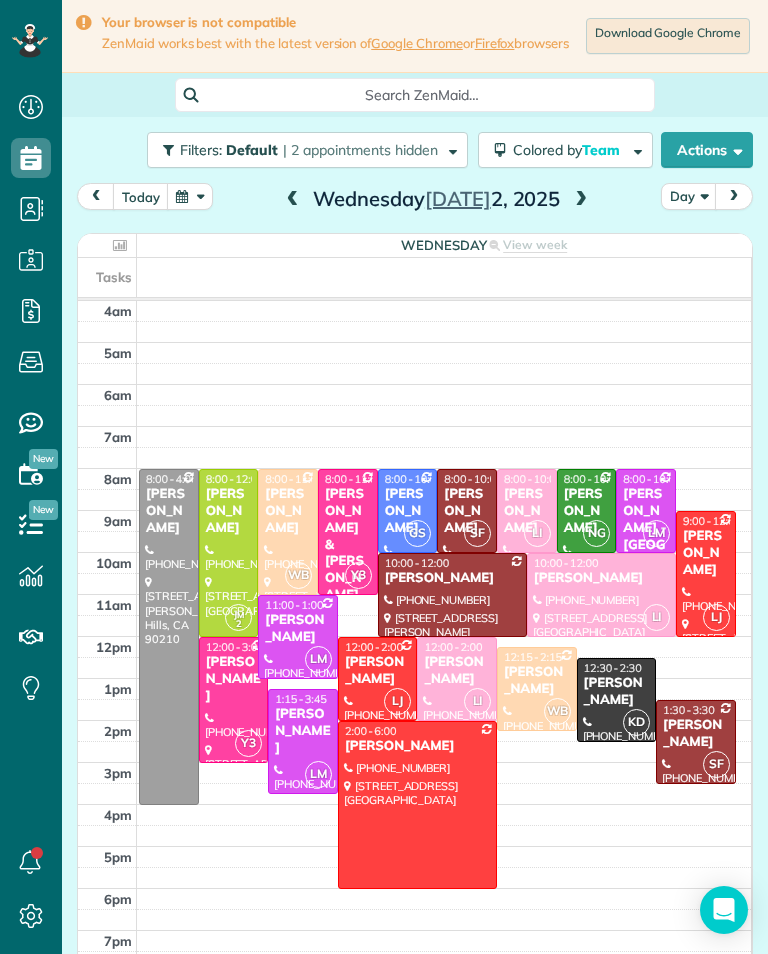 click on "[PERSON_NAME]" at bounding box center (229, 511) 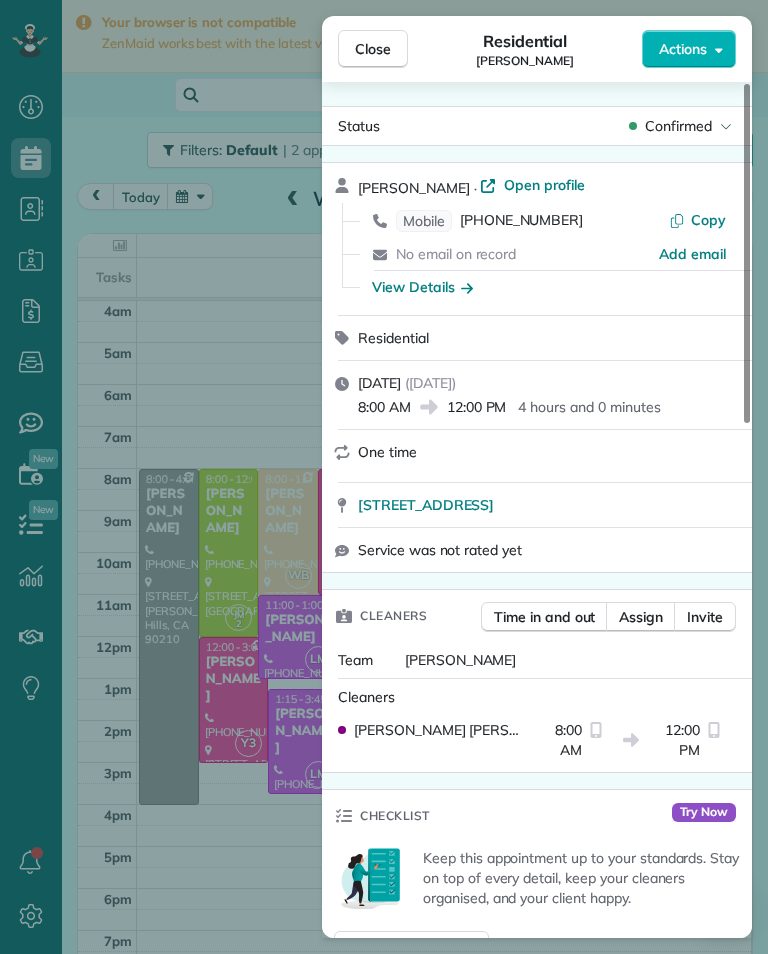 click on "[PHONE_NUMBER]" at bounding box center (521, 221) 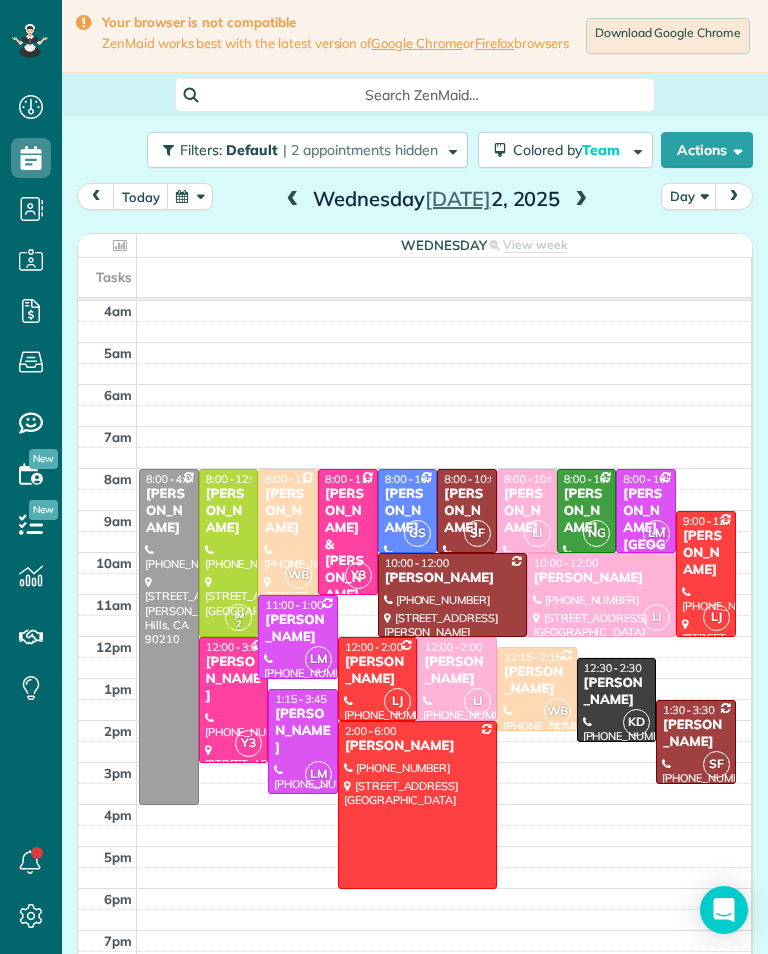 click on "[PERSON_NAME]" at bounding box center (288, 511) 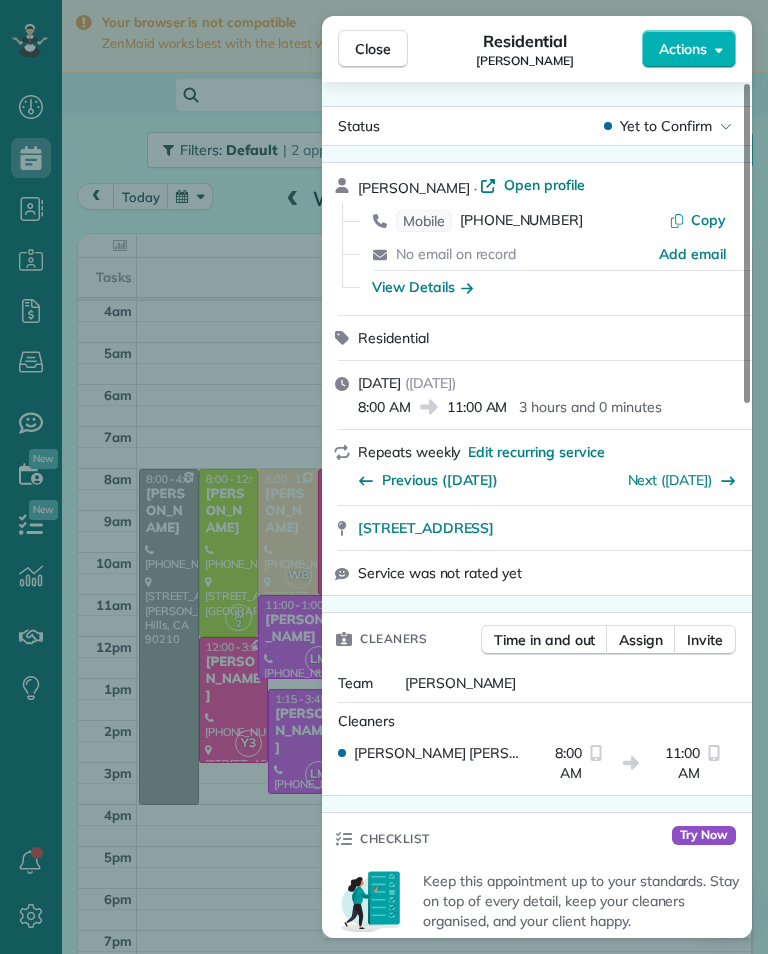 click on "[PHONE_NUMBER]" at bounding box center (521, 221) 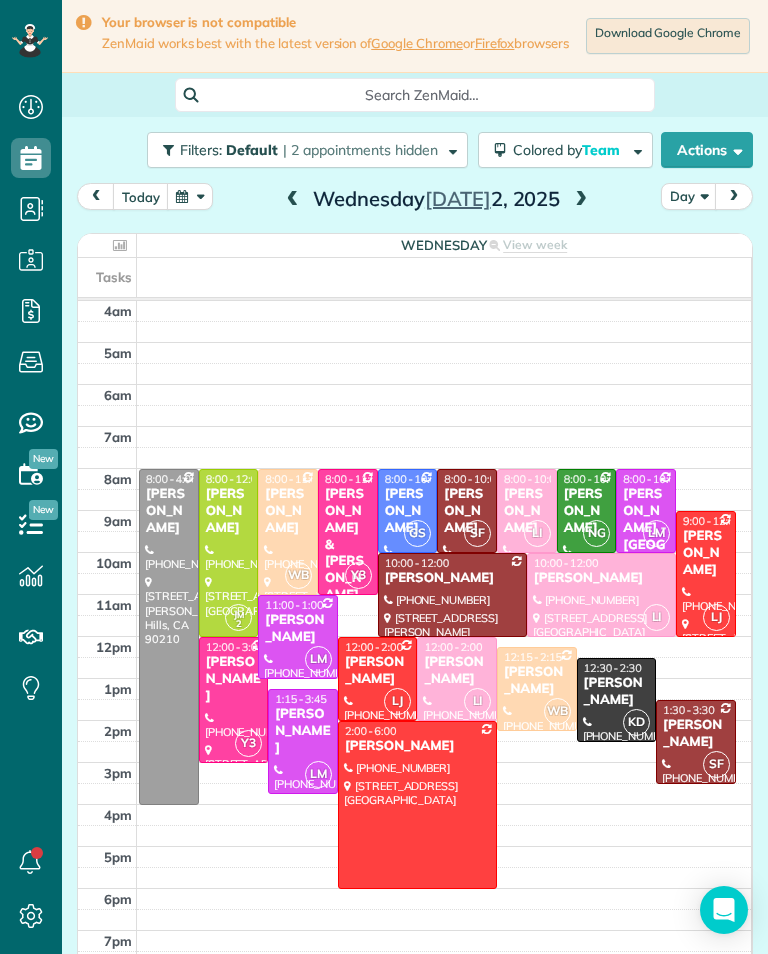 click on "[PERSON_NAME]" at bounding box center [537, 681] 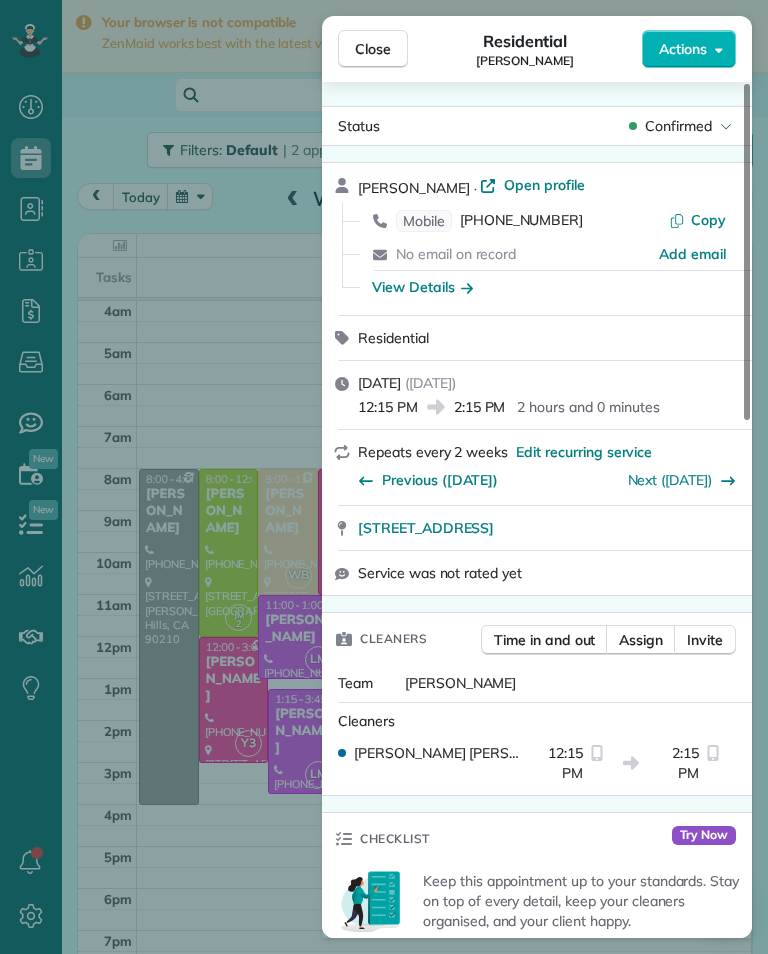 click on "[PHONE_NUMBER]" at bounding box center (521, 221) 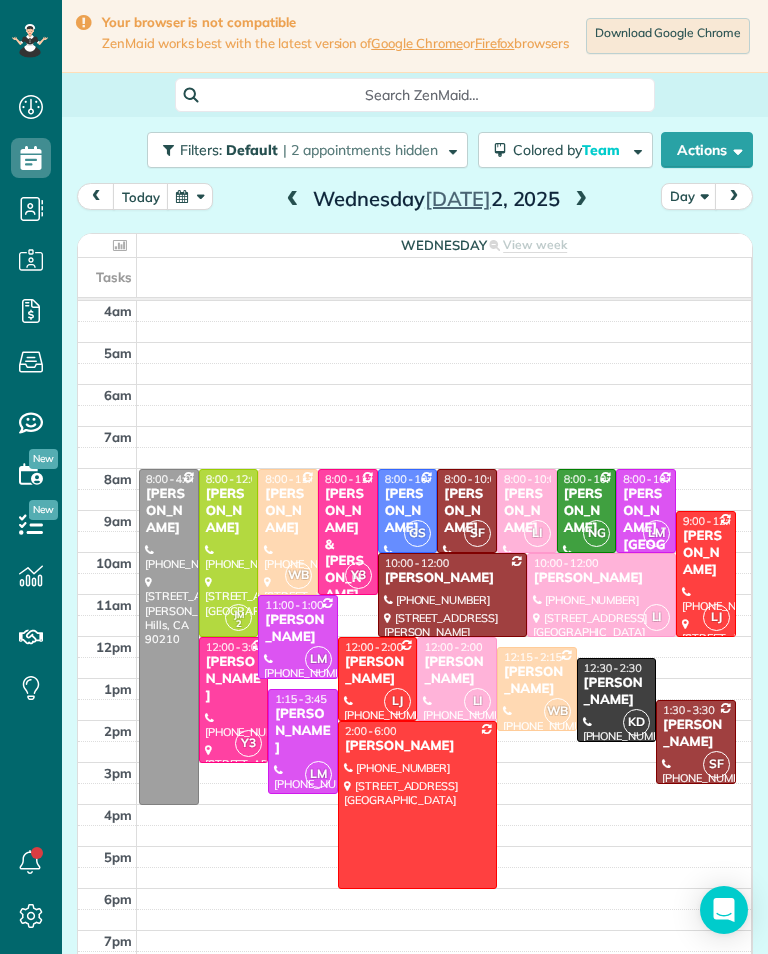click on "[PERSON_NAME]" at bounding box center (527, 511) 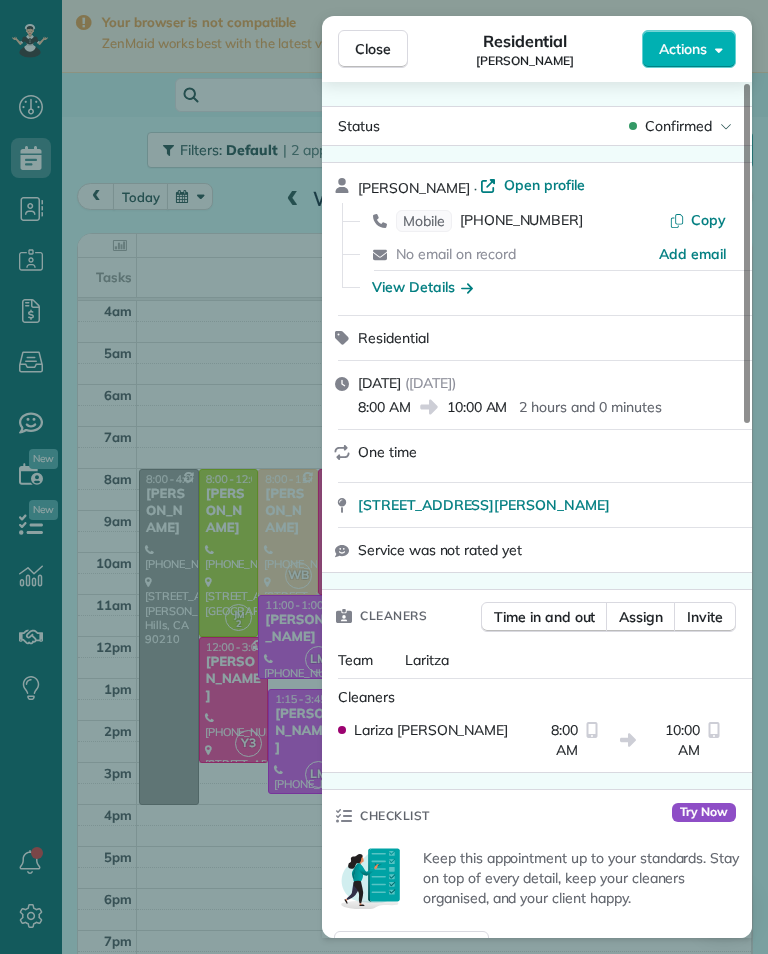 click on "[PHONE_NUMBER]" at bounding box center [521, 221] 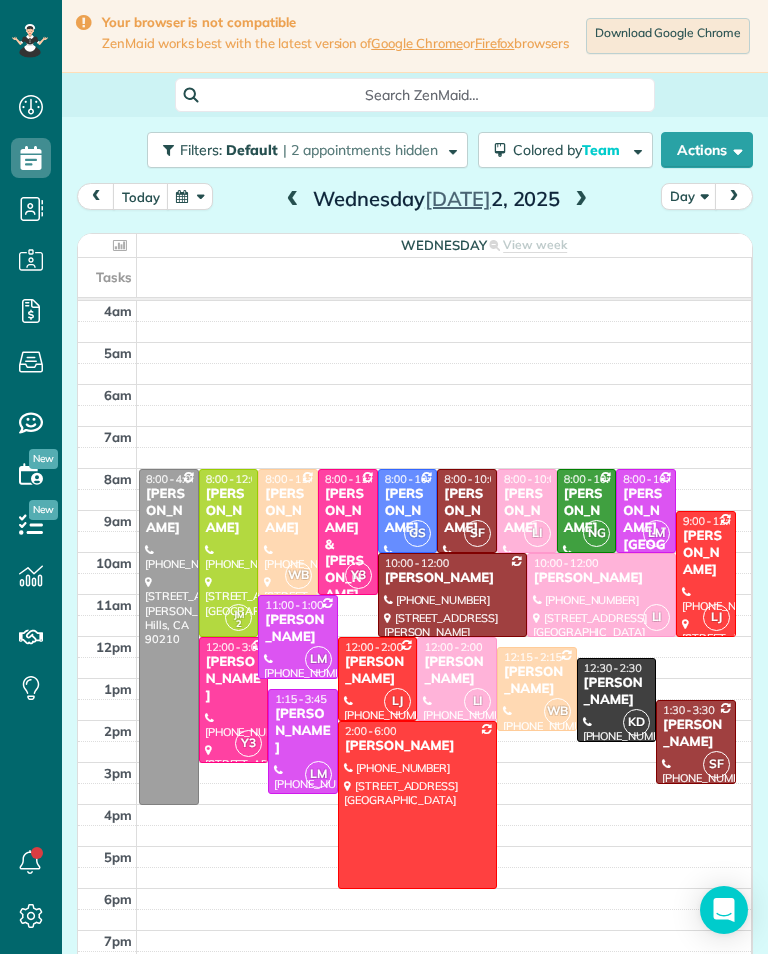 click on "[PERSON_NAME]" at bounding box center [457, 671] 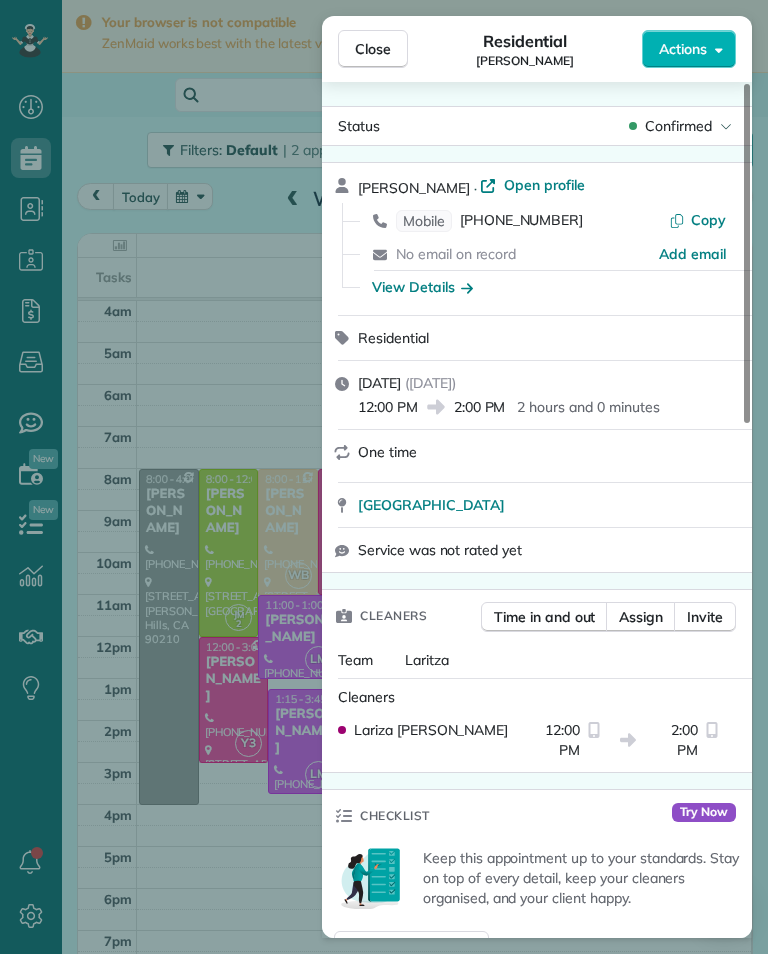 click on "[PHONE_NUMBER]" at bounding box center (521, 221) 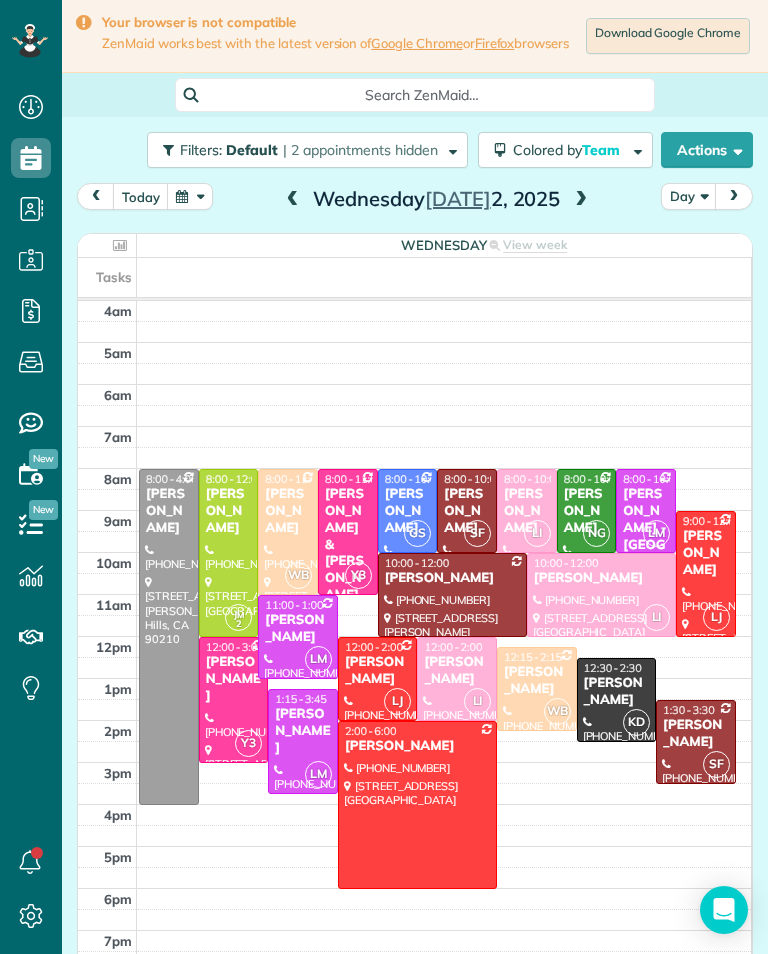 click on "[PERSON_NAME]" at bounding box center (408, 511) 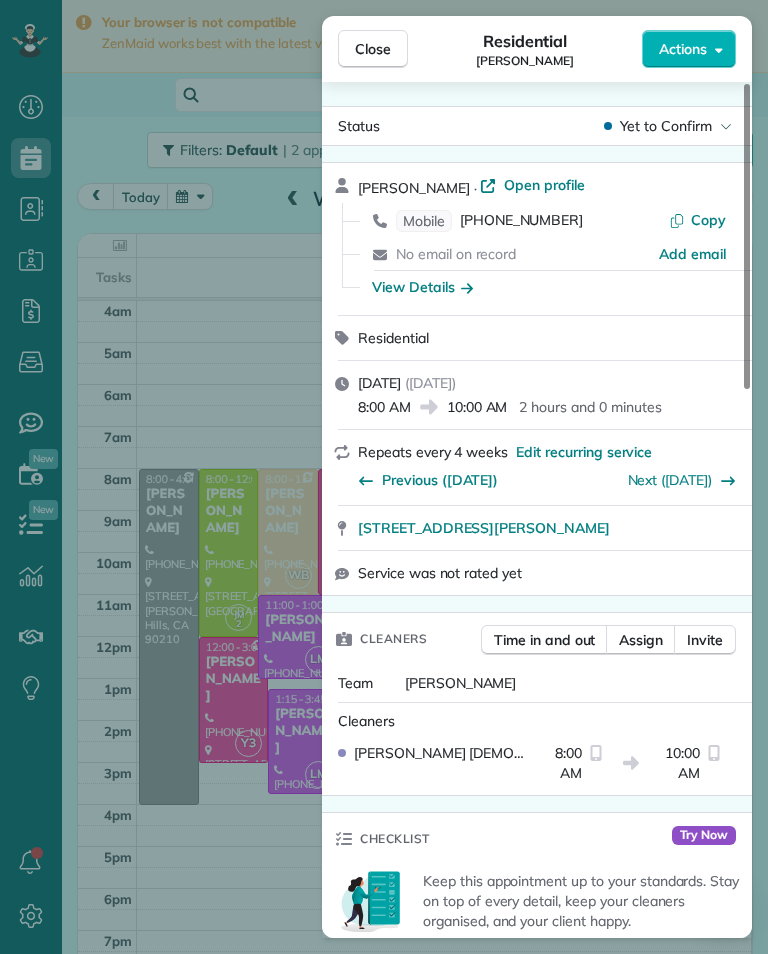 click on "[PHONE_NUMBER]" at bounding box center [521, 221] 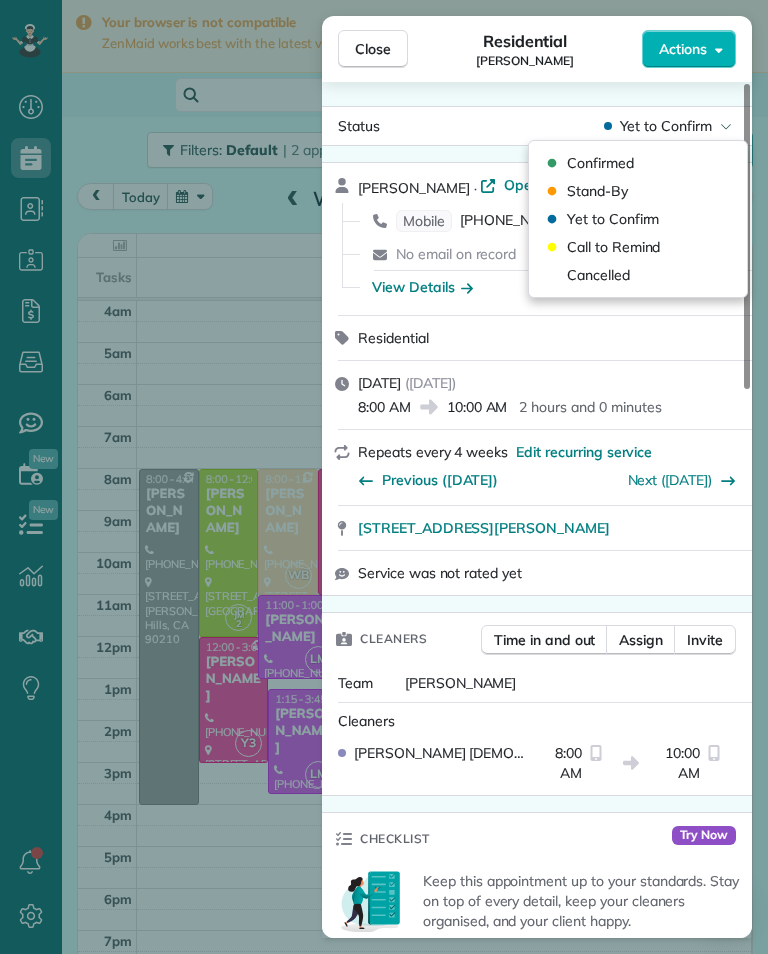 click on "Cancelled" at bounding box center [638, 275] 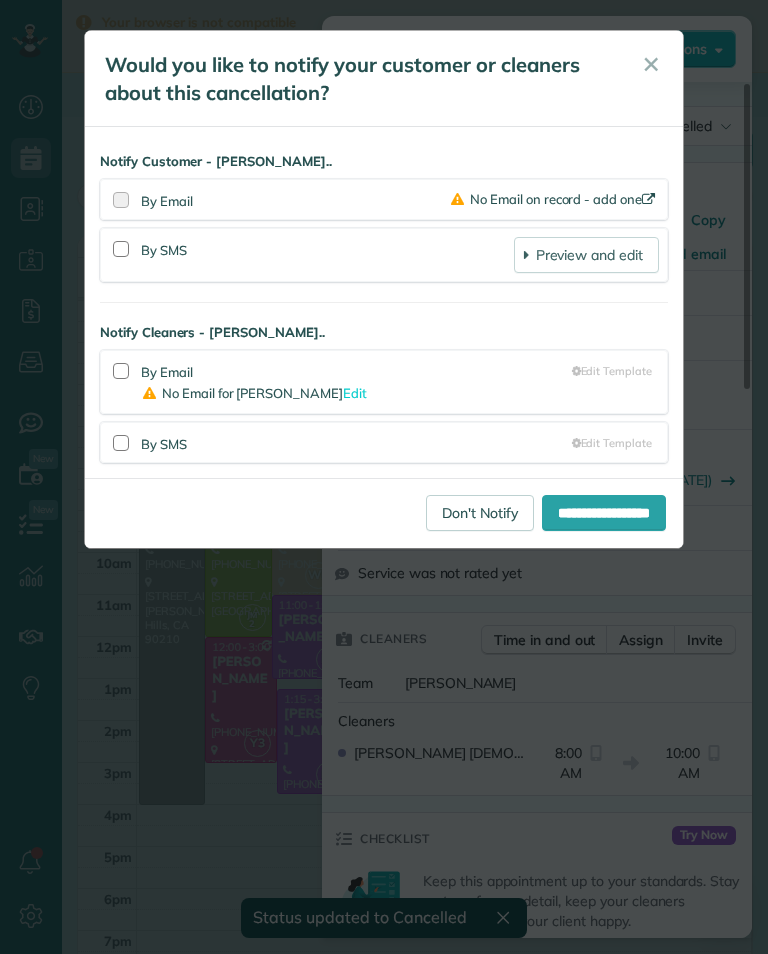 click on "Don't Notify" at bounding box center [480, 513] 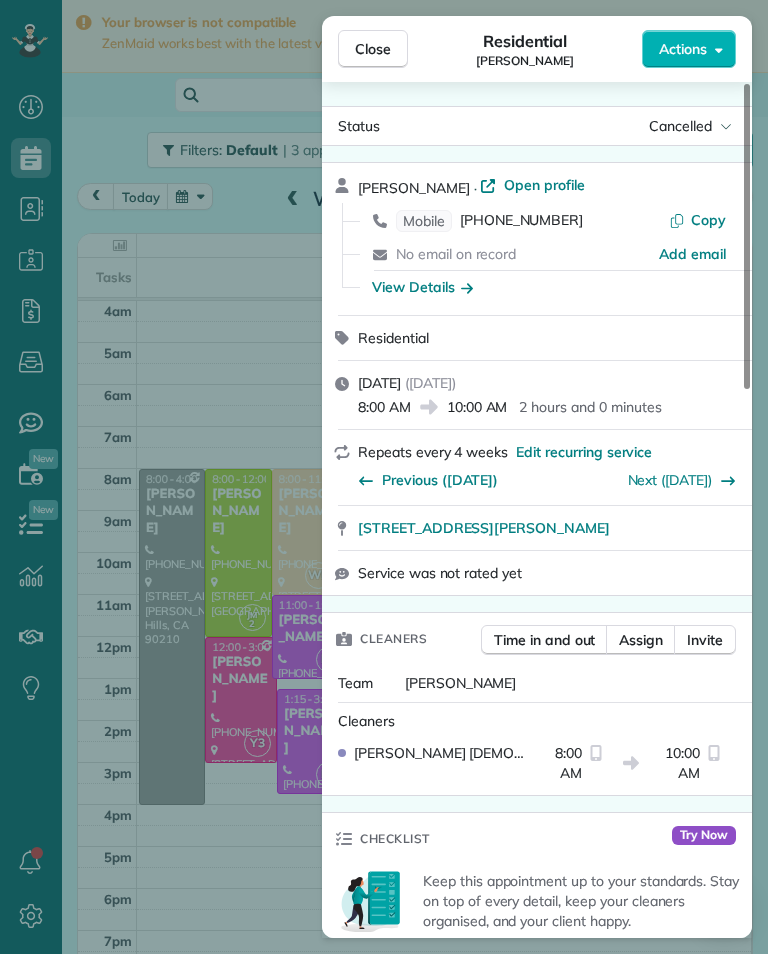 click on "Close Residential [PERSON_NAME] Actions Status Cancelled [PERSON_NAME] · Open profile Mobile [PHONE_NUMBER] Copy No email on record Add email View Details Residential [DATE] ( [DATE] ) 8:00 AM 10:00 AM 2 hours and 0 minutes Repeats every 4 weeks Edit recurring service Previous ([DATE]) Next ([DATE]) [STREET_ADDRESS][PERSON_NAME] Service was not rated yet Cleaners Time in and out Assign Invite Team [PERSON_NAME] Cleaners [PERSON_NAME] 8:00 AM 10:00 AM Checklist Try Now Keep this appointment up to your standards. Stay on top of every detail, keep your cleaners organised, and your client happy. Assign a checklist Watch a 5 min demo Billing Billing actions Price $135.00 Overcharge $0.00 Discount $0.00 Coupon discount - Primary tax - Secondary tax - Total appointment price $135.00 Tips collected New feature! $0.00 Unpaid Mark as paid Total including tip $135.00 Get paid online in no-time! Send an invoice and reward your cleaners with tips Charge customer credit card Appointment custom fields -" at bounding box center [384, 477] 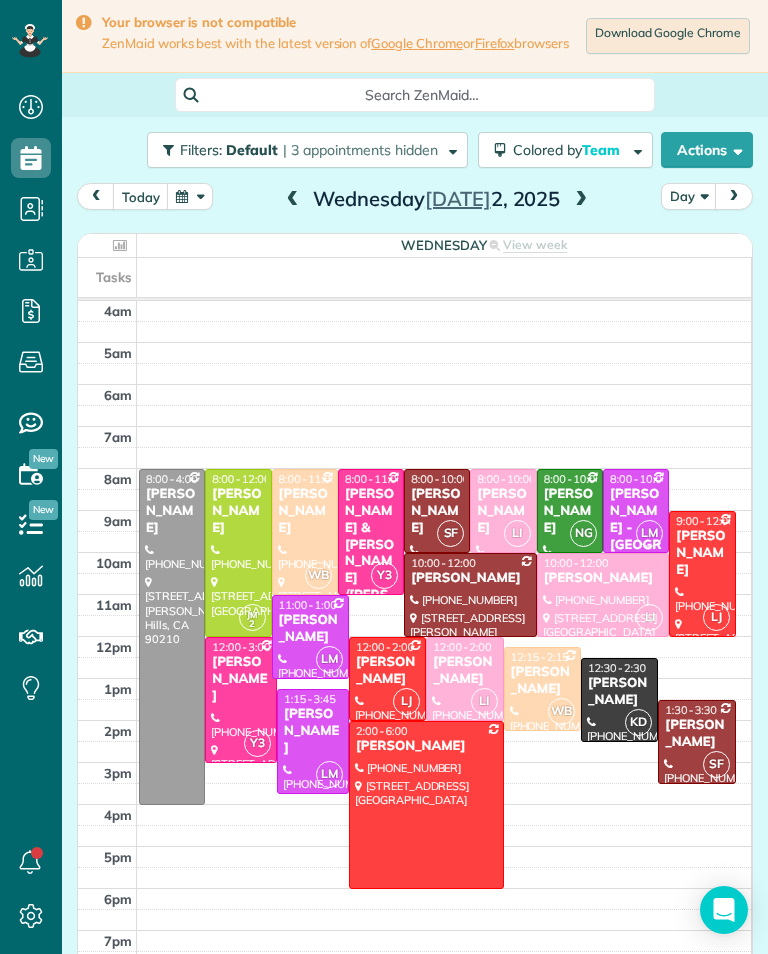 click on "[PERSON_NAME]" at bounding box center (437, 511) 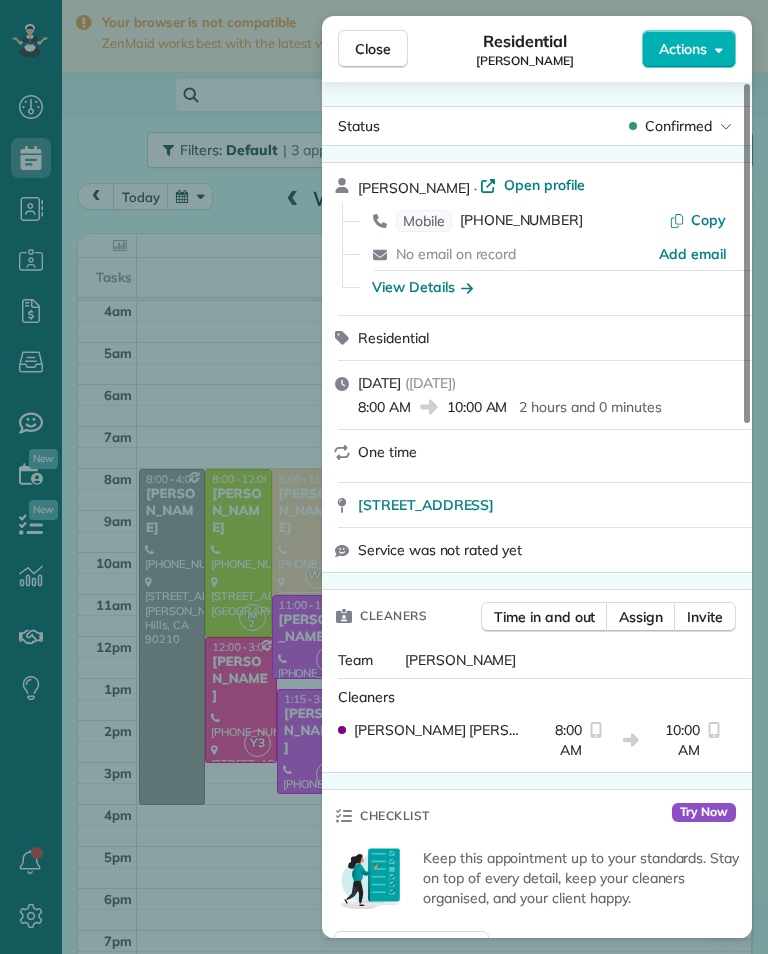 click on "[PHONE_NUMBER]" at bounding box center (521, 221) 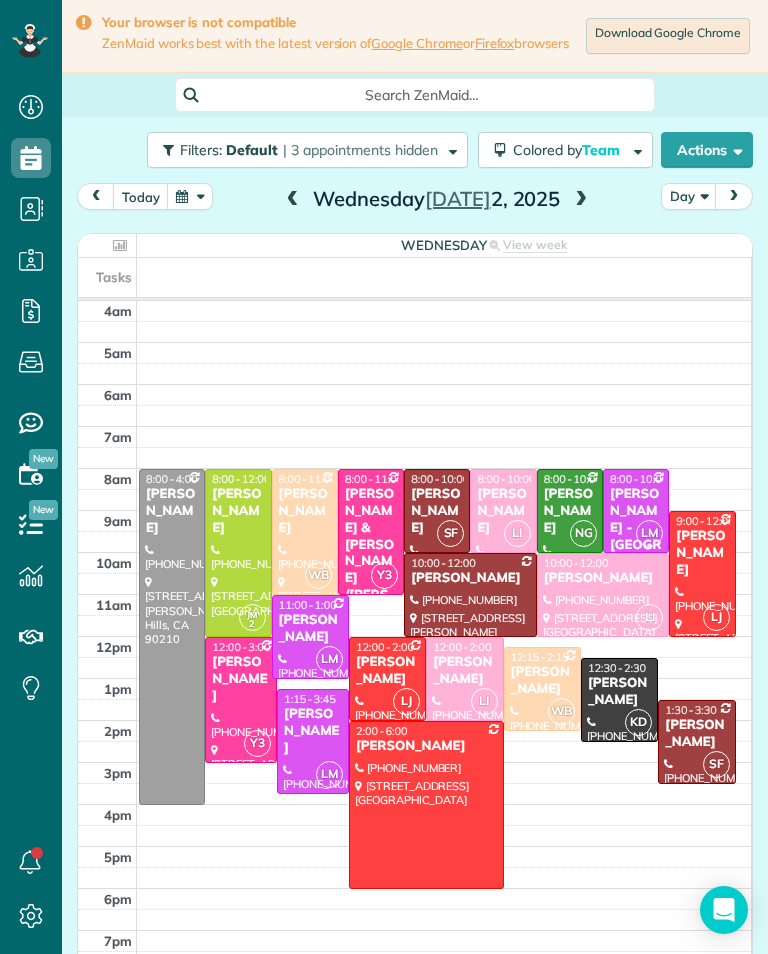 click at bounding box center [470, 595] 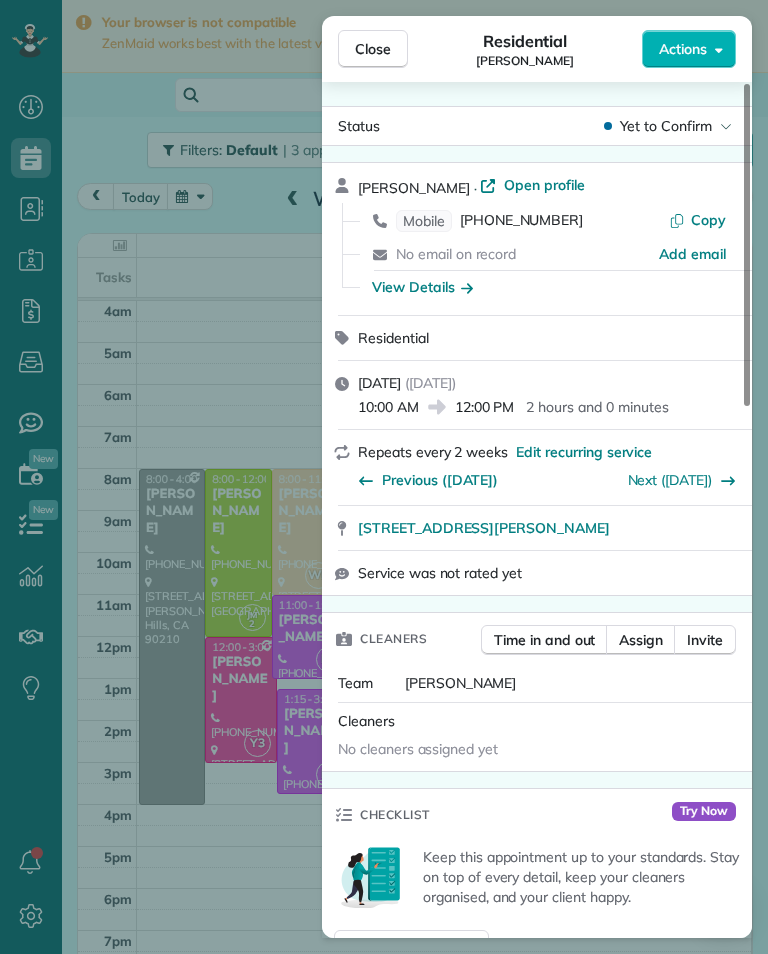 click on "[PHONE_NUMBER]" at bounding box center (521, 221) 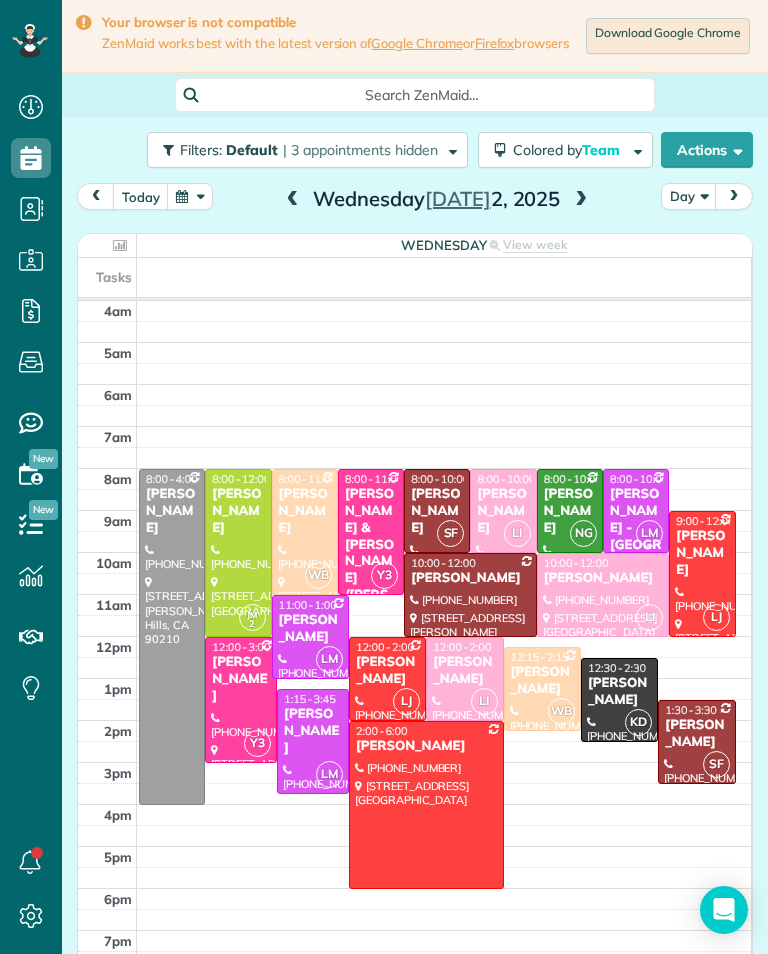 click on "[PERSON_NAME]" at bounding box center (696, 734) 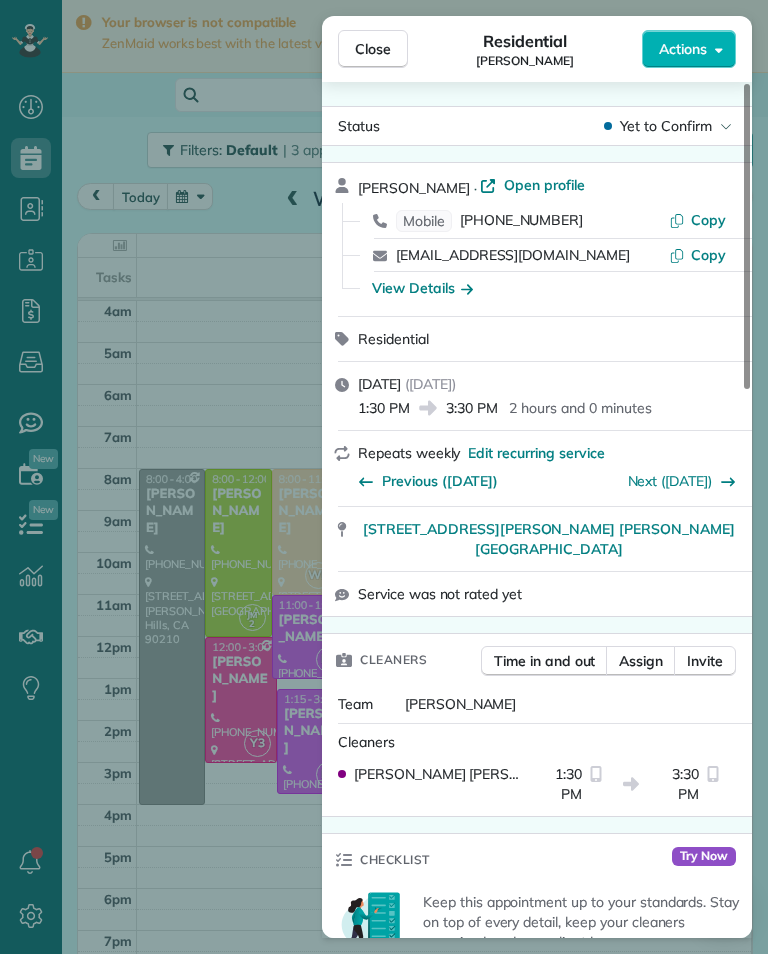 click on "[PHONE_NUMBER]" at bounding box center (521, 221) 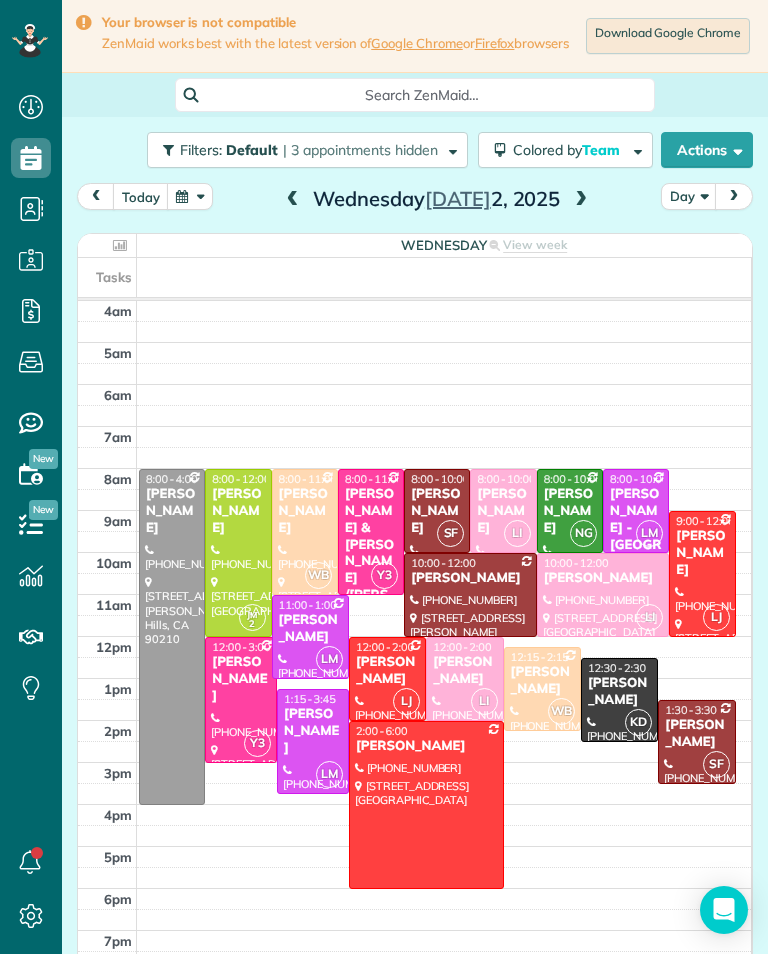 click on "[PERSON_NAME]" at bounding box center [313, 731] 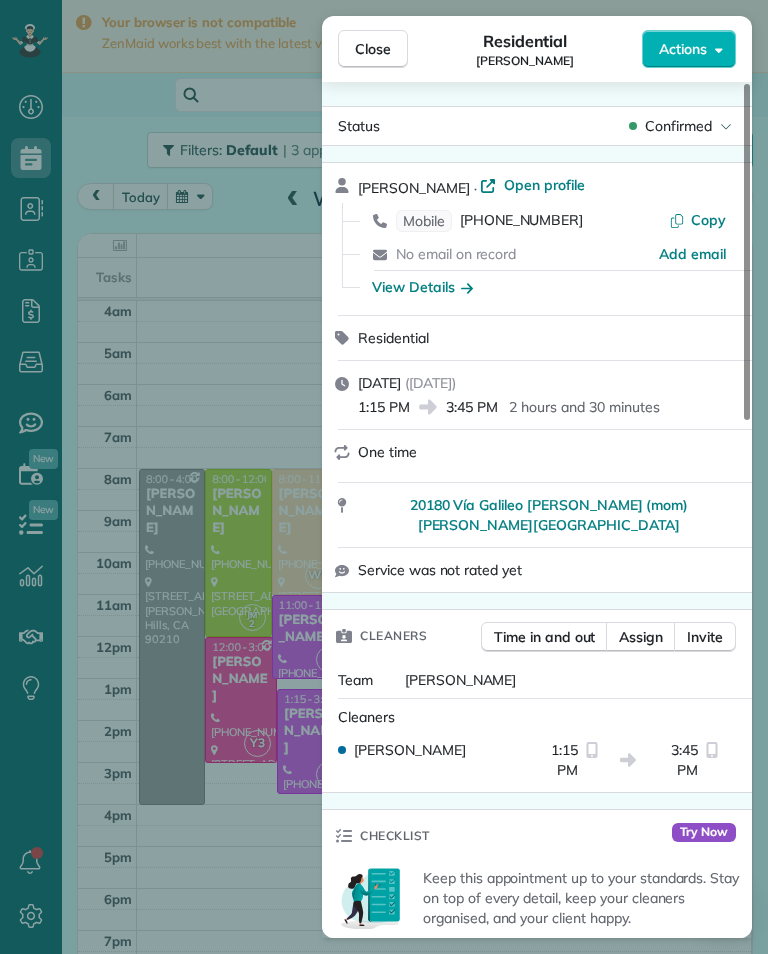 click on "[PHONE_NUMBER]" at bounding box center (521, 221) 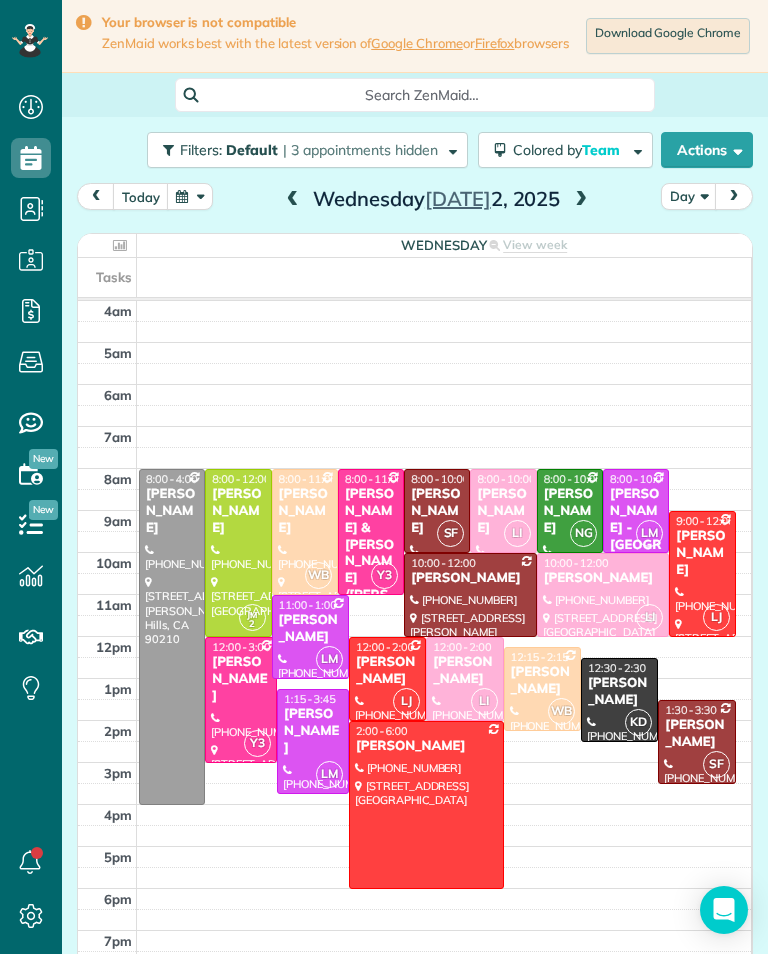 click at bounding box center (581, 200) 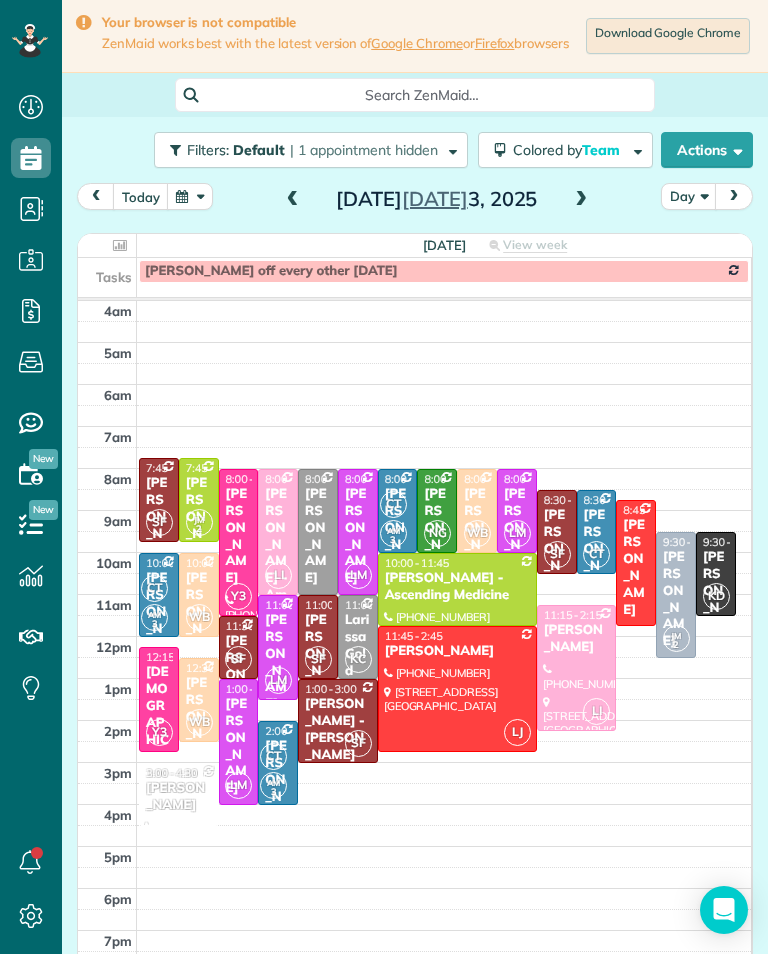 click at bounding box center [581, 200] 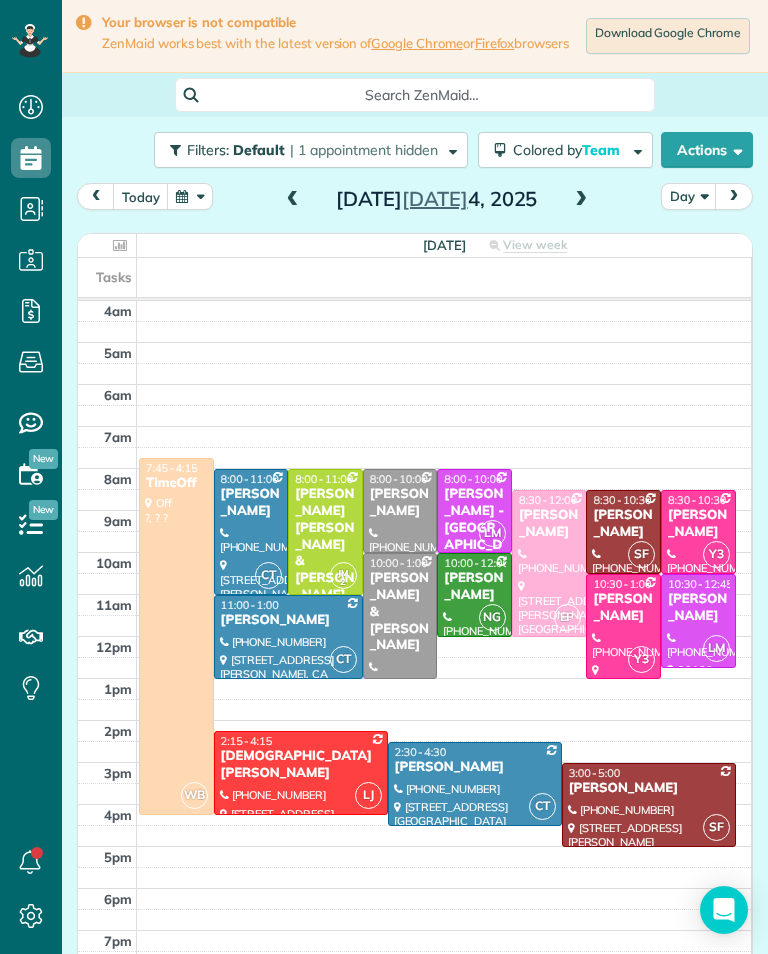 click at bounding box center (293, 200) 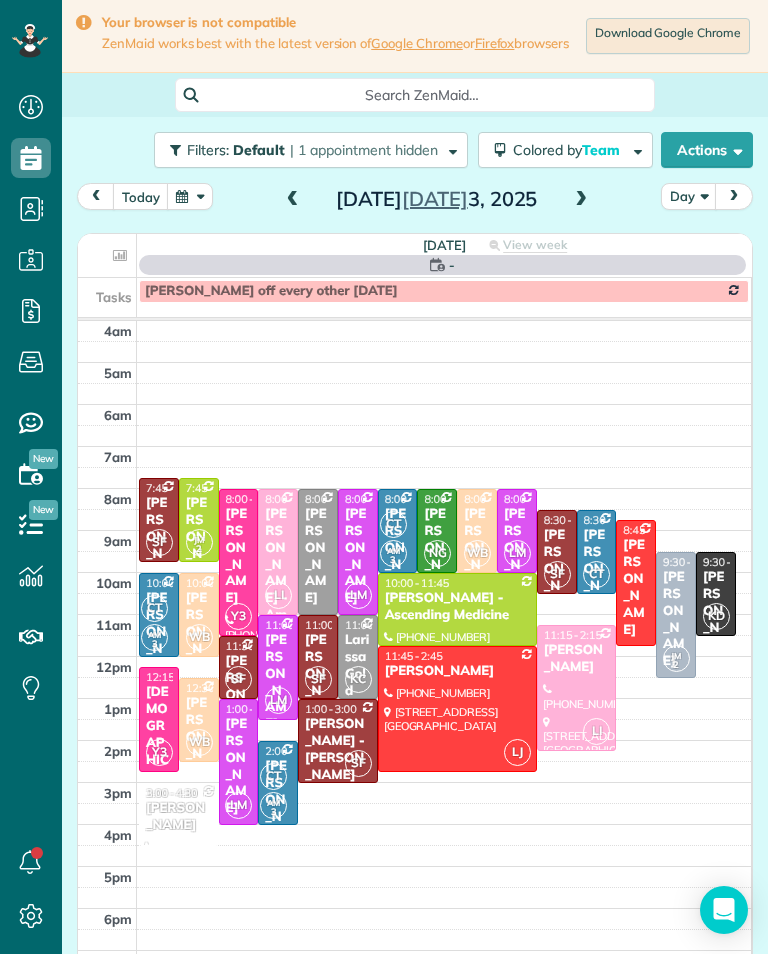 click at bounding box center [293, 200] 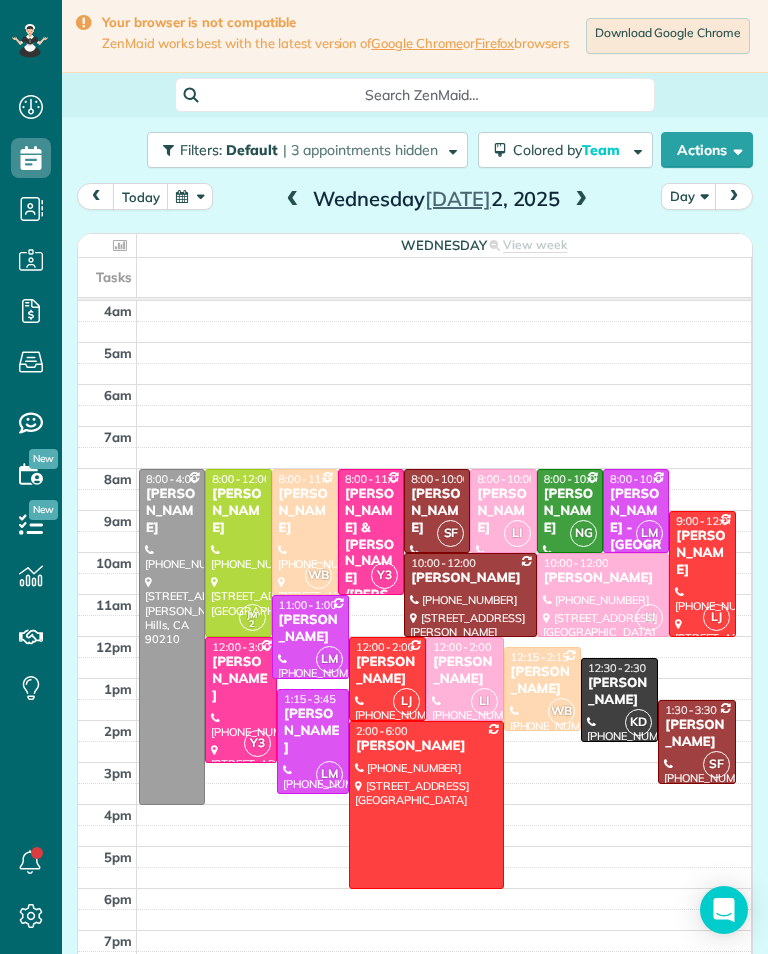 click on "11:00 - 1:00" at bounding box center (308, 605) 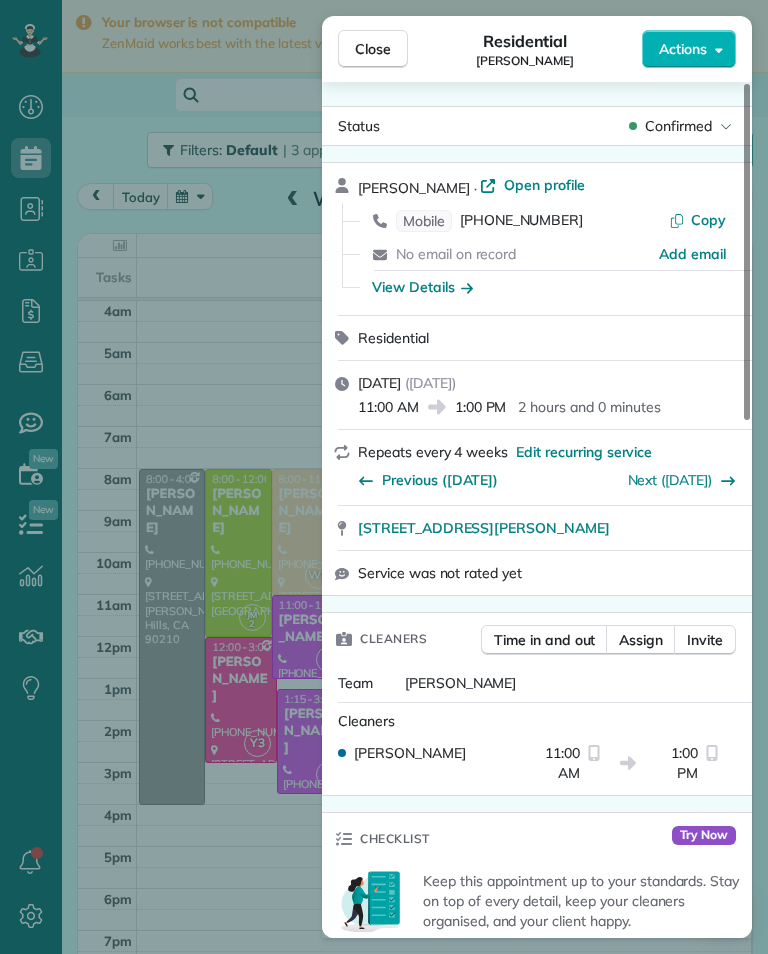click on "[PHONE_NUMBER]" at bounding box center [521, 221] 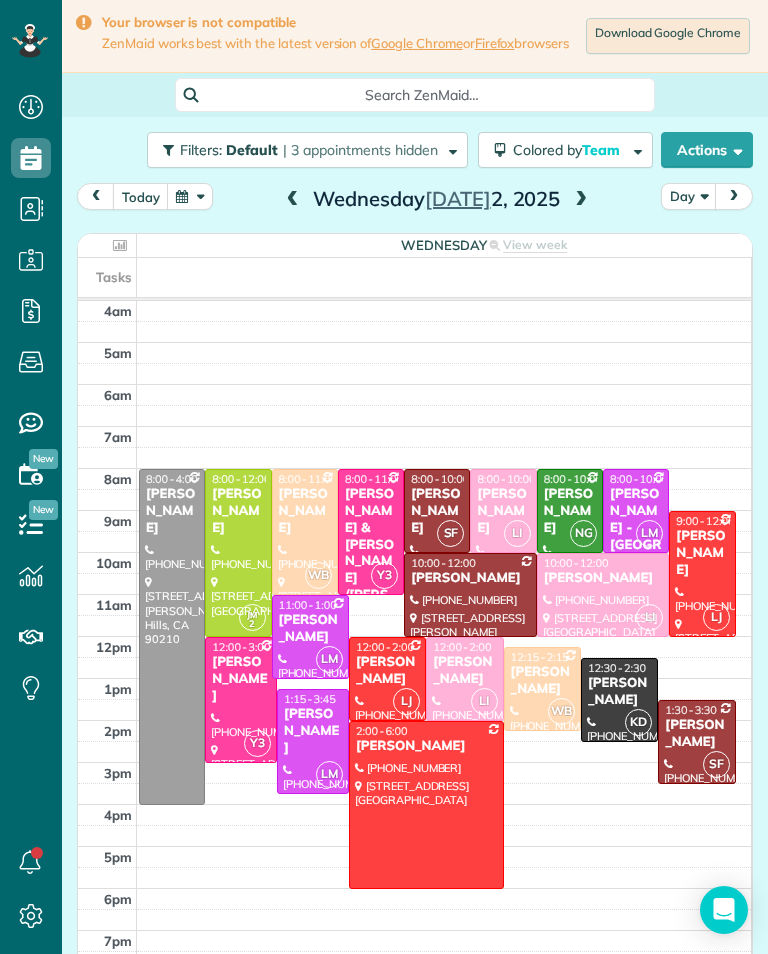 click on "1:15 - 3:45" at bounding box center [310, 699] 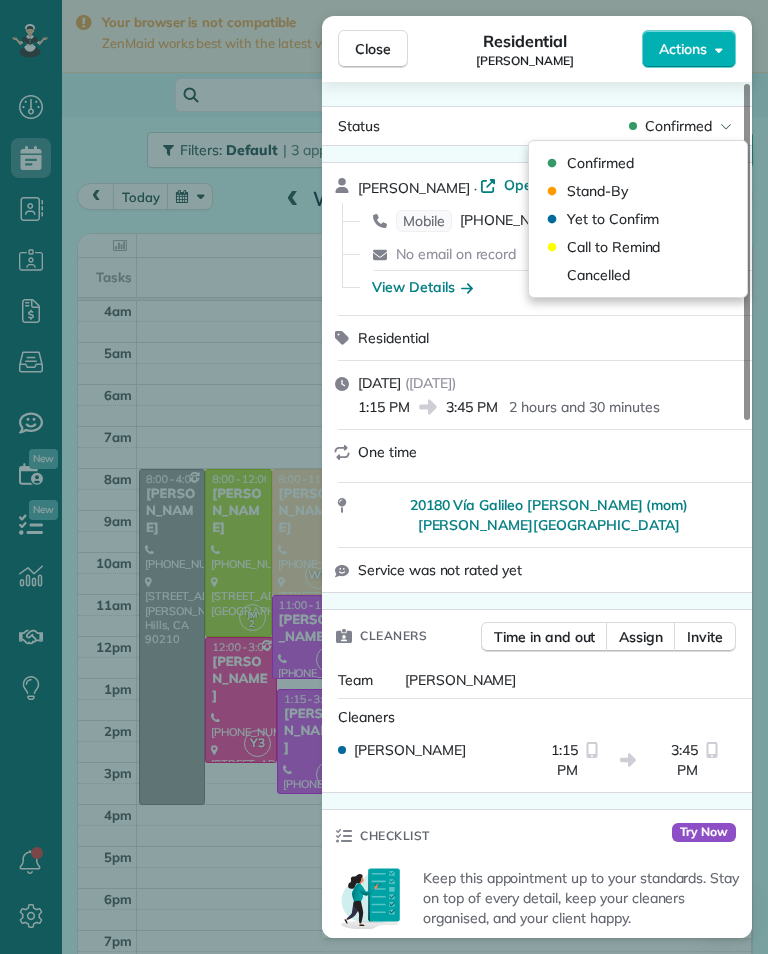 click on "Cancelled" at bounding box center (598, 275) 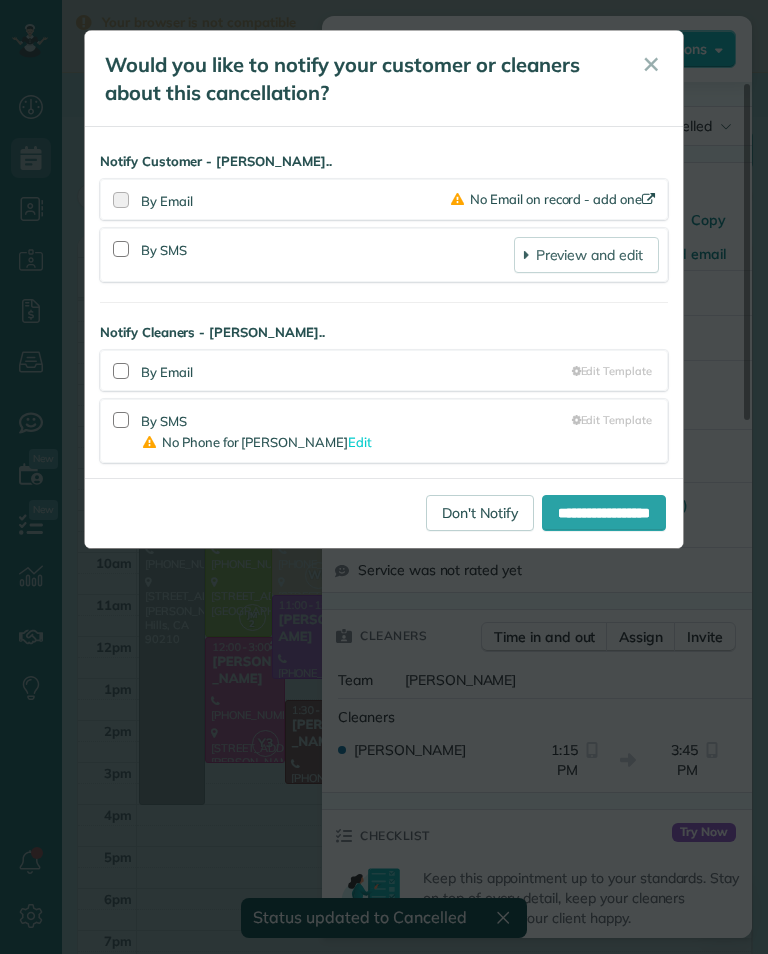 click on "Don't Notify" at bounding box center [480, 513] 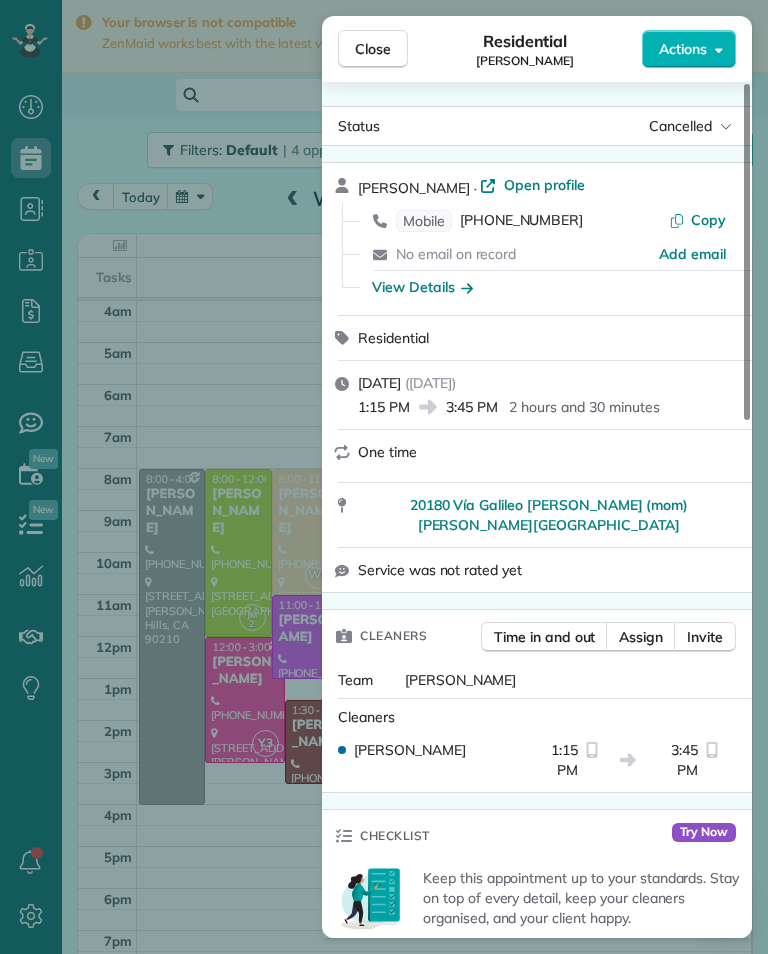 click on "Close Residential [PERSON_NAME] Actions Status Cancelled [PERSON_NAME] · Open profile Mobile [PHONE_NUMBER] Copy No email on record Add email View Details Residential [DATE] ( [DATE] ) 1:15 PM 3:45 PM 2 hours and 30 minutes One time 20180 Vía [PERSON_NAME] (mom) [PERSON_NAME][GEOGRAPHIC_DATA] Service was not rated yet Cleaners Time in and out Assign Invite Team [PERSON_NAME] Cleaners [PERSON_NAME]   1:15 PM 3:45 PM Checklist Try Now Keep this appointment up to your standards. Stay on top of every detail, keep your cleaners organised, and your client happy. Assign a checklist Watch a 5 min demo Billing Billing actions Price $0.00 Overcharge $0.00 Discount $0.00 Coupon discount - Primary tax - Secondary tax - Total appointment price $0.00 Tips collected New feature! $0.00 [PERSON_NAME] as paid Total including tip $0.00 Get paid online in no-time! Send an invoice and reward your cleaners with tips Charge customer credit card Appointment custom fields Key # - Work items No work items to display Notes 0" at bounding box center [384, 477] 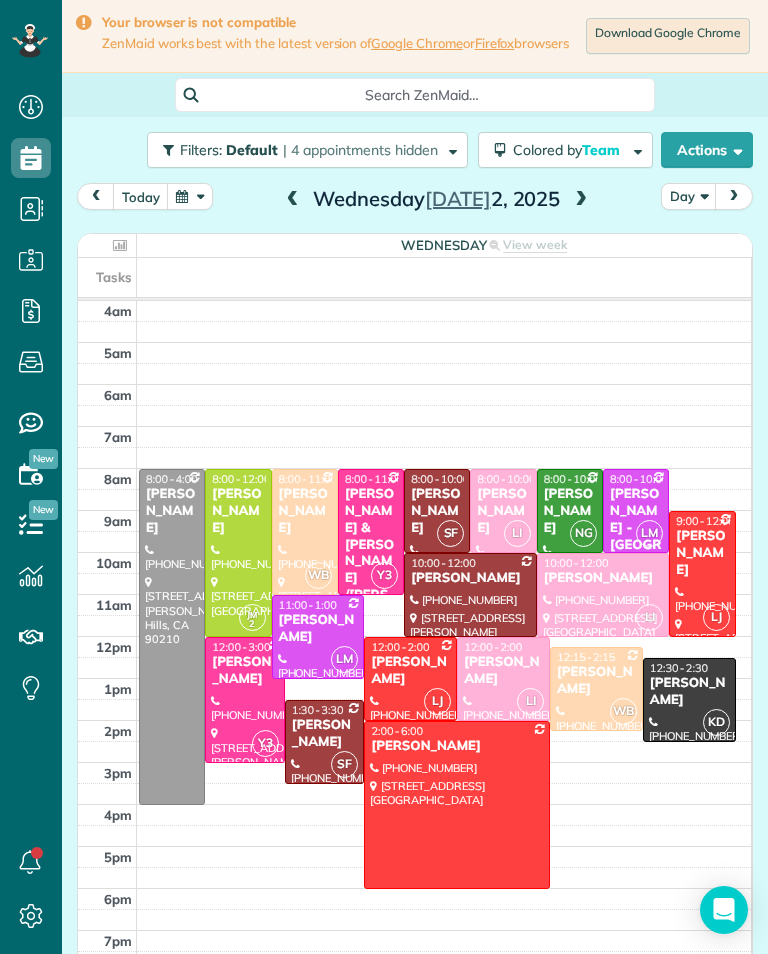 click on "[PERSON_NAME]" at bounding box center (245, 671) 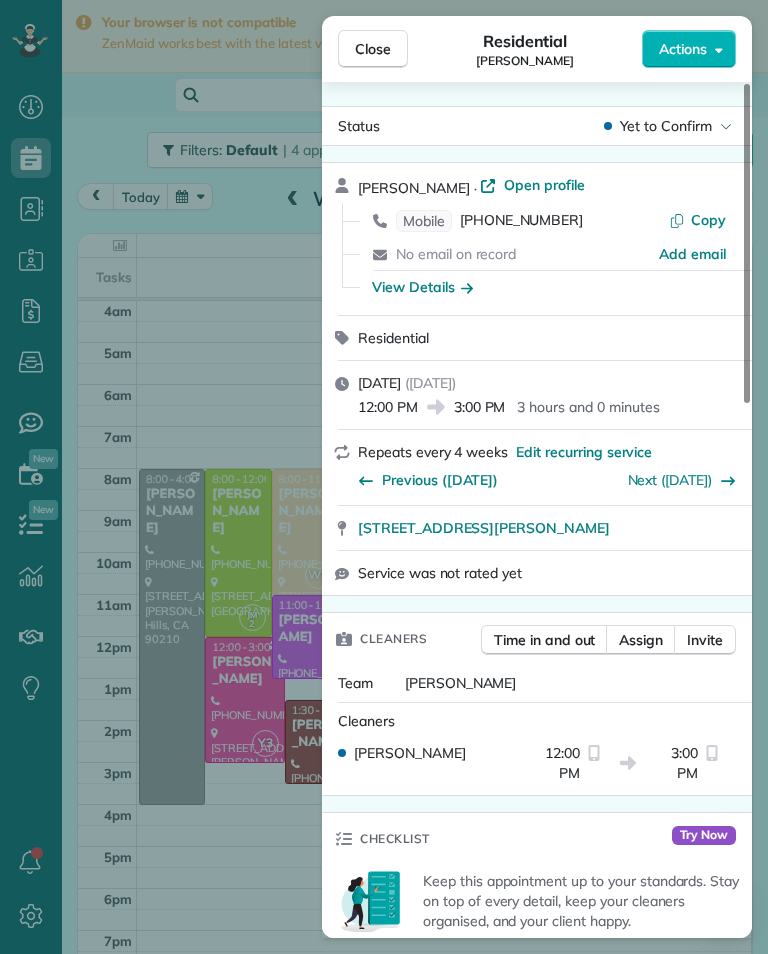 click on "[PHONE_NUMBER]" at bounding box center (521, 221) 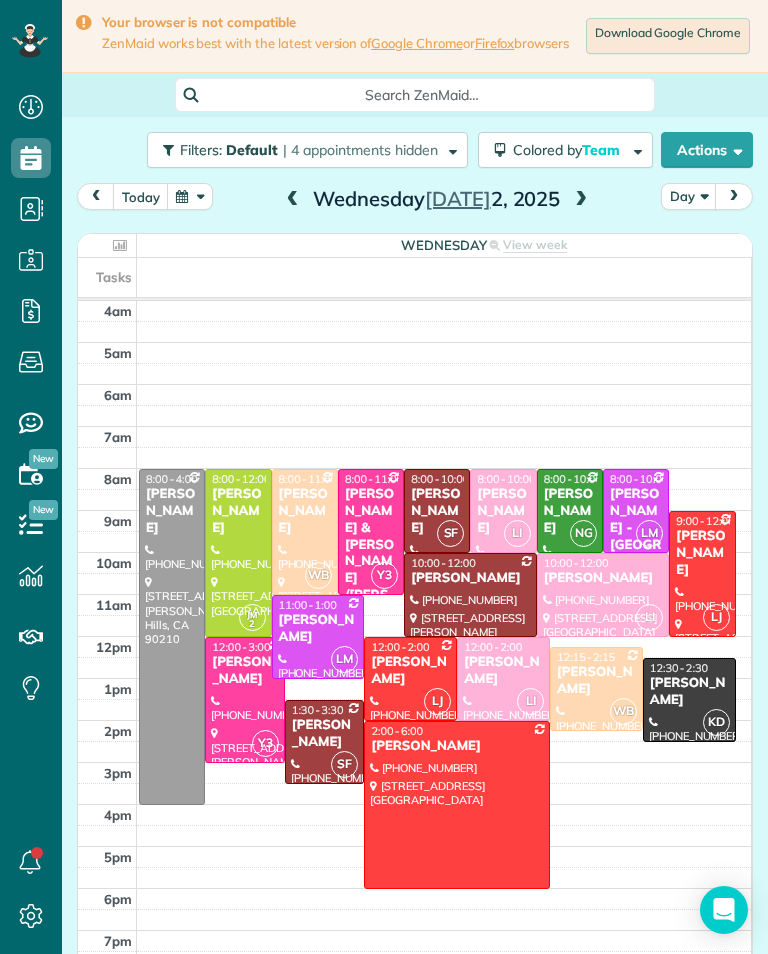 click on "[PERSON_NAME]" at bounding box center (410, 671) 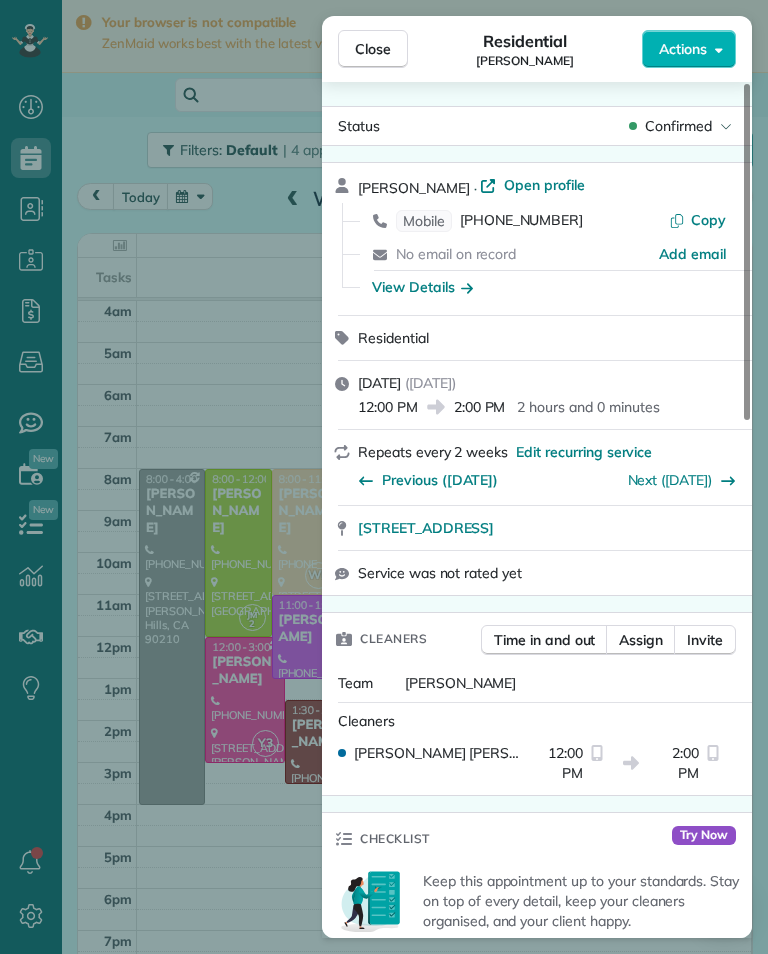 click on "[PHONE_NUMBER]" at bounding box center (521, 221) 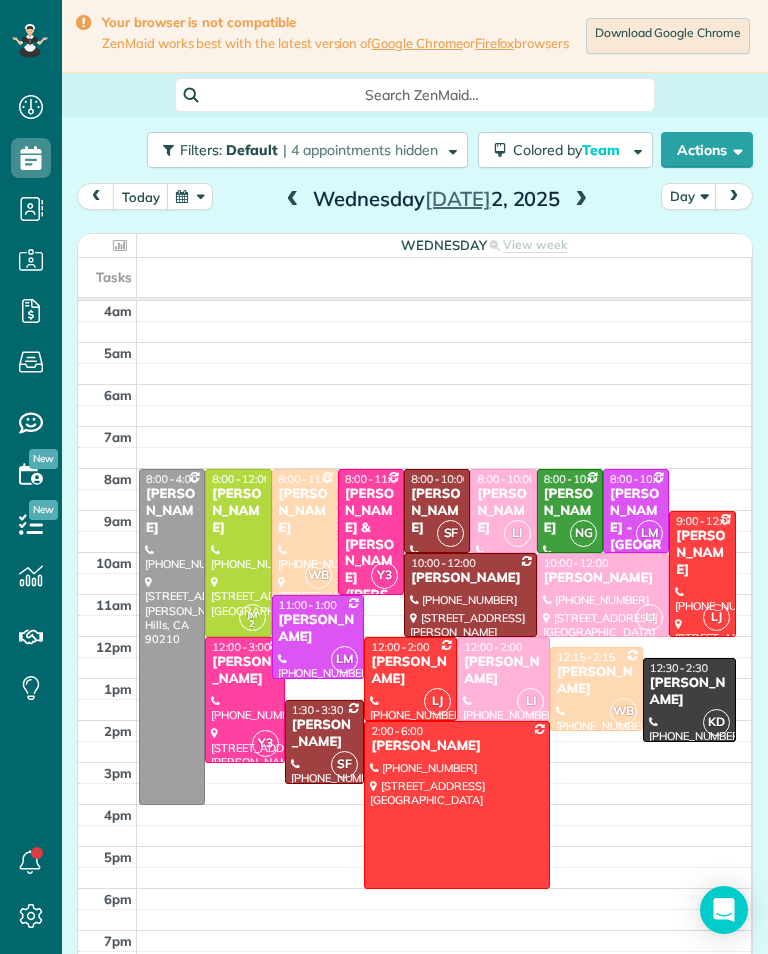 click at bounding box center (457, 805) 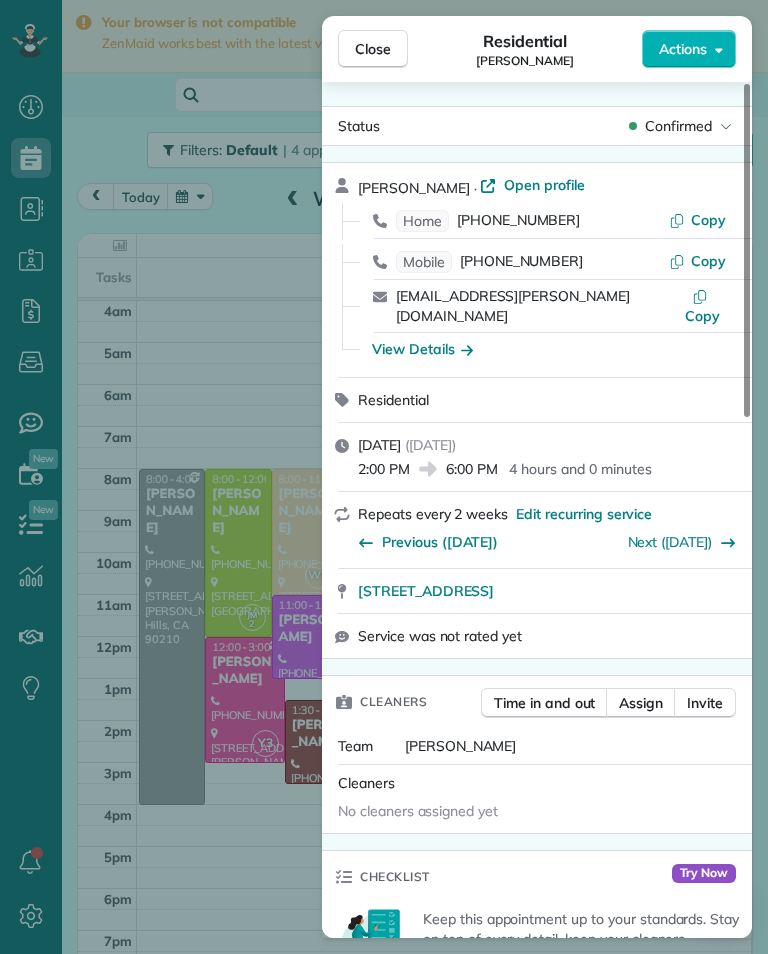 click on "Close Residential [PERSON_NAME] Actions Status Confirmed [PERSON_NAME] · Open profile Home [PHONE_NUMBER] Copy Mobile [PHONE_NUMBER] Copy [EMAIL_ADDRESS][PERSON_NAME][DOMAIN_NAME] Copy View Details Residential [DATE] ( [DATE] ) 2:00 PM 6:00 PM 4 hours and 0 minutes Repeats every 2 weeks Edit recurring service Previous ([DATE]) Next ([DATE]) [STREET_ADDRESS] Service was not rated yet Cleaners Time in and out Assign Invite Team [PERSON_NAME] Cleaners No cleaners assigned yet Checklist Try Now Keep this appointment up to your standards. Stay on top of every detail, keep your cleaners organised, and your client happy. Assign a checklist Watch a 5 min demo Billing Billing actions Price $235.00 Overcharge $0.00 Discount $0.00 Coupon discount - Primary tax - Secondary tax - Total appointment price $235.00 Tips collected New feature! $0.00 Unpaid Mark as paid Total including tip $235.00 Get paid online in no-time! Send an invoice and reward your cleaners with tips Charge customer credit card Key # - Notes 0" at bounding box center [384, 477] 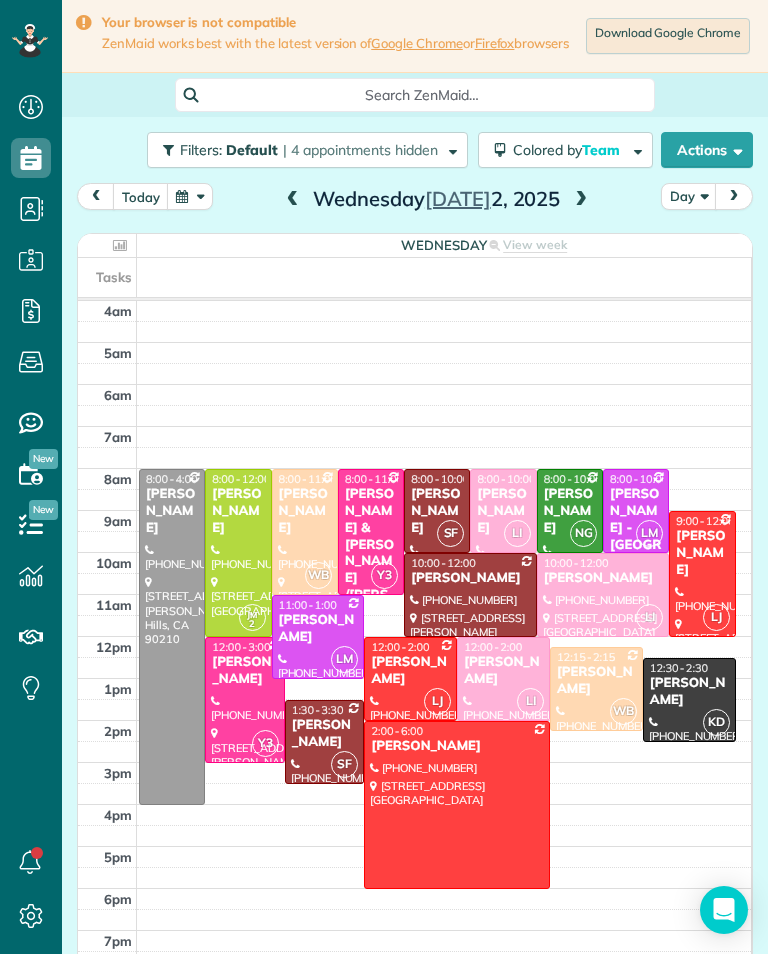 click on "[PERSON_NAME]" at bounding box center (702, 553) 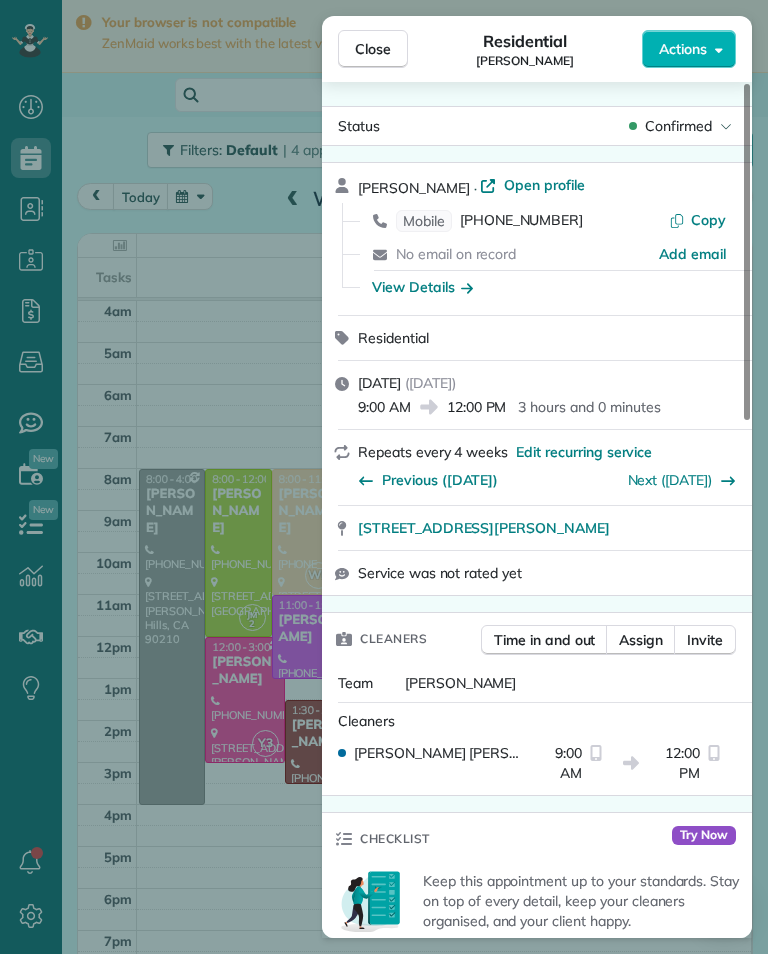 click on "[PHONE_NUMBER]" at bounding box center [521, 221] 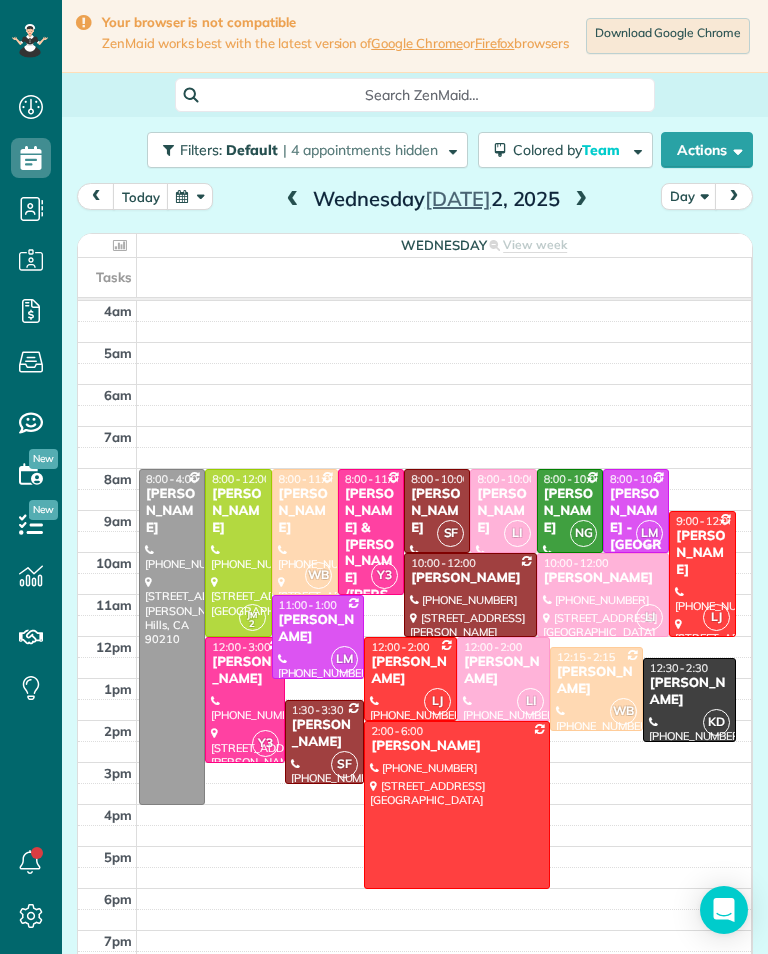 click on "[PERSON_NAME]" at bounding box center [689, 692] 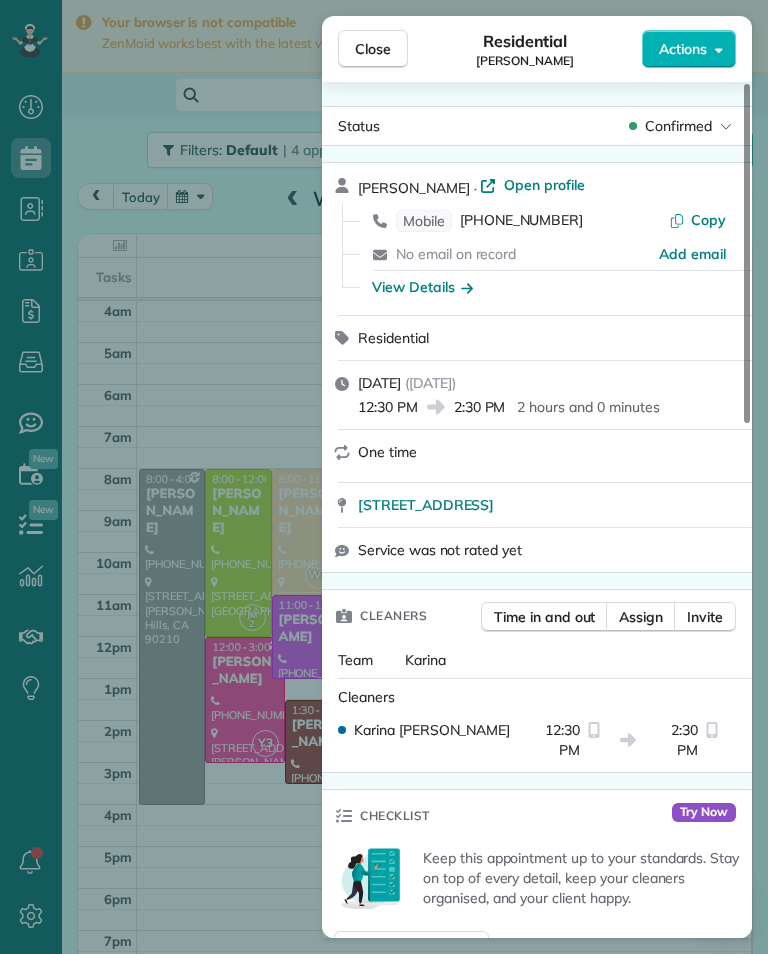 click on "[PHONE_NUMBER]" at bounding box center (521, 221) 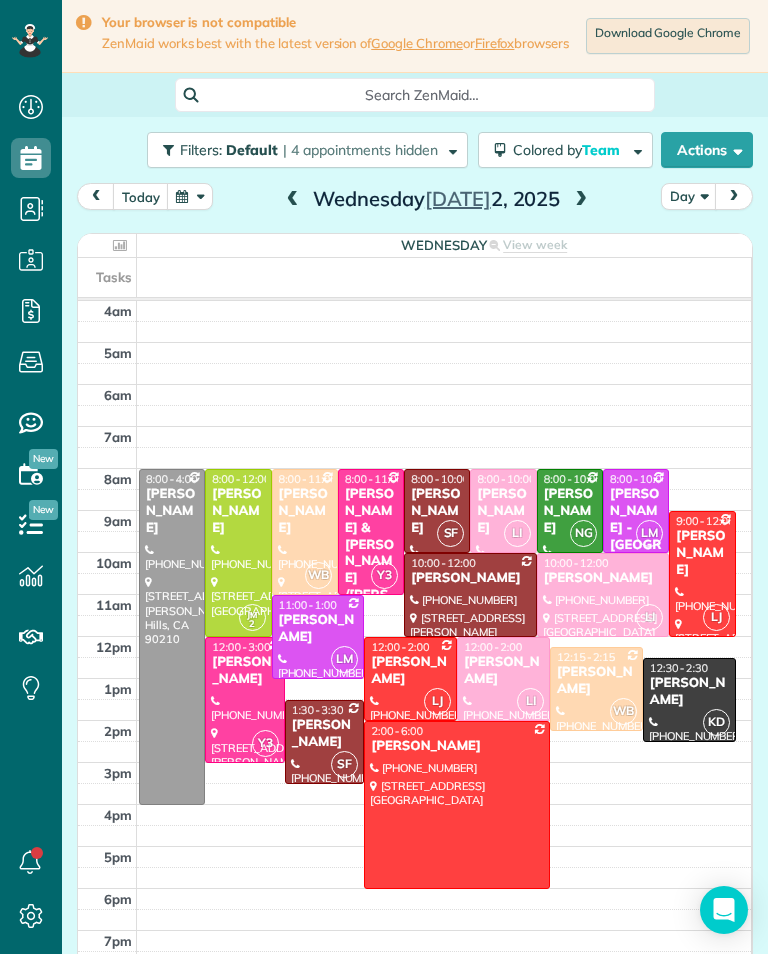 click on "[PERSON_NAME]" at bounding box center [603, 578] 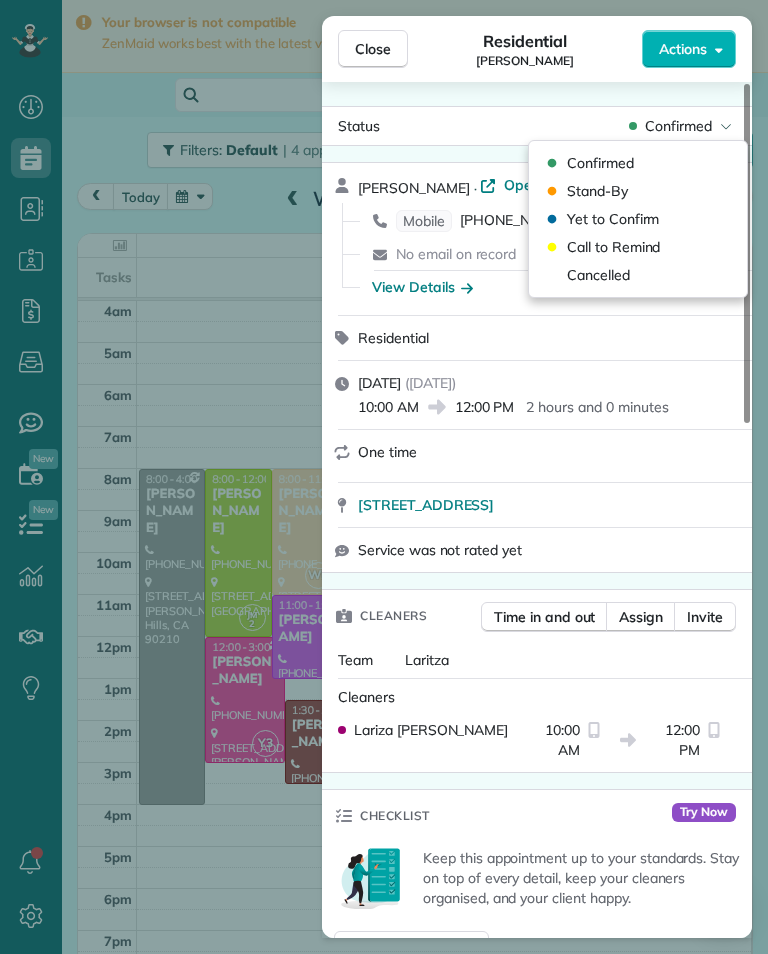 click on "Cancelled" at bounding box center [638, 275] 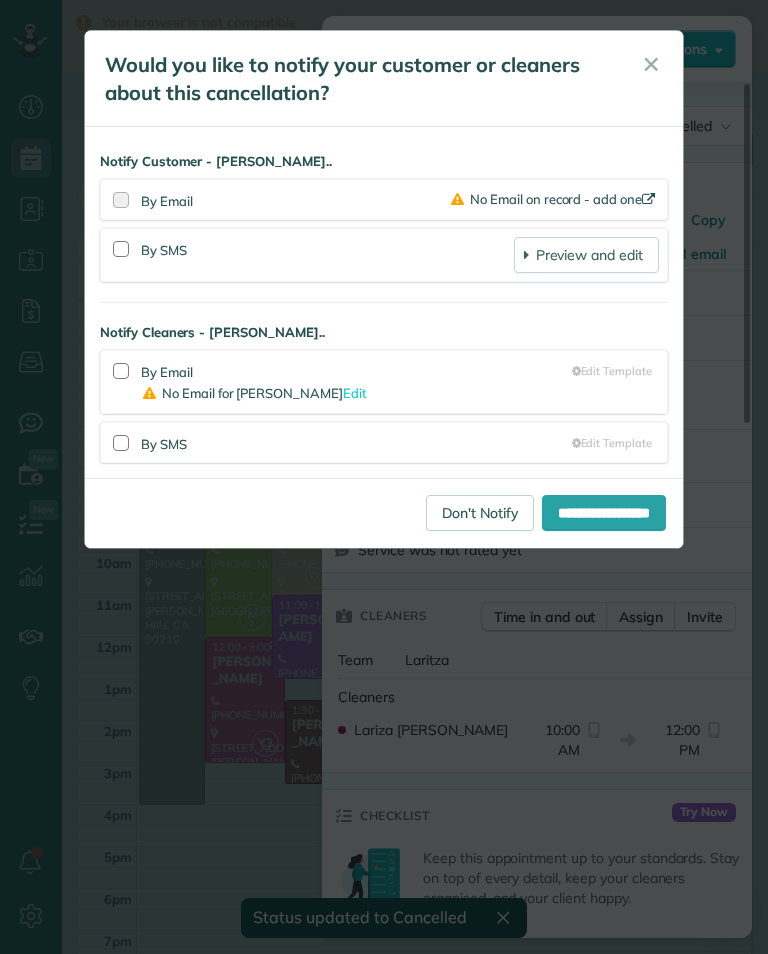 click on "**********" at bounding box center [384, 477] 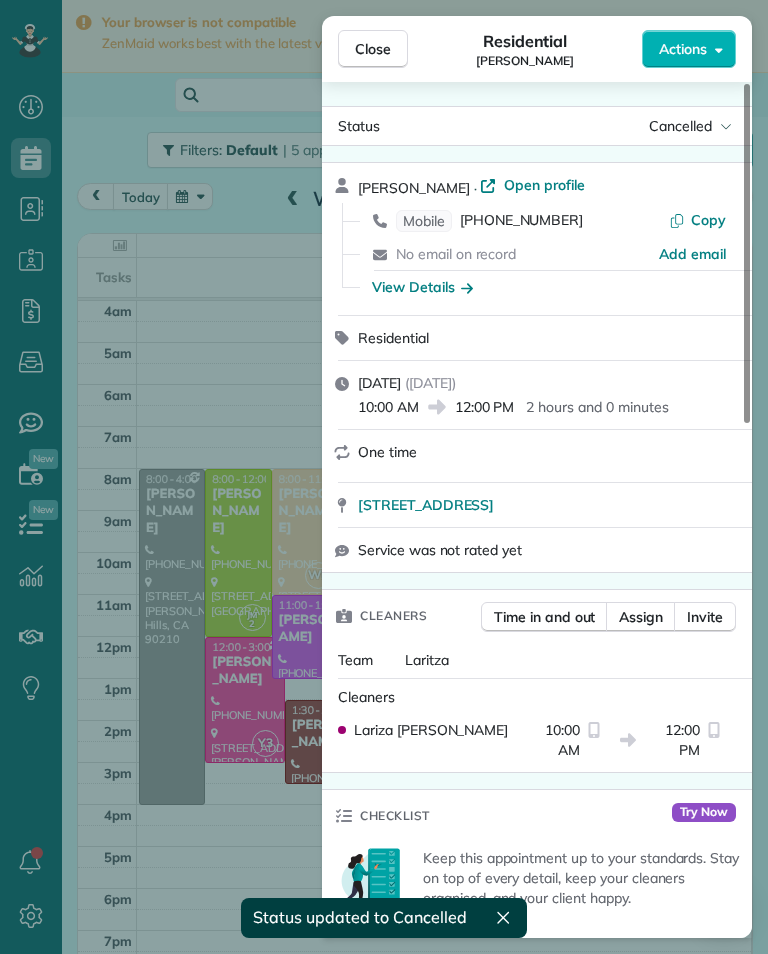 click on "Close Residential [PERSON_NAME] Actions Status Cancelled [PERSON_NAME] · Open profile Mobile [PHONE_NUMBER] Copy No email on record Add email View Details Residential [DATE] ( [DATE] ) 10:00 AM 12:00 PM 2 hours and 0 minutes One time [STREET_ADDRESS] Service was not rated yet Cleaners Time in and out Assign Invite Team Laritza Cleaners [PERSON_NAME] 10:00 AM 12:00 PM Checklist Try Now Keep this appointment up to your standards. Stay on top of every detail, keep your cleaners organised, and your client happy. Assign a checklist Watch a 5 min demo Billing Billing actions Price $0.00 Overcharge $0.00 Discount $0.00 Coupon discount - Primary tax - Secondary tax - Total appointment price $0.00 Tips collected New feature! $0.00 [PERSON_NAME] as paid Total including tip $0.00 Get paid online in no-time! Send an invoice and reward your cleaners with tips Charge customer credit card Appointment custom fields Key # - Work items No work items to display Notes Appointment 0 0" at bounding box center [384, 477] 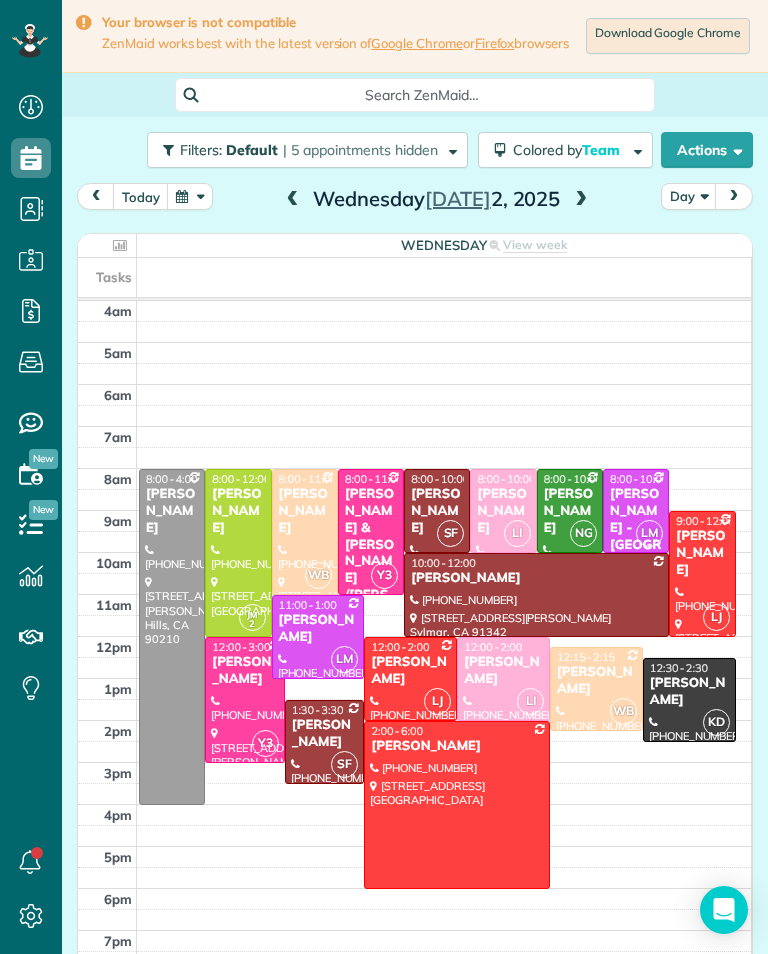 click on "[PERSON_NAME]" at bounding box center (570, 511) 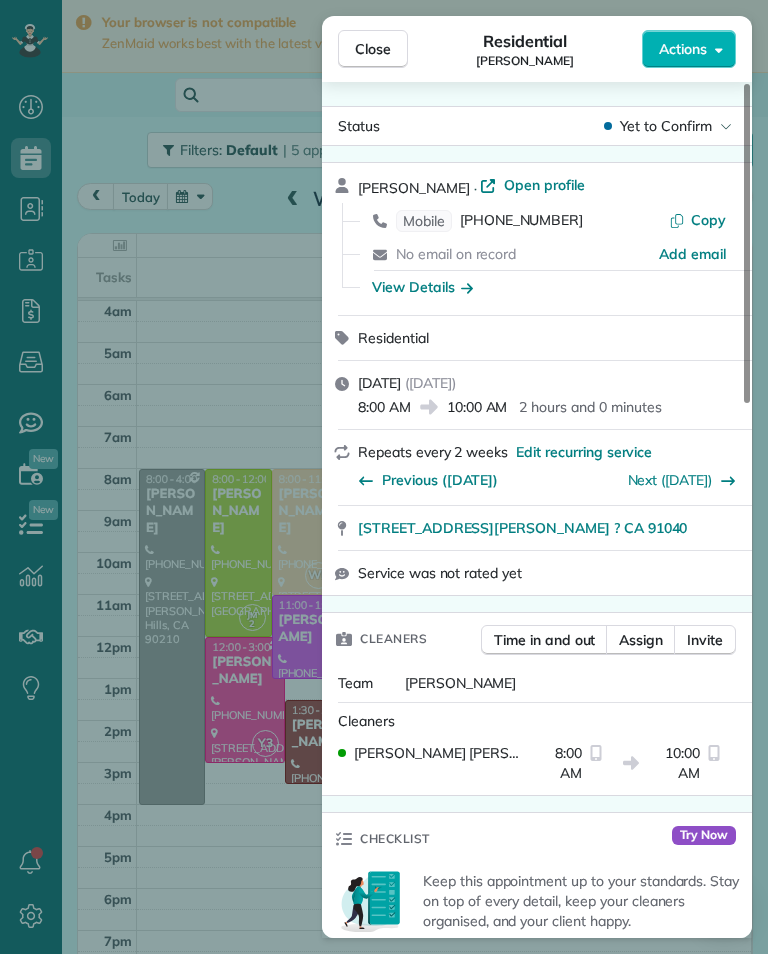 click on "[PHONE_NUMBER]" at bounding box center (521, 221) 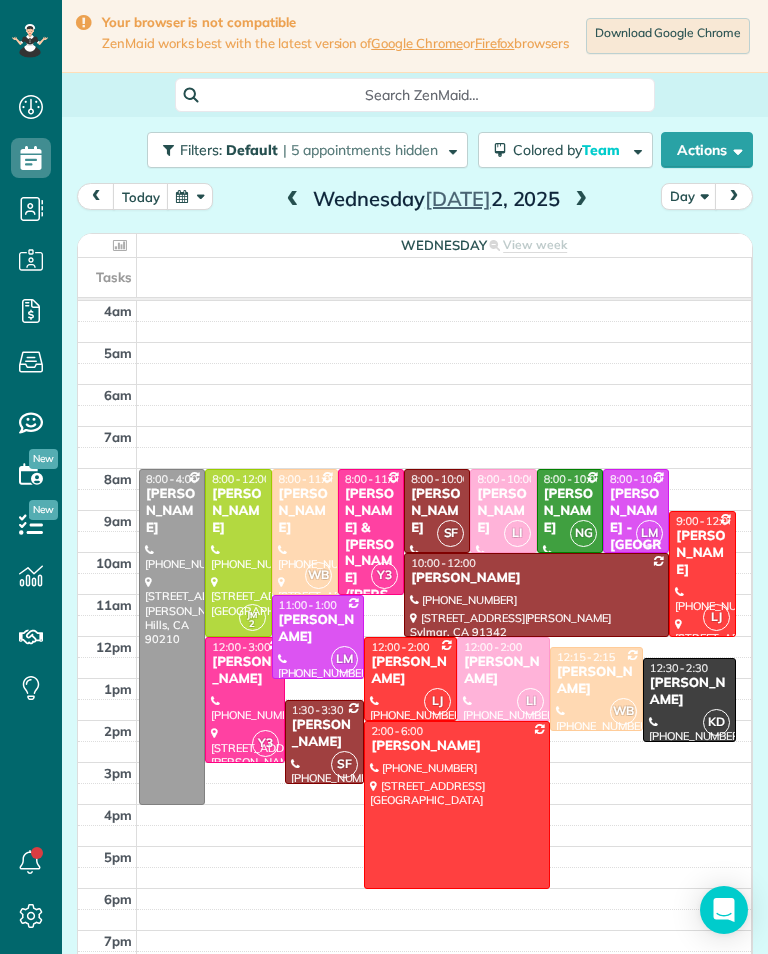 scroll, scrollTop: 985, scrollLeft: 62, axis: both 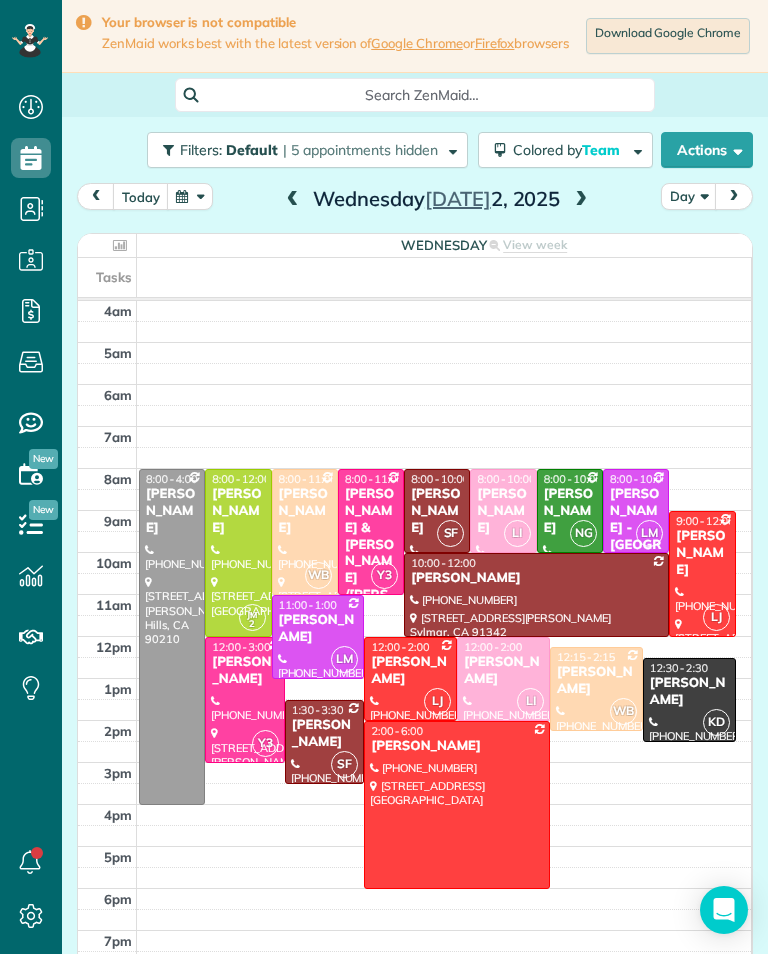 click at bounding box center (293, 200) 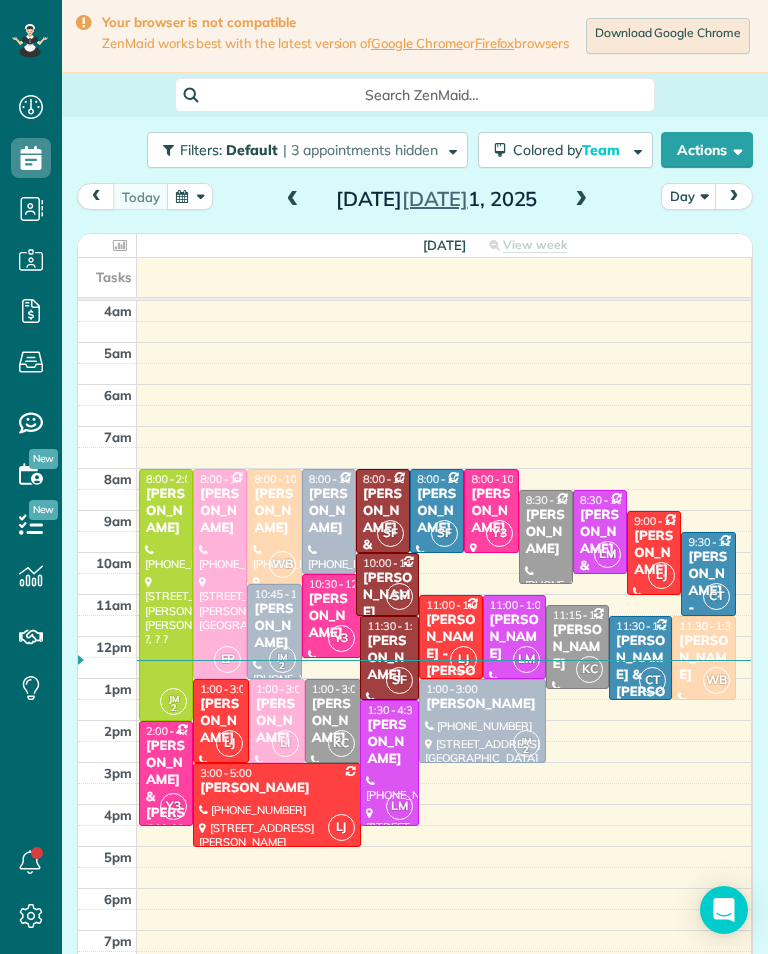 click at bounding box center [581, 200] 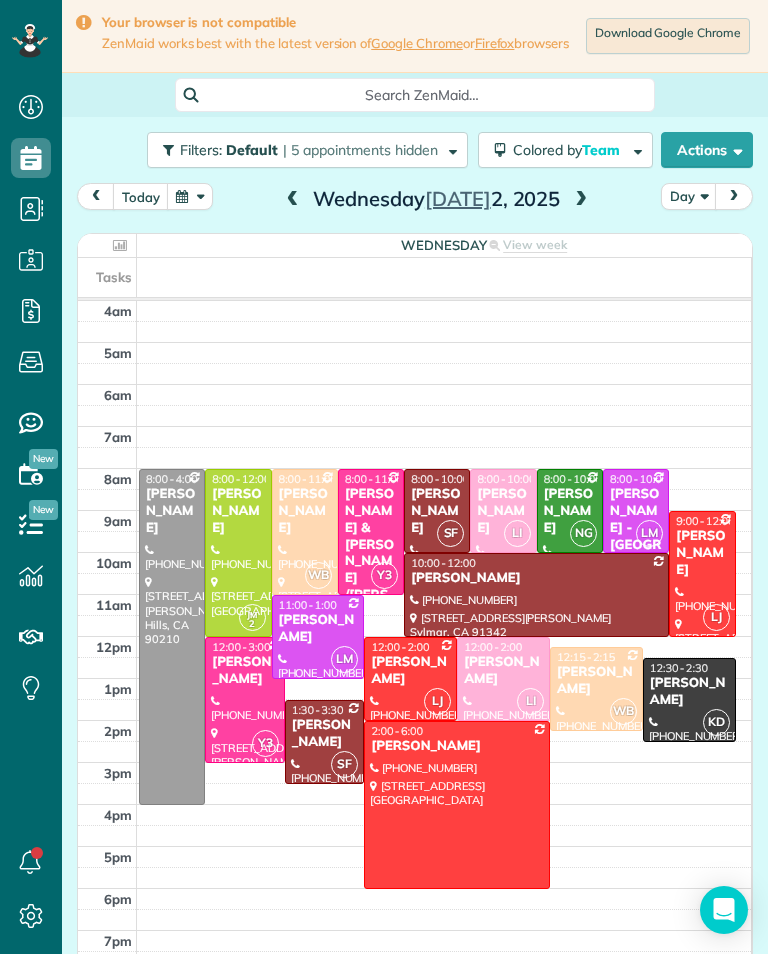 scroll, scrollTop: 985, scrollLeft: 62, axis: both 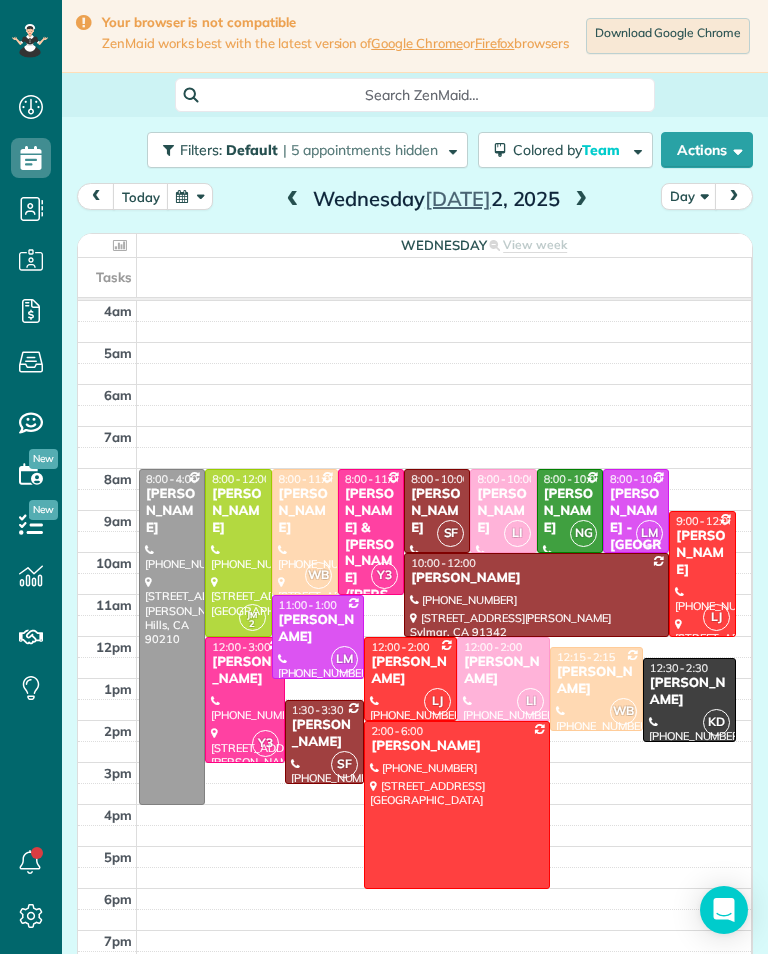 click on "[DATE]   Day [DATE] [DATE]
View week $1,870.00 36  Man Hours 18  Appointments 0% Paid 83% Assigned Tasks 4am 5am 6am 7am 8am 9am 10am 11am 12pm 1pm 2pm 3pm 4pm 5pm 6pm 7pm 8pm 8:00 - 4:00 [PERSON_NAME] [PHONE_NUMBER] [STREET_ADDRESS][GEOGRAPHIC_DATA] 2 8:00 - 12:00 [PERSON_NAME] [PHONE_NUMBER] [STREET_ADDRESS] WB 8:00 - 11:00 [PERSON_NAME] [PHONE_NUMBER] [STREET_ADDRESS] 8:00 - 11:00 [PERSON_NAME] & [PERSON_NAME] /[PERSON_NAME] [PHONE_NUMBER] [STREET_ADDRESS] SF 8:00 - 10:00 [PERSON_NAME] [PHONE_NUMBER] [STREET_ADDRESS] LI 8:00 - 10:00 [PERSON_NAME] [PHONE_NUMBER] [STREET_ADDRESS][PERSON_NAME] NG 8:00 - 10:00 [PERSON_NAME] [PHONE_NUMBER] [STREET_ADDRESS][PERSON_NAME] LM 8:00 - 10:00 [PERSON_NAME] - [GEOGRAPHIC_DATA] [PHONE_NUMBER] [STREET_ADDRESS] LJ 9:00 - 12:00 [PERSON_NAME] [PHONE_NUMBER] 10:00 - 12:00" at bounding box center (415, 585) 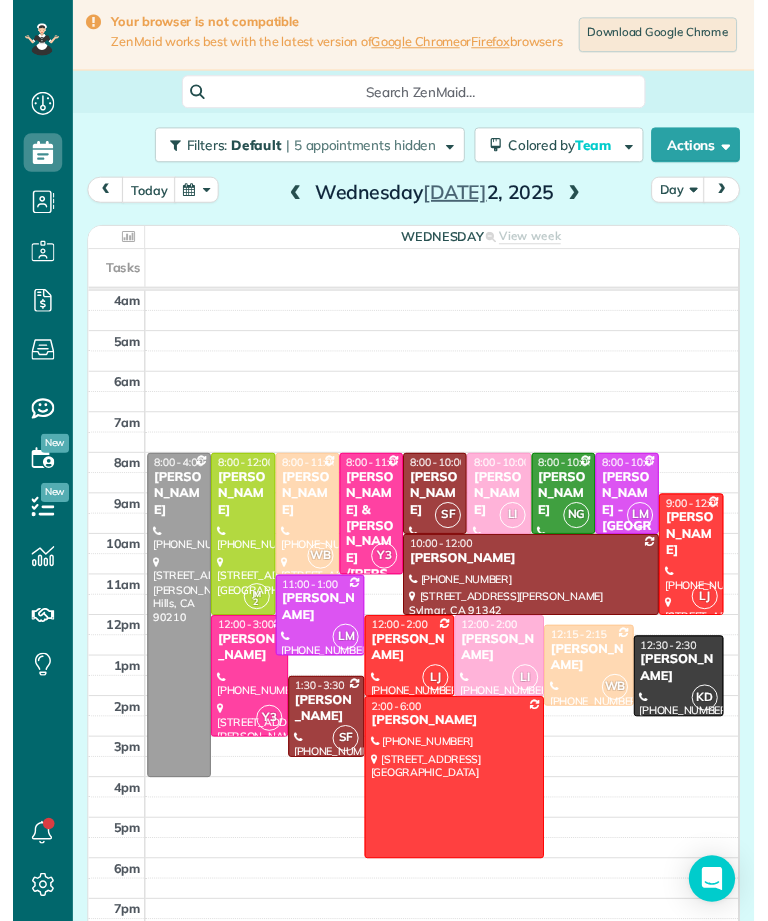 scroll, scrollTop: 985, scrollLeft: 62, axis: both 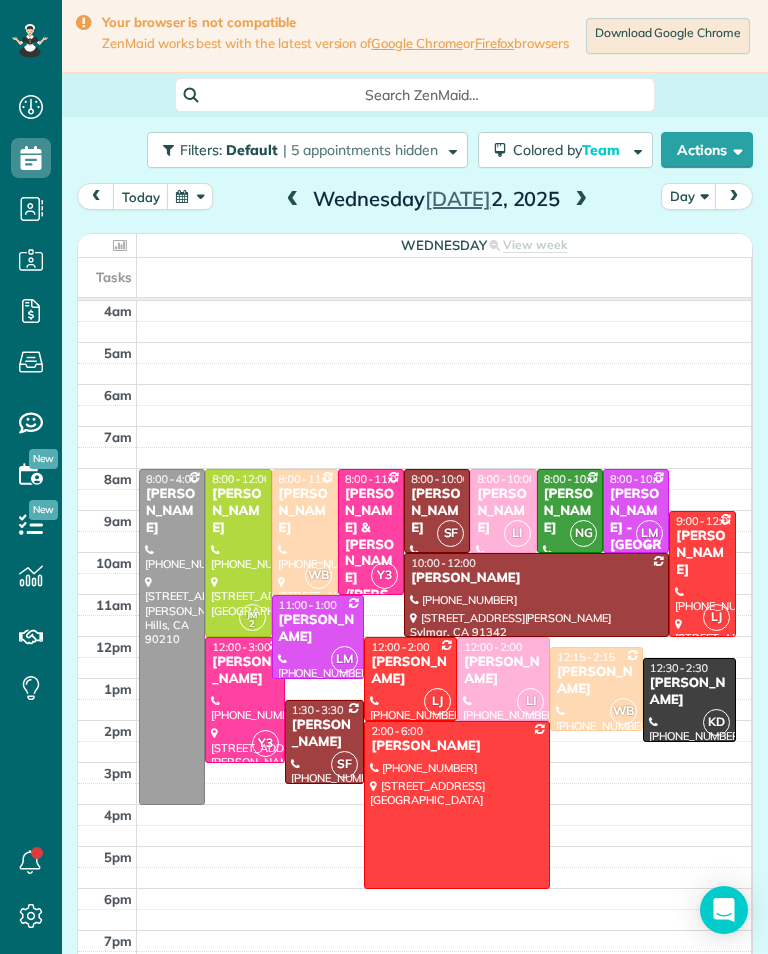 click on "Download Google Chrome" at bounding box center [668, 36] 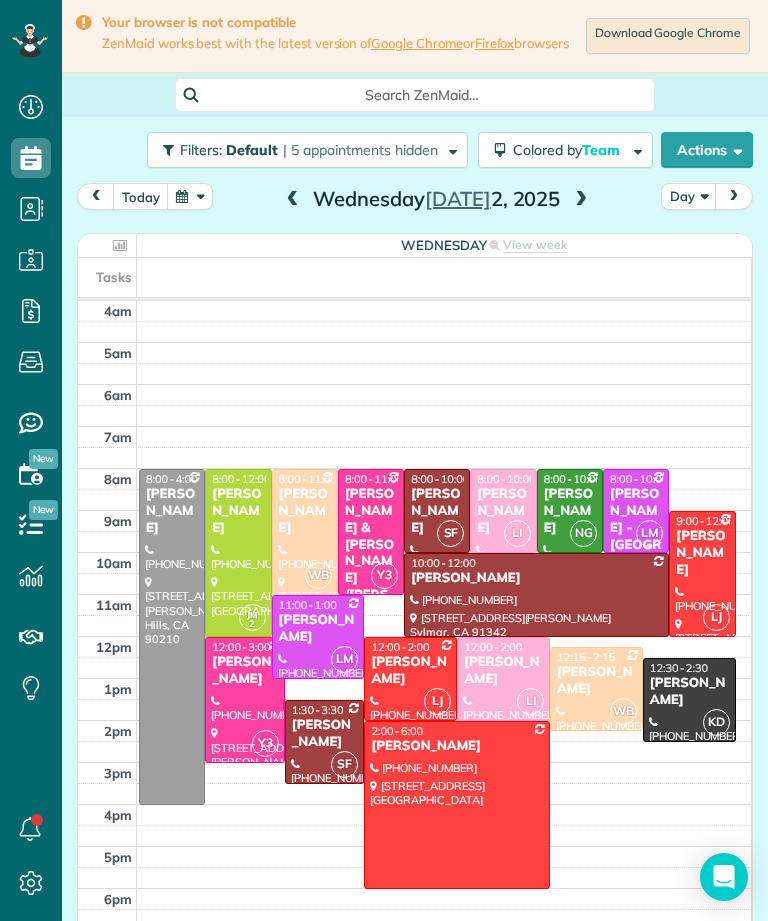 click on "[PERSON_NAME]" at bounding box center [702, 553] 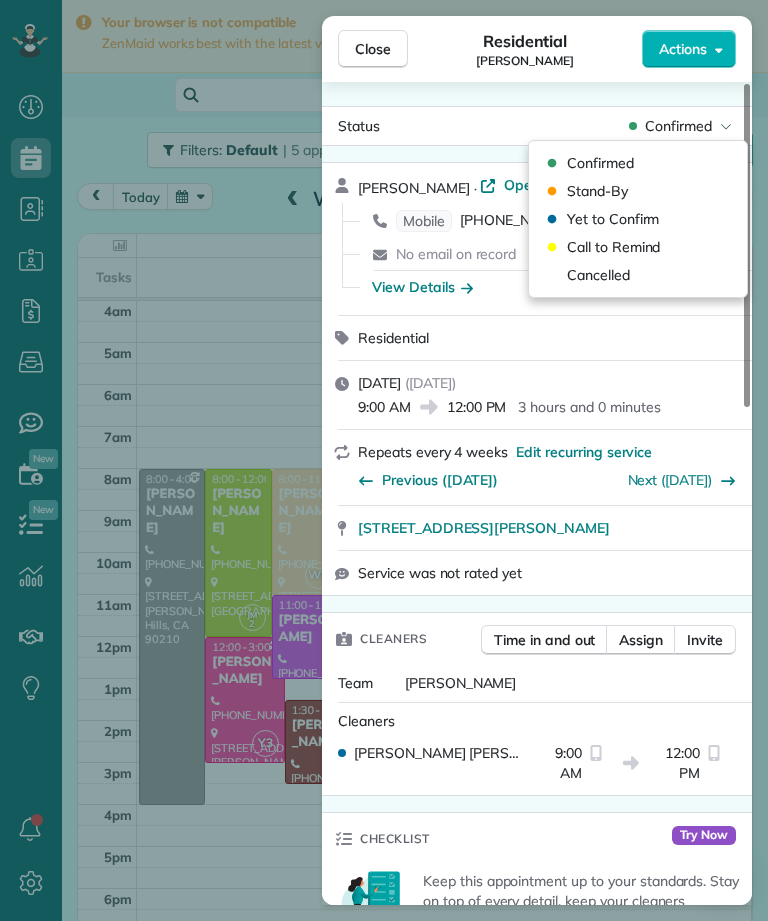 click on "Cancelled" at bounding box center (598, 275) 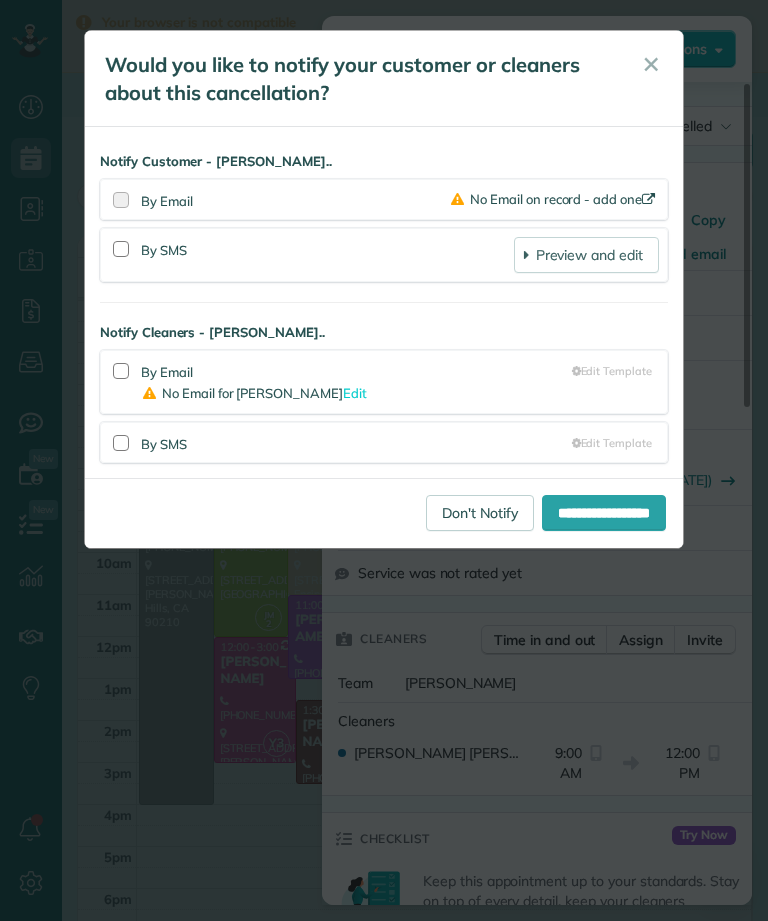 click on "Don't Notify" at bounding box center [480, 513] 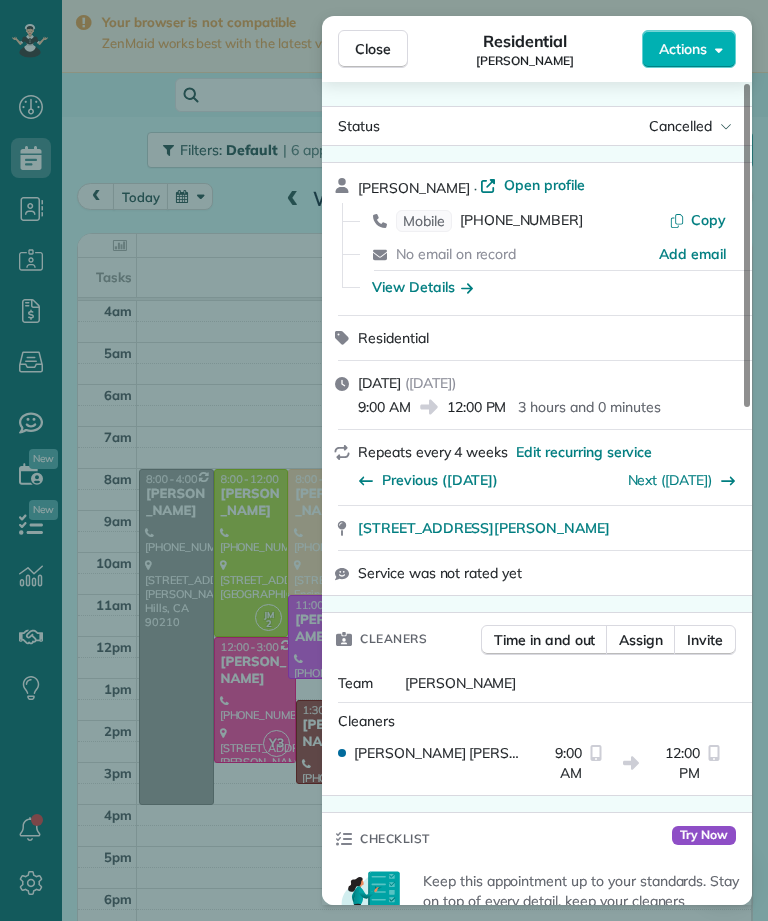 click on "Close" at bounding box center [373, 49] 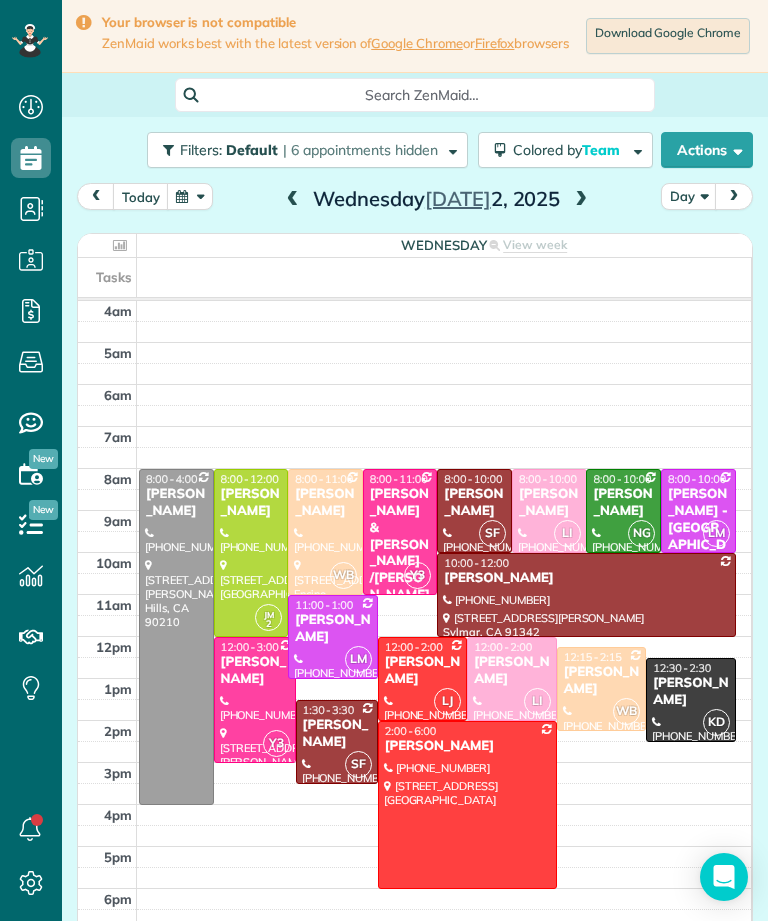 click at bounding box center [190, 196] 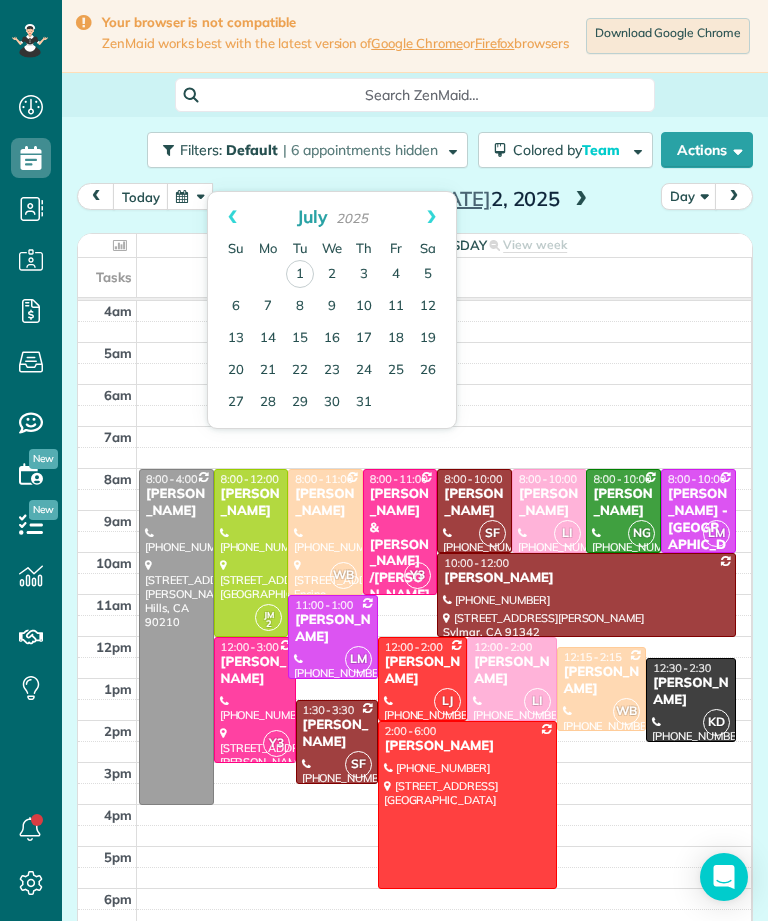 click on "8" at bounding box center (300, 307) 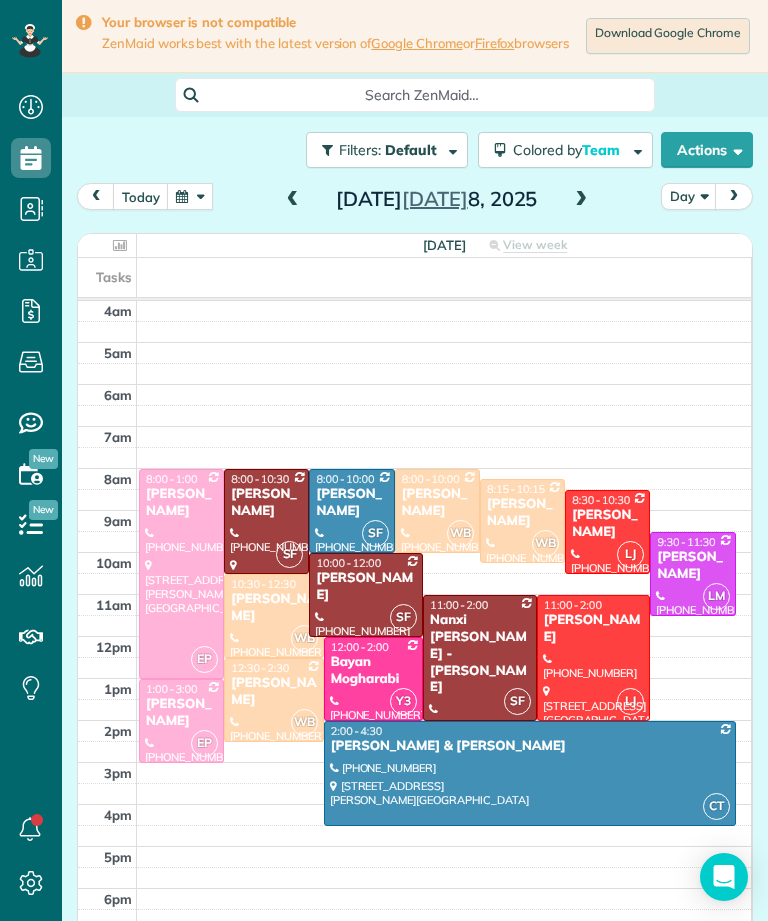 click at bounding box center [581, 200] 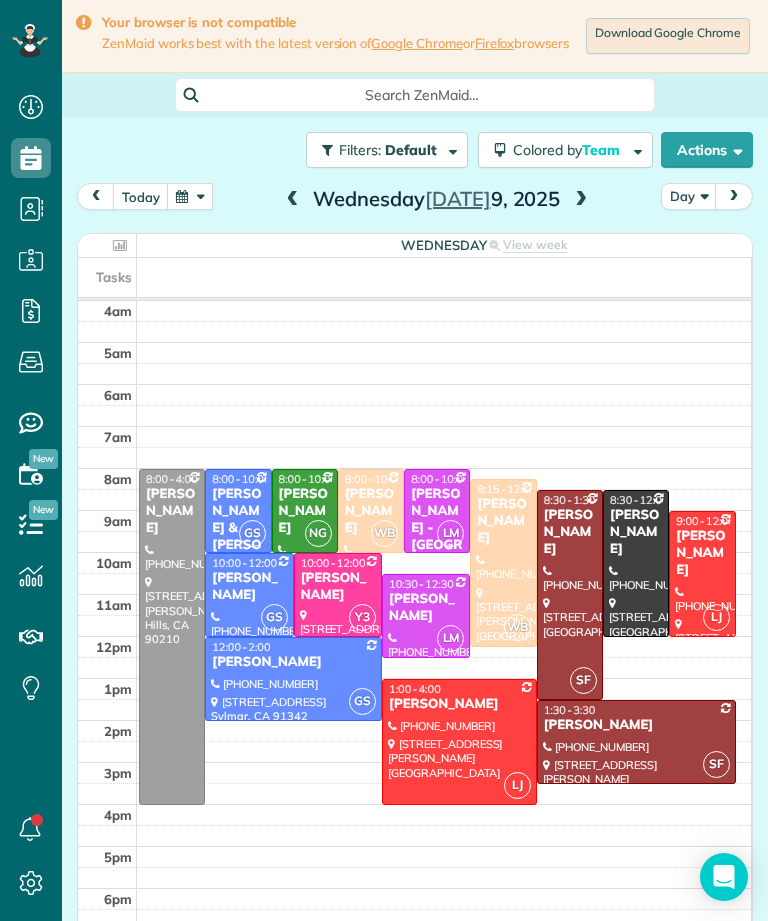 click at bounding box center [581, 200] 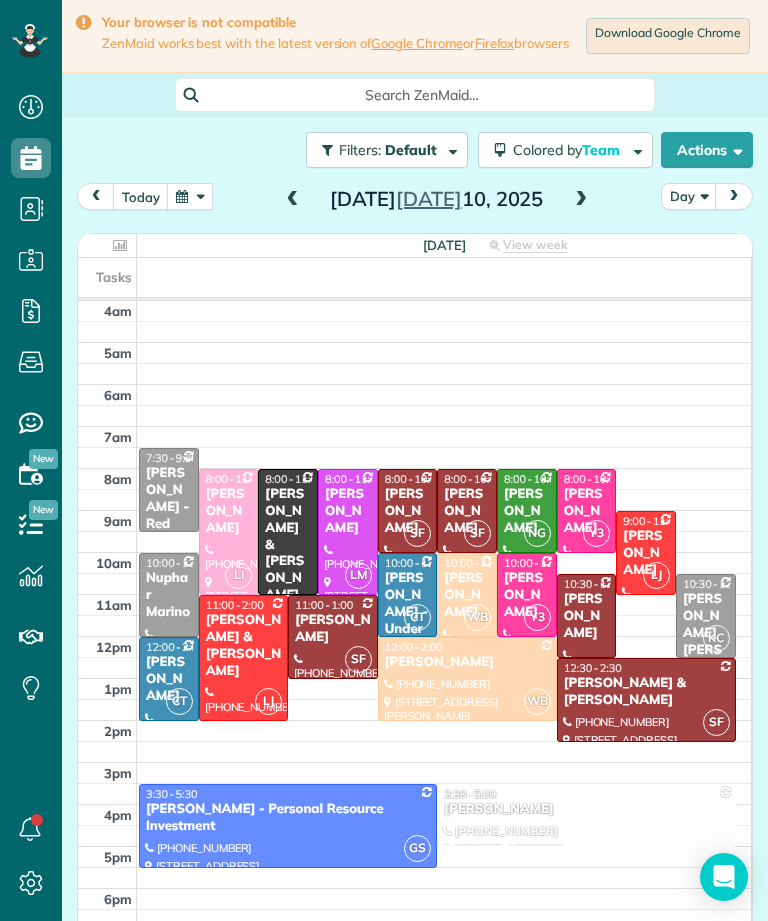 click at bounding box center (293, 200) 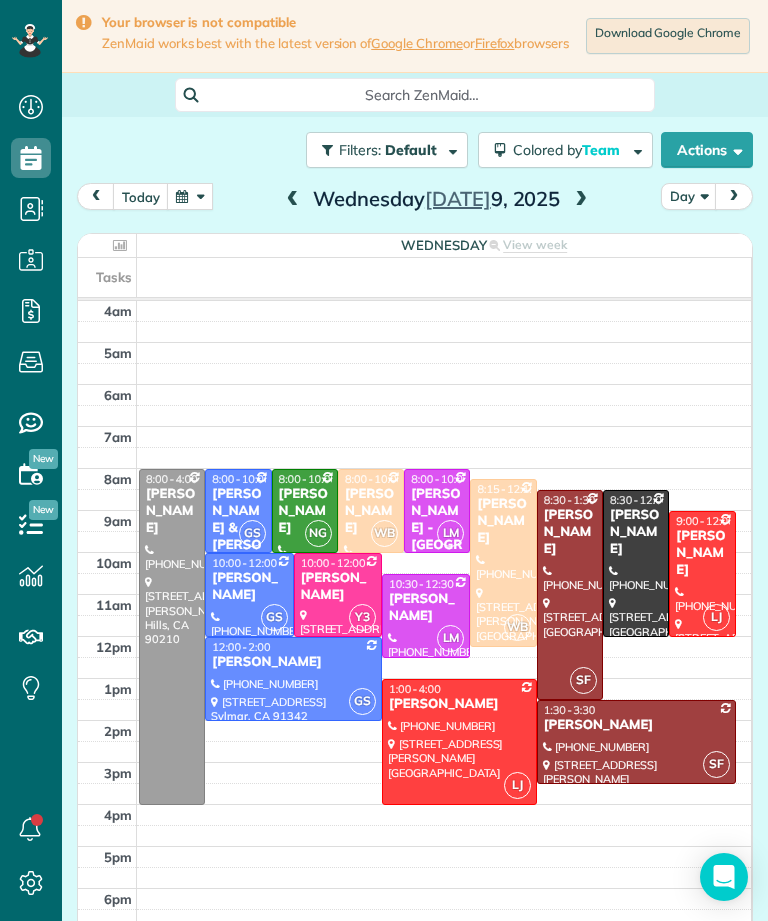 click at bounding box center (293, 200) 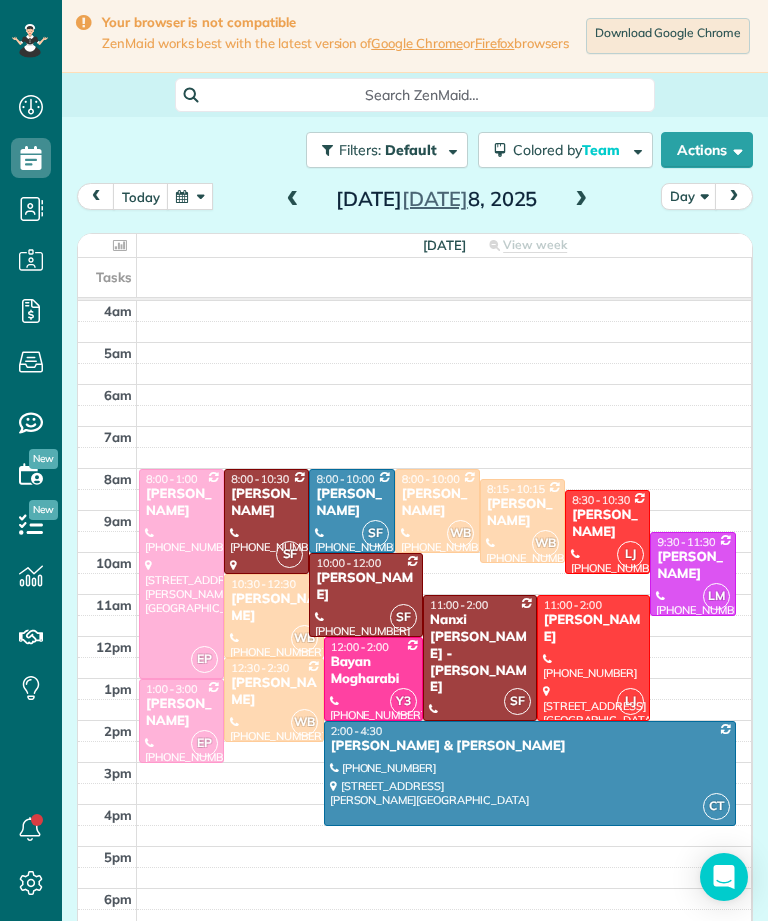 click at bounding box center [190, 196] 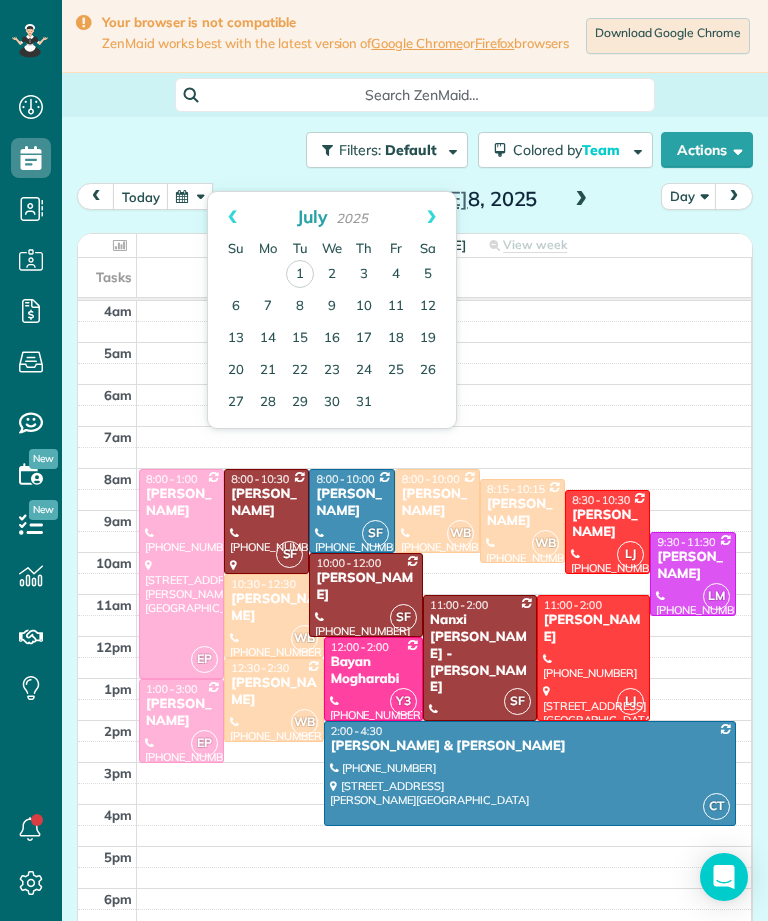 click on "2" at bounding box center [332, 275] 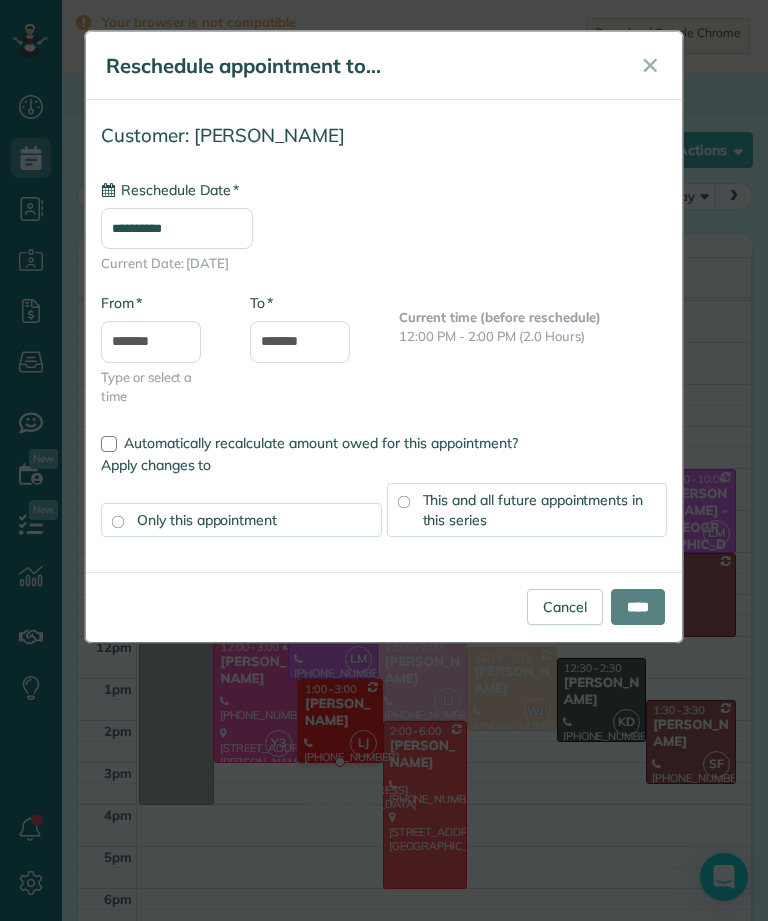click on "**********" at bounding box center [177, 228] 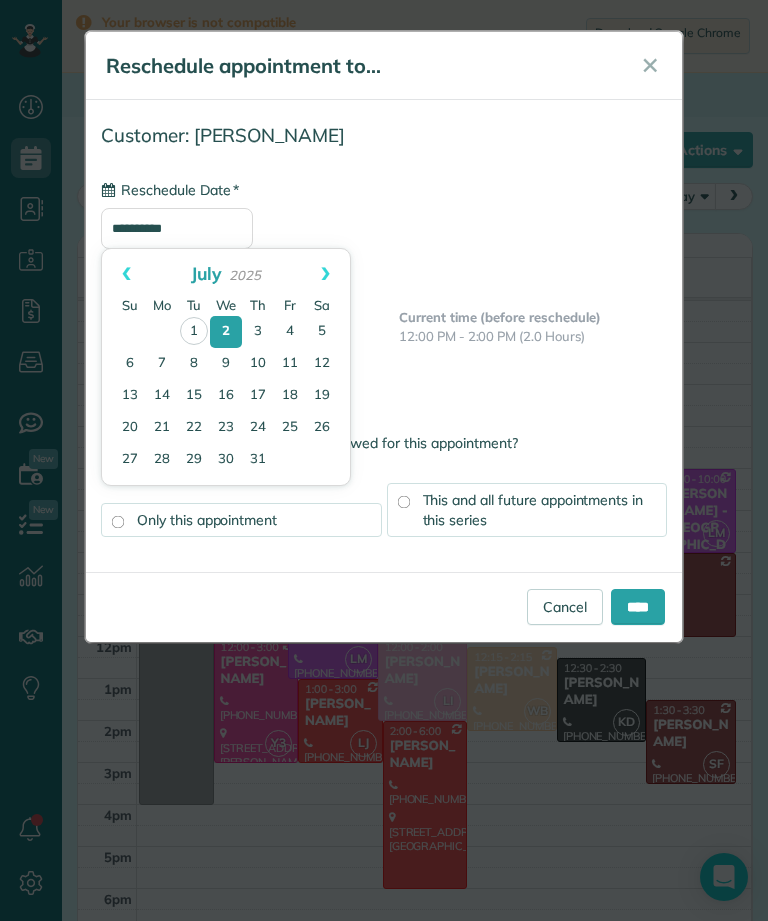 click on "8" at bounding box center (194, 364) 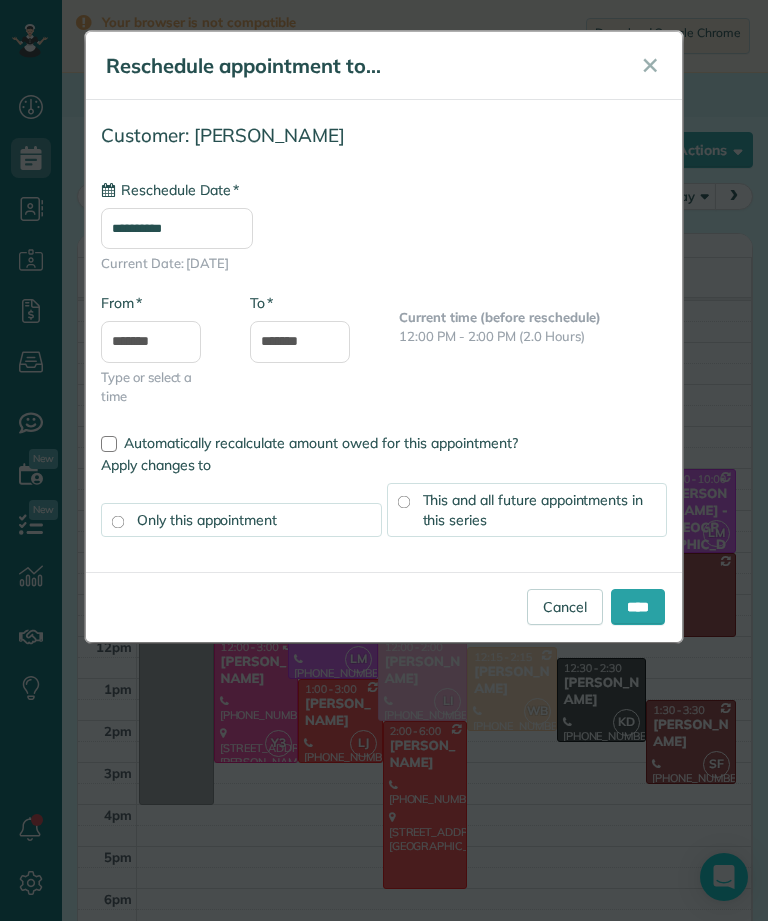 click on "This and all future appointments in this series" at bounding box center (533, 510) 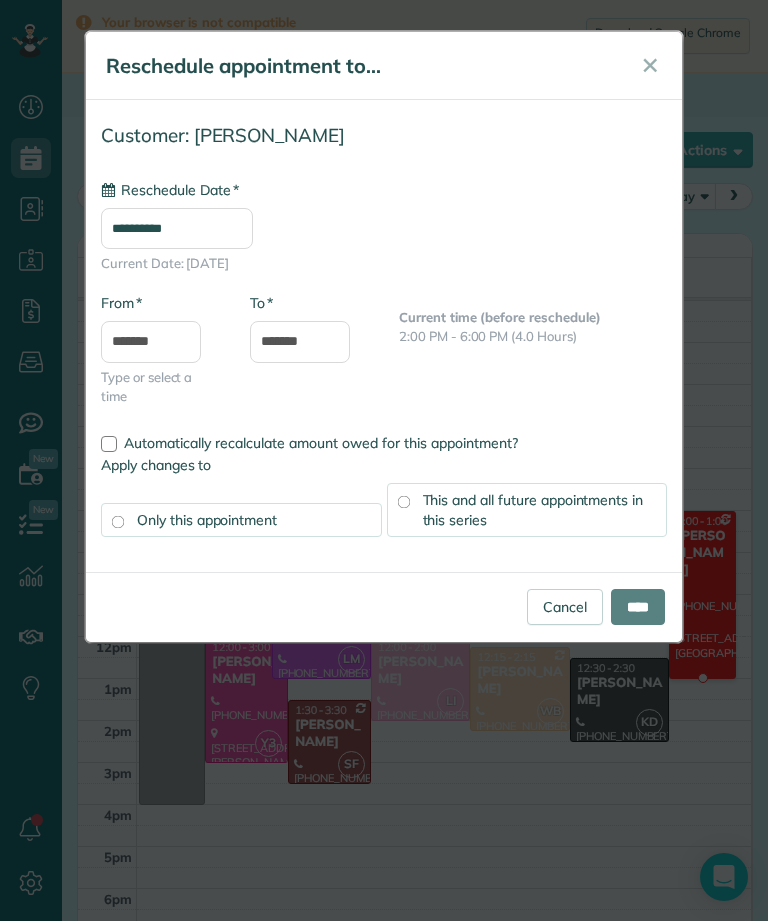 type on "**********" 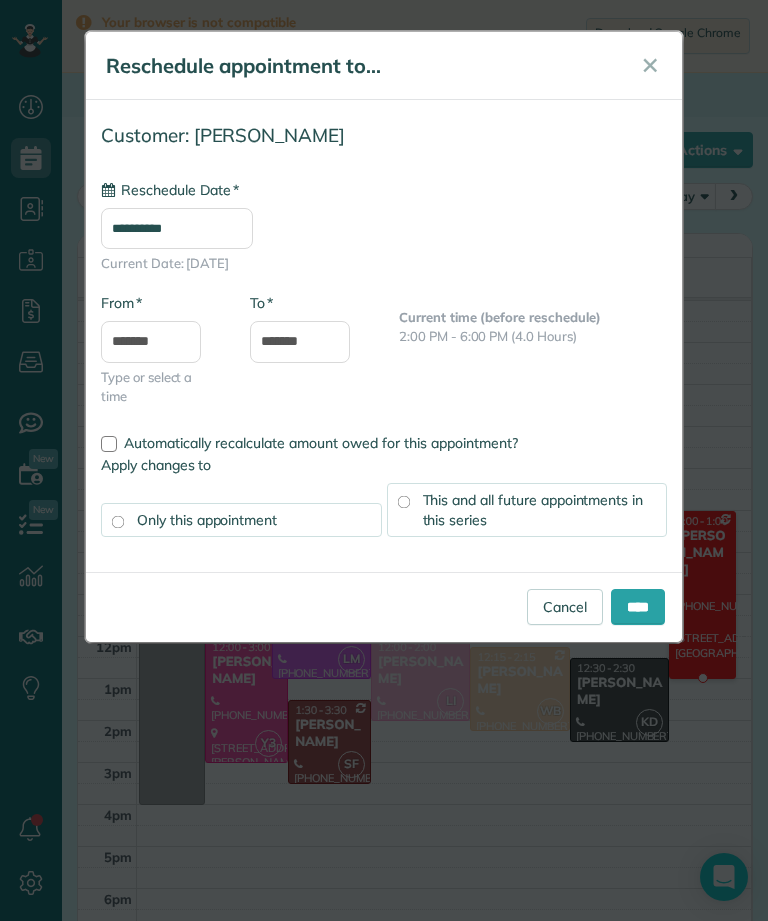 click on "****" at bounding box center [638, 607] 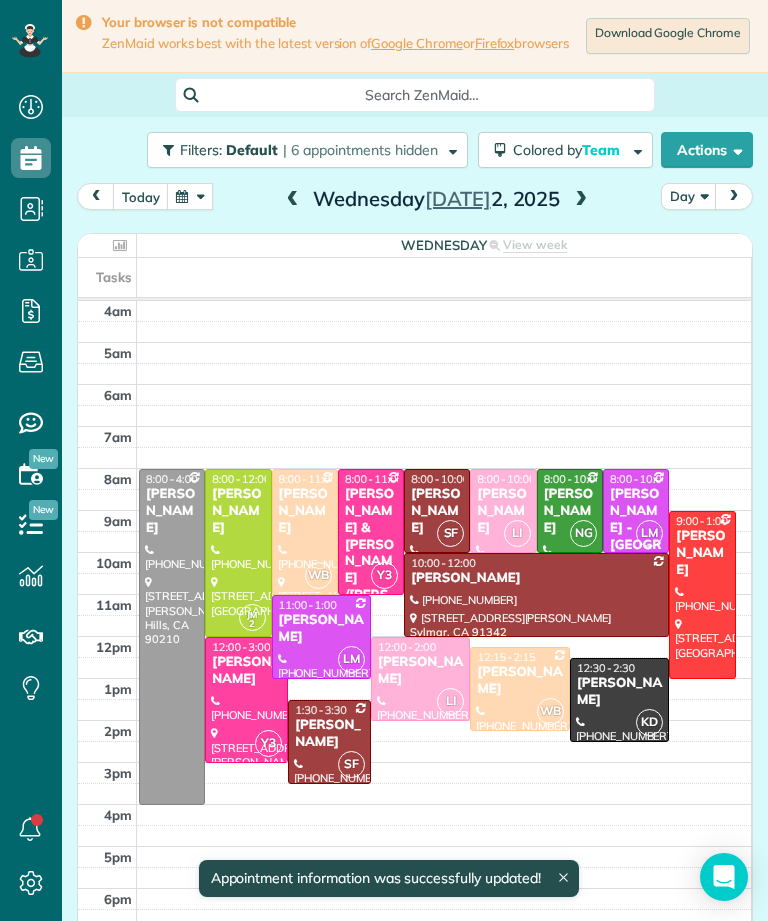 click at bounding box center [581, 200] 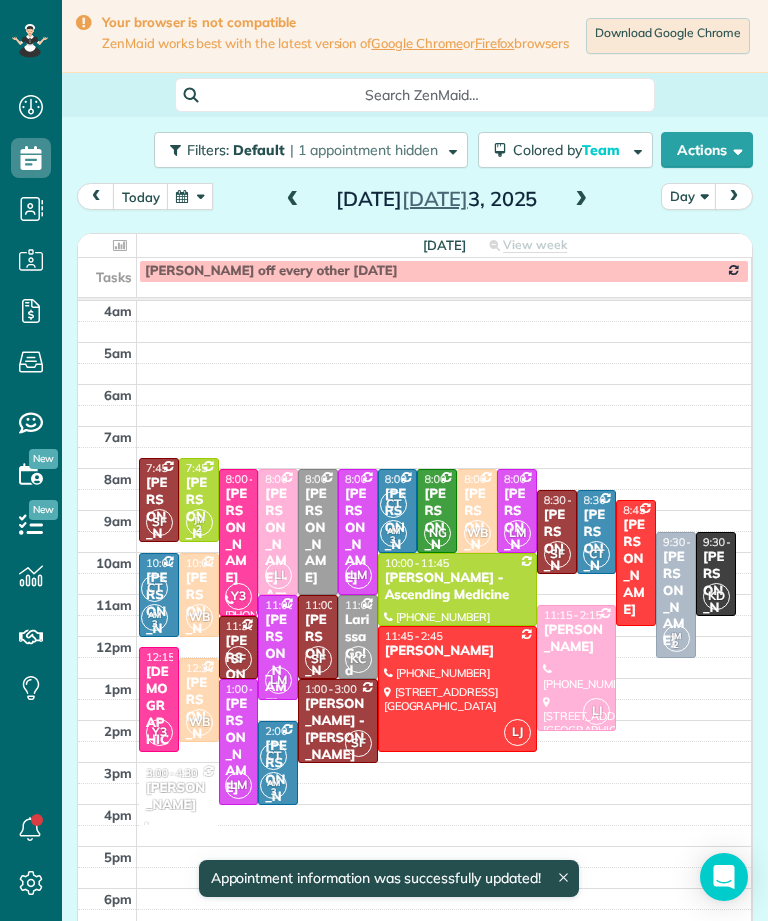 click at bounding box center (581, 200) 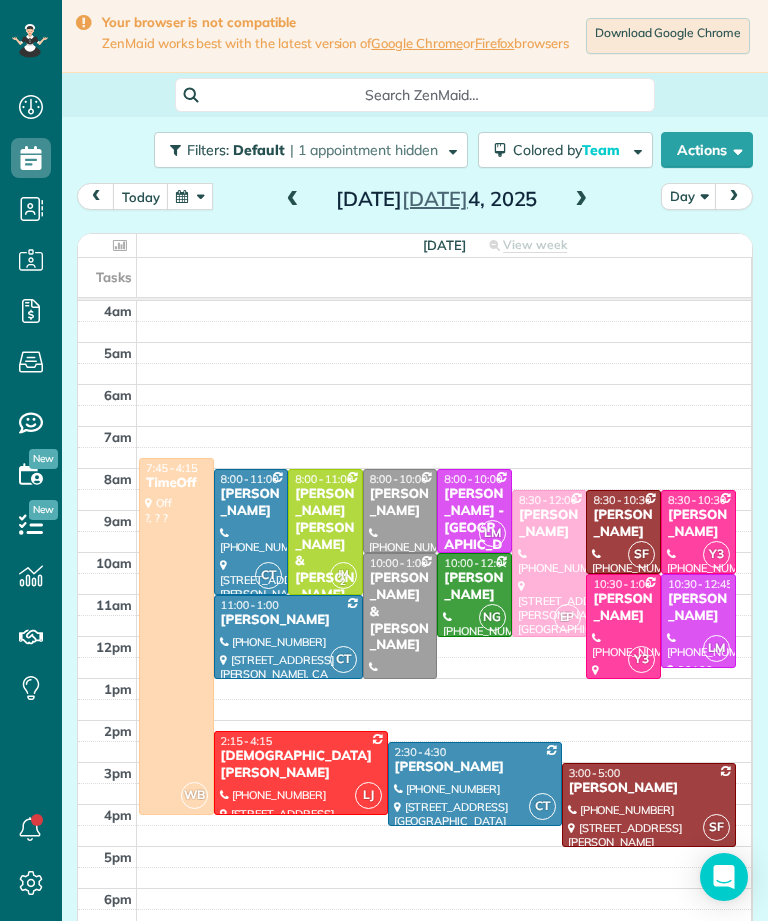 click at bounding box center (301, 773) 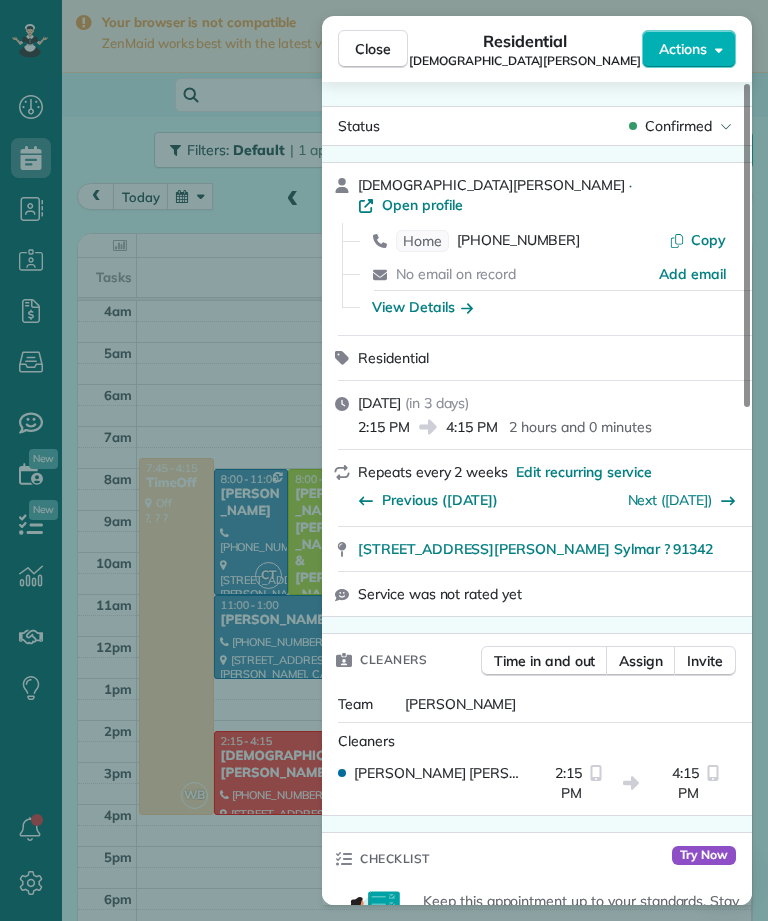 click on "[PHONE_NUMBER]" at bounding box center (518, 241) 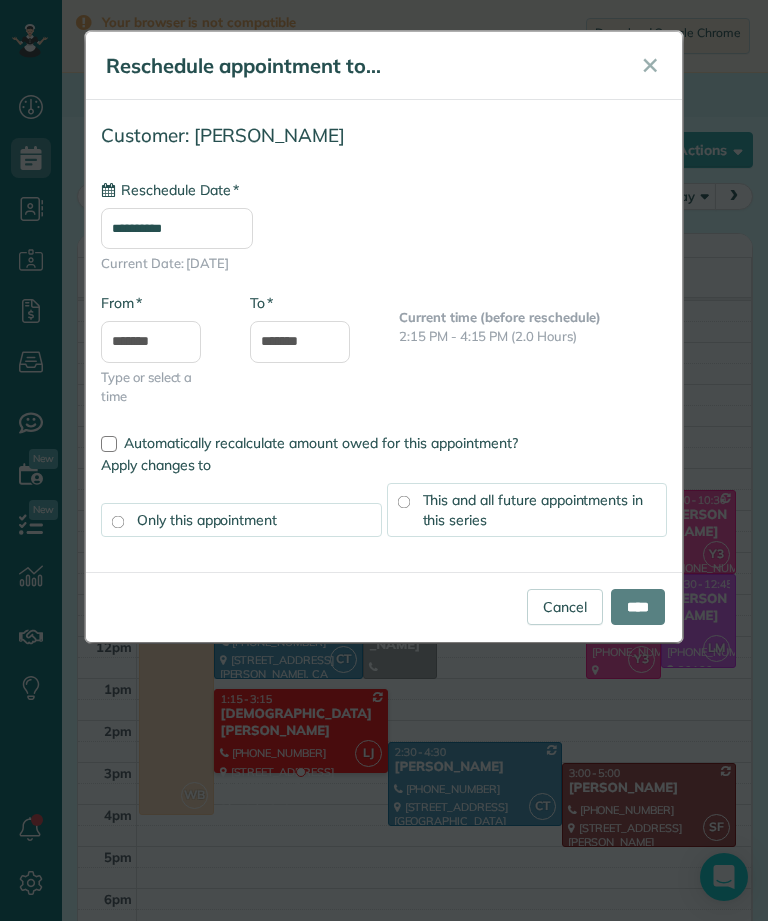 click on "**********" at bounding box center (177, 228) 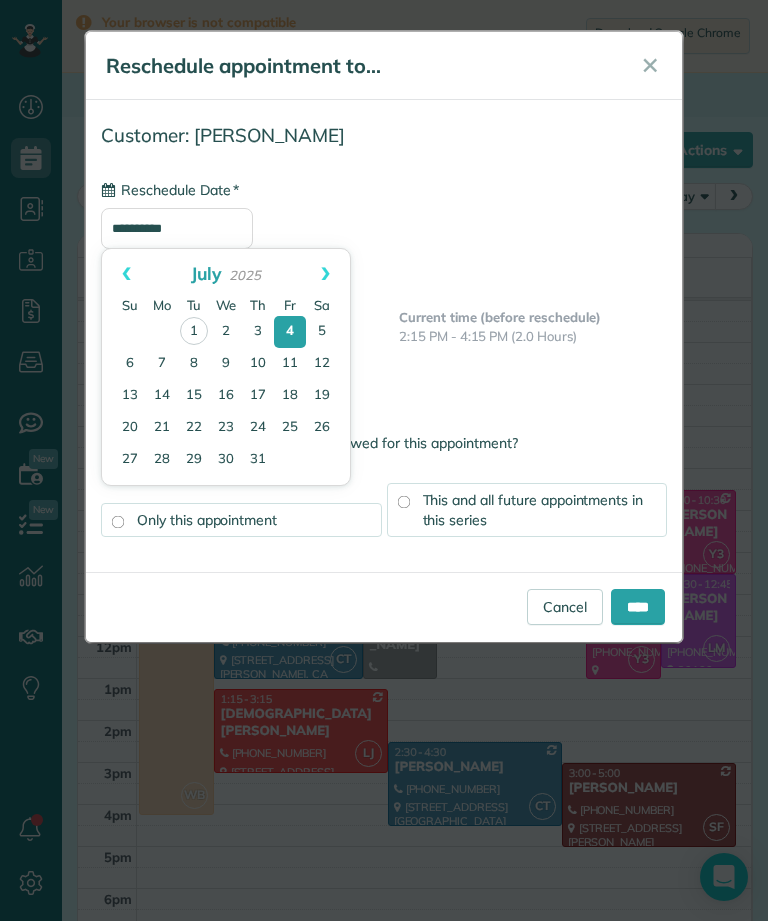 click on "3" at bounding box center (258, 332) 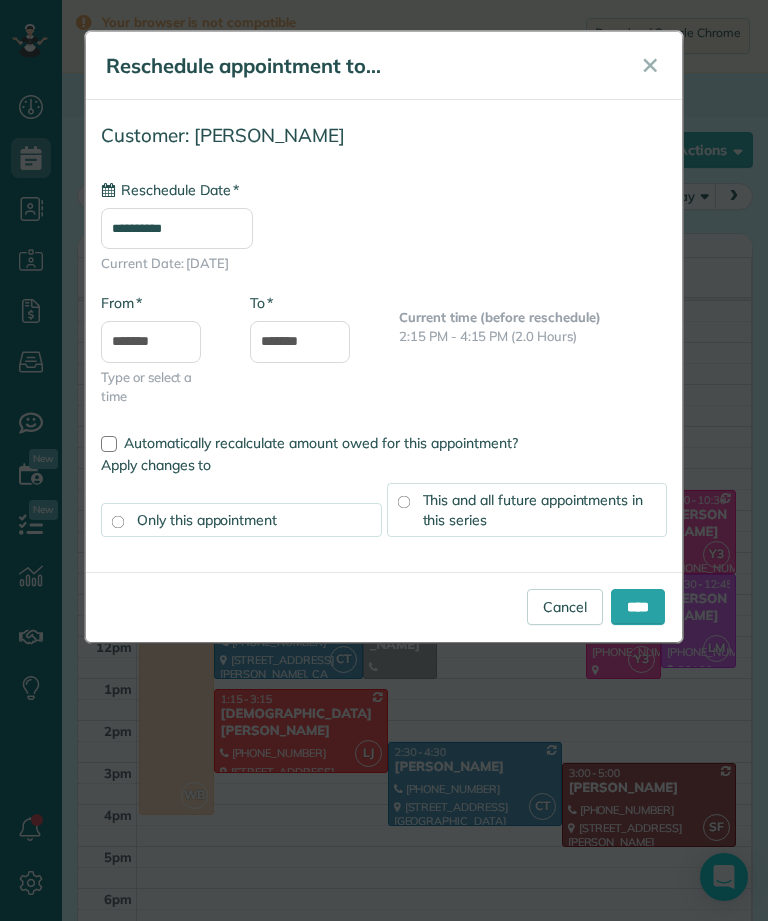 click on "****" at bounding box center (638, 607) 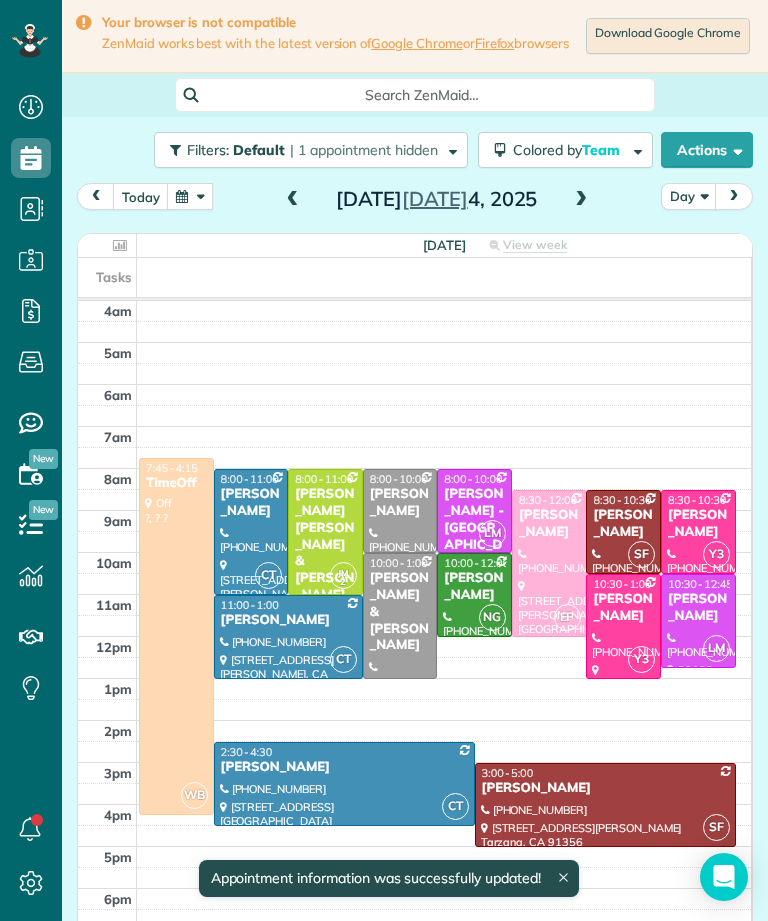 click at bounding box center (293, 200) 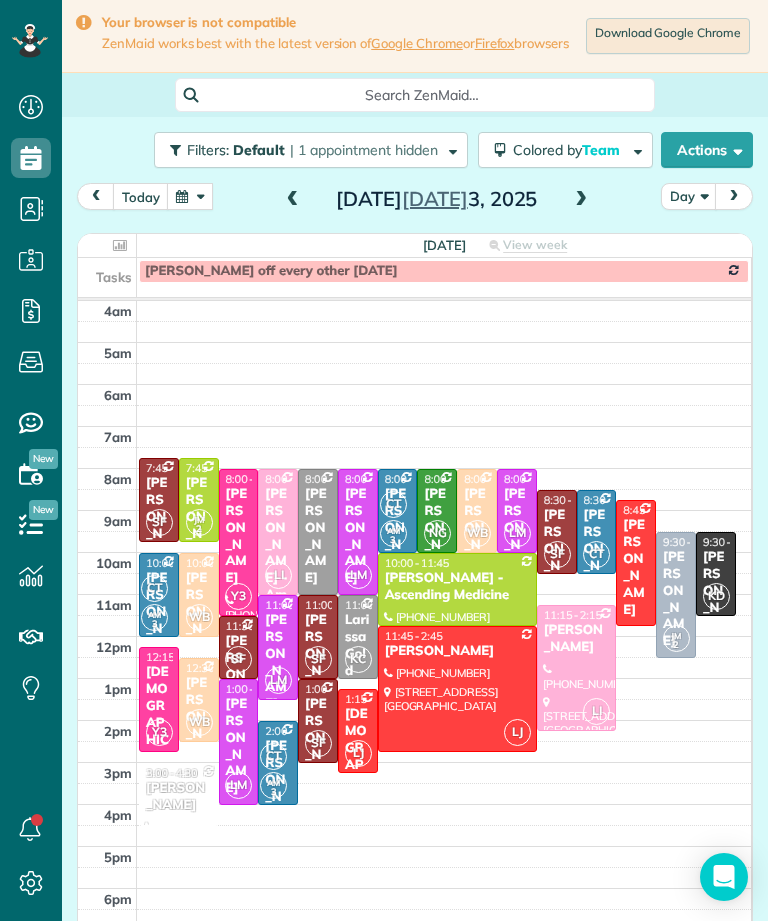 click at bounding box center (190, 196) 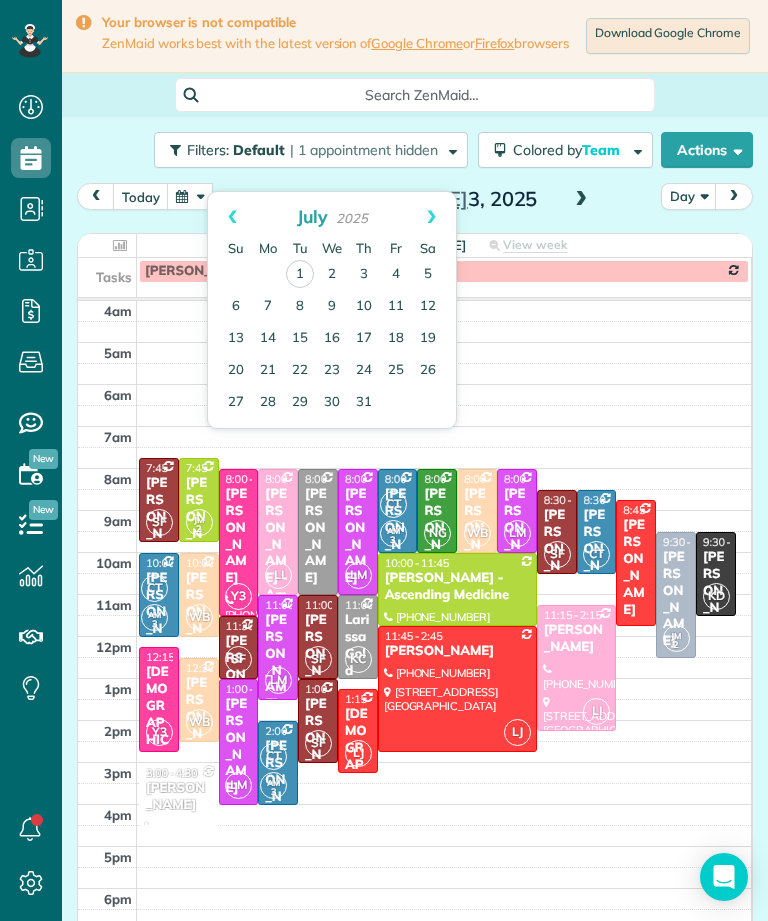 click on "2" at bounding box center (332, 275) 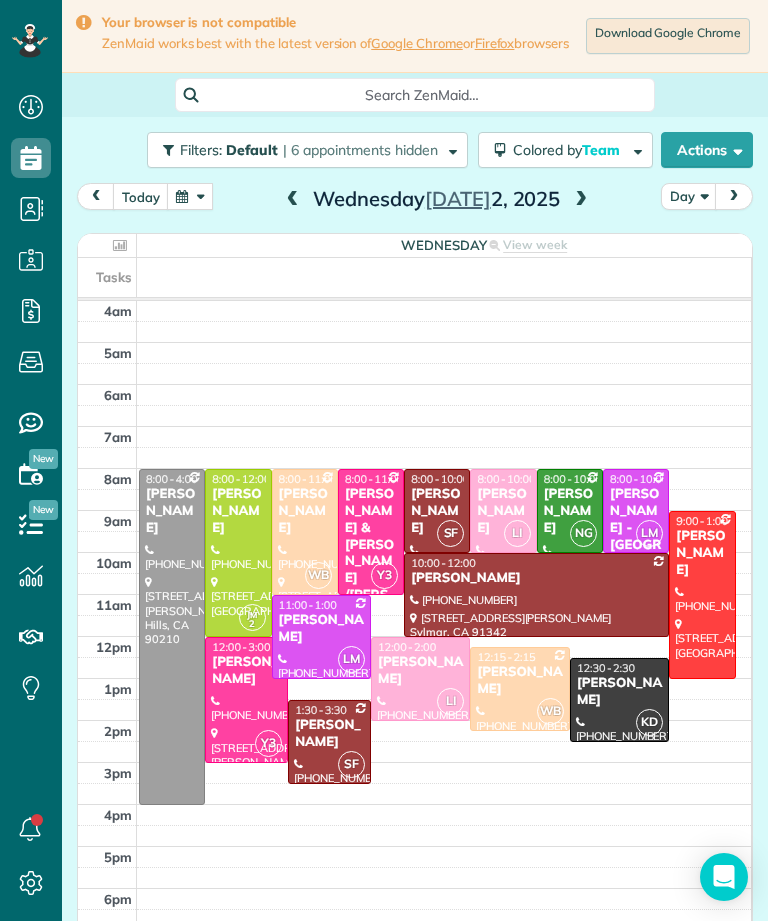 scroll, scrollTop: 985, scrollLeft: 62, axis: both 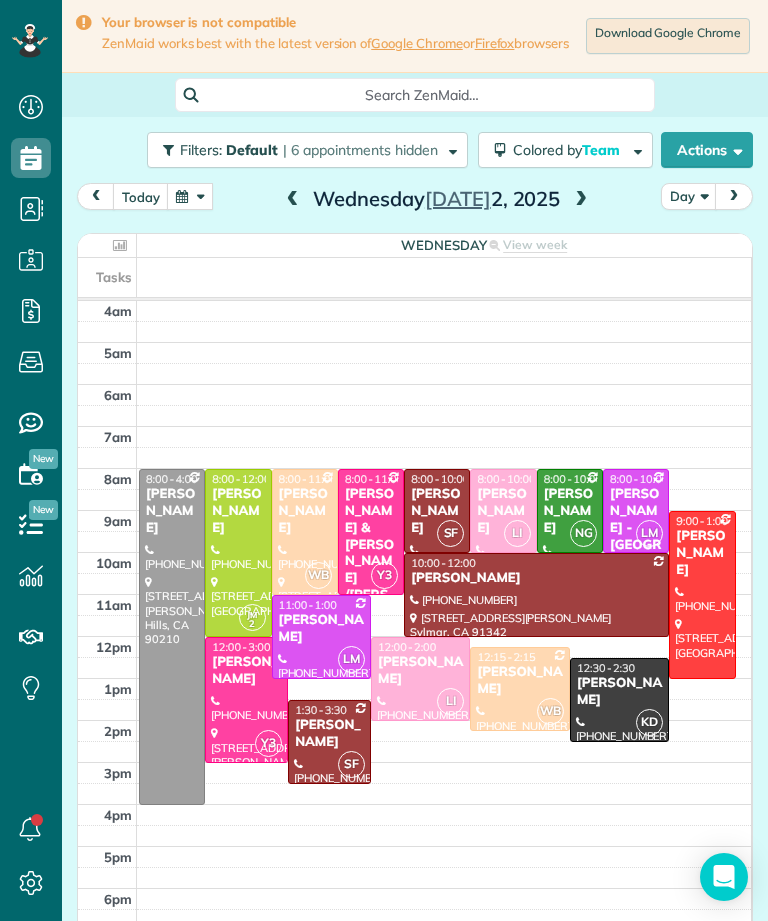 click at bounding box center [581, 200] 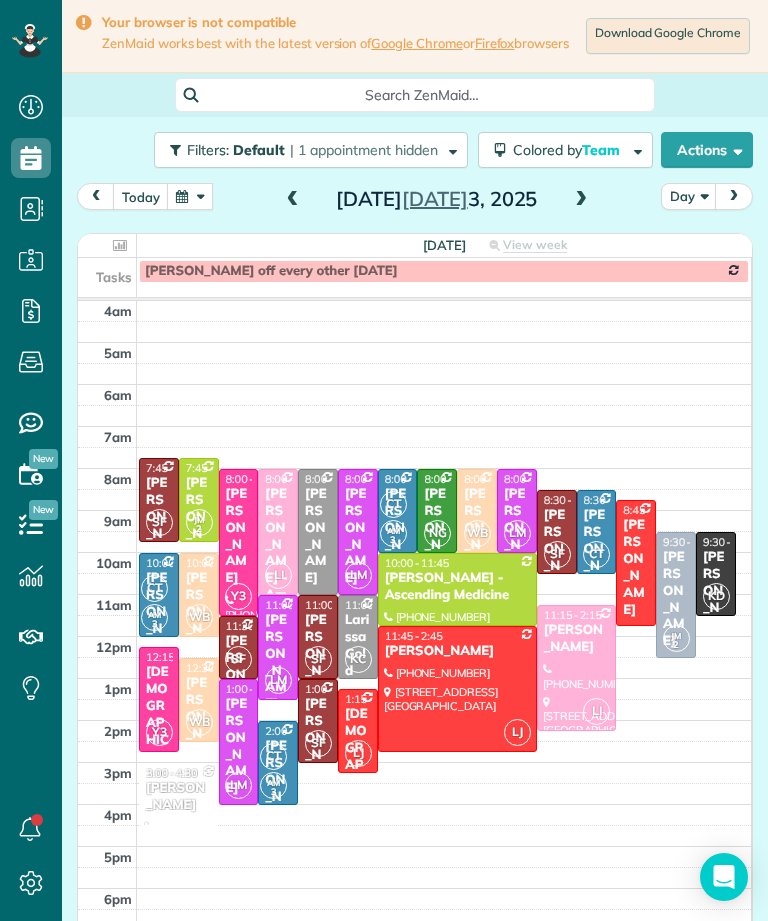 scroll, scrollTop: 985, scrollLeft: 62, axis: both 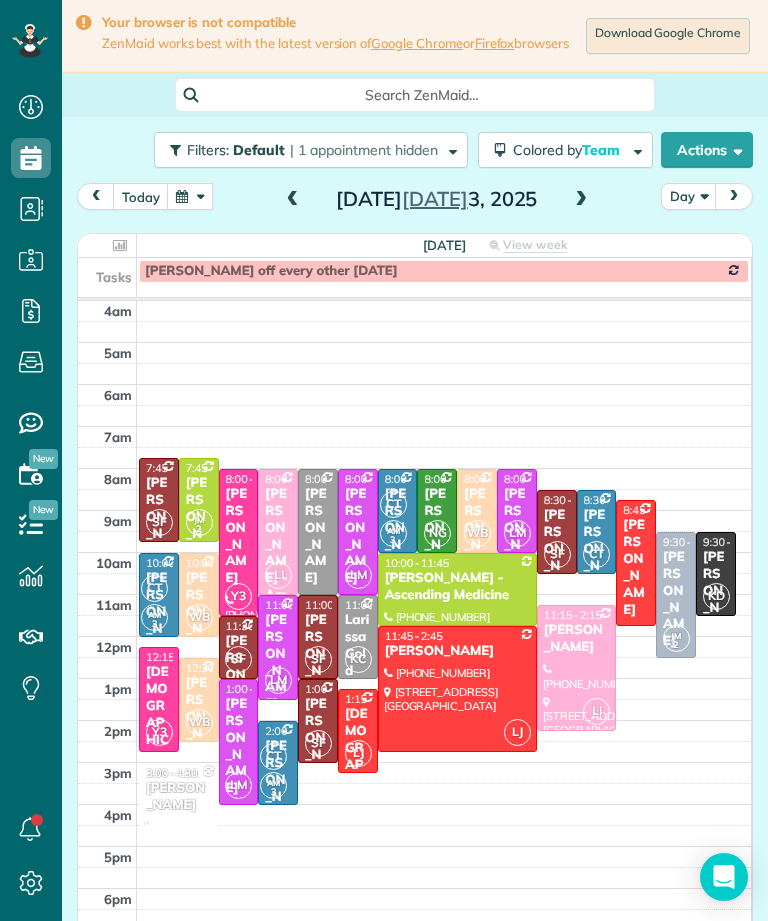 click at bounding box center (293, 200) 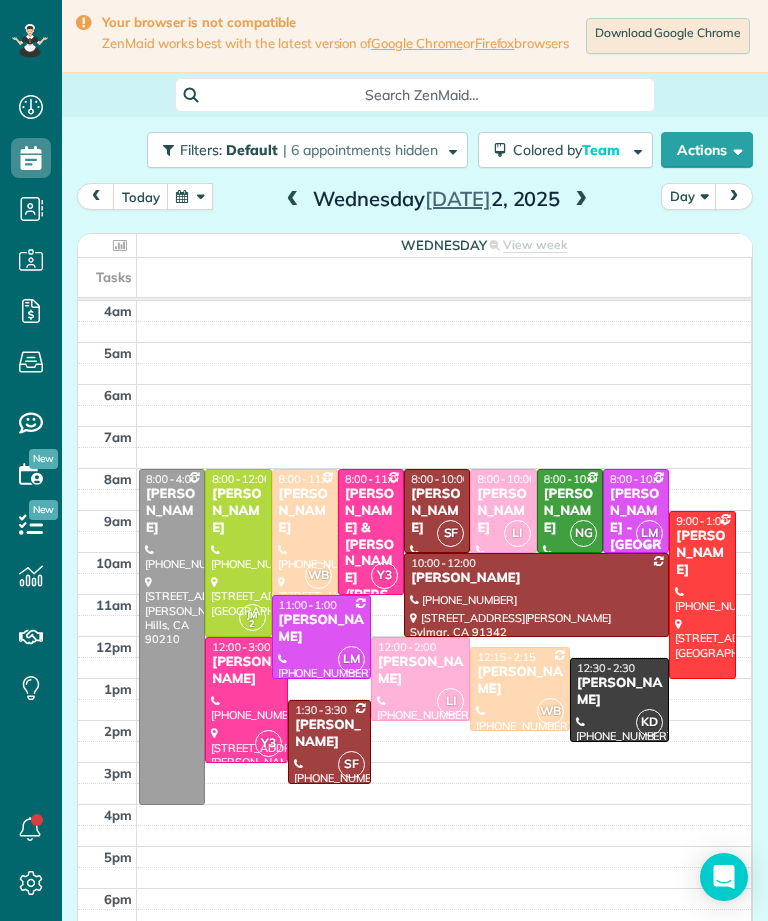 click at bounding box center [293, 200] 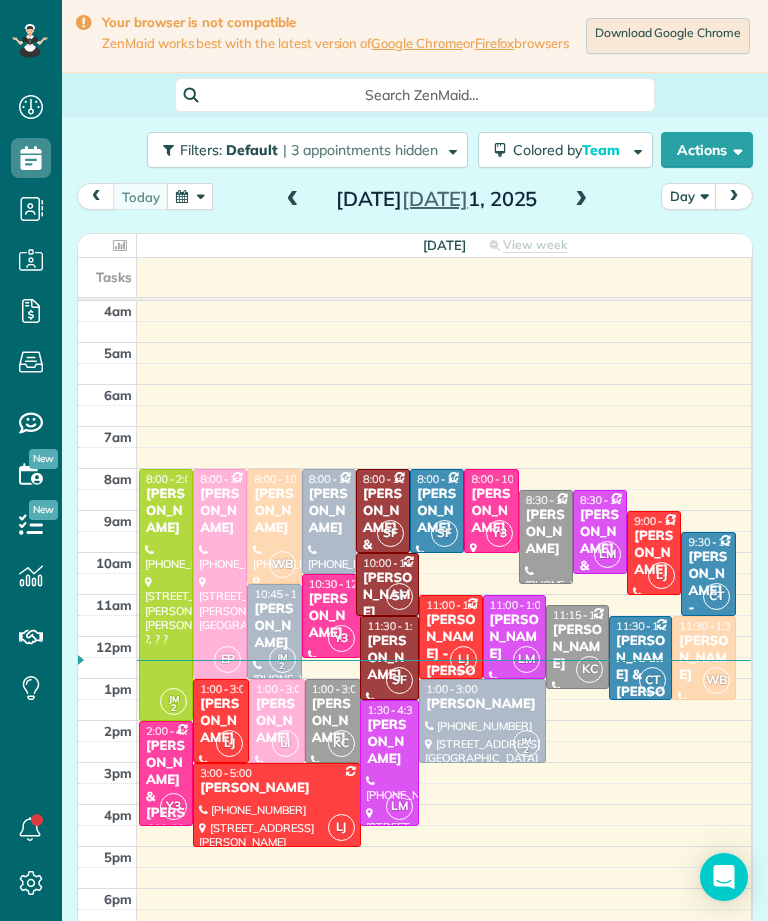 click at bounding box center (293, 200) 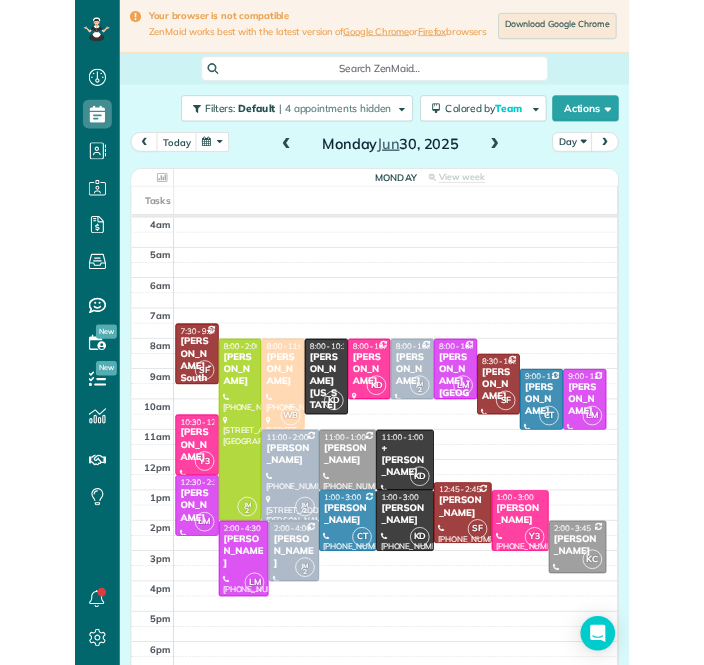 scroll, scrollTop: 985, scrollLeft: 62, axis: both 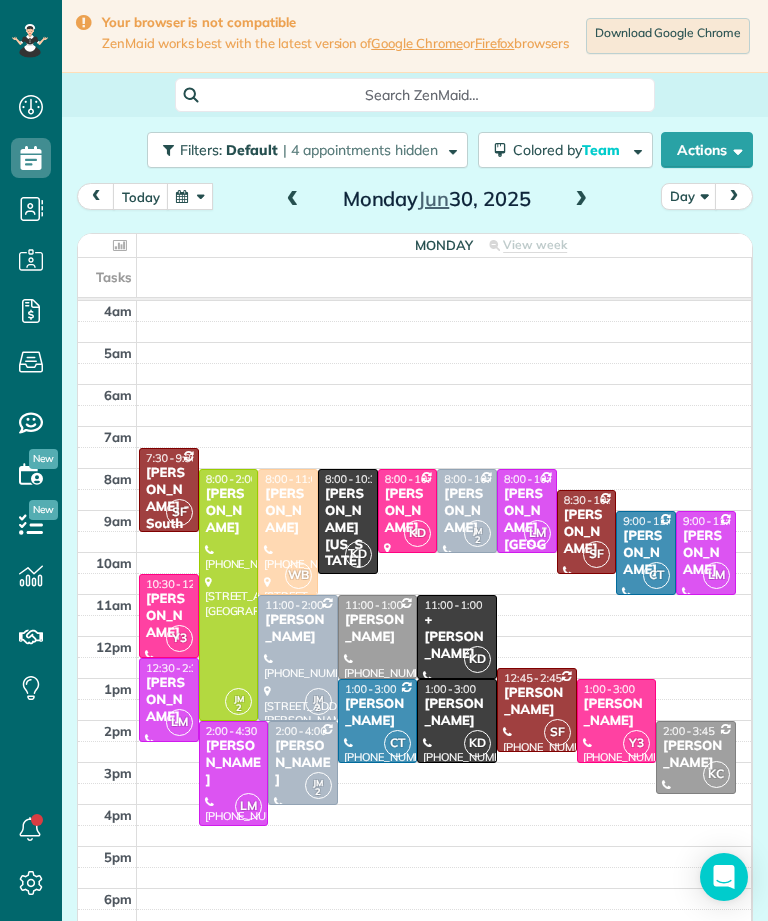 click at bounding box center [581, 200] 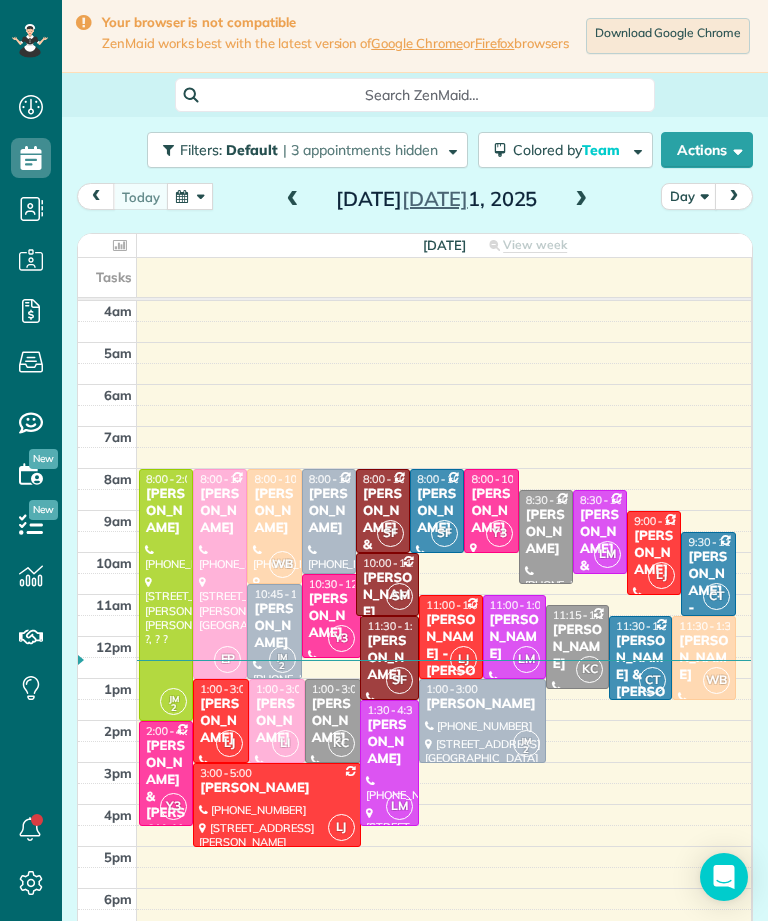 click at bounding box center [581, 200] 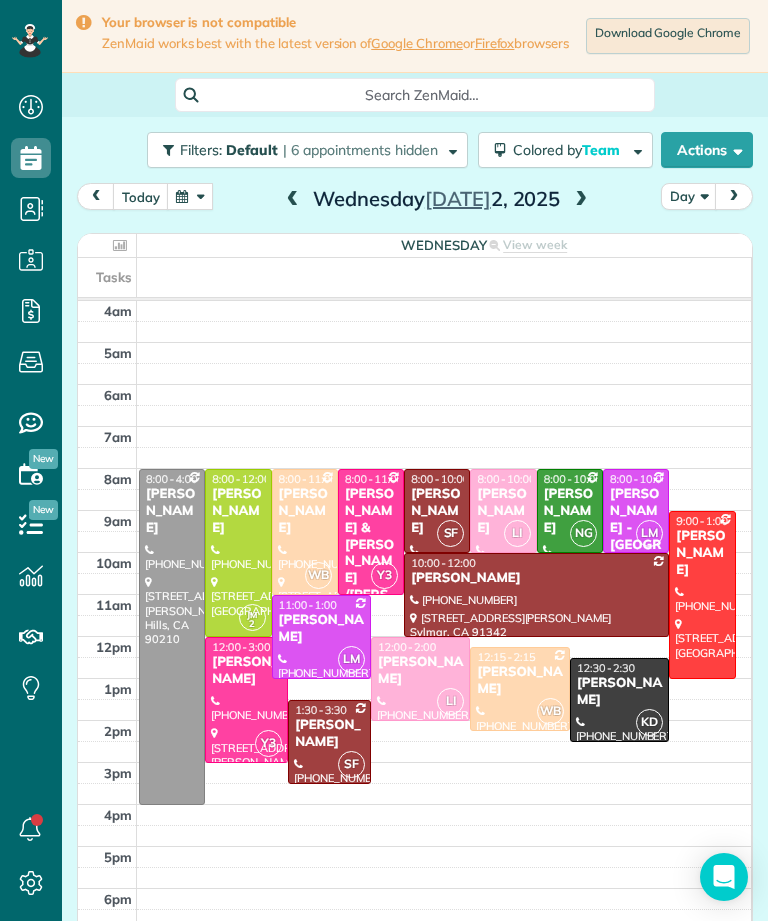 scroll, scrollTop: 985, scrollLeft: 62, axis: both 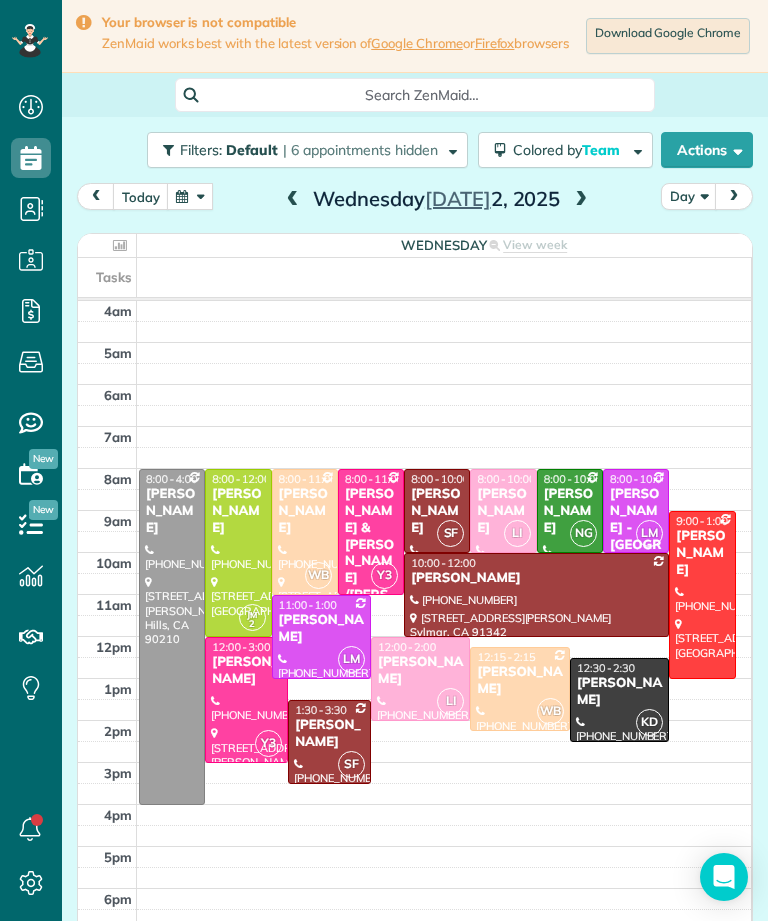 click at bounding box center (190, 196) 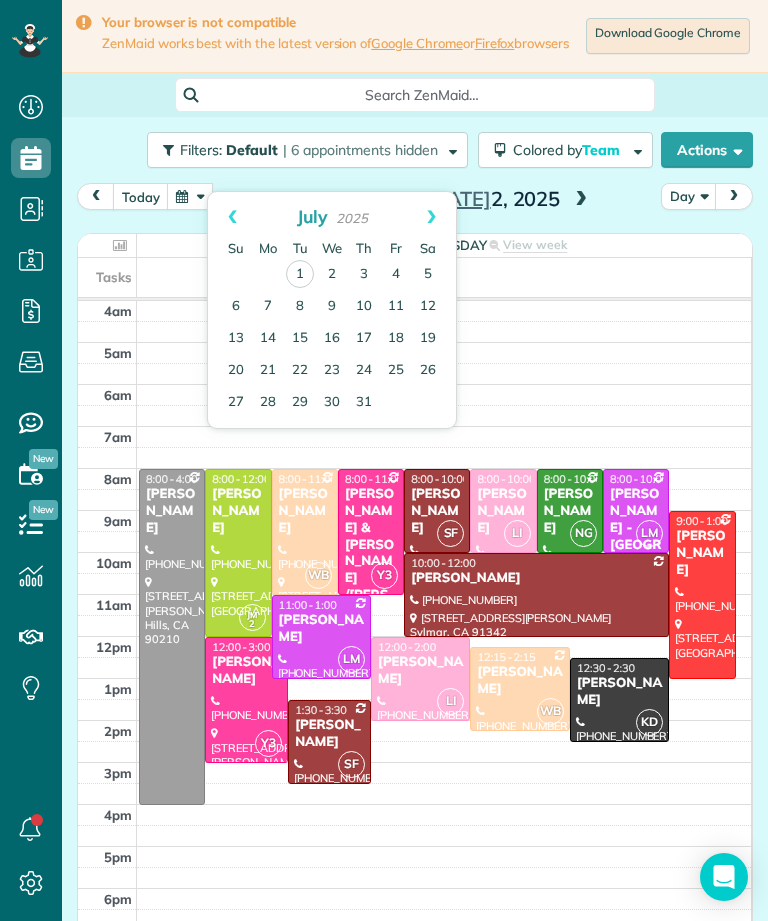 click on "11" at bounding box center [396, 307] 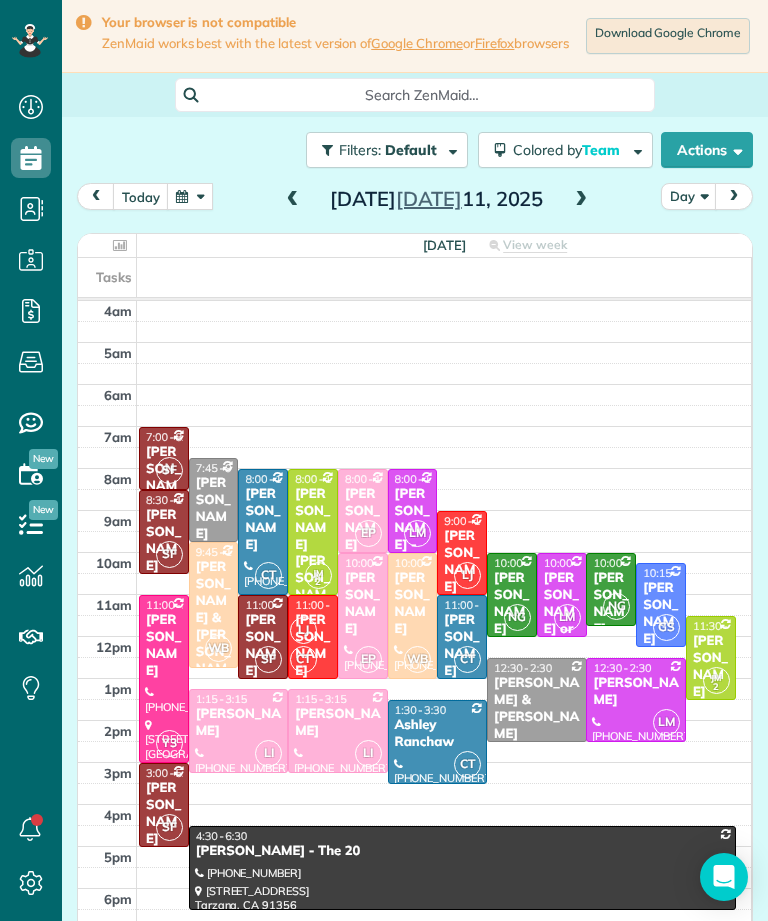 click at bounding box center (444, 626) 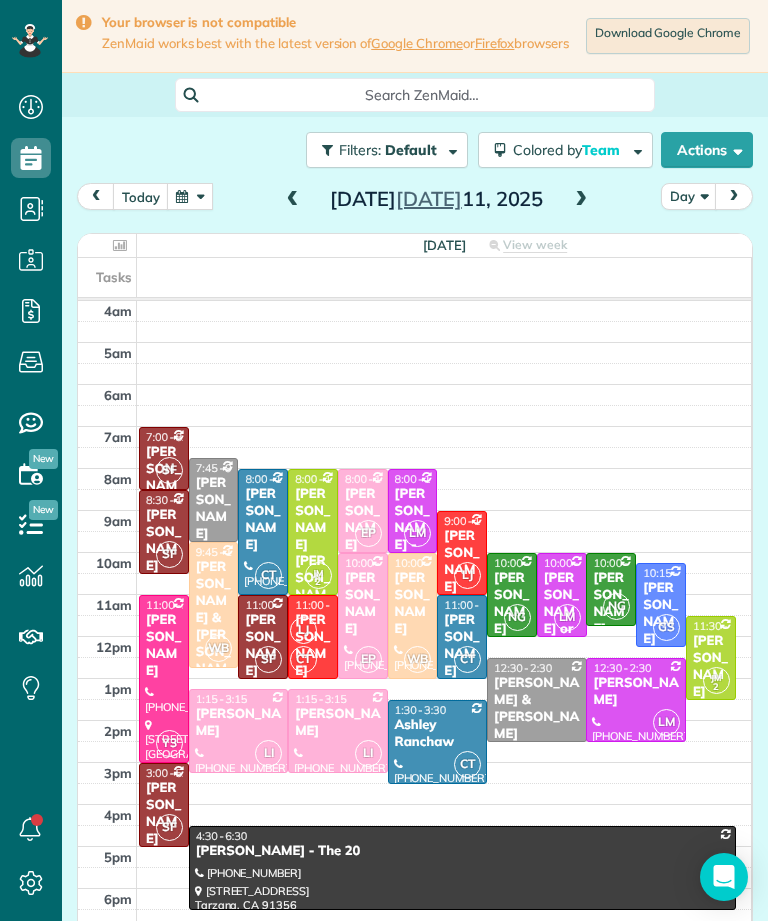click at bounding box center [444, 626] 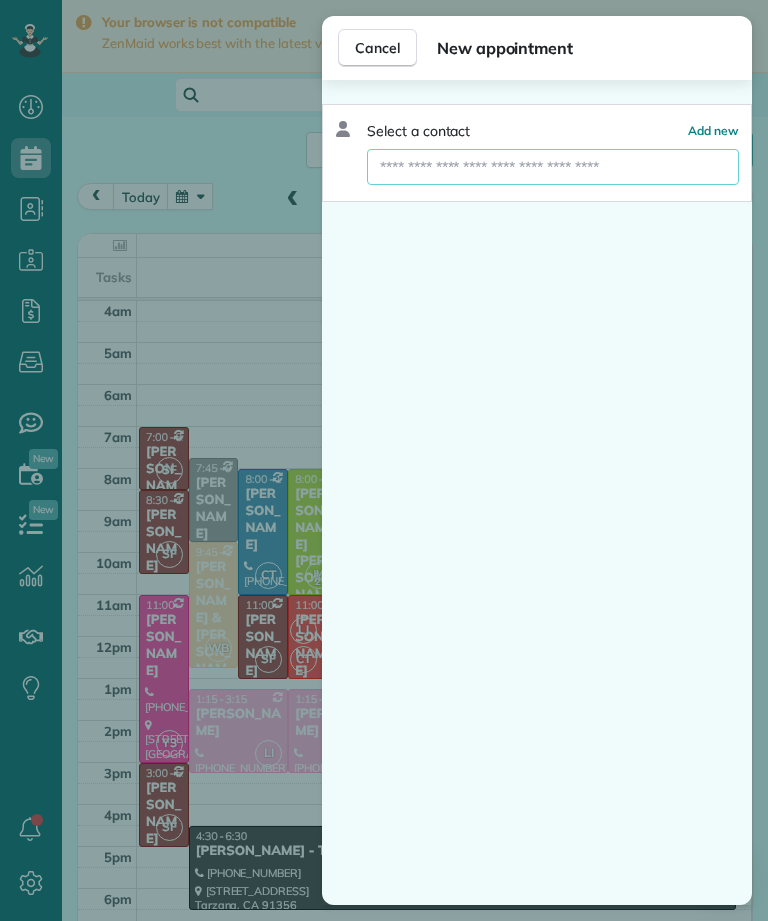 click at bounding box center [553, 167] 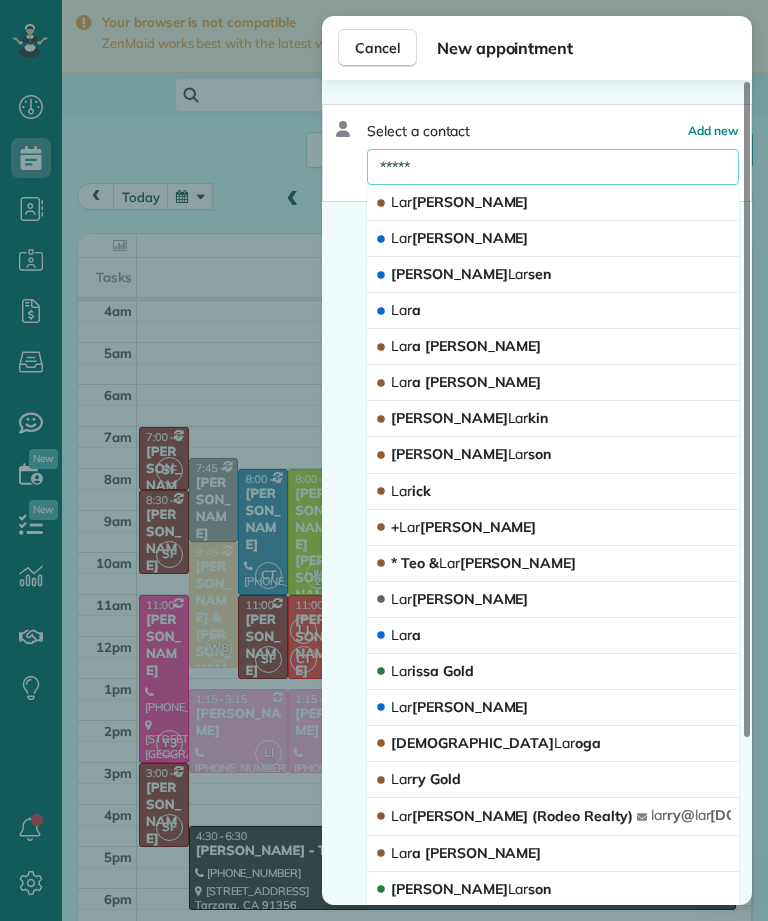 type on "*****" 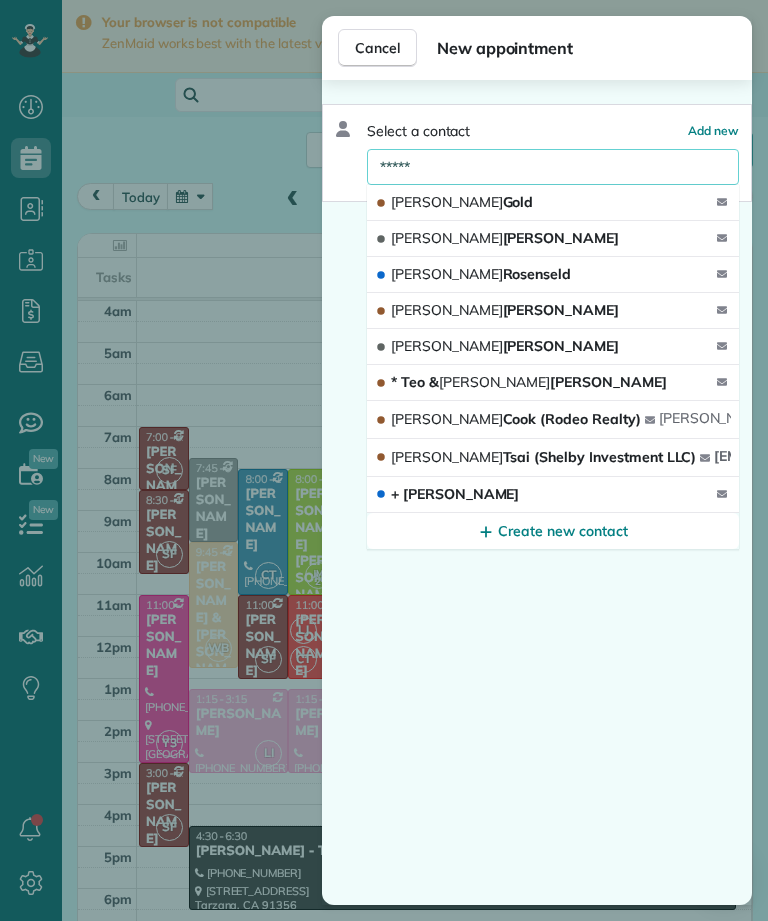 click on "[PERSON_NAME] ([PERSON_NAME] Investment LLC)" at bounding box center [543, 457] 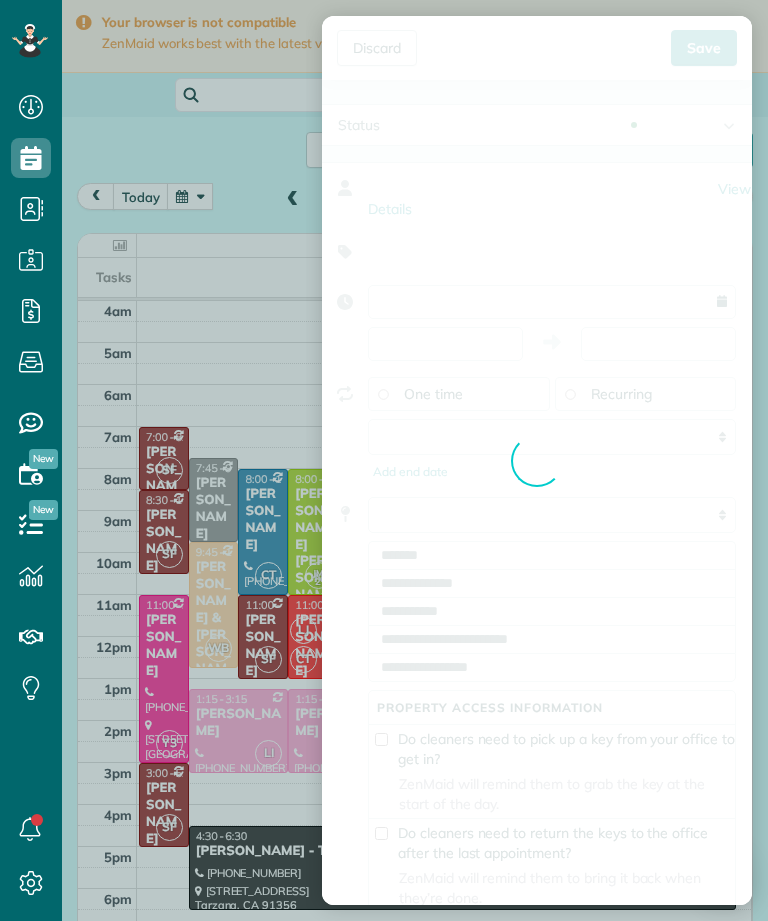 type on "**********" 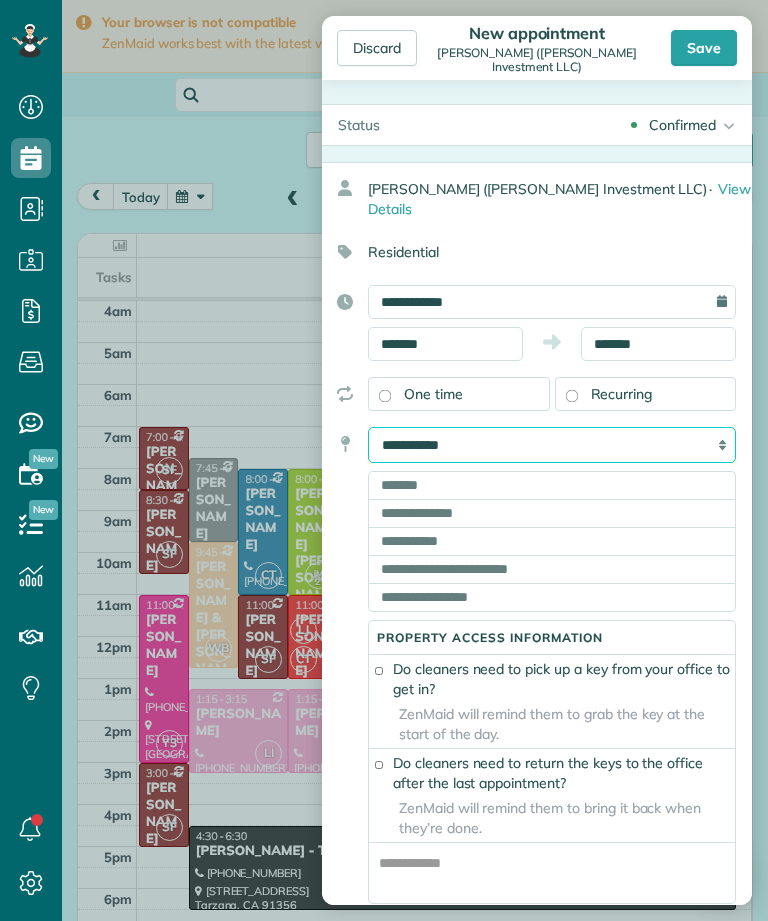 click on "**********" at bounding box center [552, 445] 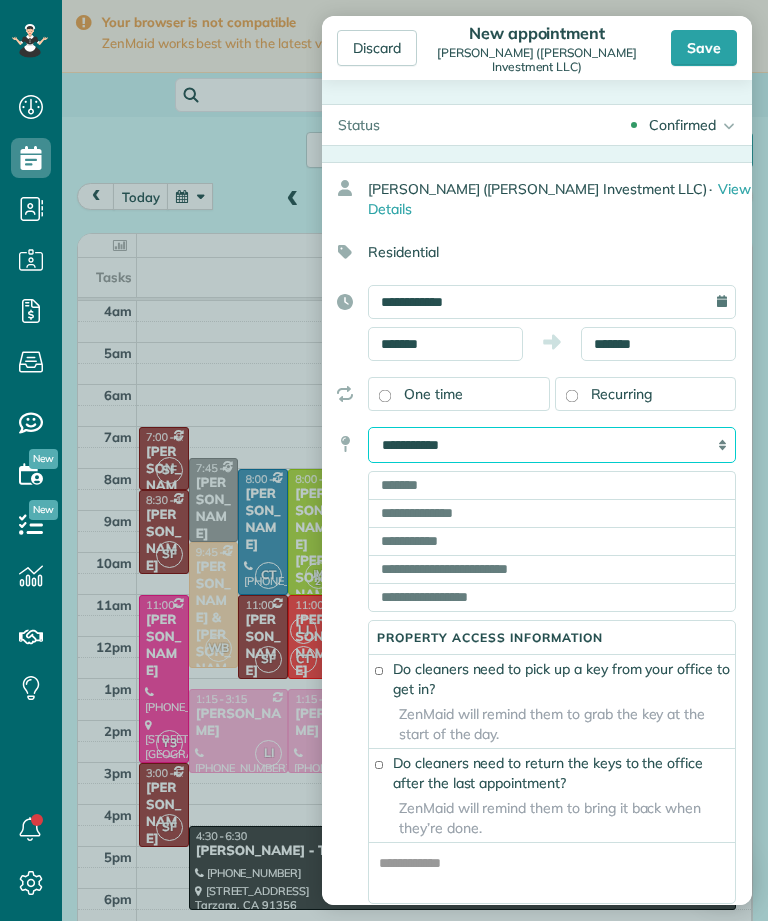 select on "******" 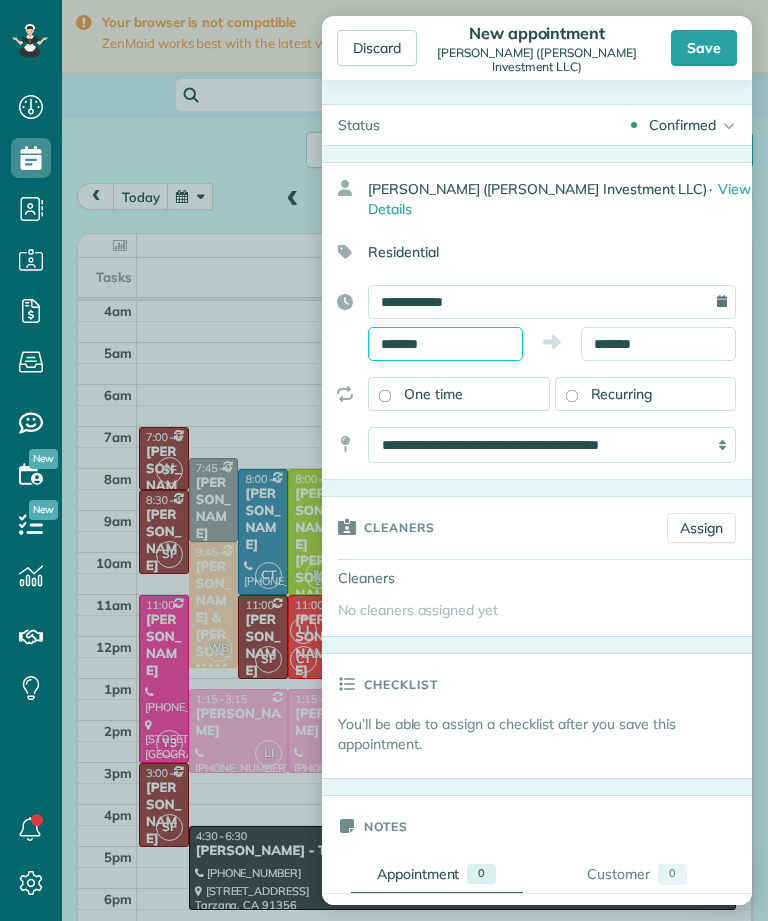 click on "Dashboard
Scheduling
Calendar View
List View
Dispatch View - Weekly scheduling (Beta)" at bounding box center [384, 460] 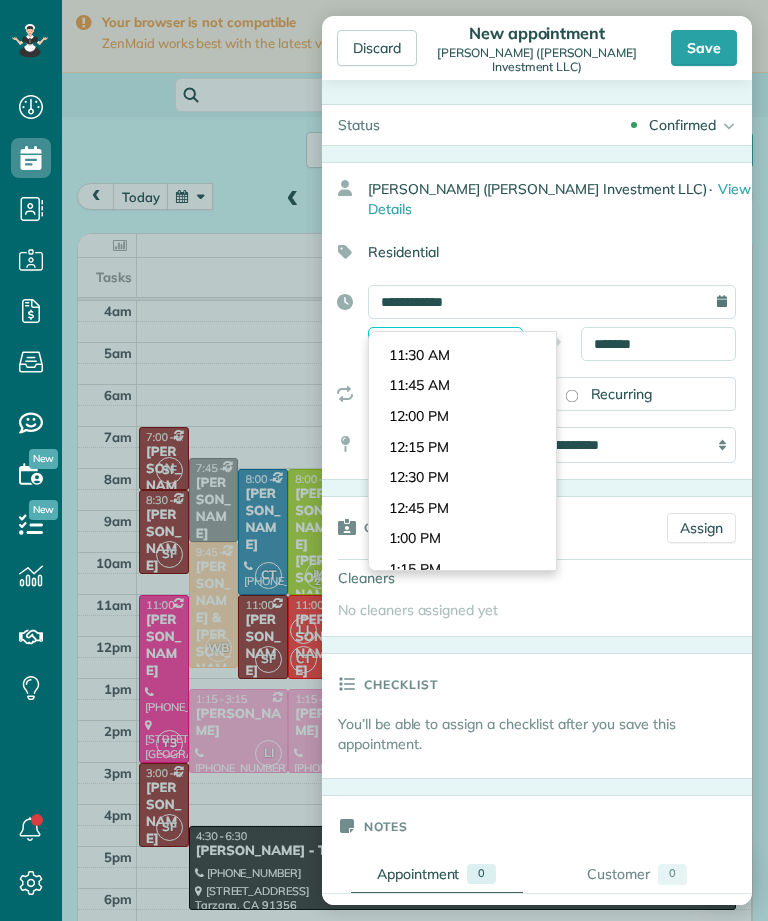 scroll, scrollTop: 1373, scrollLeft: 0, axis: vertical 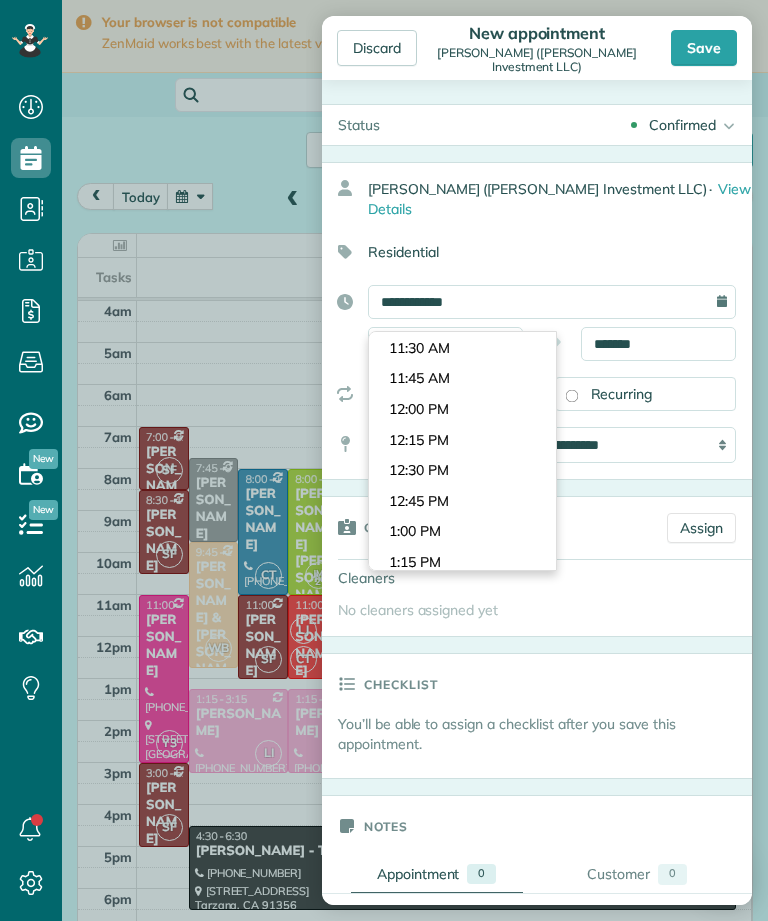 click on "Dashboard
Scheduling
Calendar View
List View
Dispatch View - Weekly scheduling (Beta)" at bounding box center [384, 460] 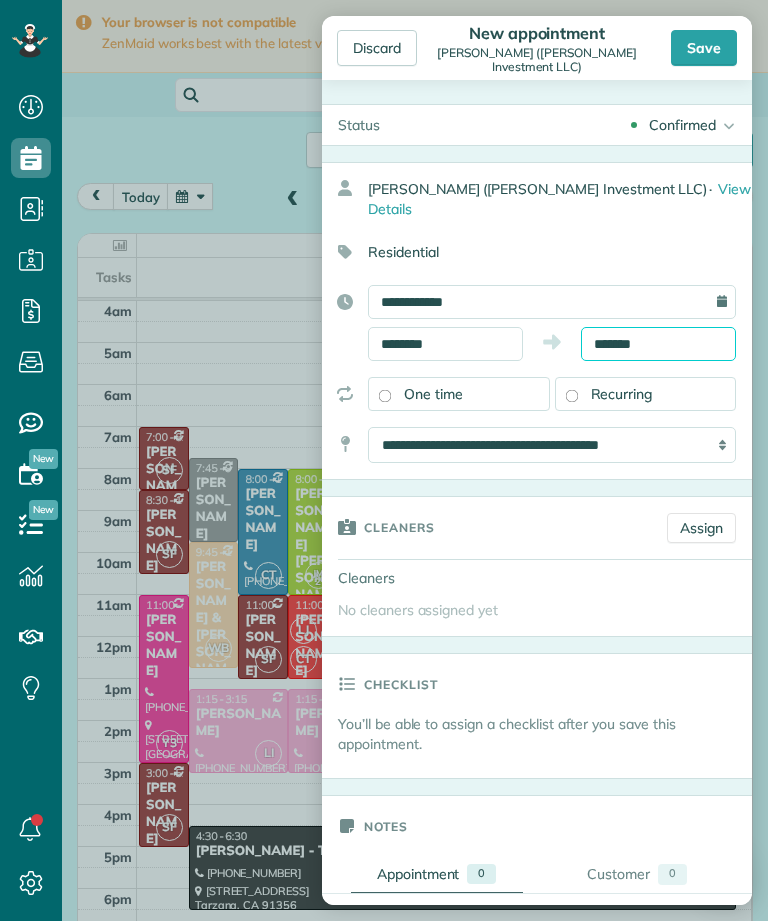 click on "Dashboard
Scheduling
Calendar View
List View
Dispatch View - Weekly scheduling (Beta)" at bounding box center (384, 460) 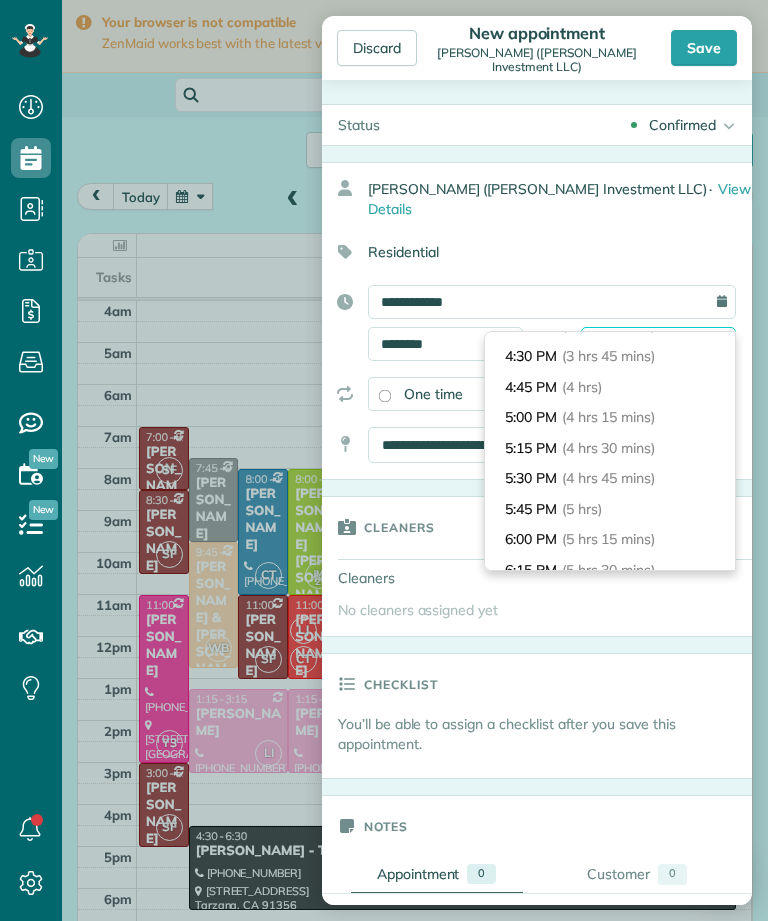 scroll, scrollTop: 479, scrollLeft: 0, axis: vertical 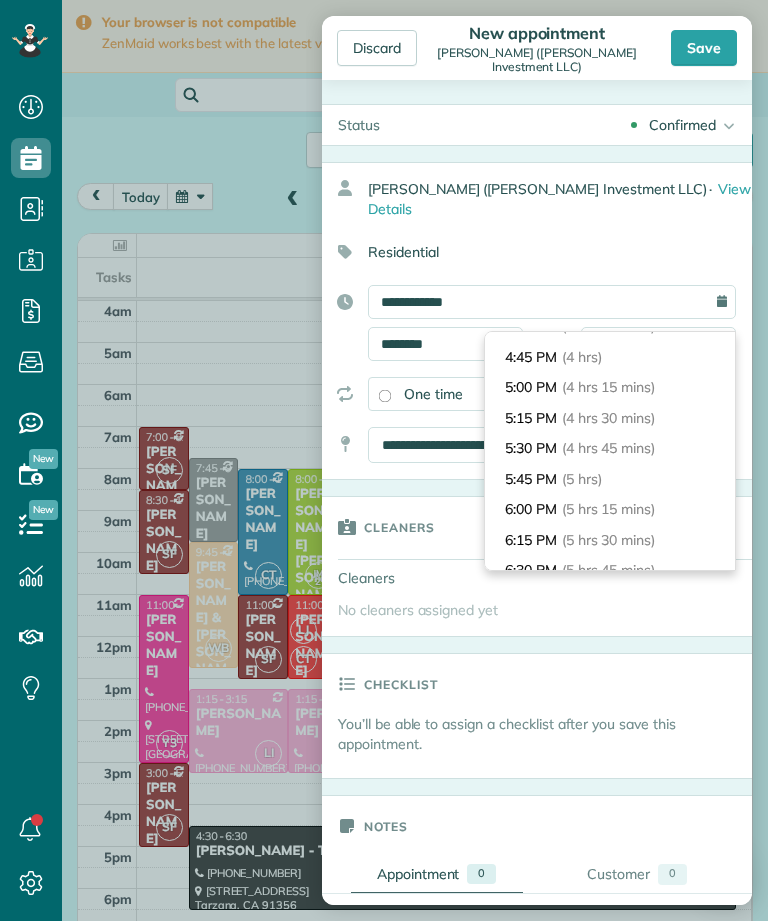 click on "4:45 PM  (4 hrs)" at bounding box center (610, 357) 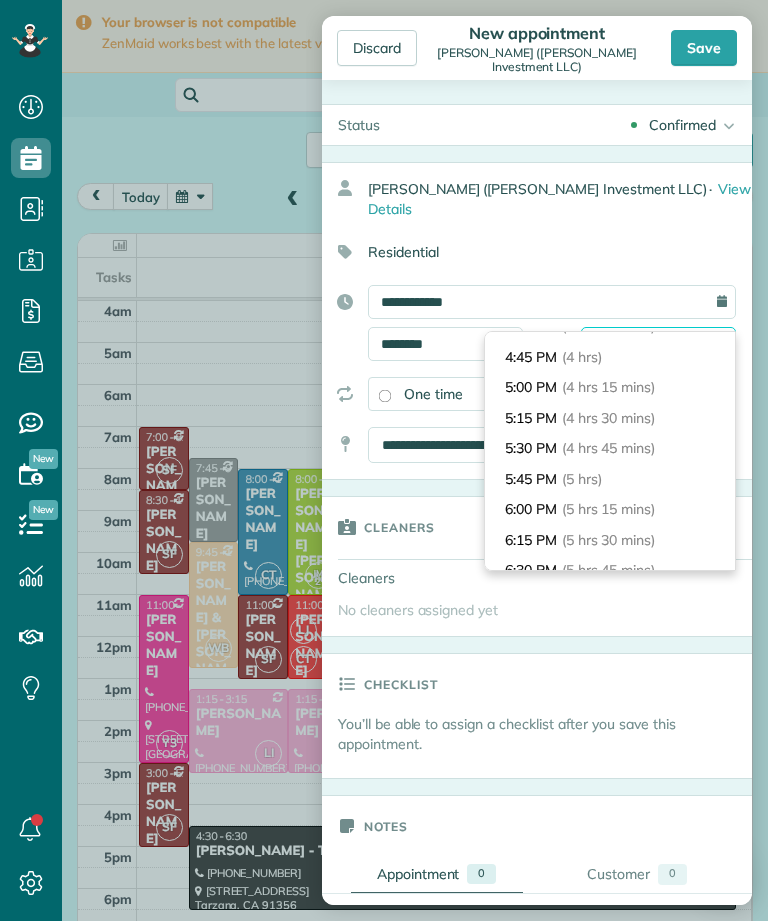 type on "*******" 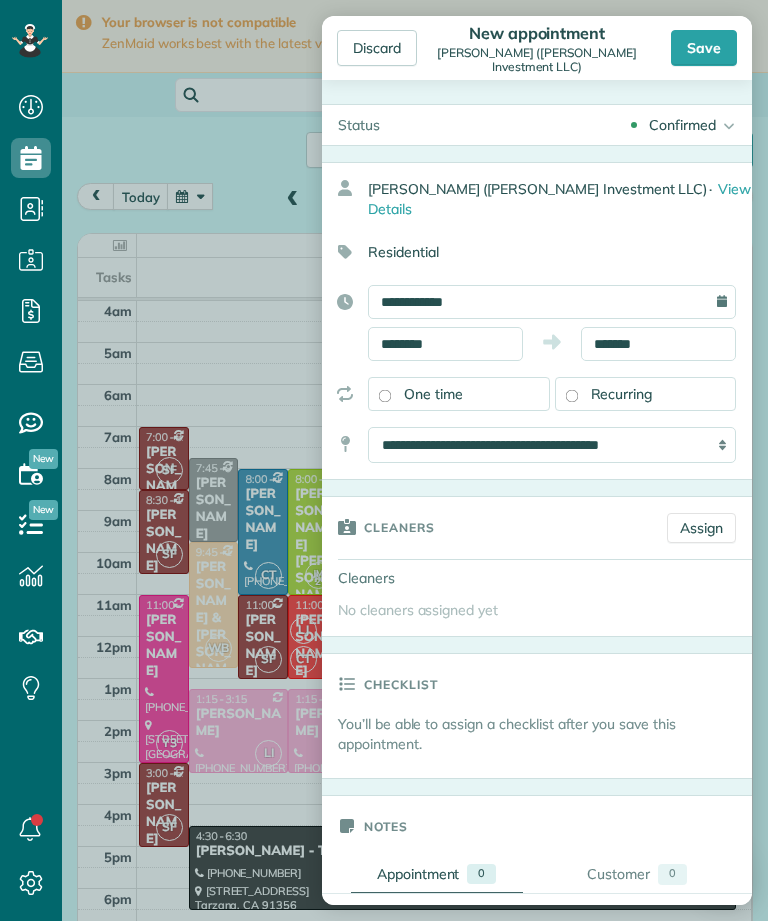 click on "Assign" at bounding box center [701, 528] 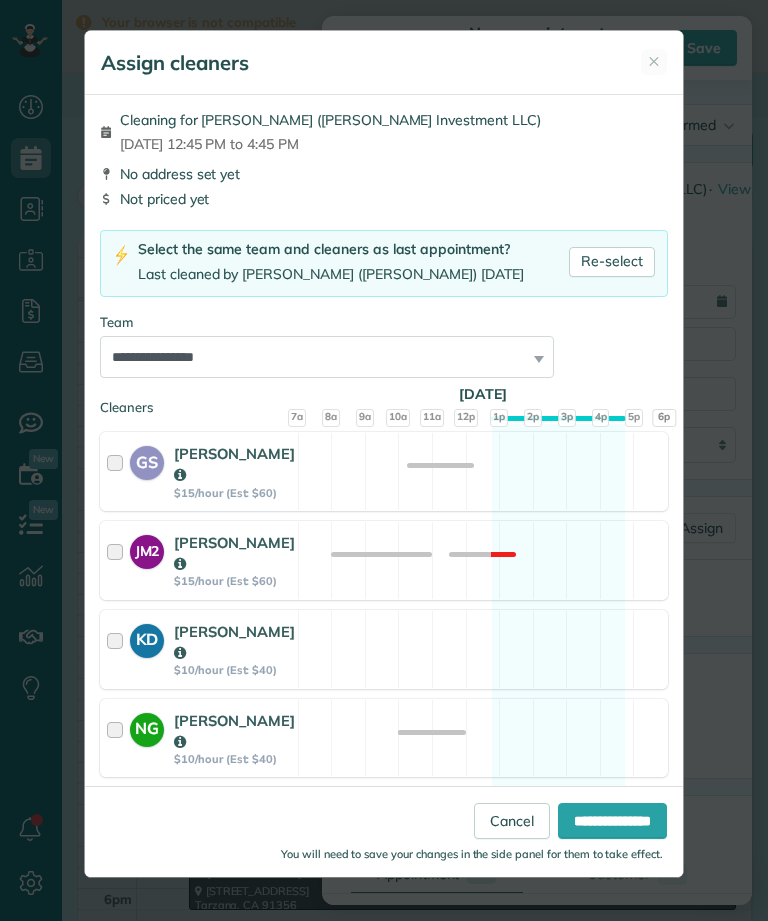 click on "Re-select" at bounding box center (612, 262) 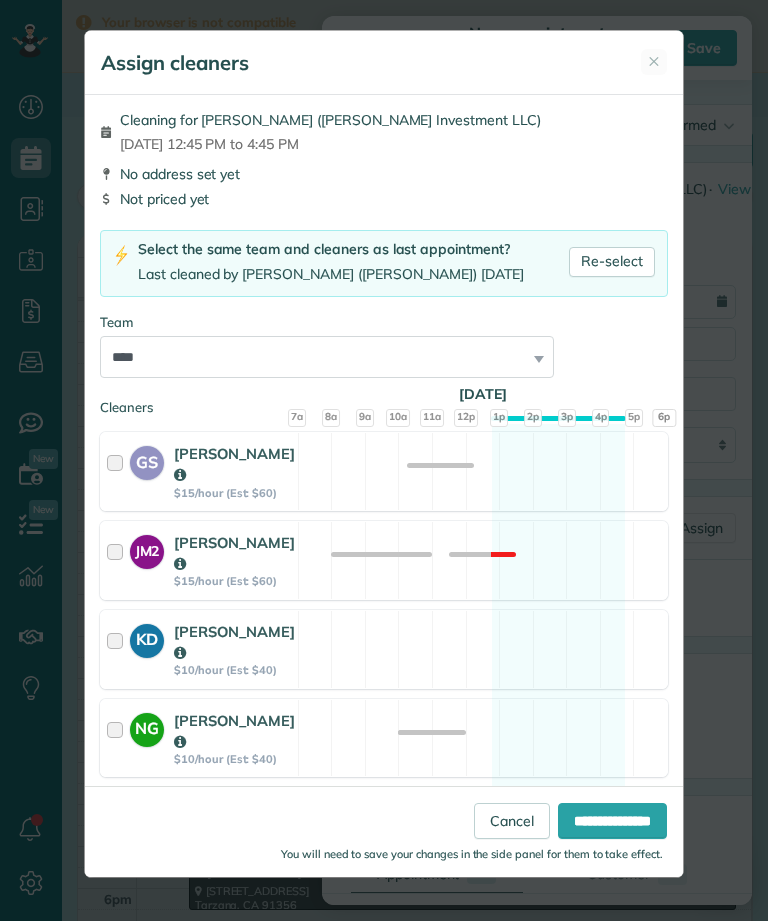 click on "**********" at bounding box center [612, 821] 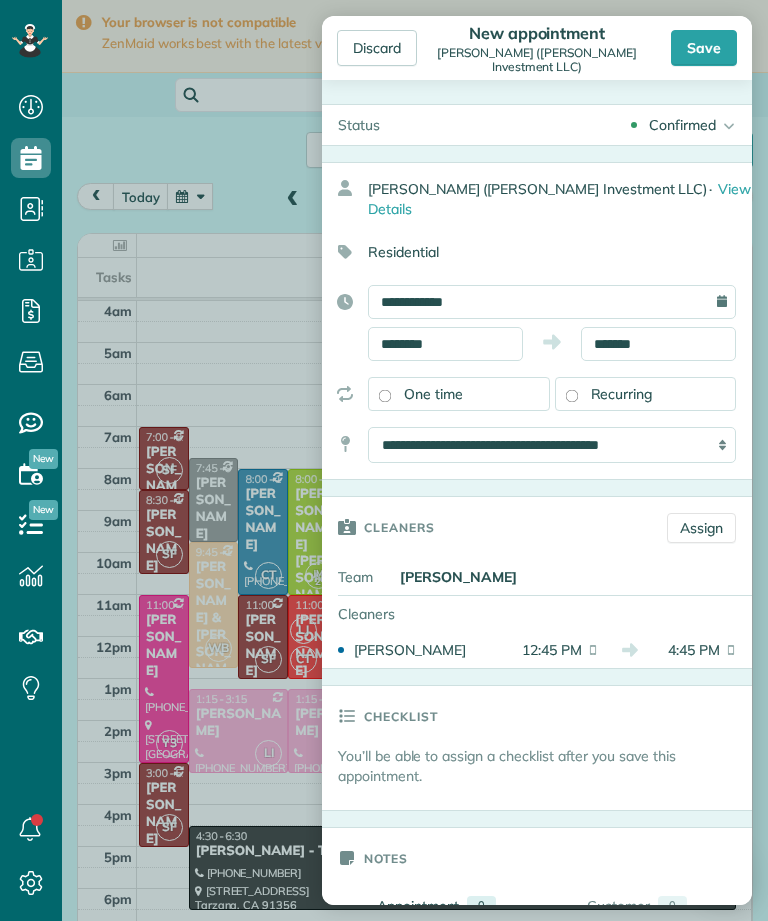 click on "Save" at bounding box center (704, 48) 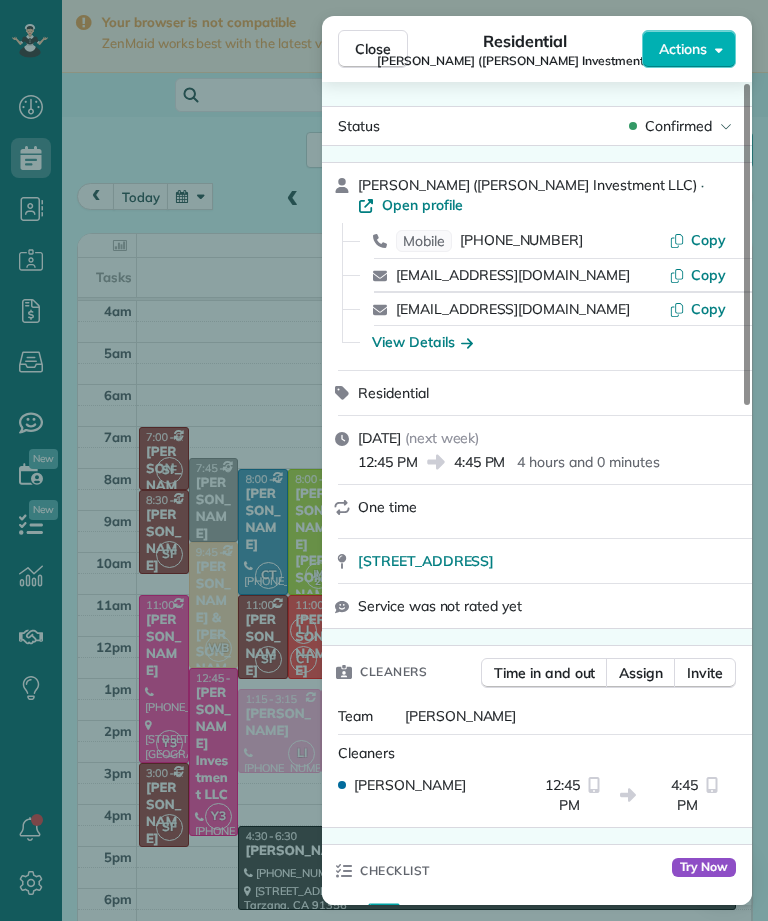 click on "Close Residential [PERSON_NAME] ([PERSON_NAME] Investment LLC) Actions Status Confirmed [PERSON_NAME] ([PERSON_NAME] Investment LLC) · Open profile Mobile [PHONE_NUMBER] Copy [EMAIL_ADDRESS][DOMAIN_NAME] Copy [EMAIL_ADDRESS][DOMAIN_NAME] Copy View Details Residential [DATE] ( next week ) 12:45 PM 4:45 PM 4 hours and 0 minutes One time [STREET_ADDRESS] Service was not rated yet Cleaners Time in and out Assign Invite Team Yuri Cleaners [PERSON_NAME]   12:45 PM 4:45 PM Checklist Try Now Keep this appointment up to your standards. Stay on top of every detail, keep your cleaners organised, and your client happy. Assign a checklist Watch a 5 min demo Billing Billing actions Price $0.00 Overcharge $0.00 Discount $0.00 Coupon discount - Primary tax - Secondary tax - Total appointment price $0.00 Tips collected New feature! $0.00 [PERSON_NAME] as paid Total including tip $0.00 Get paid online in no-time! Send an invoice and reward your cleaners with tips Charge customer credit card Appointment custom fields Key # - 0 0" at bounding box center [384, 460] 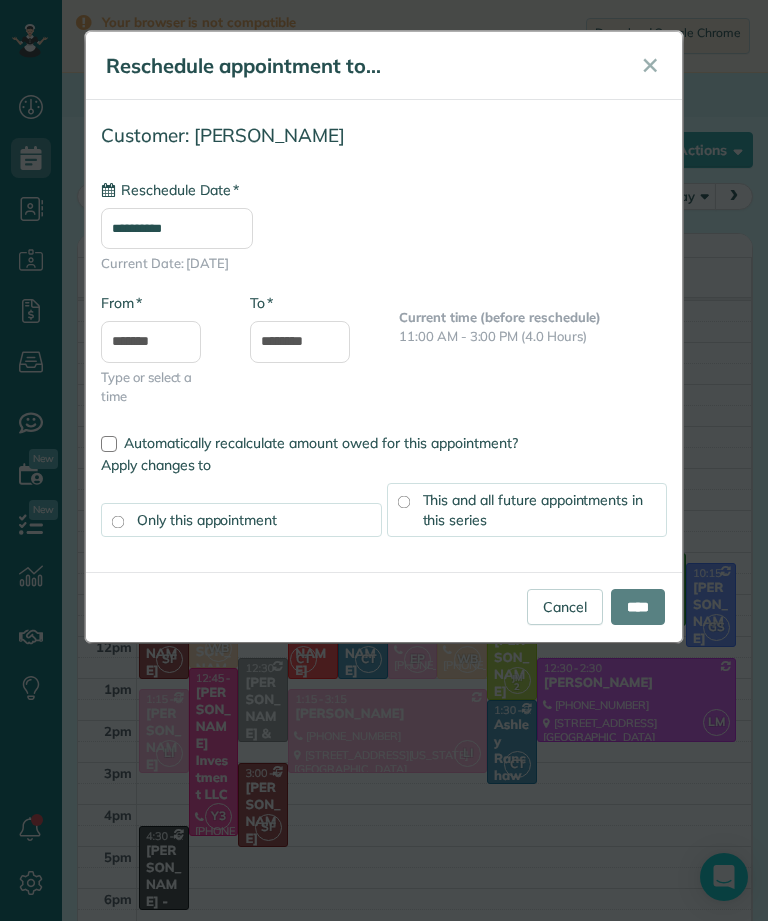 type on "**********" 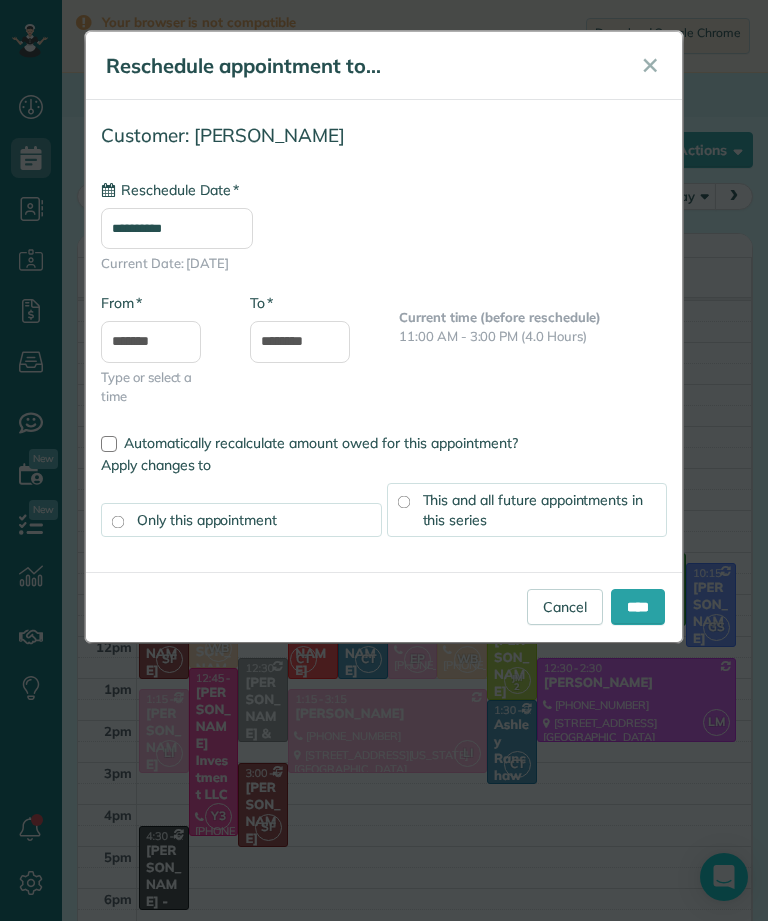 click on "****" at bounding box center (638, 607) 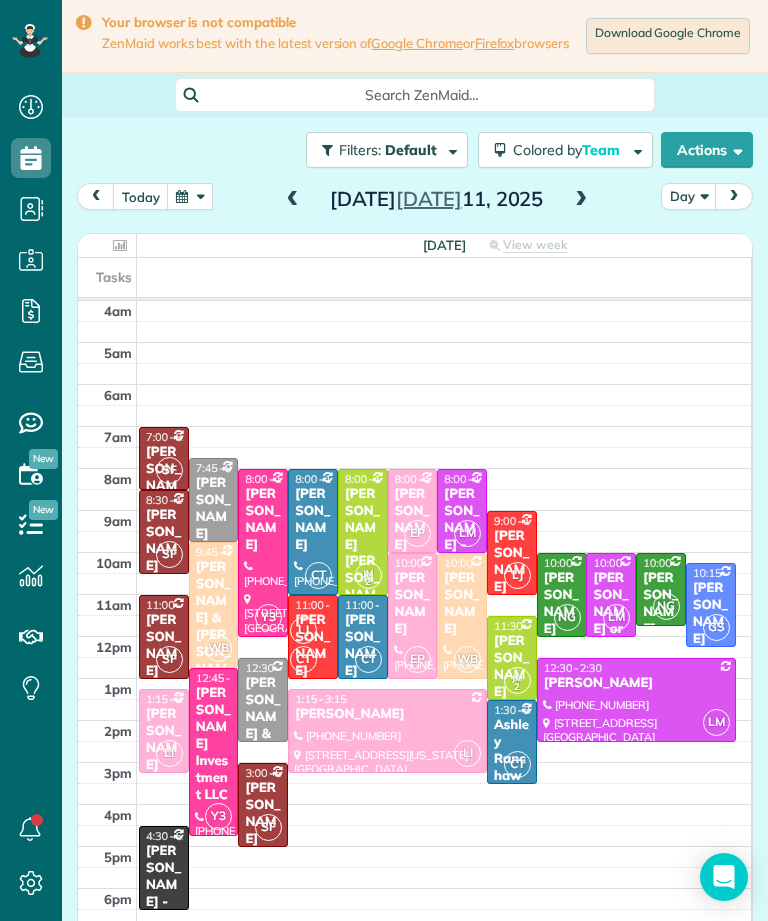 scroll, scrollTop: 985, scrollLeft: 62, axis: both 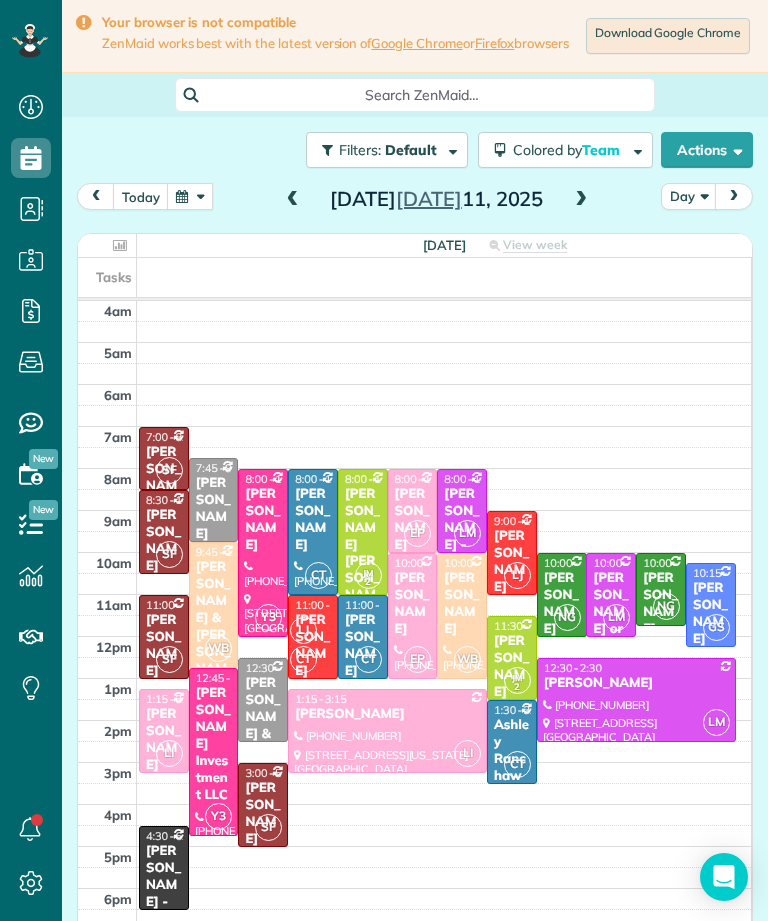 click at bounding box center [190, 196] 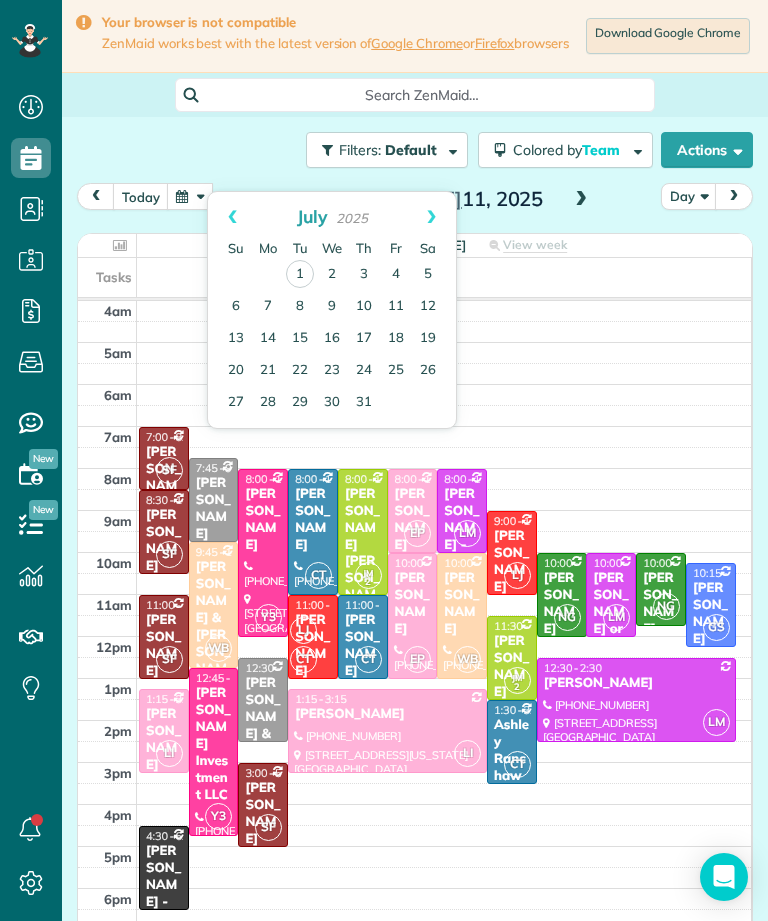 click on "7" at bounding box center [268, 307] 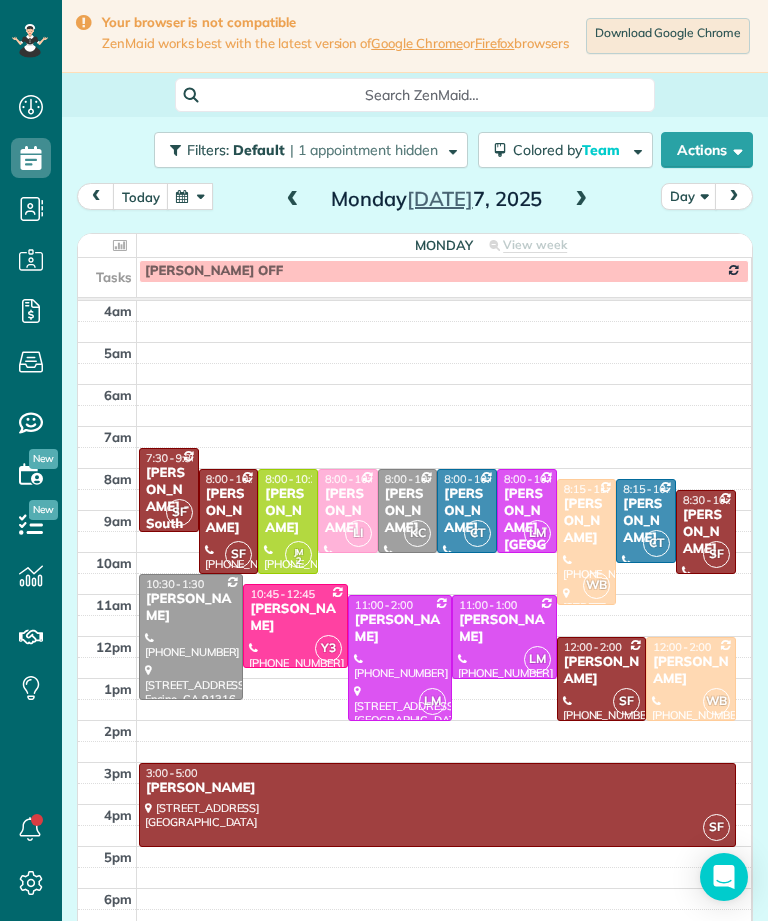 click at bounding box center [581, 200] 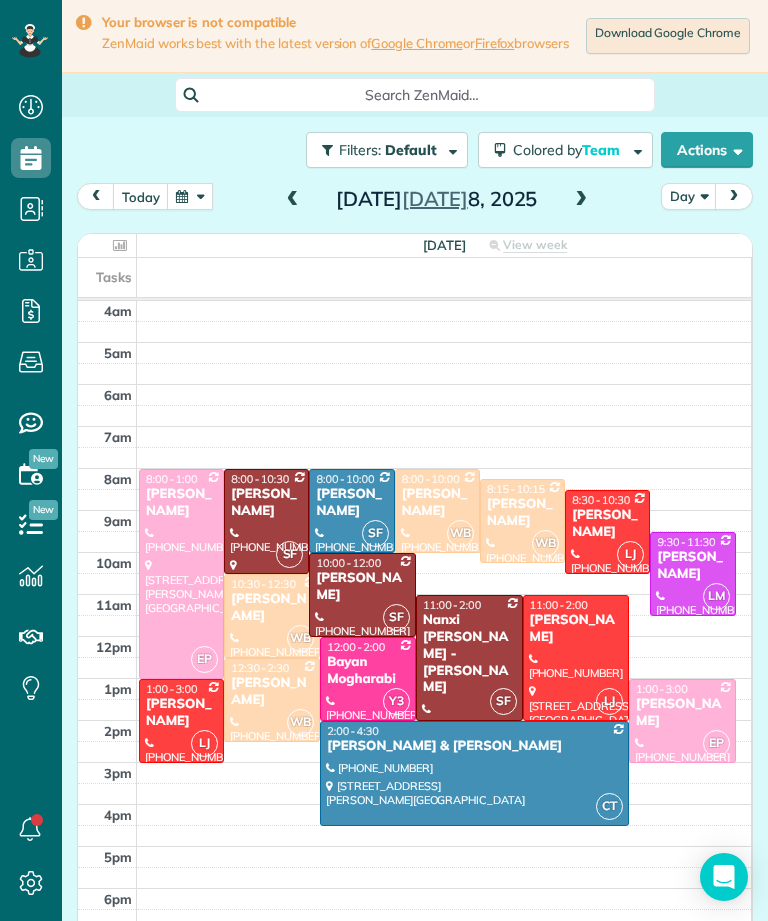 click at bounding box center [581, 200] 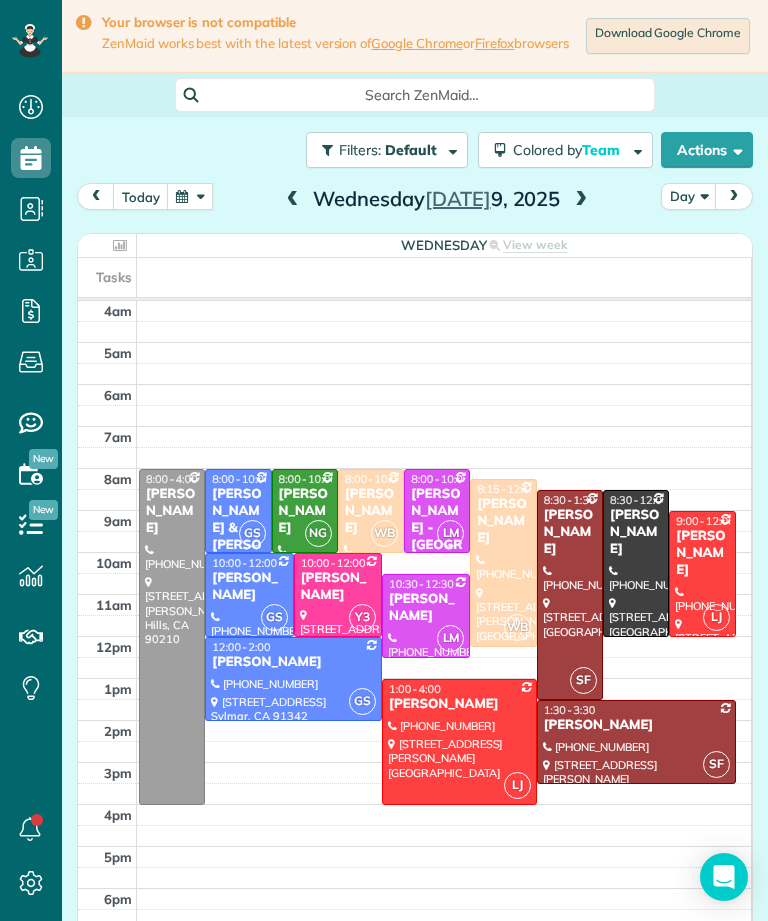 click at bounding box center [581, 200] 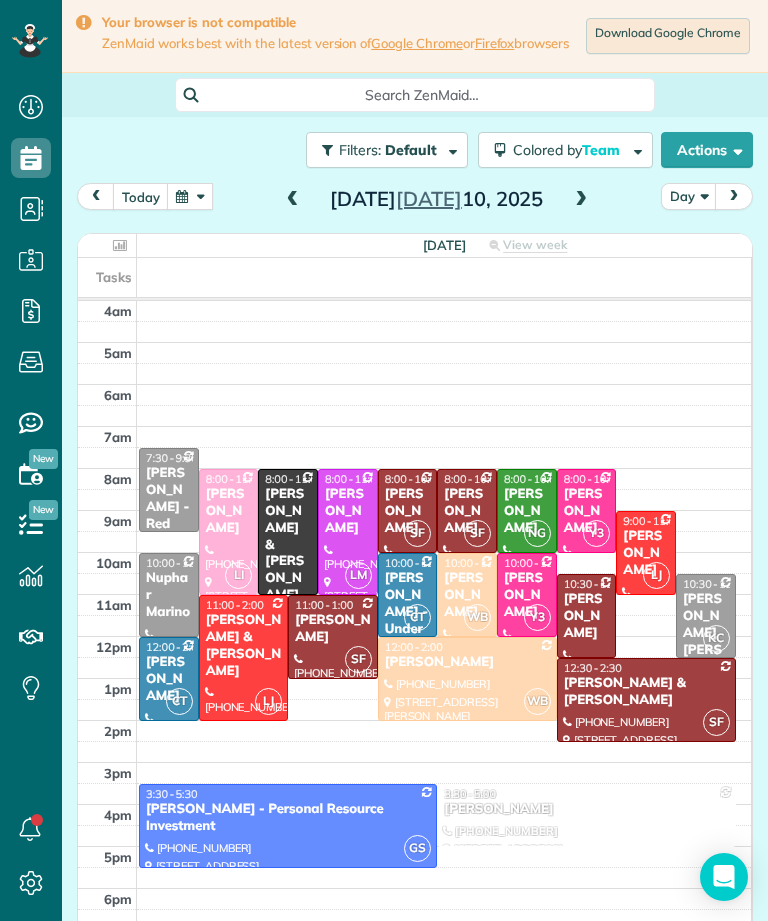 click on "[DATE]   Day [DATE] [DATE]
View week $2,910.00 37  Man Hours 22  Appointments 0% Paid 77% Assigned Tasks 4am 5am 6am 7am 8am 9am 10am 11am 12pm 1pm 2pm 3pm 4pm 5pm 6pm 7pm 8pm 7:30 - 9:30 [PERSON_NAME] - Red Velvet Inc [PHONE_NUMBER] [STREET_ADDRESS] # [GEOGRAPHIC_DATA] LI 8:00 - 11:00 [GEOGRAPHIC_DATA] [PHONE_NUMBER] [STREET_ADDRESS] 8:00 - 11:00 [PERSON_NAME] & [PERSON_NAME] [PHONE_NUMBER] [STREET_ADDRESS] LM 8:00 - 11:00 [PERSON_NAME] [PHONE_NUMBER] [STREET_ADDRESS][PERSON_NAME] SF 8:00 - 10:00 [PERSON_NAME] [PHONE_NUMBER] [STREET_ADDRESS] SF 8:00 - 10:00 [PERSON_NAME] [PHONE_NUMBER] [STREET_ADDRESS] NG 8:00 - 10:00 [PERSON_NAME] [PHONE_NUMBER] [STREET_ADDRESS][PERSON_NAME][PERSON_NAME] Y3 8:00 - 10:00 [PERSON_NAME] [PHONE_NUMBER] [STREET_ADDRESS][PERSON_NAME] LJ 9:00 - 11:00 [PERSON_NAME] [PHONE_NUMBER] [STREET_ADDRESS] 10:00 - 12:00 CT WB Y3" at bounding box center (415, 568) 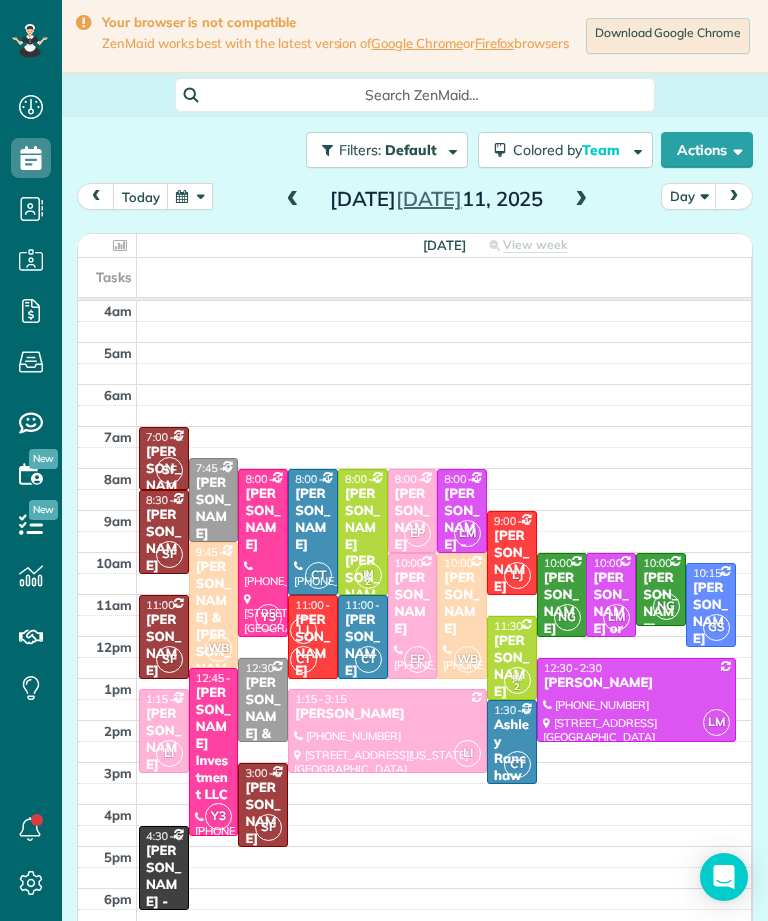 click at bounding box center (190, 196) 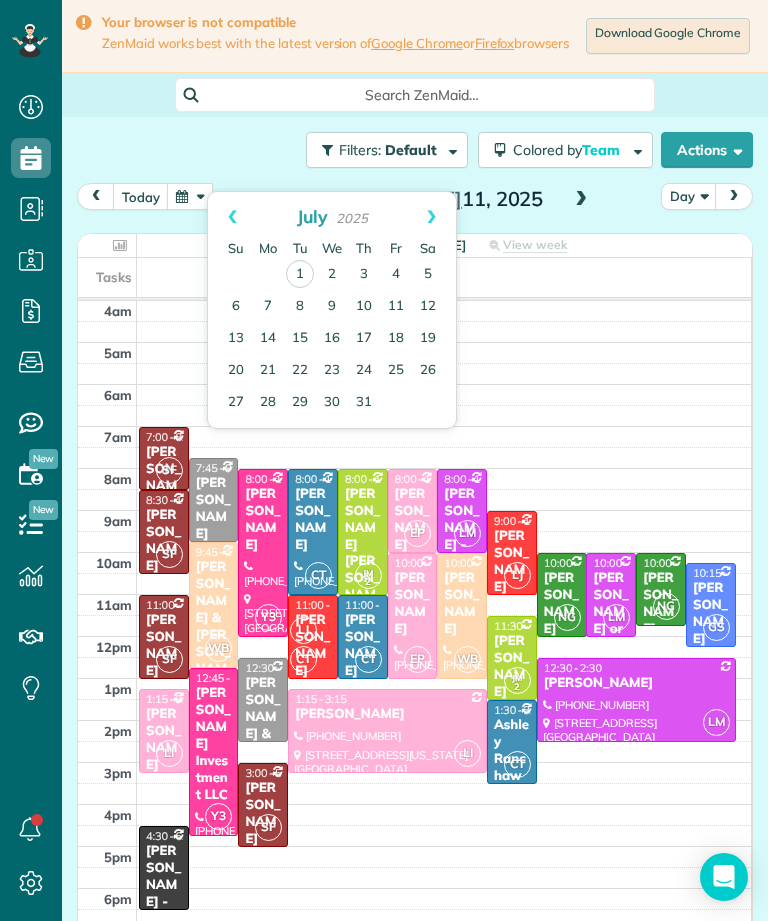 click on "3" at bounding box center [364, 275] 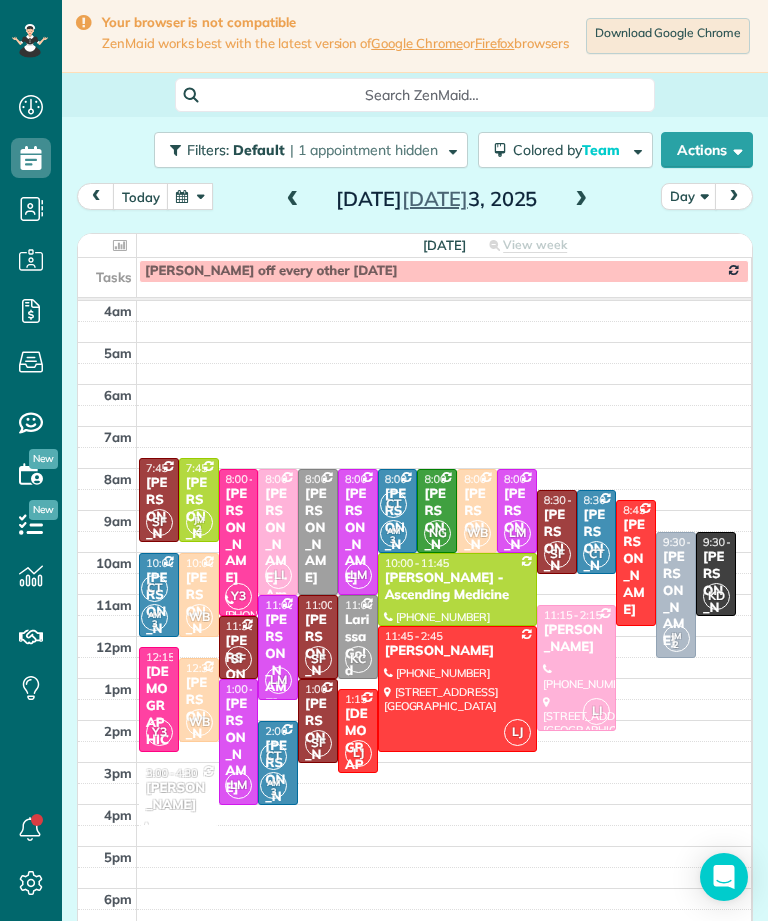 click at bounding box center [293, 200] 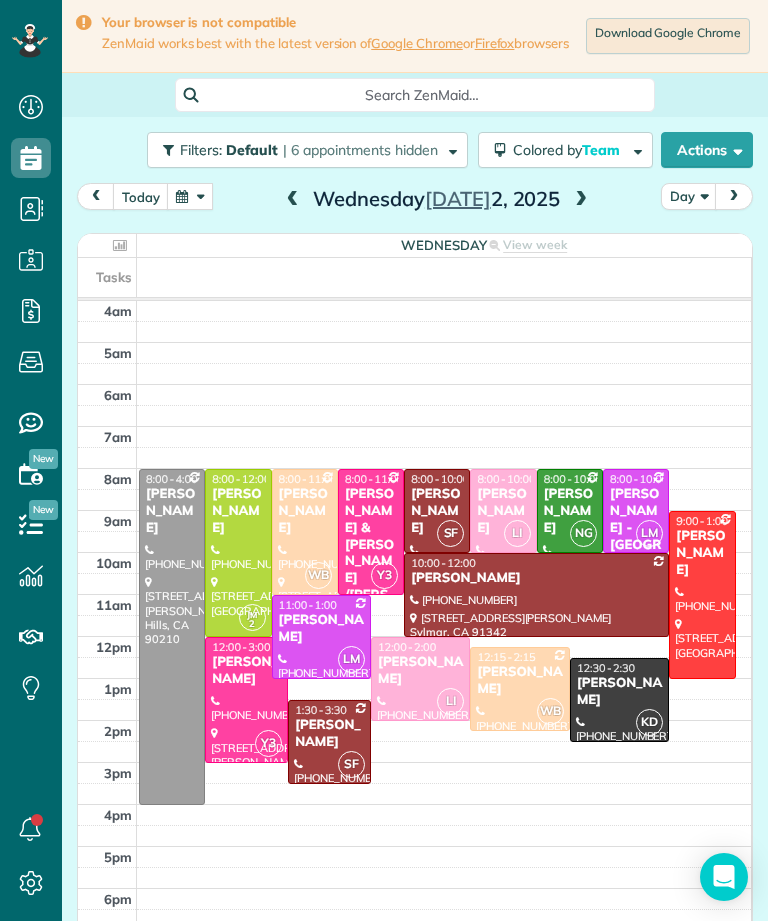 click at bounding box center (581, 200) 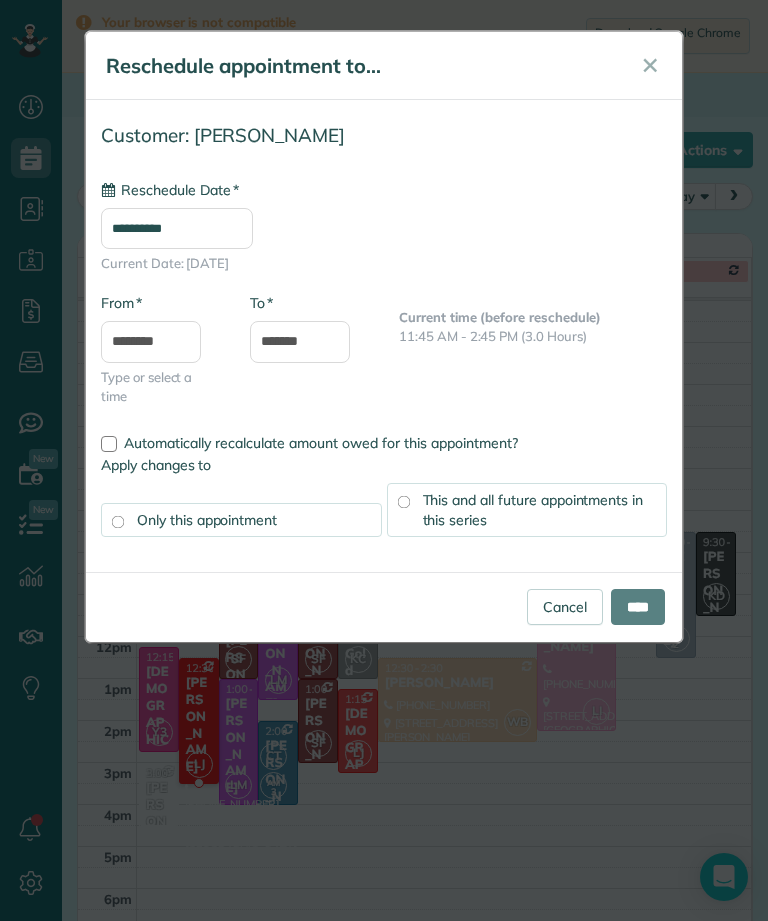 click on "**********" at bounding box center (177, 228) 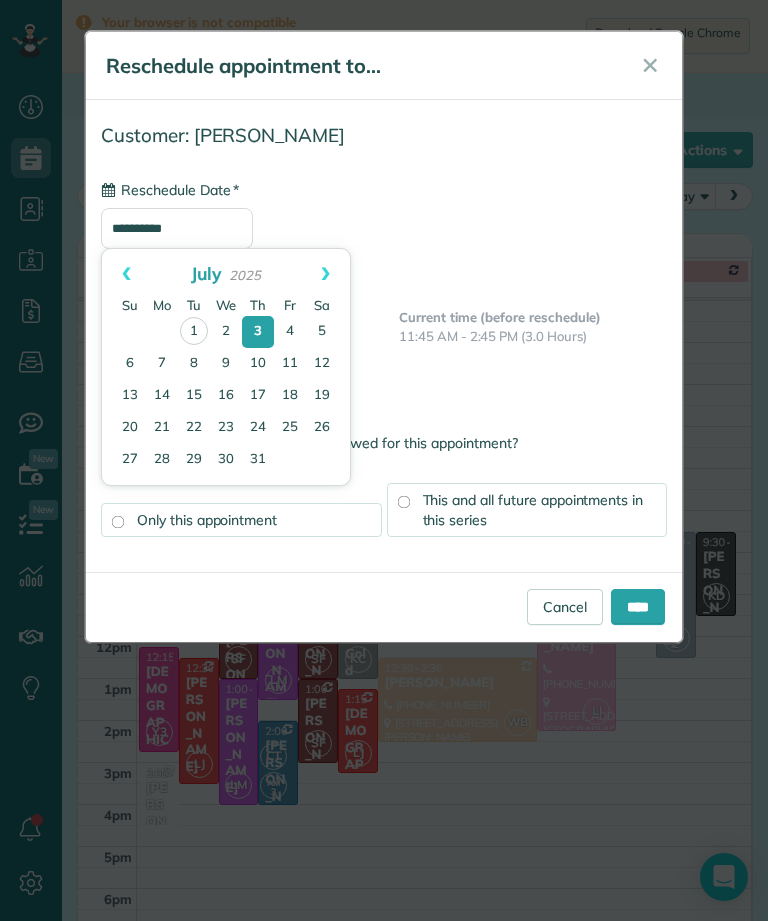 click on "10" at bounding box center [258, 364] 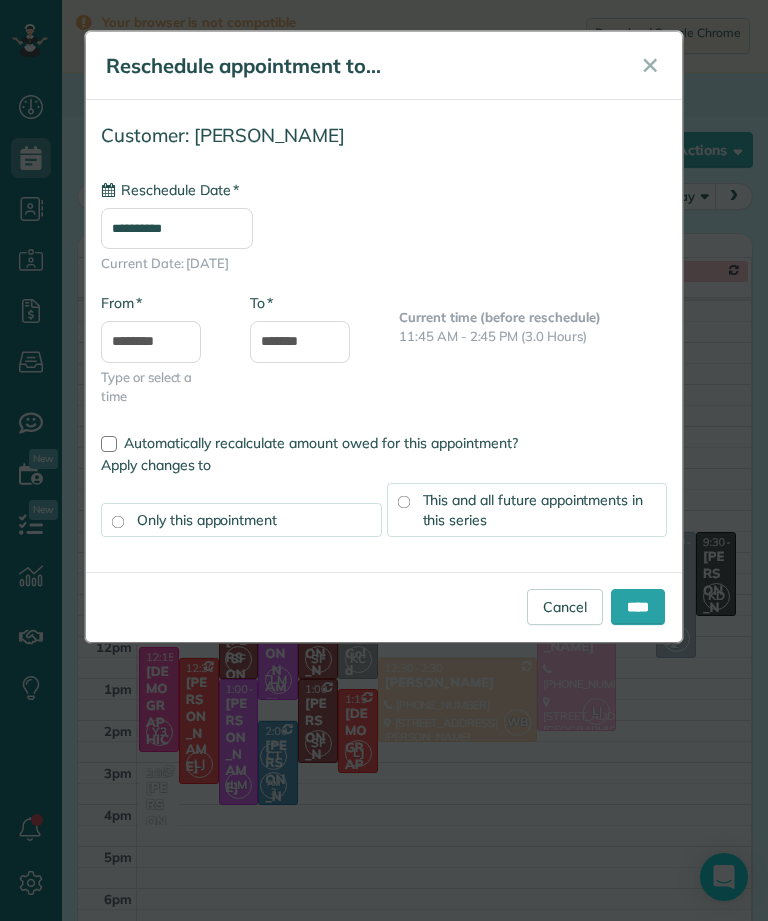click on "**********" at bounding box center [177, 228] 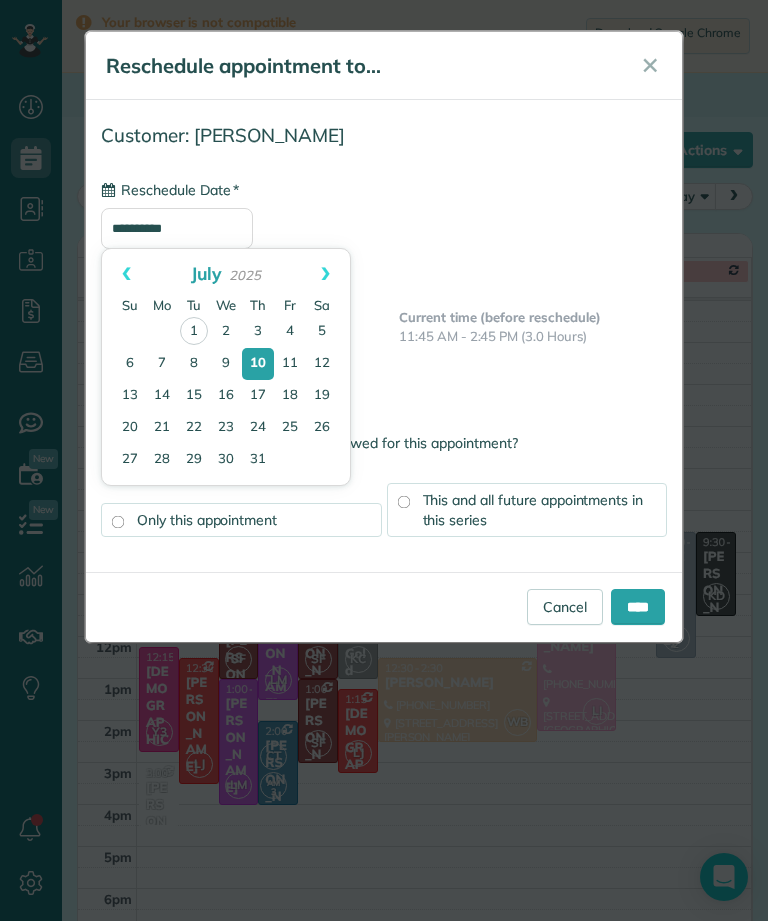 click on "11" at bounding box center [290, 364] 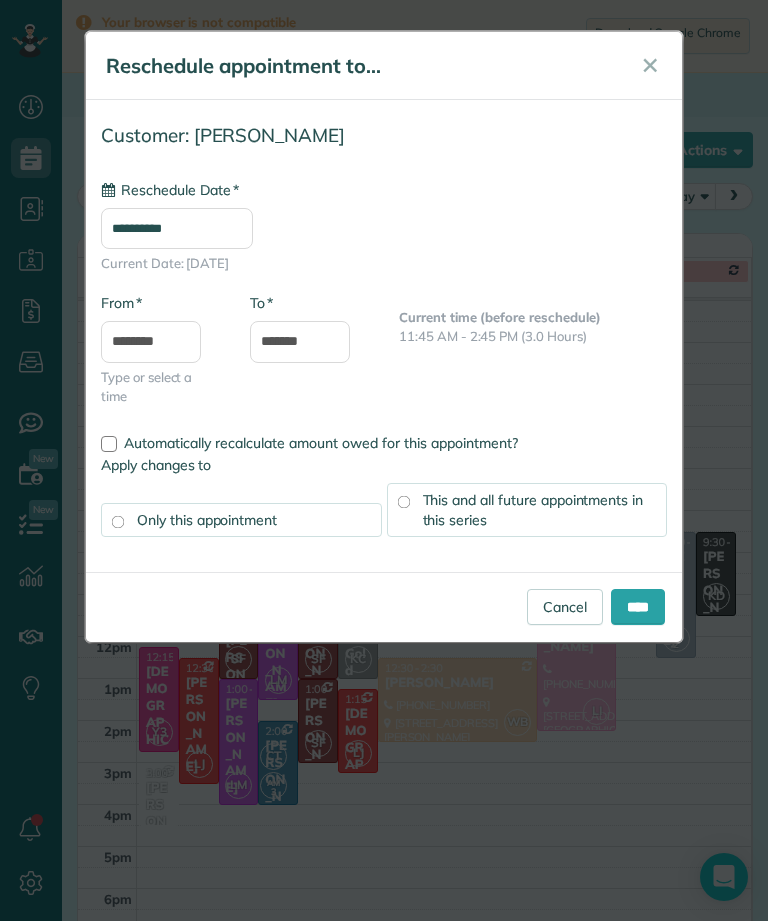 click on "This and all future appointments in this series" at bounding box center [527, 510] 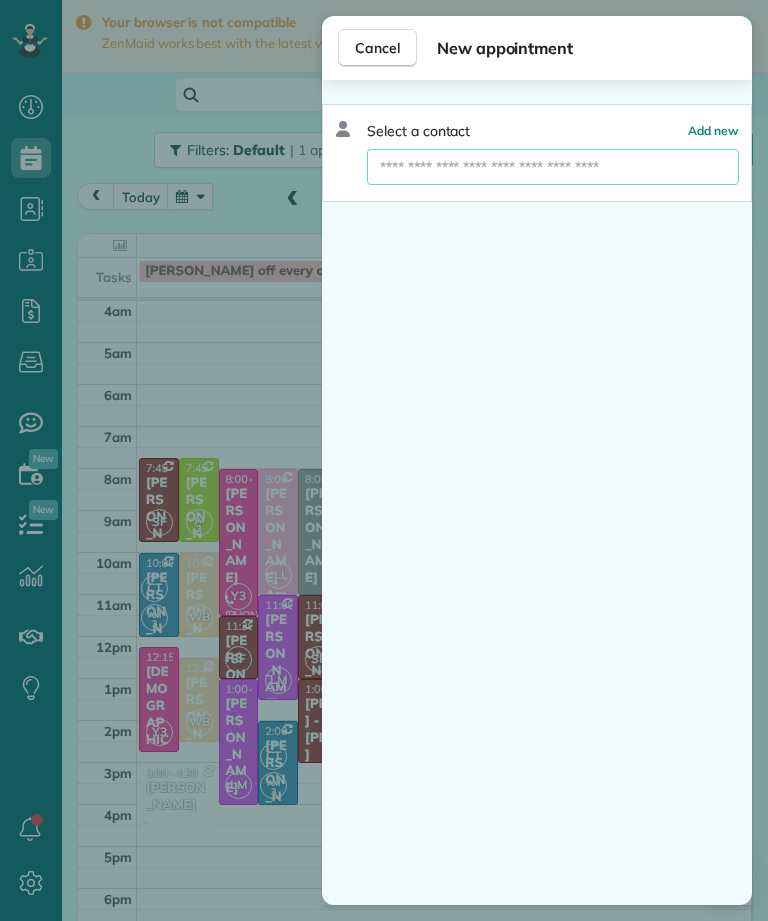 click at bounding box center (553, 167) 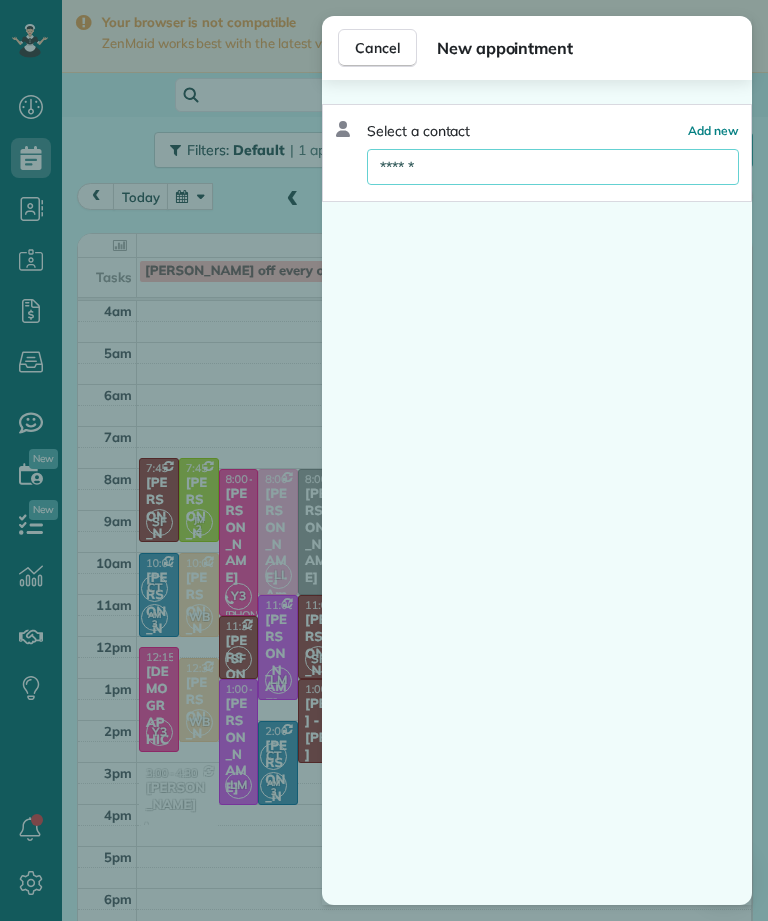 type on "*******" 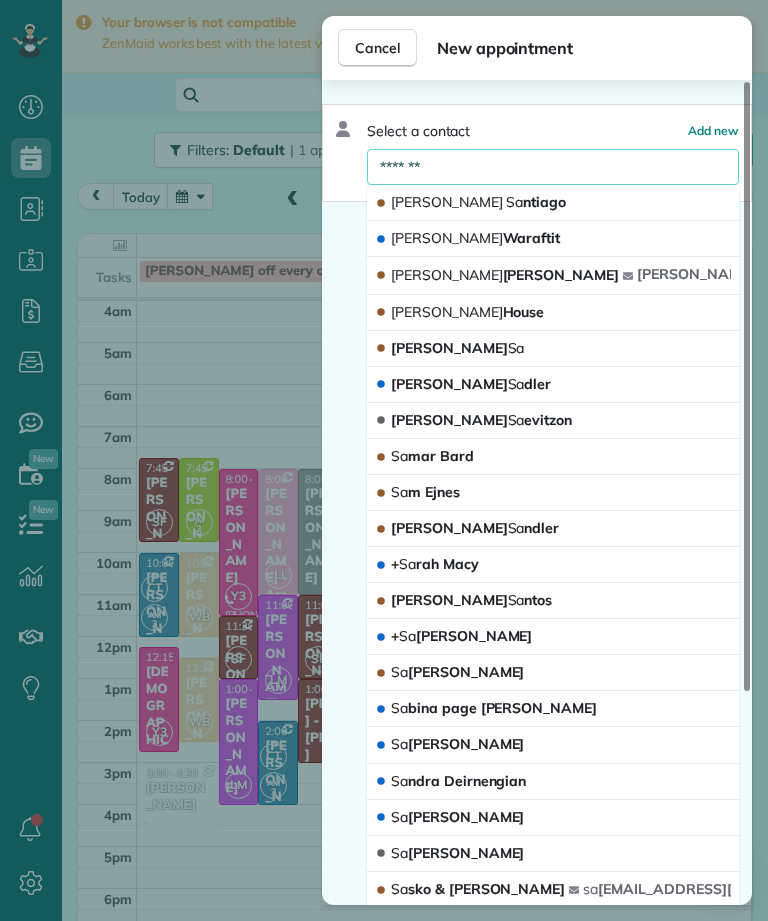click on "[PERSON_NAME]" at bounding box center [553, 203] 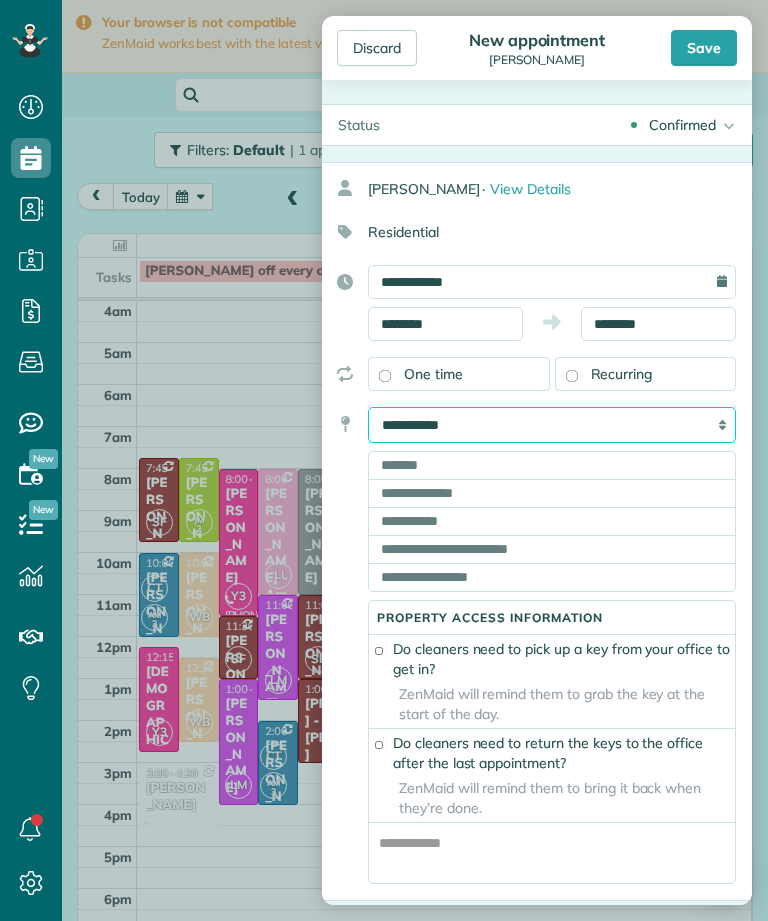 click on "**********" at bounding box center (552, 425) 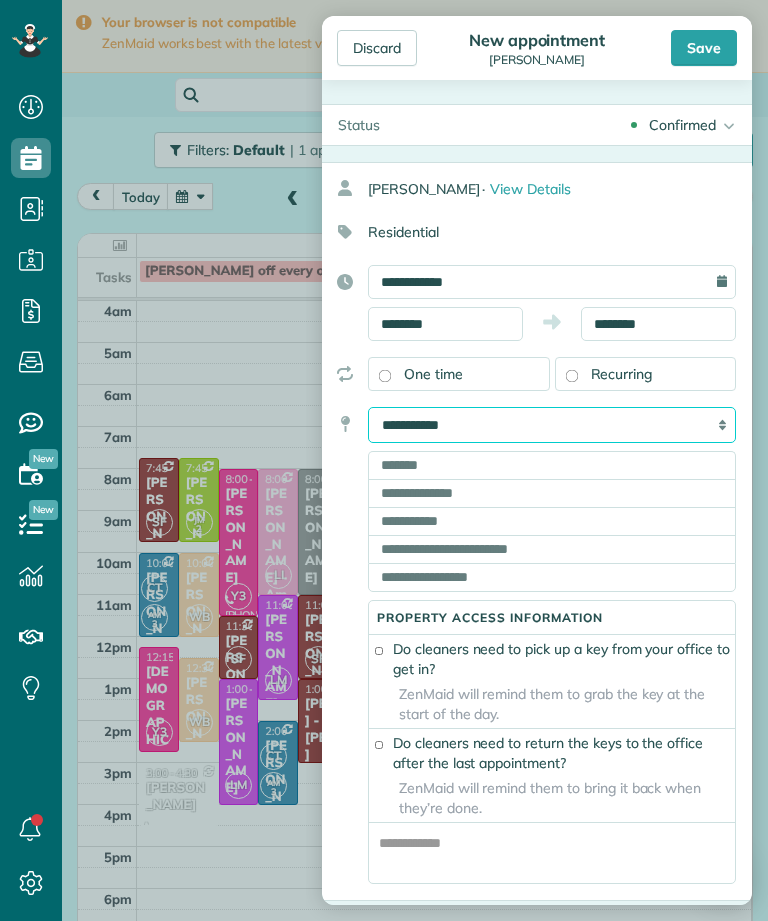 select on "*******" 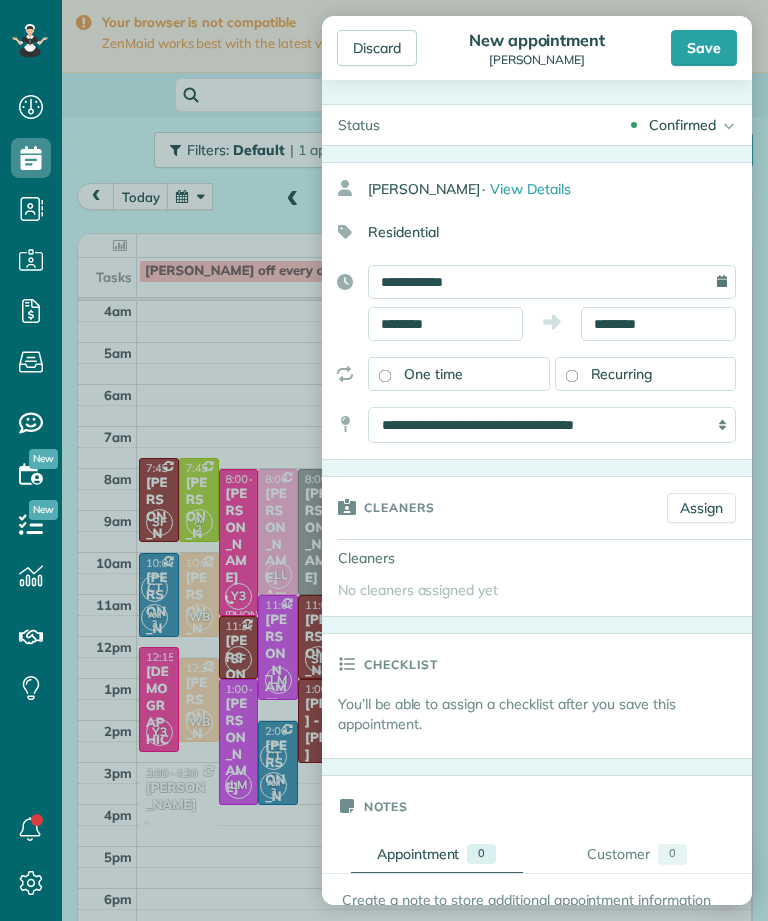click on "Assign" at bounding box center (701, 508) 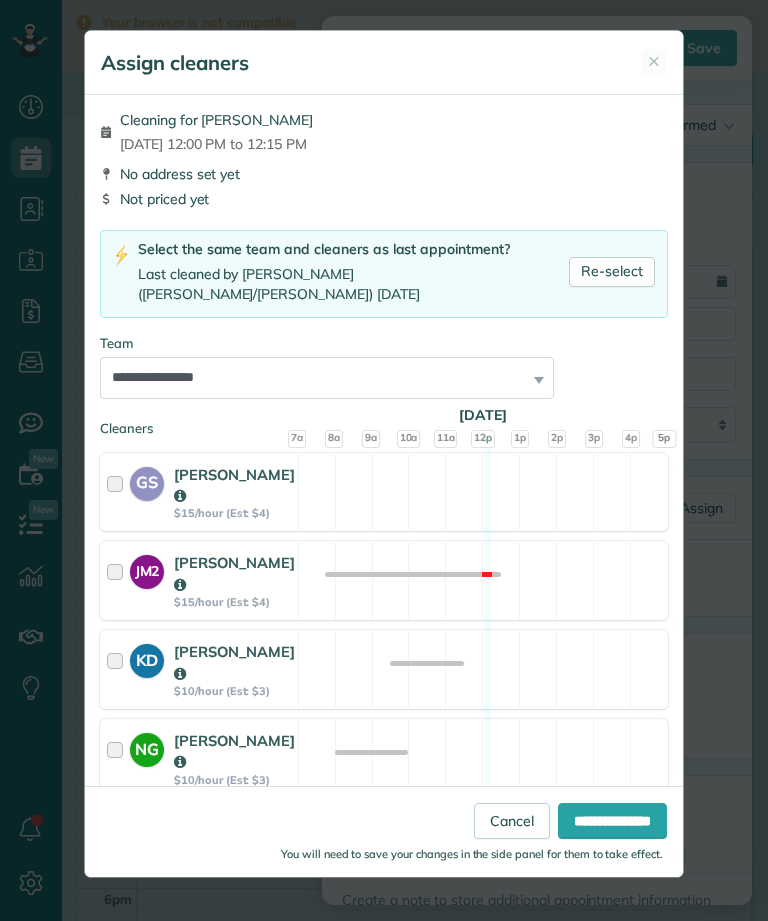click on "Re-select" at bounding box center (612, 272) 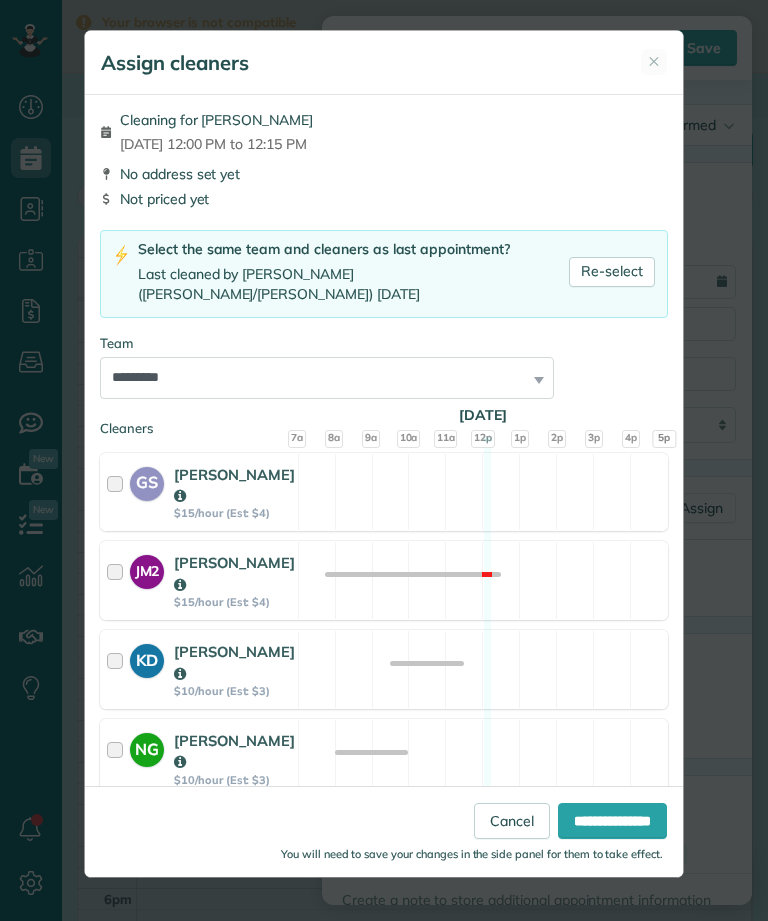click on "**********" at bounding box center (612, 821) 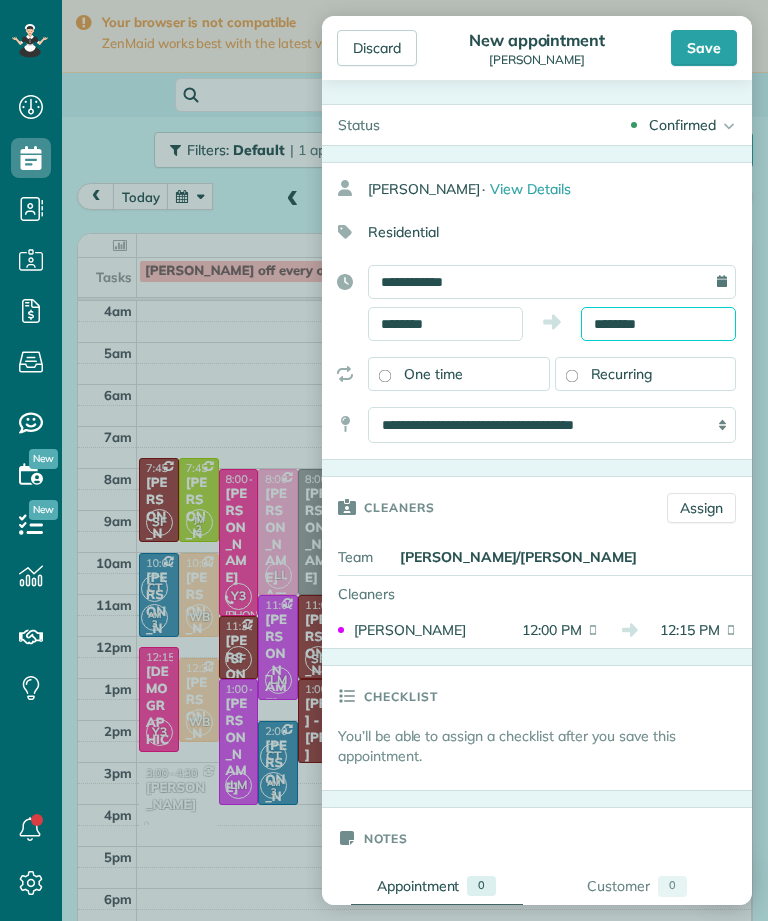 click on "Dashboard
Scheduling
Calendar View
List View
Dispatch View - Weekly scheduling (Beta)" at bounding box center (384, 460) 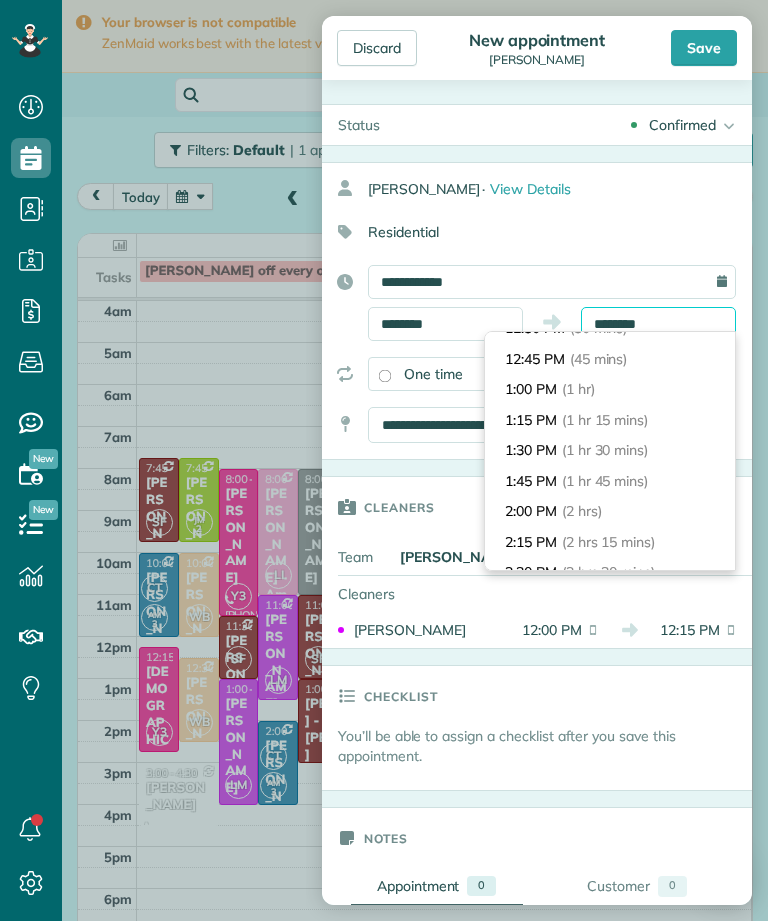 scroll, scrollTop: 80, scrollLeft: 0, axis: vertical 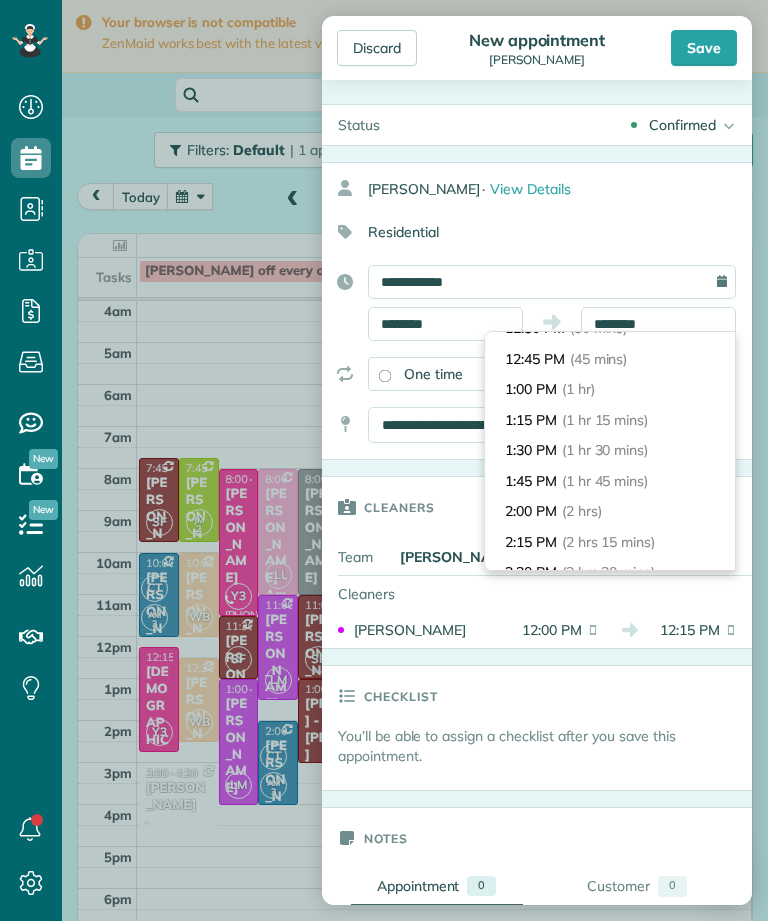 click on "2:00 PM  (2 hrs)" at bounding box center [610, 511] 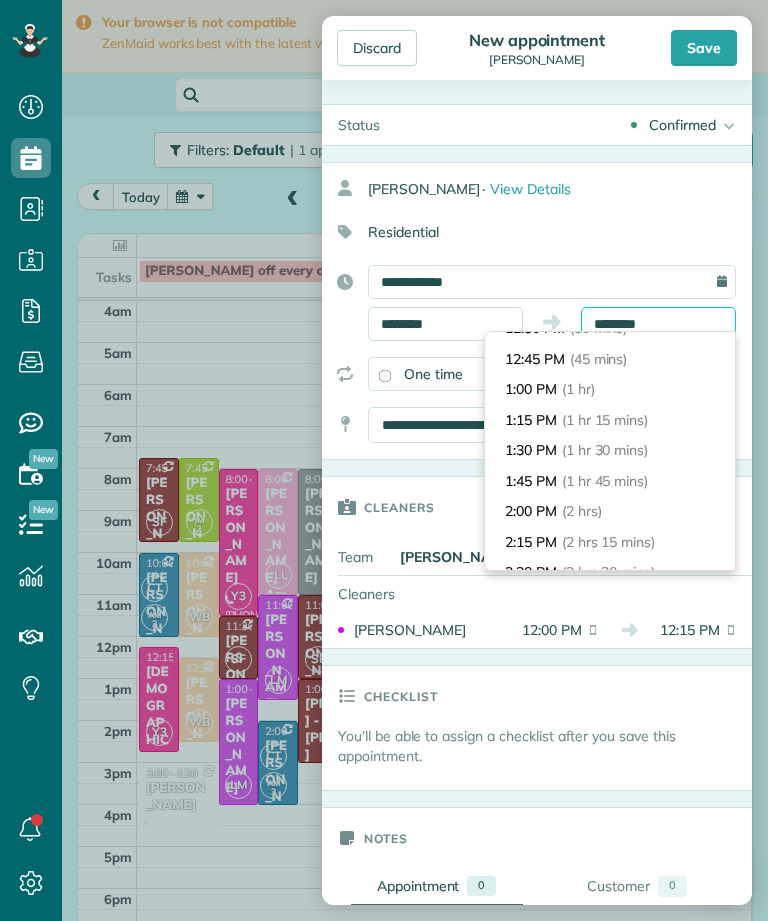 type on "*******" 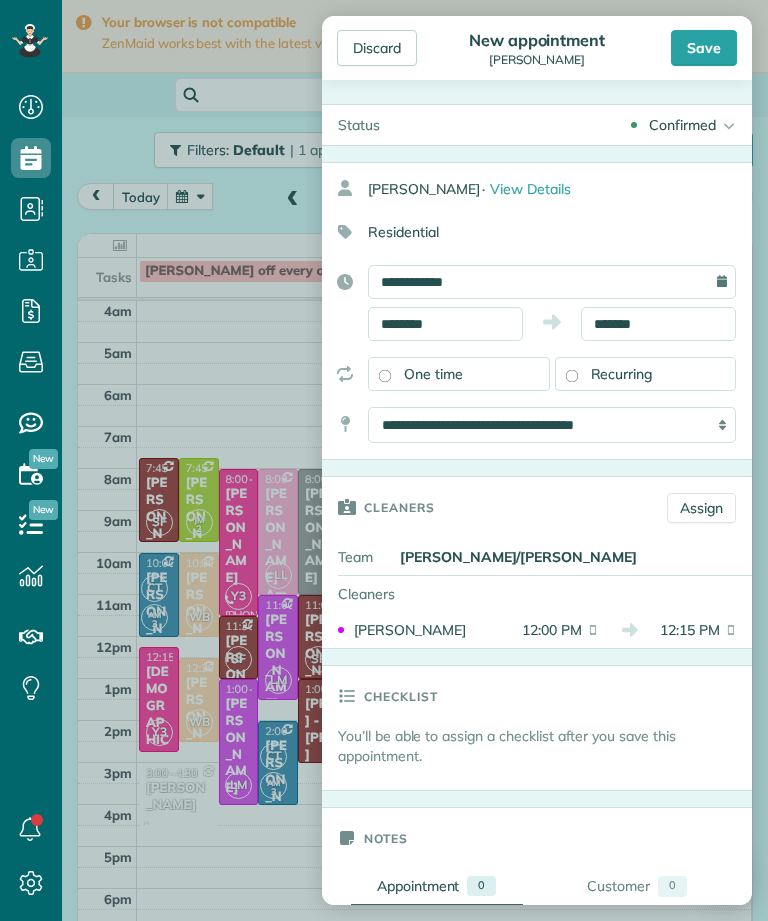 click on "Save" at bounding box center [704, 48] 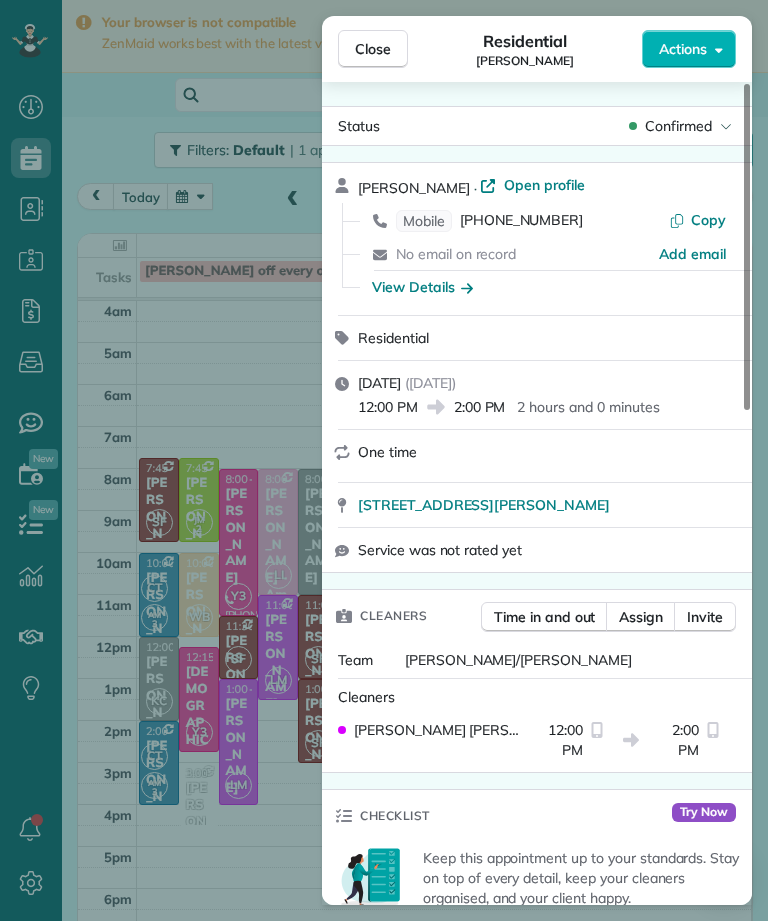 click on "Close Residential [PERSON_NAME] Actions Status Confirmed [PERSON_NAME] · Open profile Mobile [PHONE_NUMBER] Copy No email on record Add email View Details Residential [DATE] ( [DATE] ) 12:00 PM 2:00 PM 2 hours and 0 minutes One time [STREET_ADDRESS][PERSON_NAME] Service was not rated yet Cleaners Time in and out Assign Invite Team [PERSON_NAME]/[PERSON_NAME] Cleaners [PERSON_NAME] 12:00 PM 2:00 PM Checklist Try Now Keep this appointment up to your standards. Stay on top of every detail, keep your cleaners organised, and your client happy. Assign a checklist Watch a 5 min demo Billing Billing actions Price $0.00 Overcharge $0.00 Discount $0.00 Coupon discount - Primary tax - Secondary tax - Total appointment price $0.00 Tips collected New feature! $0.00 [PERSON_NAME] as paid Total including tip $0.00 Get paid online in no-time! Send an invoice and reward your cleaners with tips Charge customer credit card Appointment custom fields Key # - Work items No work items to display Notes Appointment 0 Customer" at bounding box center (384, 460) 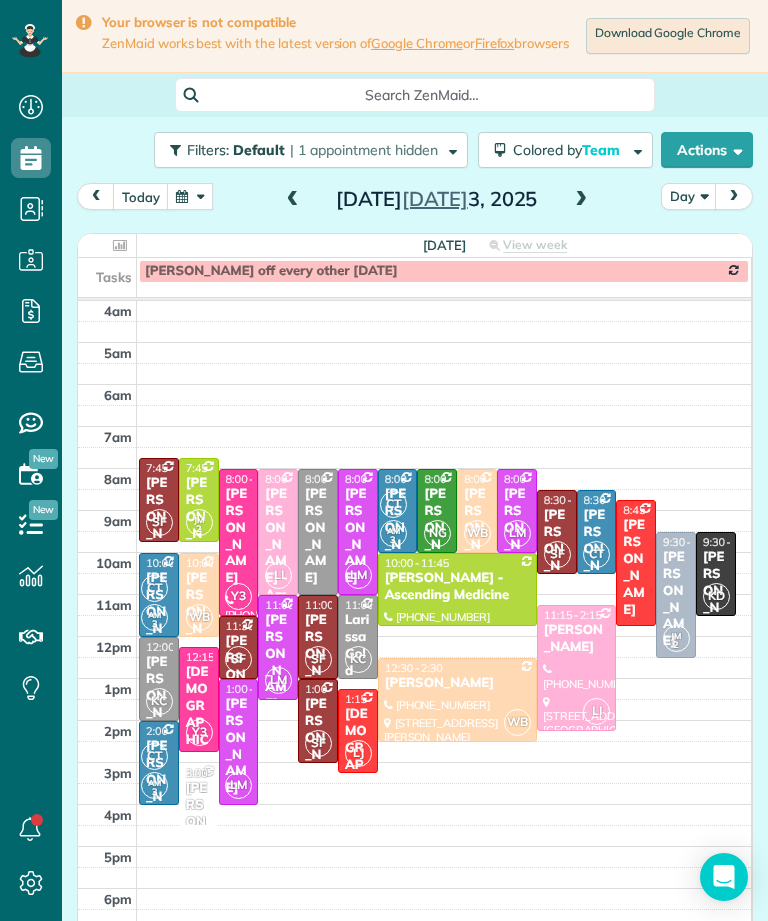 click on "[PERSON_NAME]" at bounding box center (318, 536) 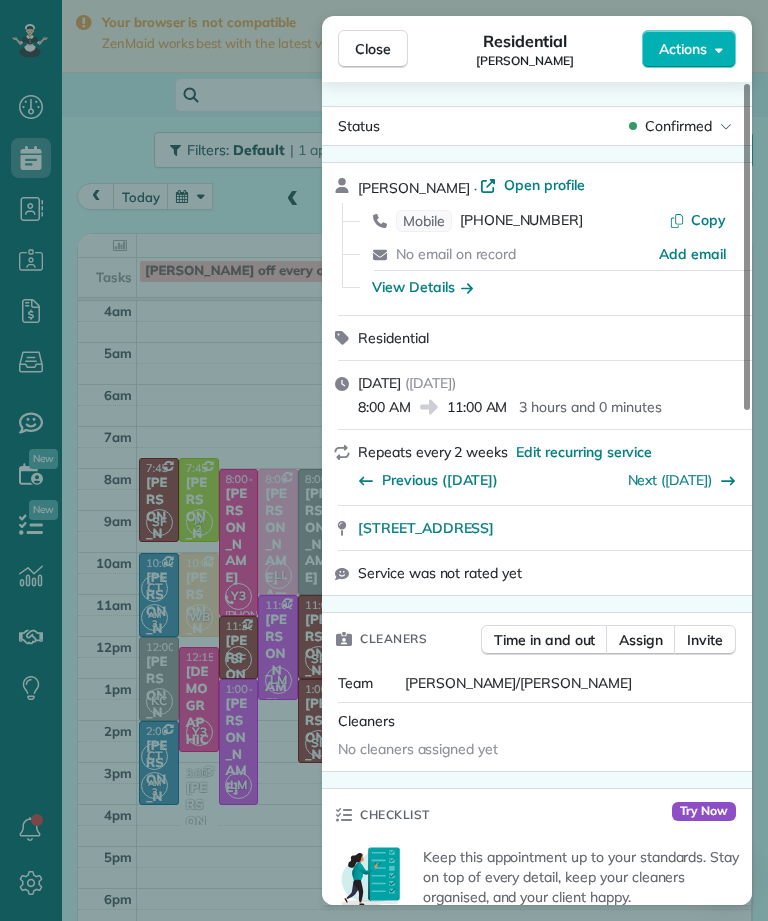 click on "Close Residential [PERSON_NAME] Actions Status Confirmed [PERSON_NAME] · Open profile Mobile [PHONE_NUMBER] Copy No email on record Add email View Details Residential [DATE] ( [DATE] ) 8:00 AM 11:00 AM 3 hours and 0 minutes Repeats every 2 weeks Edit recurring service Previous ([DATE]) Next ([DATE]) [STREET_ADDRESS] Service was not rated yet Cleaners Time in and out Assign Invite Team [PERSON_NAME]/[PERSON_NAME] Cleaners No cleaners assigned yet Checklist Try Now Keep this appointment up to your standards. Stay on top of every detail, keep your cleaners organised, and your client happy. Assign a checklist Watch a 5 min demo Billing Billing actions Price $160.00 Overcharge $0.00 Discount $0.00 Coupon discount - Primary tax - Secondary tax - Total appointment price $160.00 Tips collected New feature! $0.00 Unpaid Mark as paid Total including tip $160.00 Get paid online in no-time! Send an invoice and reward your cleaners with tips Charge customer credit card Key # - Work items Notes" at bounding box center (384, 460) 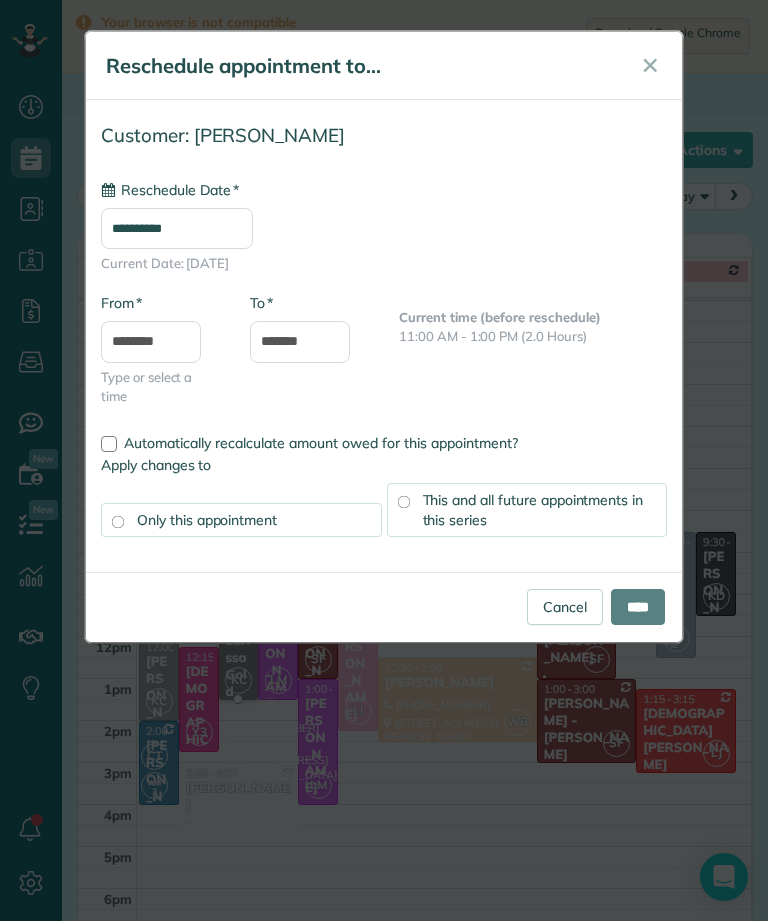 type on "**********" 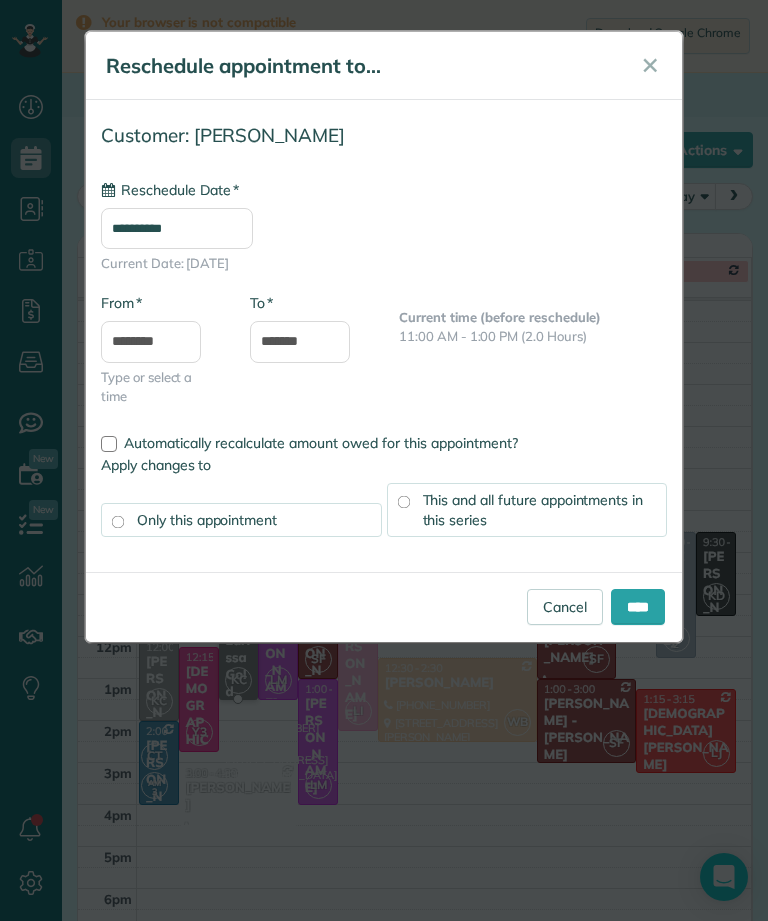 click on "****" at bounding box center [638, 607] 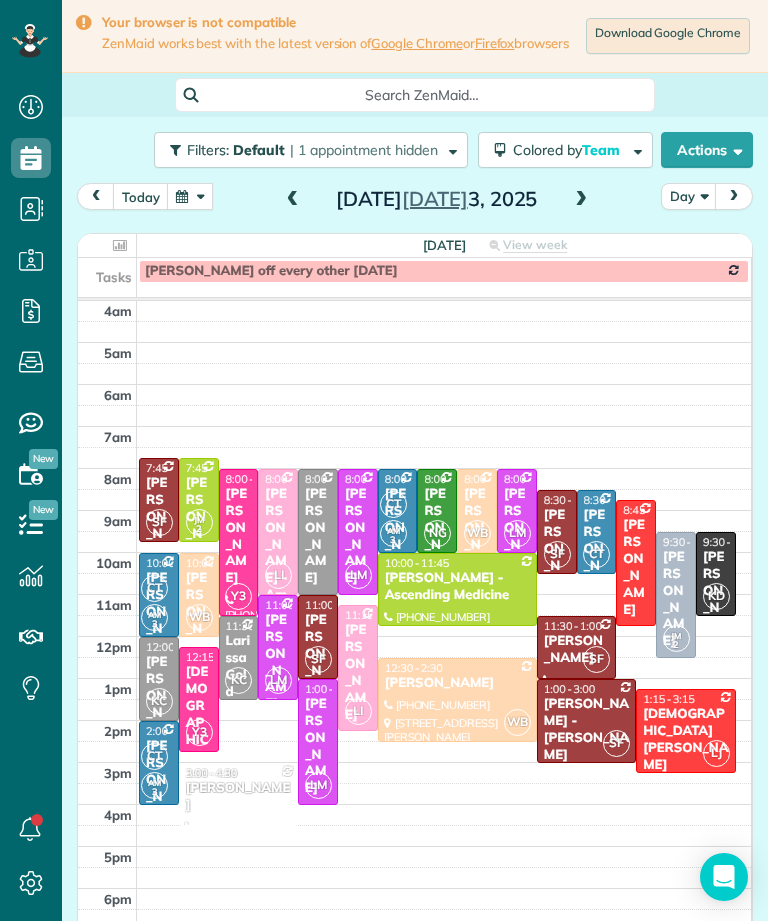 scroll, scrollTop: 985, scrollLeft: 62, axis: both 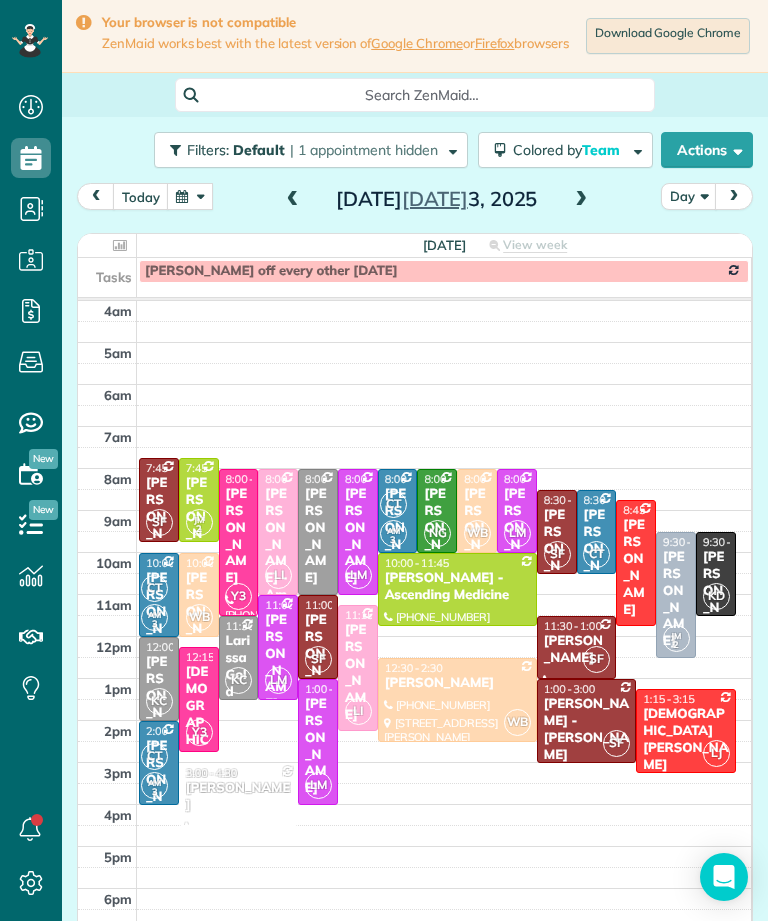 click at bounding box center [190, 196] 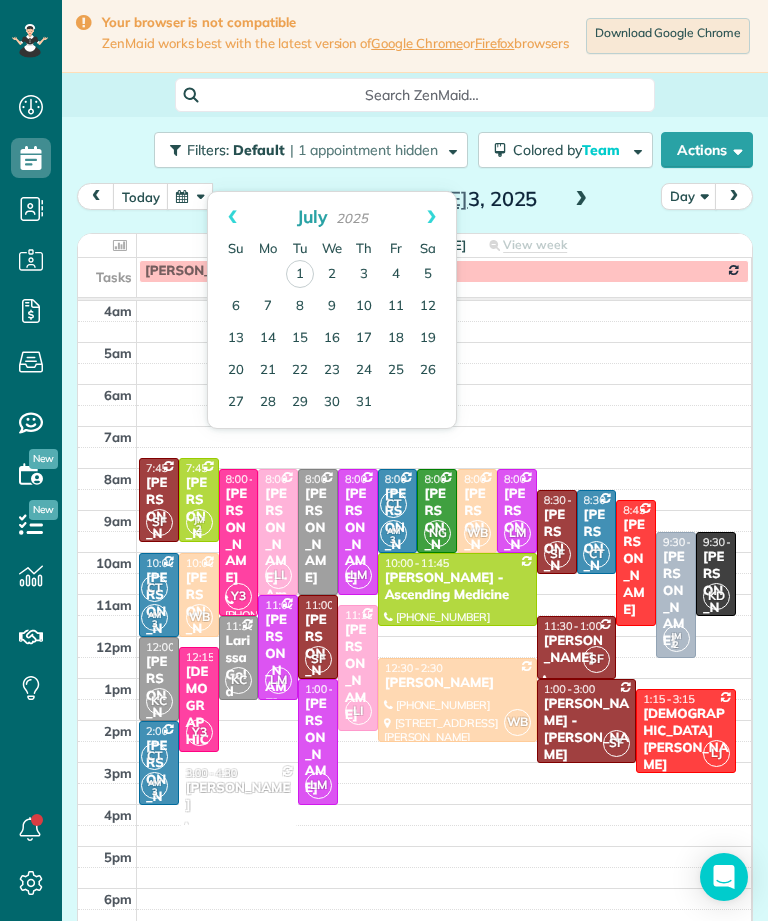click on "12" at bounding box center [428, 307] 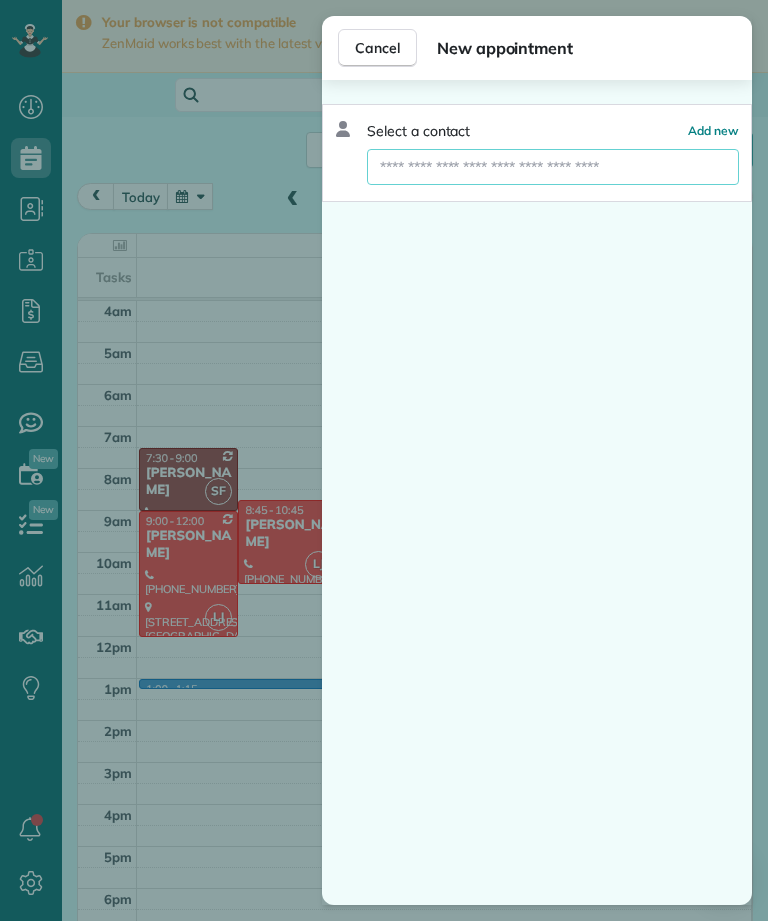 click at bounding box center (553, 167) 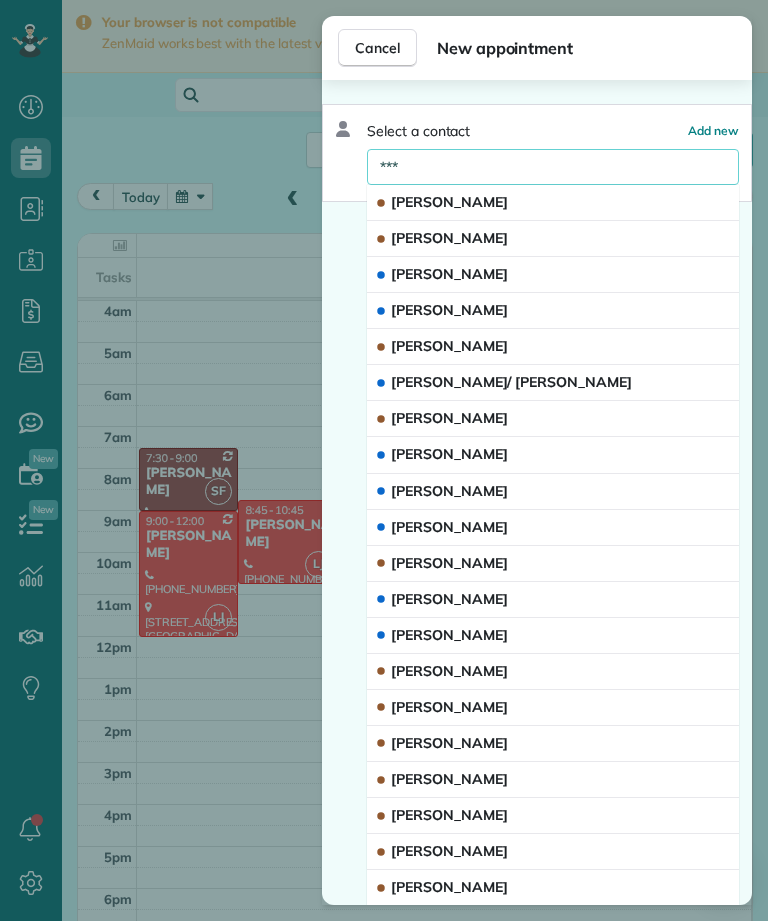 type on "****" 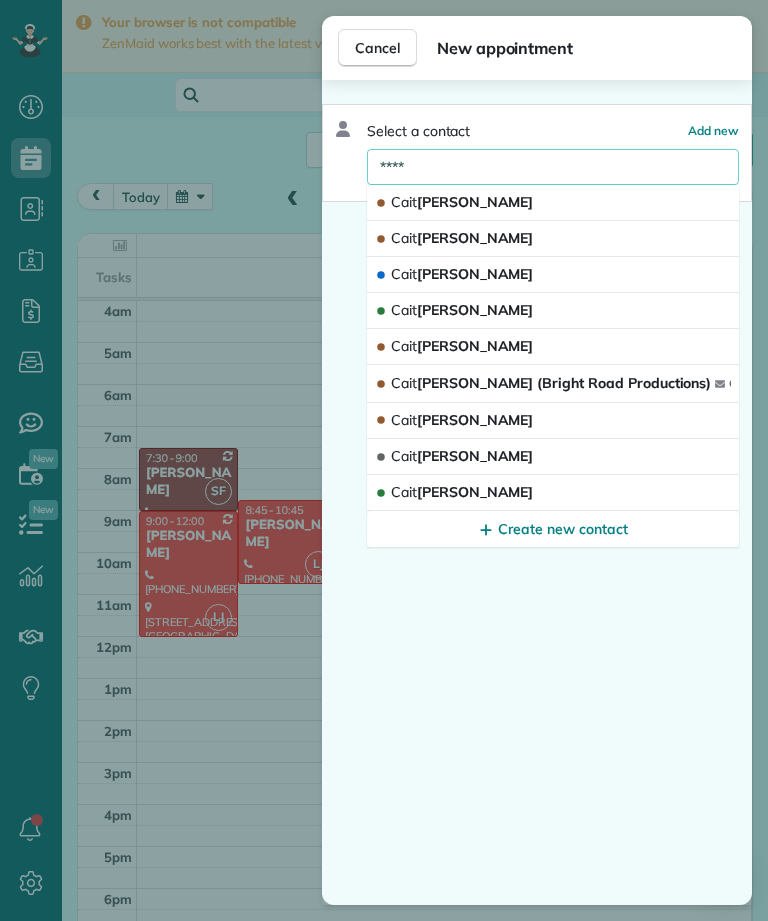 click on "[PERSON_NAME]" at bounding box center (553, 311) 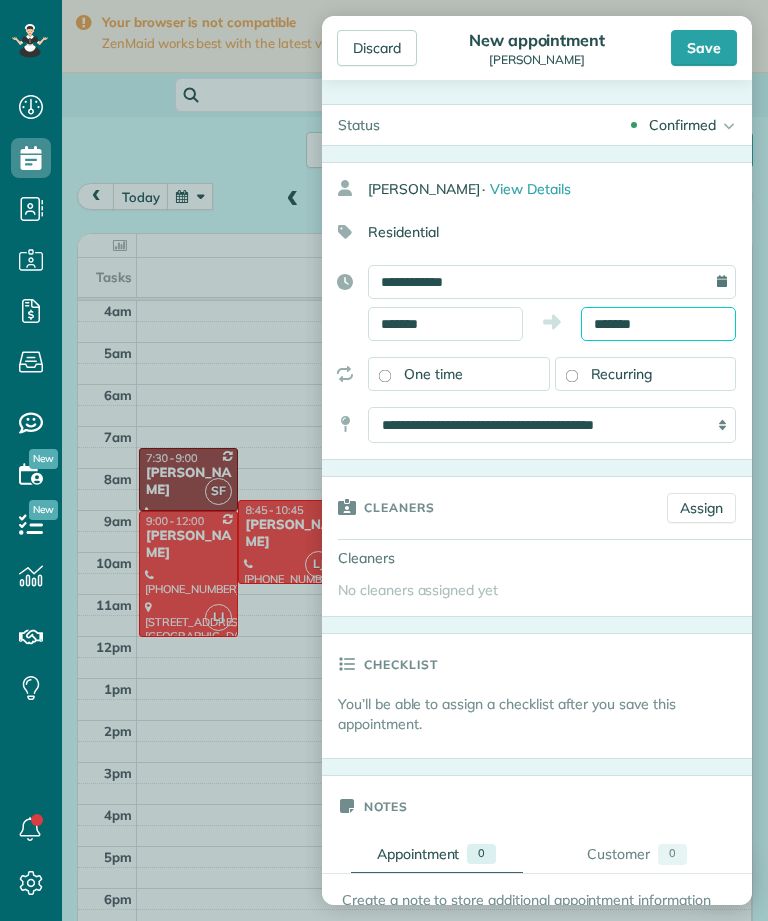 click on "Dashboard
Scheduling
Calendar View
List View
Dispatch View - Weekly scheduling (Beta)" at bounding box center (384, 460) 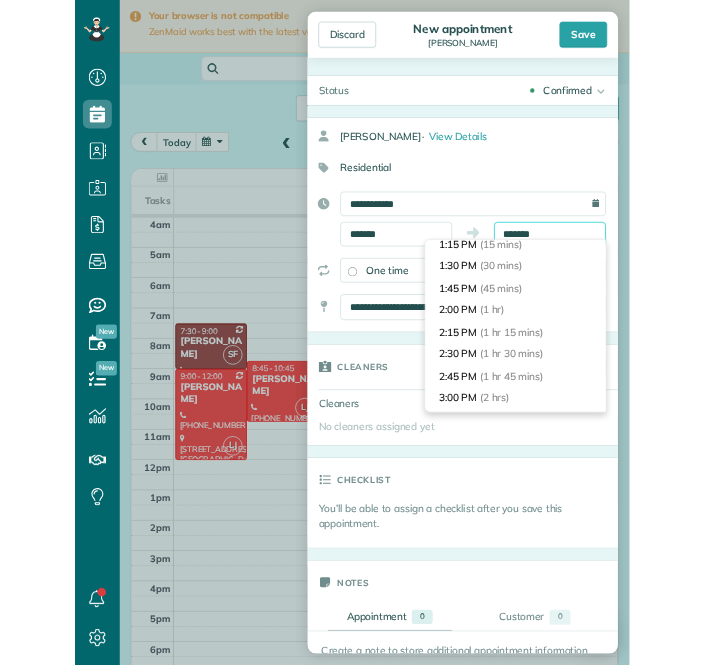 scroll, scrollTop: 46, scrollLeft: 0, axis: vertical 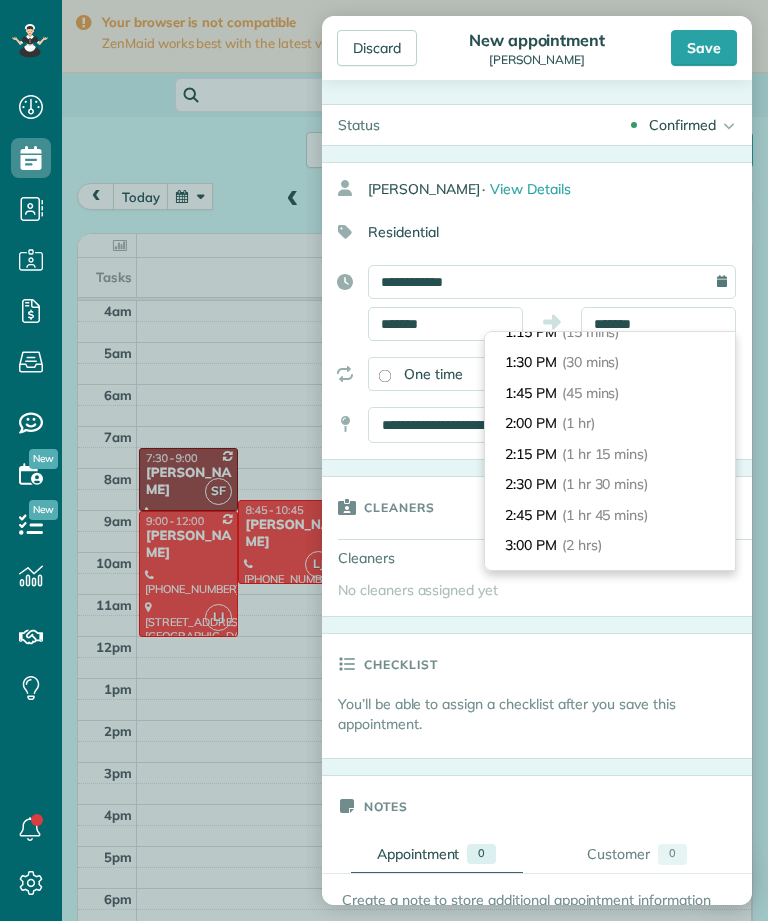 click on "(2 hrs)" at bounding box center (582, 545) 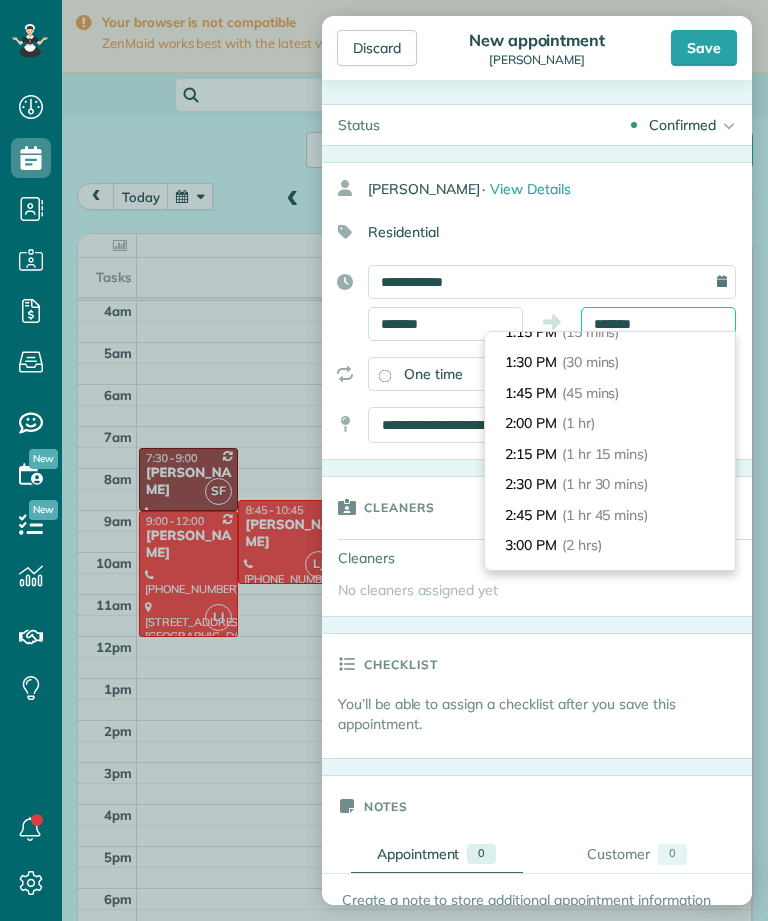 type on "*******" 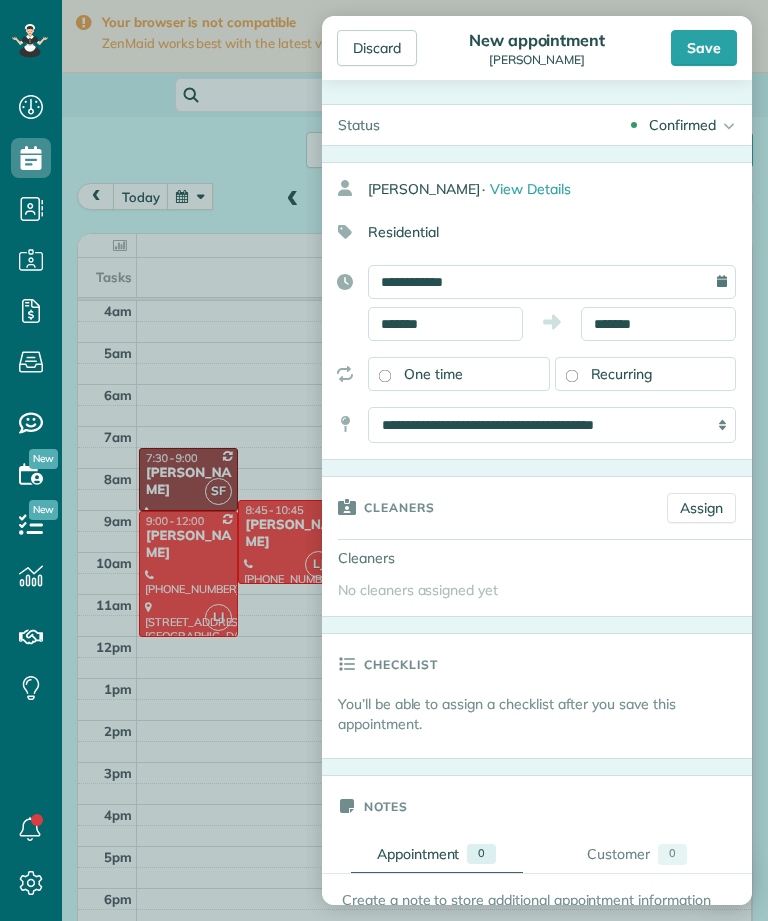click on "Assign" at bounding box center [701, 508] 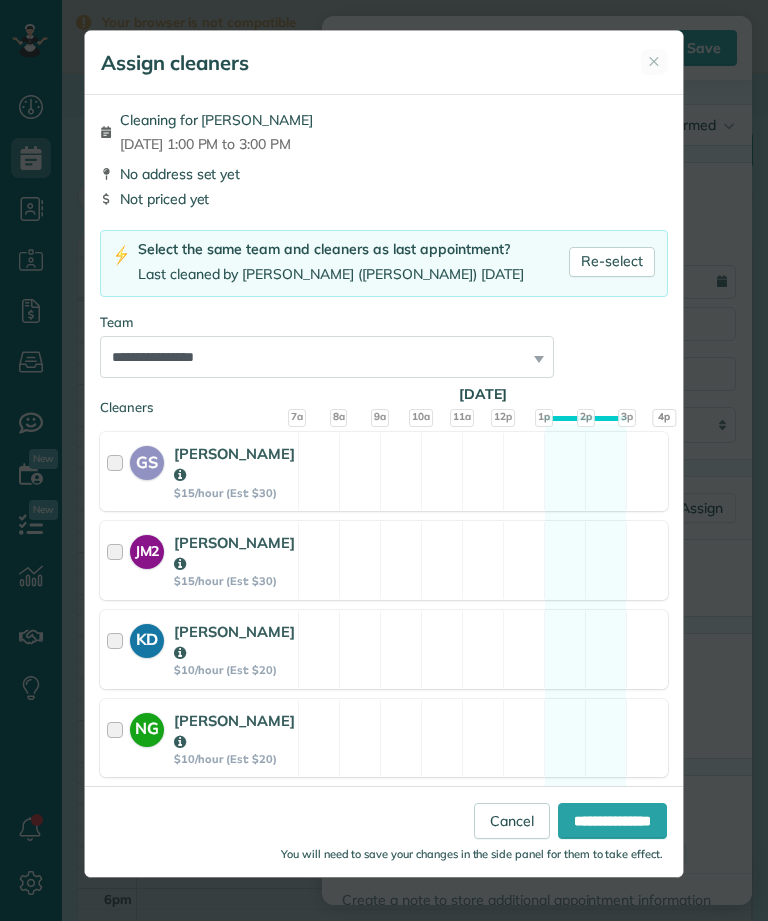 click on "Re-select" at bounding box center [612, 262] 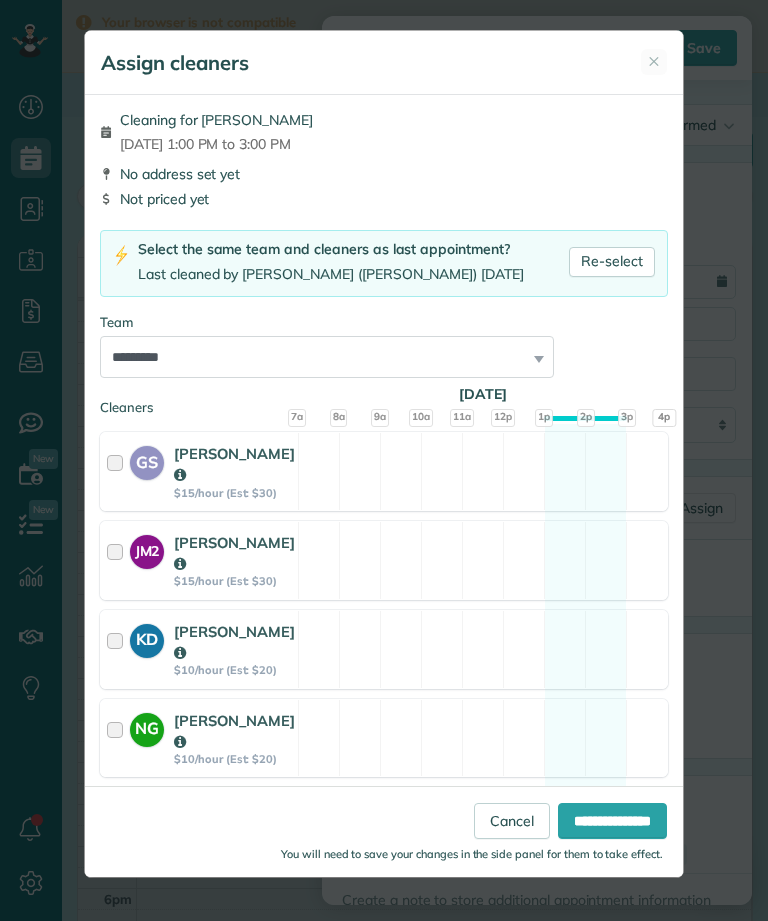 click on "**********" at bounding box center (612, 821) 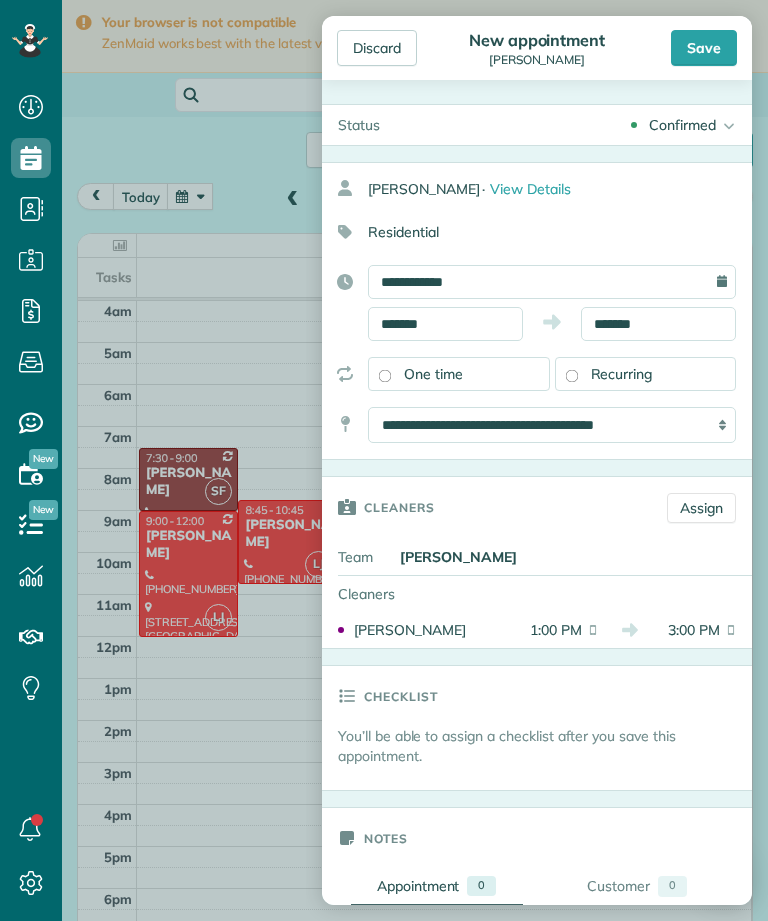 click on "Save" at bounding box center (704, 48) 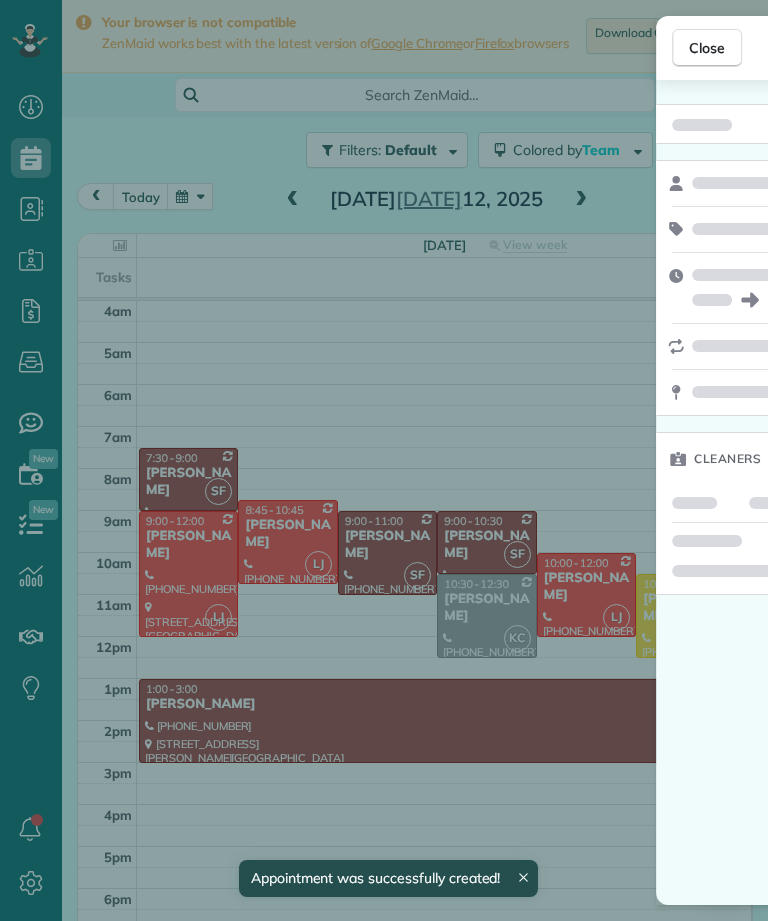click on "Close   Cleaners" at bounding box center [384, 460] 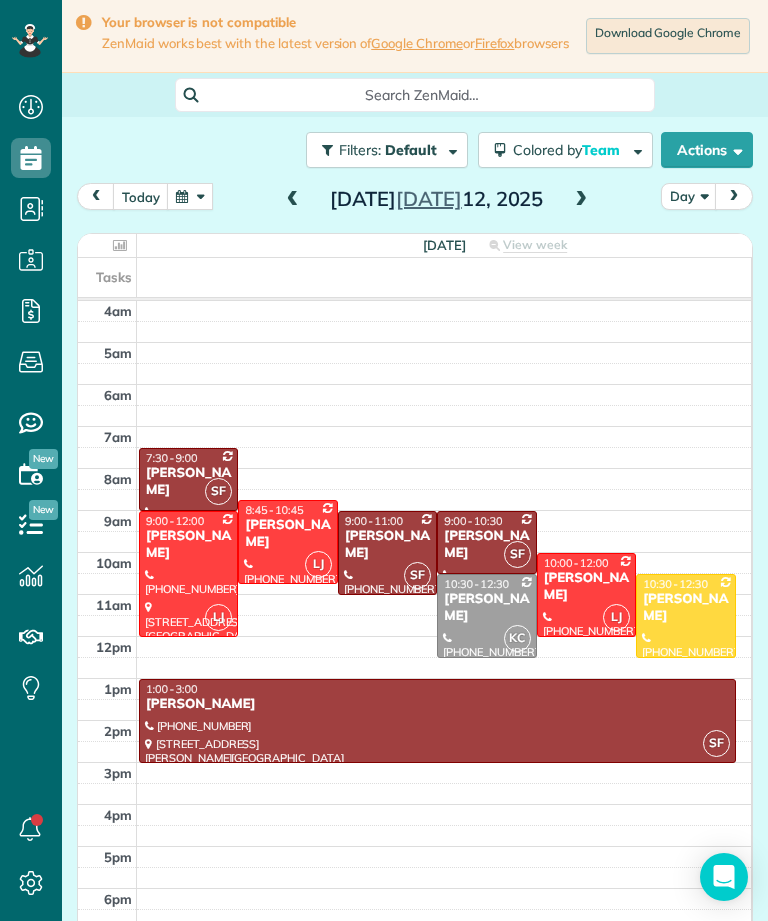 scroll, scrollTop: 985, scrollLeft: 62, axis: both 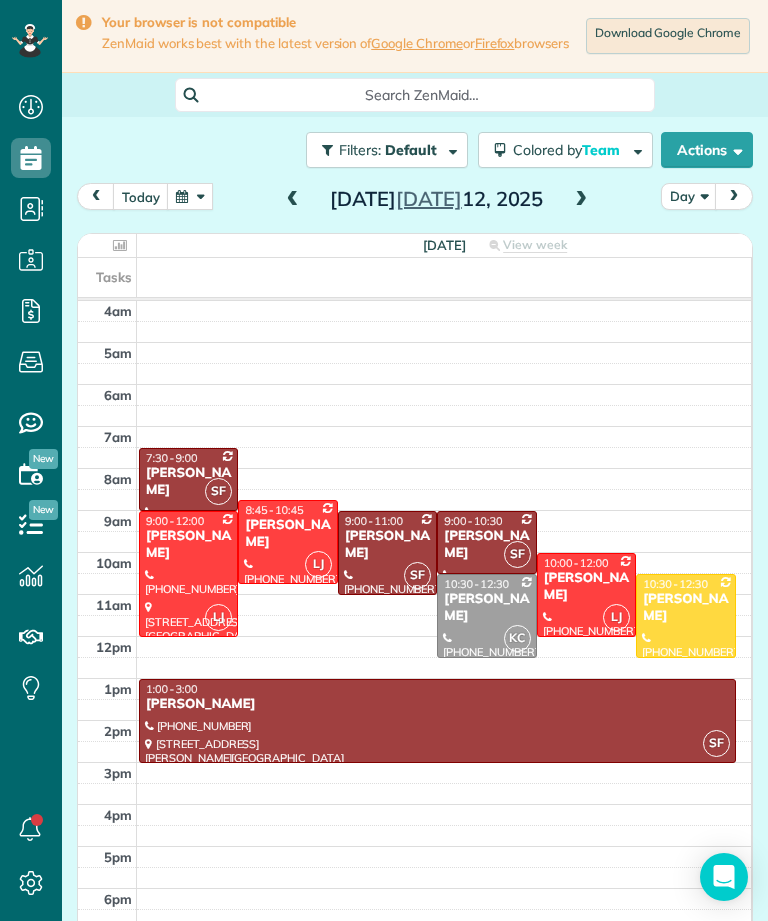 click at bounding box center [190, 196] 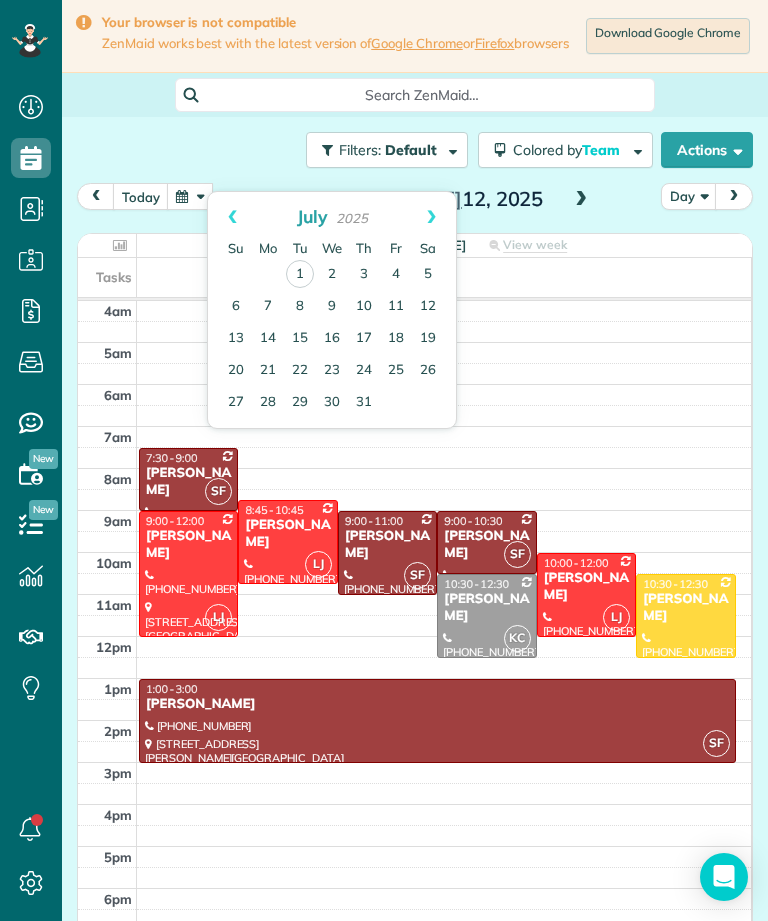 click on "5" at bounding box center (428, 275) 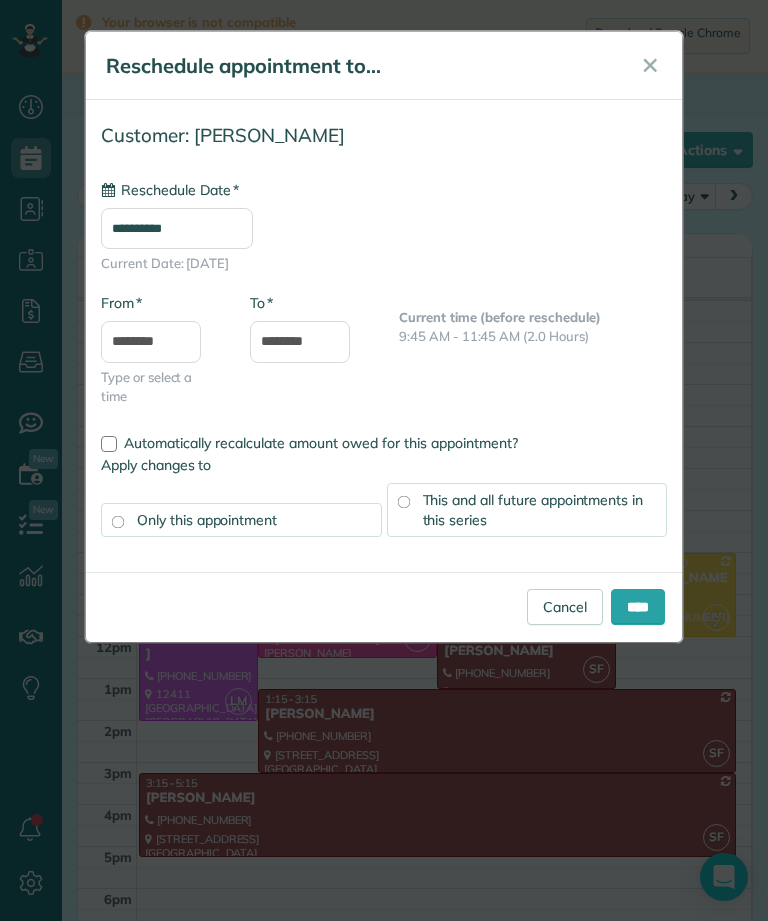 click on "**********" at bounding box center (177, 228) 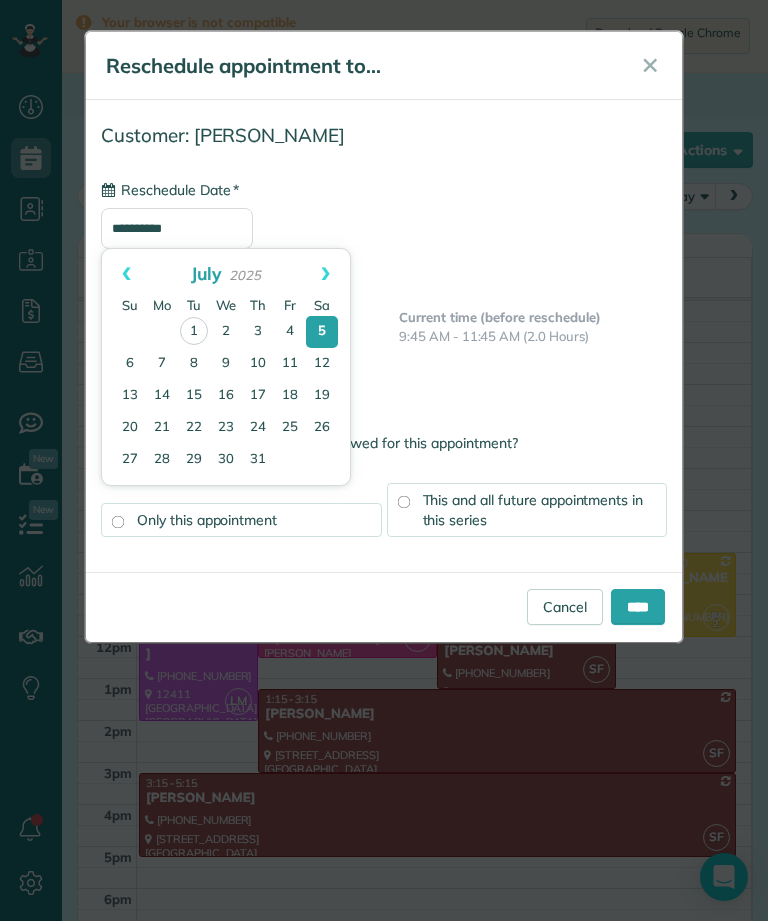 click on "7" at bounding box center (162, 364) 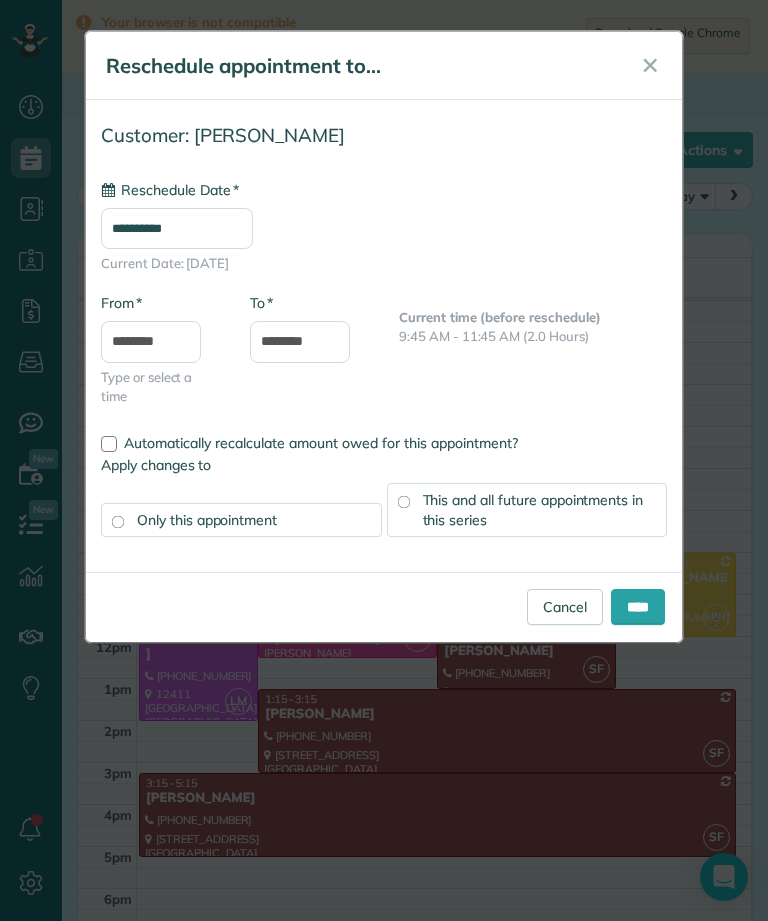 click on "****" at bounding box center [638, 607] 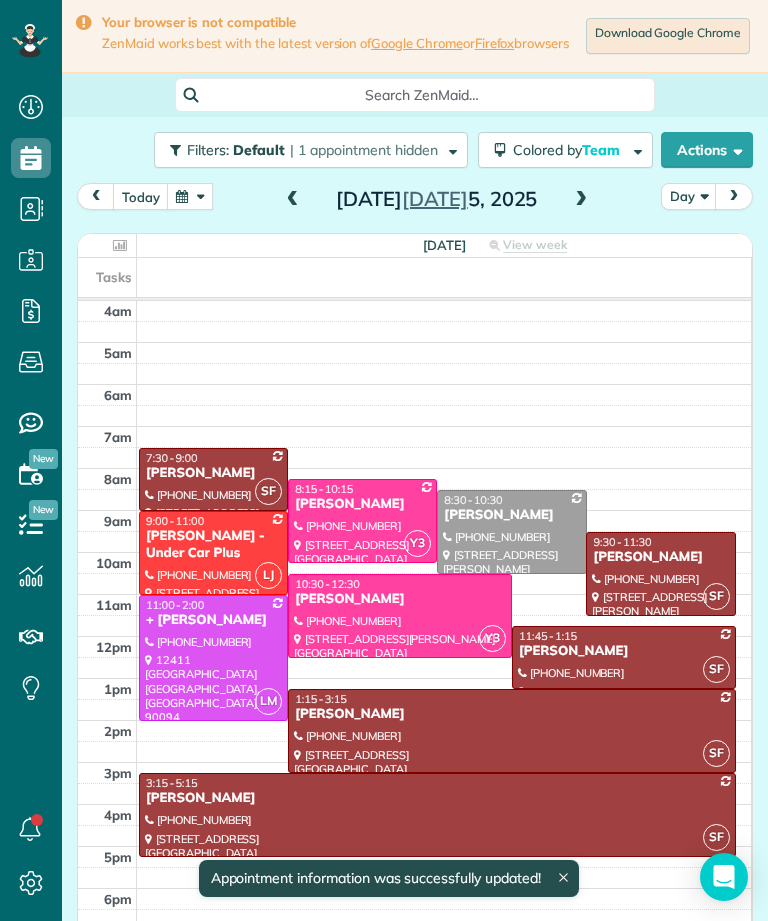 click at bounding box center [190, 196] 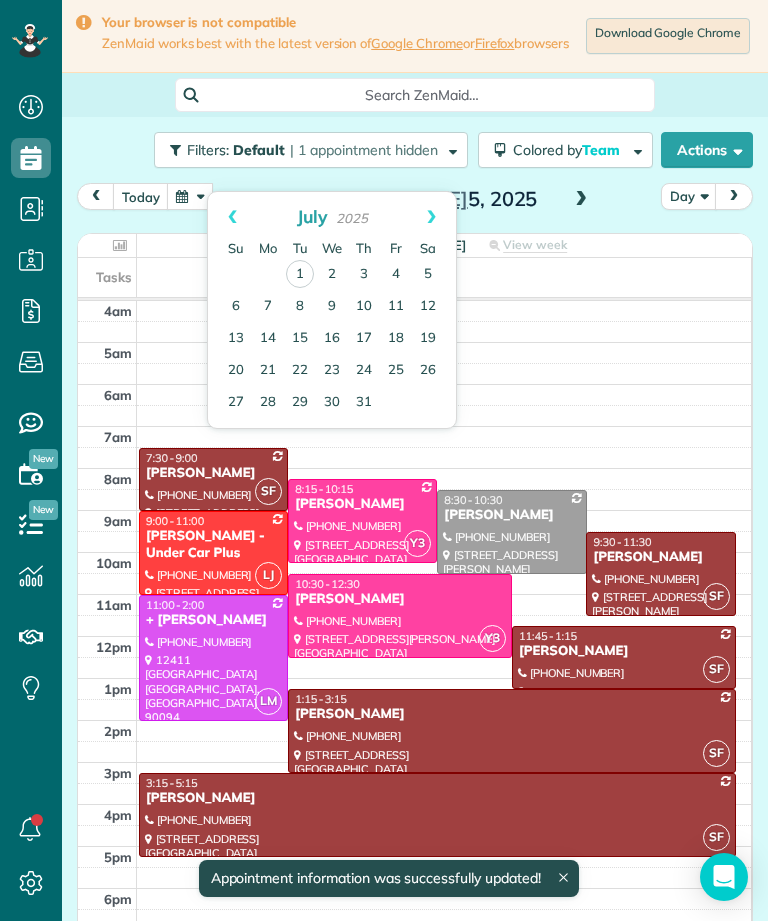 click on "4" at bounding box center [396, 275] 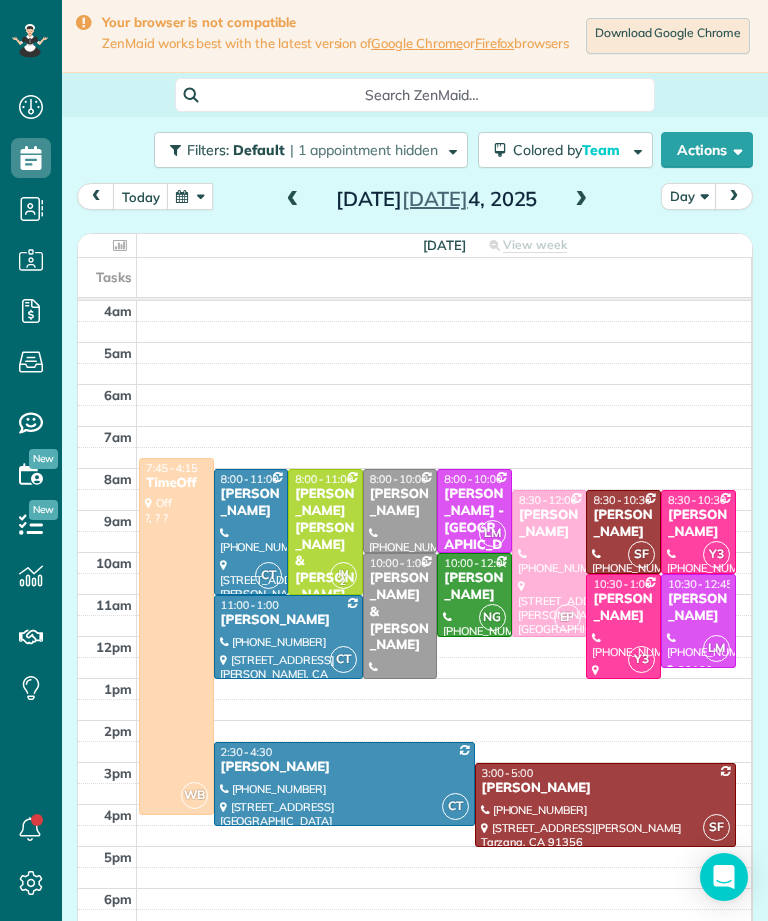 click at bounding box center (293, 200) 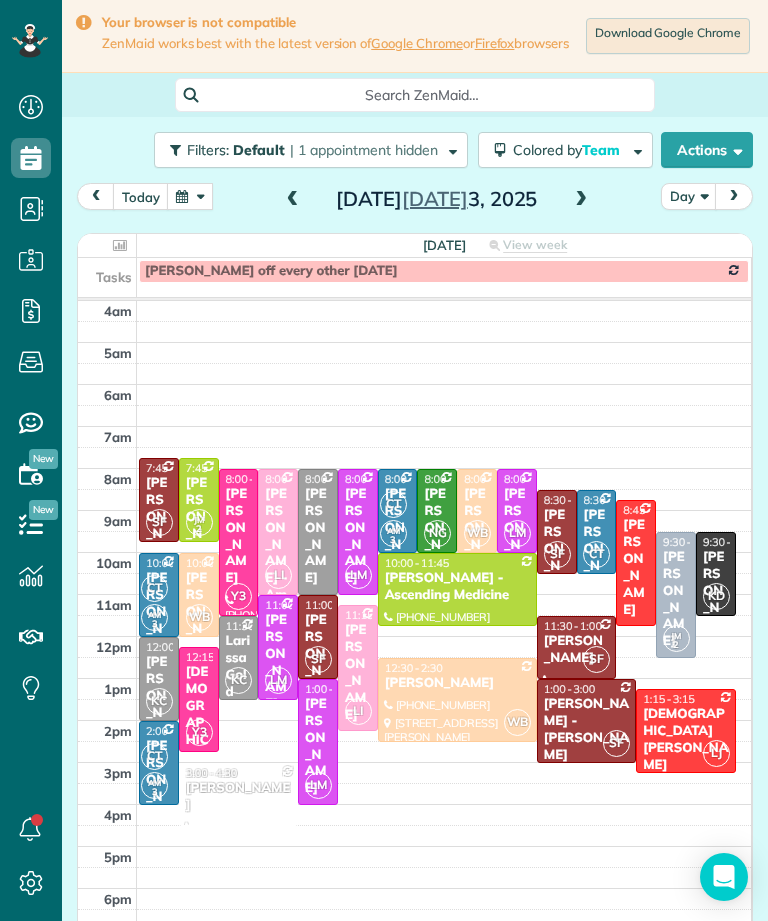 click at bounding box center [293, 200] 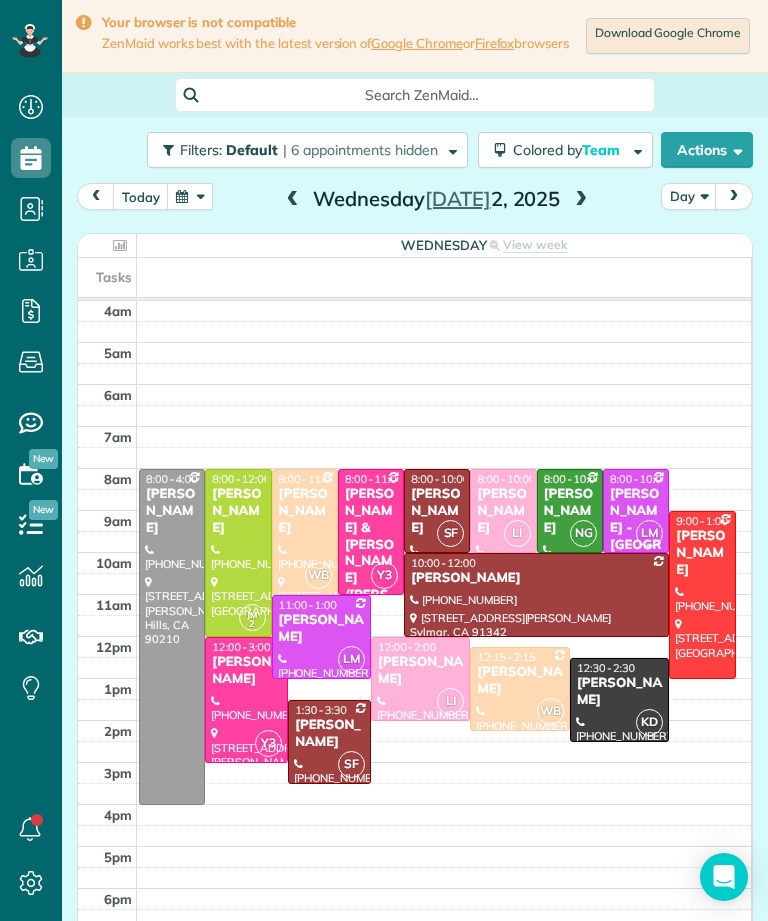 scroll, scrollTop: 985, scrollLeft: 62, axis: both 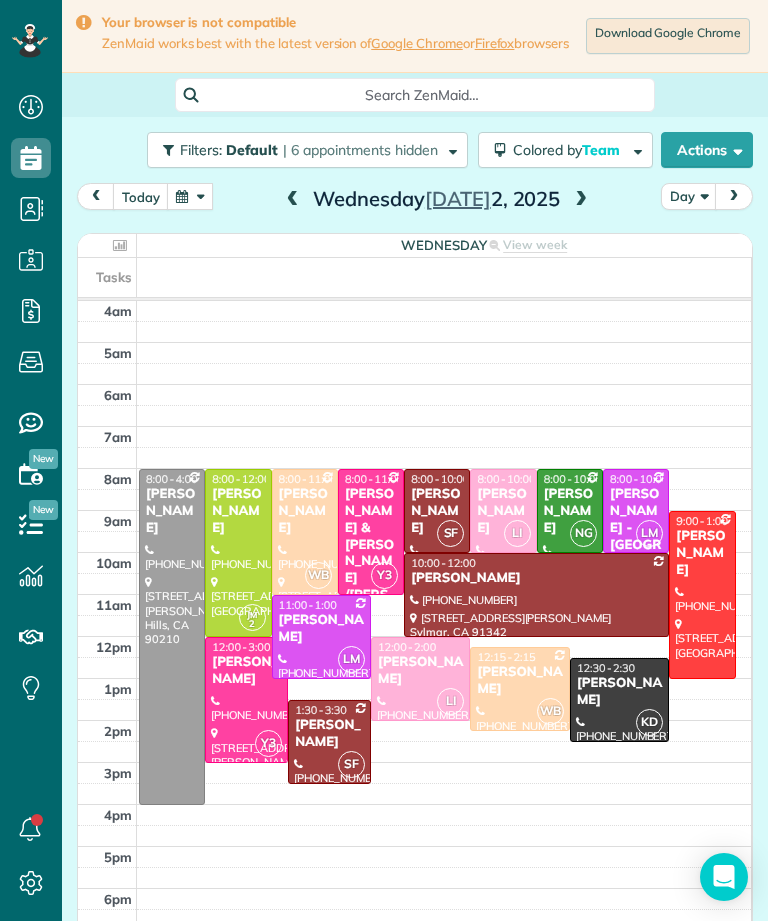 click at bounding box center (581, 200) 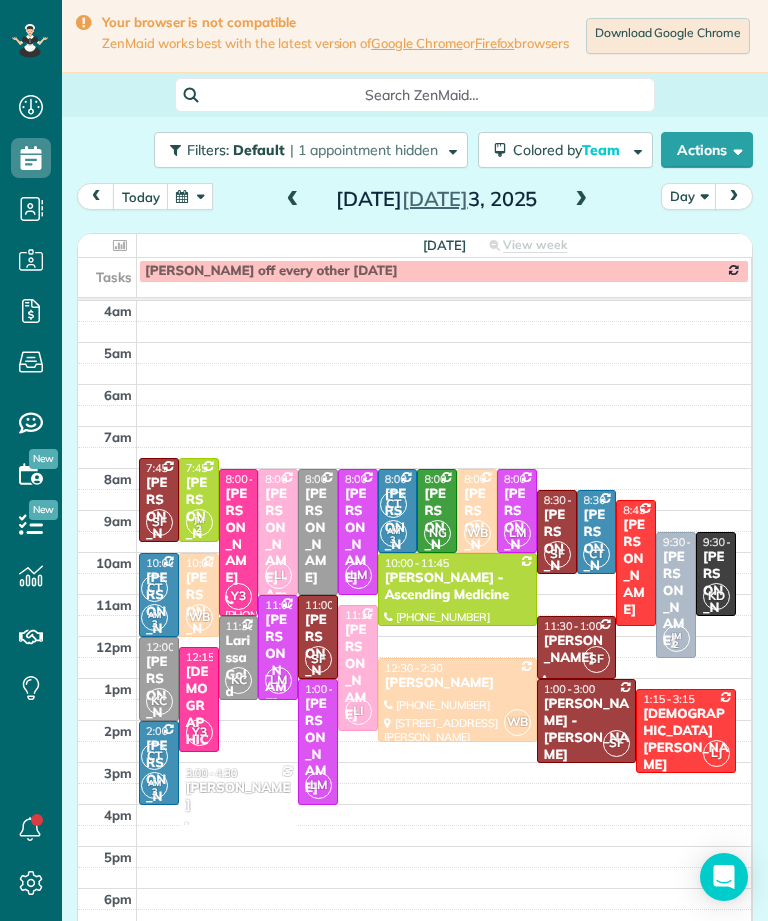 click at bounding box center [581, 200] 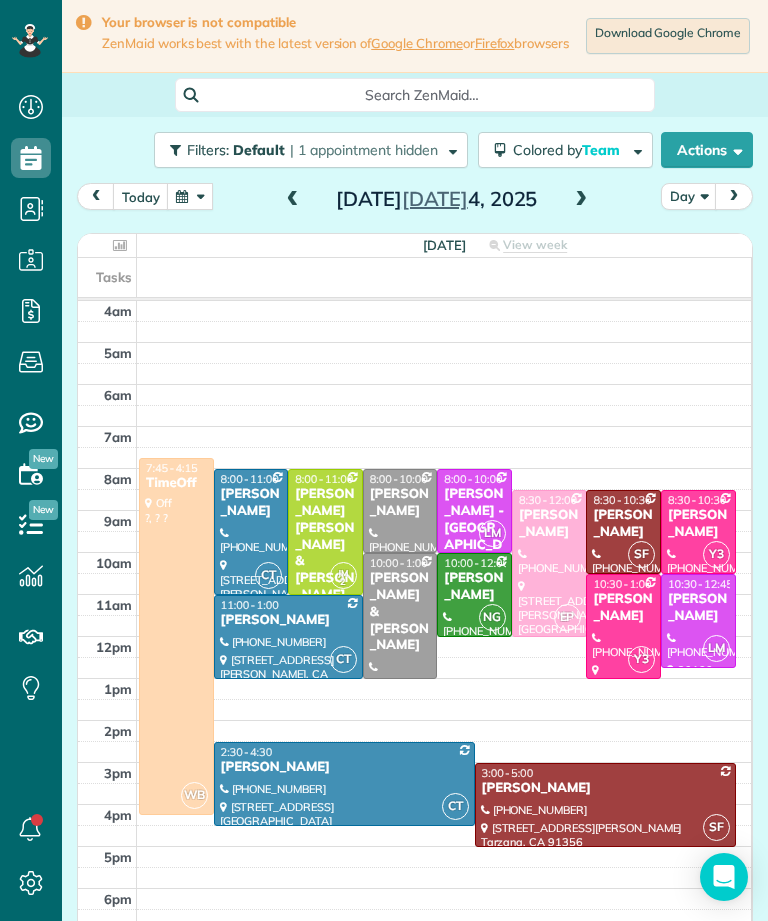 click at bounding box center (293, 200) 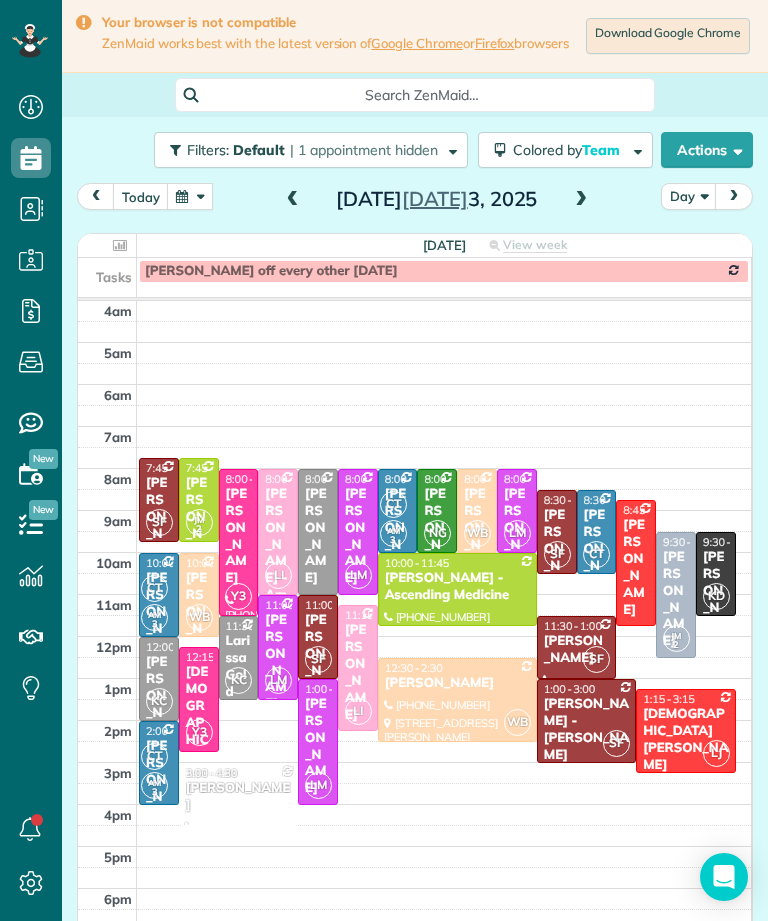 click at bounding box center [293, 200] 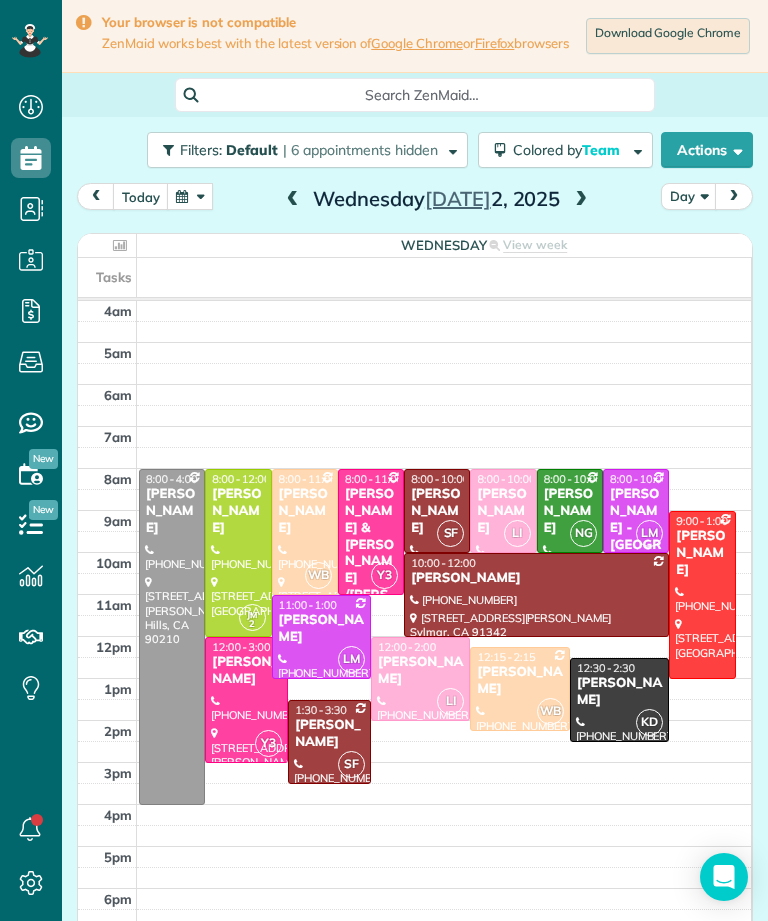 scroll, scrollTop: 985, scrollLeft: 62, axis: both 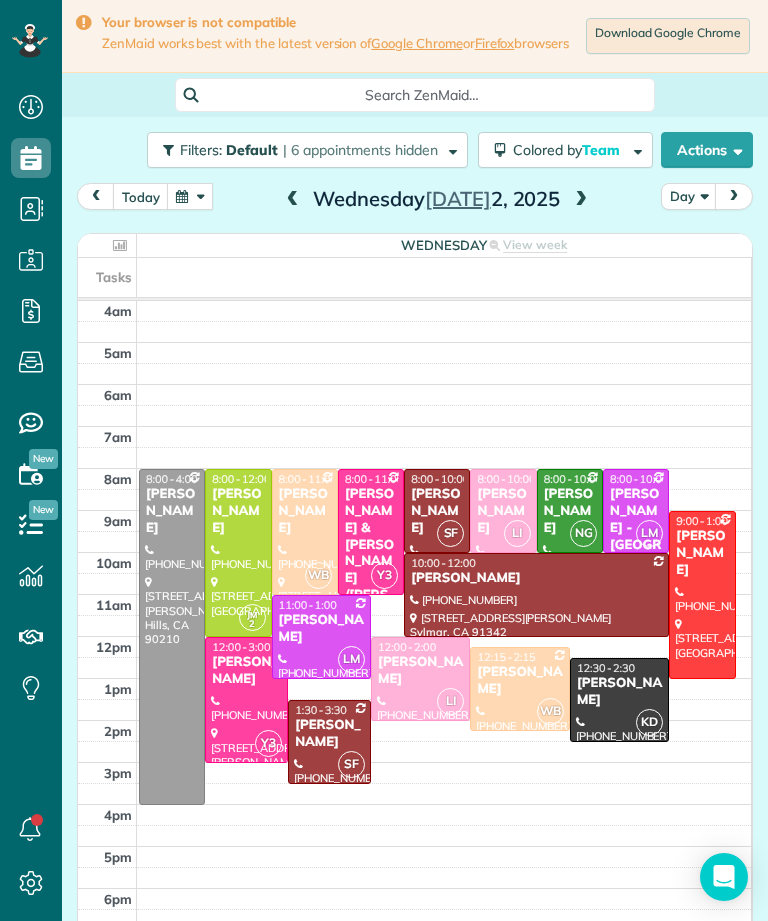 click at bounding box center (581, 200) 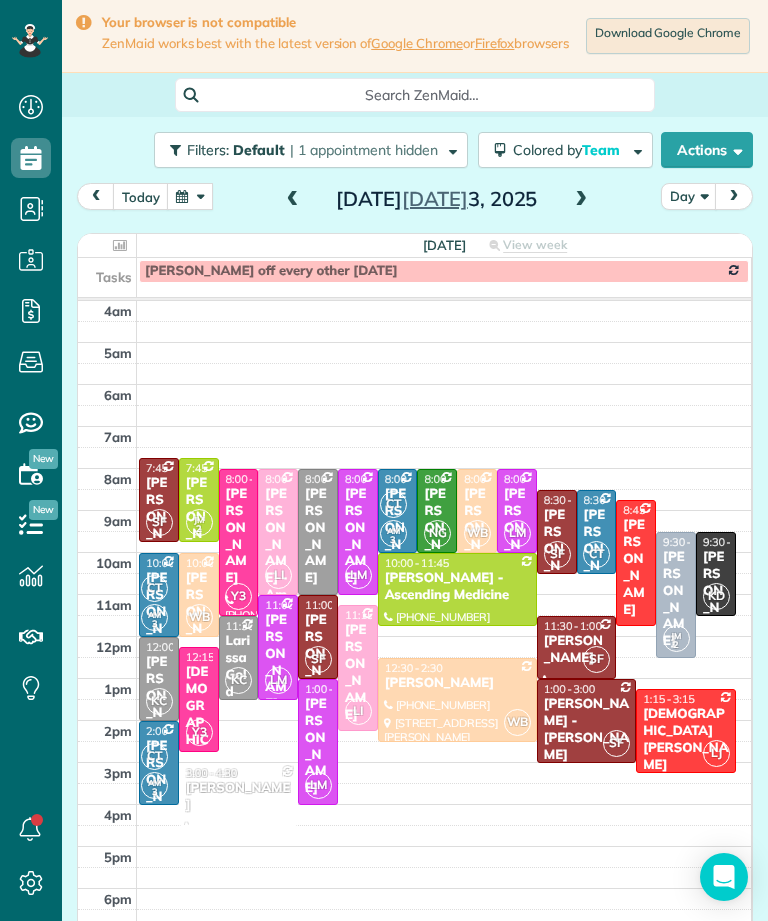 click at bounding box center [581, 200] 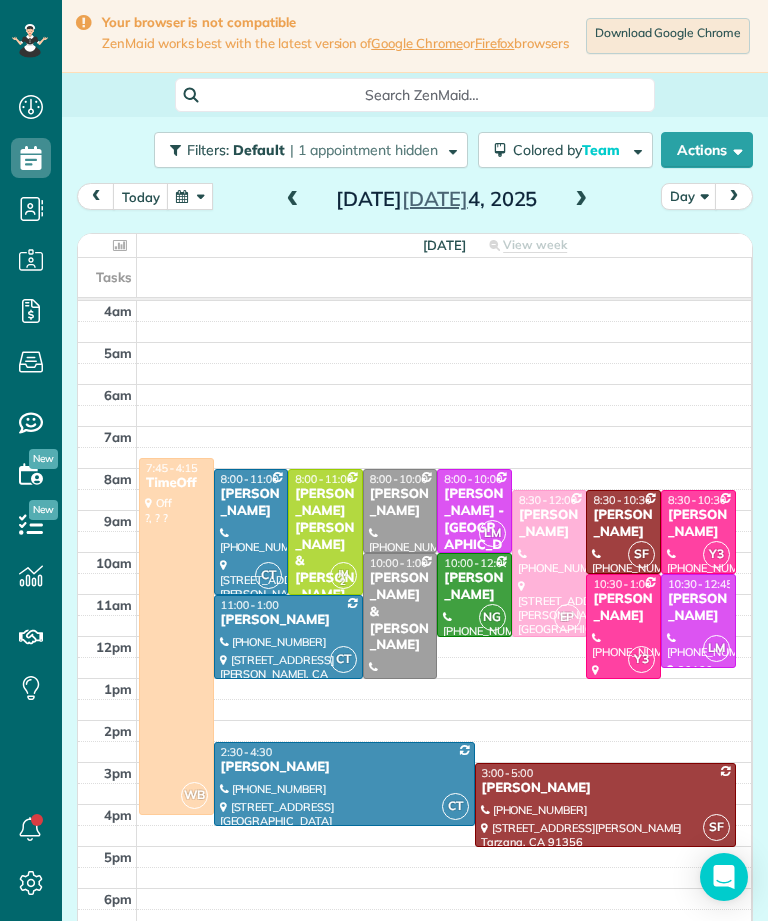 click on "[PERSON_NAME]" at bounding box center (474, 587) 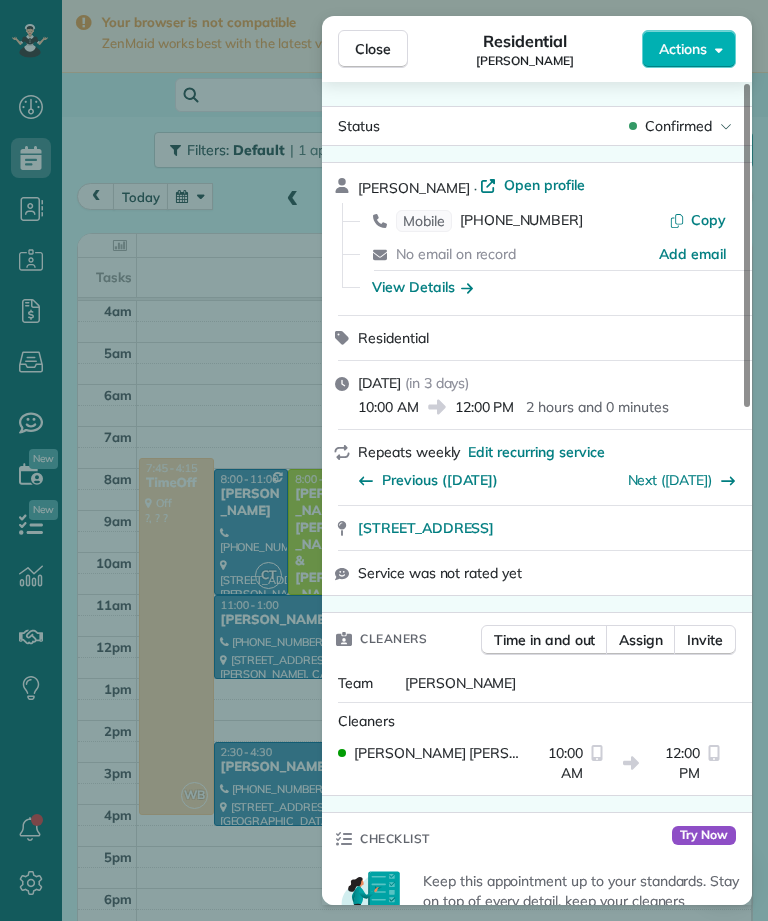 click on "Close Residential [PERSON_NAME] Actions Status Confirmed [PERSON_NAME] · Open profile Mobile [PHONE_NUMBER] Copy No email on record Add email View Details Residential [DATE] ( [DATE] ) 10:00 AM 12:00 PM 2 hours and 0 minutes Repeats weekly Edit recurring service Previous ([DATE]) Next ([DATE]) [STREET_ADDRESS] Service was not rated yet Cleaners Time in and out Assign Invite Team Nelly Cleaners [PERSON_NAME] 10:00 AM 12:00 PM Checklist Try Now Keep this appointment up to your standards. Stay on top of every detail, keep your cleaners organised, and your client happy. Assign a checklist Watch a 5 min demo Billing Billing actions Price $155.00 Overcharge $0.00 Discount $0.00 Coupon discount - Primary tax - Secondary tax - Total appointment price $155.00 Tips collected New feature! $0.00 Unpaid Mark as paid Total including tip $155.00 Get paid online in no-time! Send an invoice and reward your cleaners with tips Charge customer credit card Appointment custom fields -" at bounding box center (384, 460) 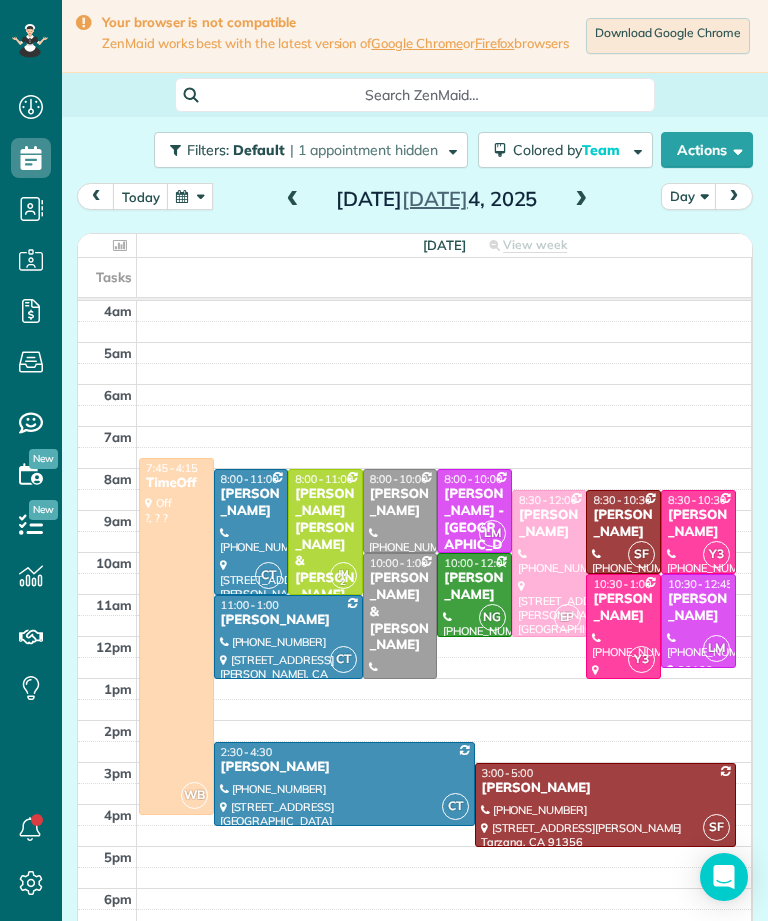 click on "[PERSON_NAME]" at bounding box center [474, 587] 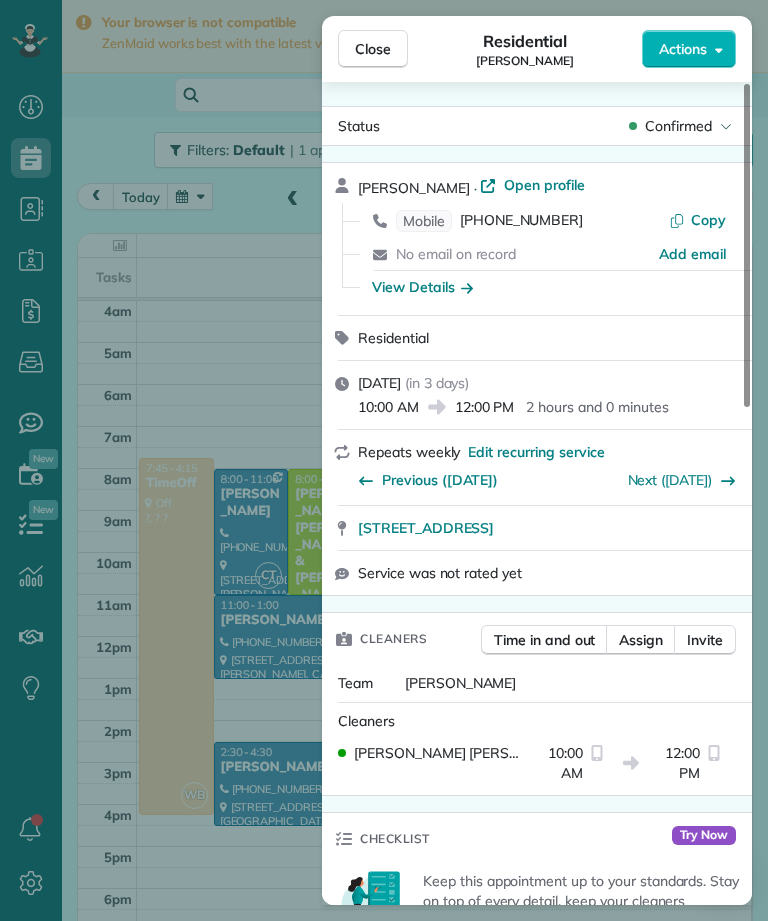 click on "Close Residential [PERSON_NAME] Actions Status Confirmed [PERSON_NAME] · Open profile Mobile [PHONE_NUMBER] Copy No email on record Add email View Details Residential [DATE] ( [DATE] ) 10:00 AM 12:00 PM 2 hours and 0 minutes Repeats weekly Edit recurring service Previous ([DATE]) Next ([DATE]) [STREET_ADDRESS] Service was not rated yet Cleaners Time in and out Assign Invite Team Nelly Cleaners [PERSON_NAME] 10:00 AM 12:00 PM Checklist Try Now Keep this appointment up to your standards. Stay on top of every detail, keep your cleaners organised, and your client happy. Assign a checklist Watch a 5 min demo Billing Billing actions Price $155.00 Overcharge $0.00 Discount $0.00 Coupon discount - Primary tax - Secondary tax - Total appointment price $155.00 Tips collected New feature! $0.00 Unpaid Mark as paid Total including tip $155.00 Get paid online in no-time! Send an invoice and reward your cleaners with tips Charge customer credit card Appointment custom fields -" at bounding box center [384, 460] 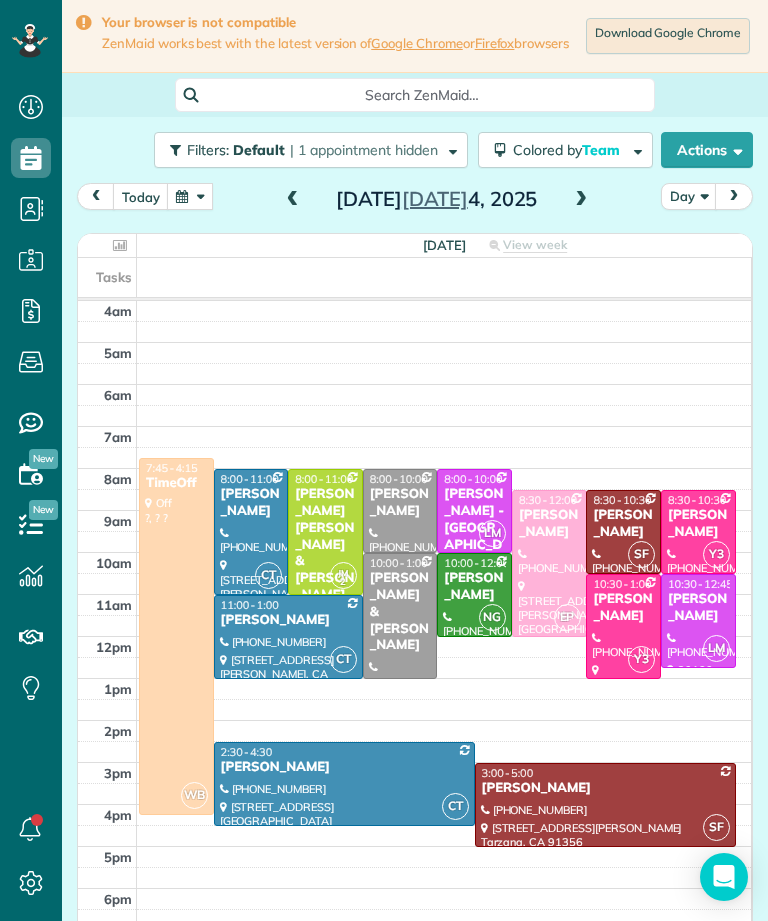 click at bounding box center (293, 200) 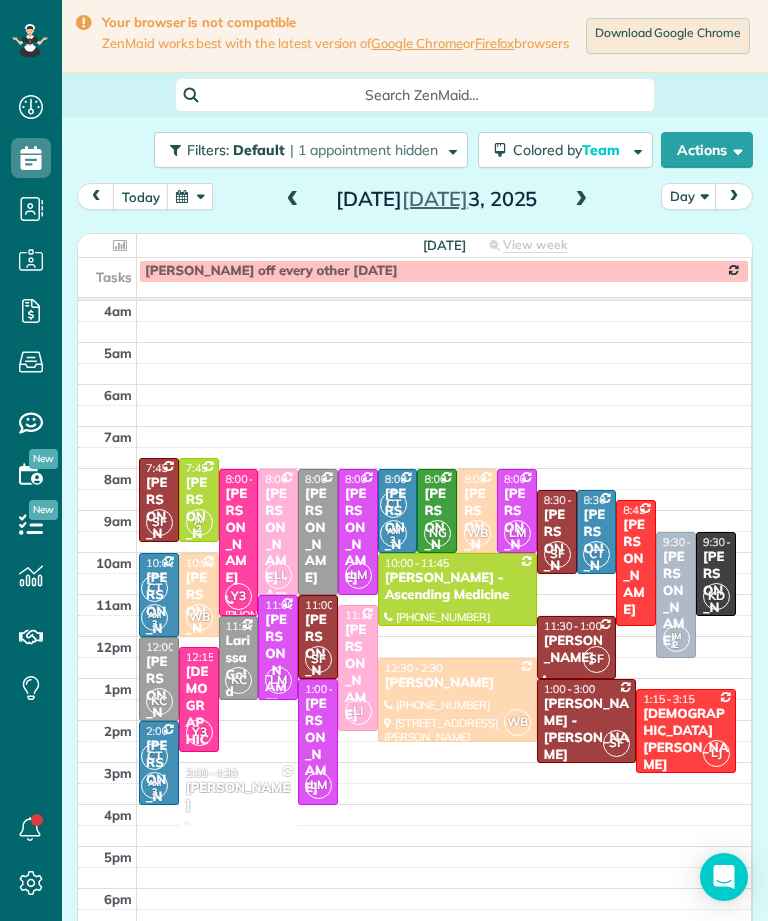 click at bounding box center (293, 200) 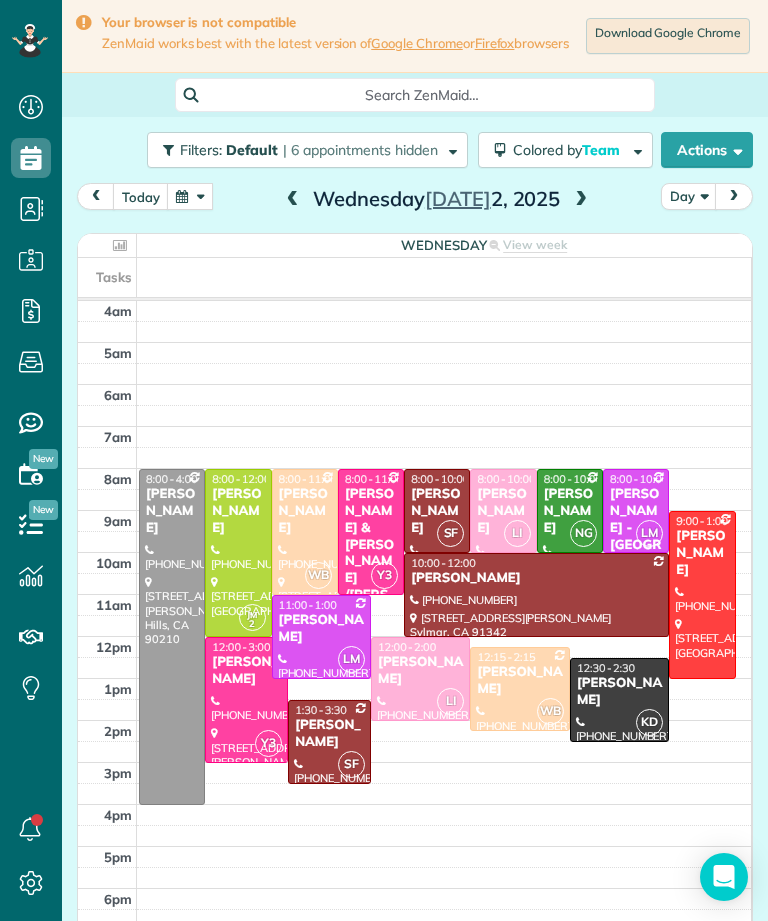 click at bounding box center [581, 200] 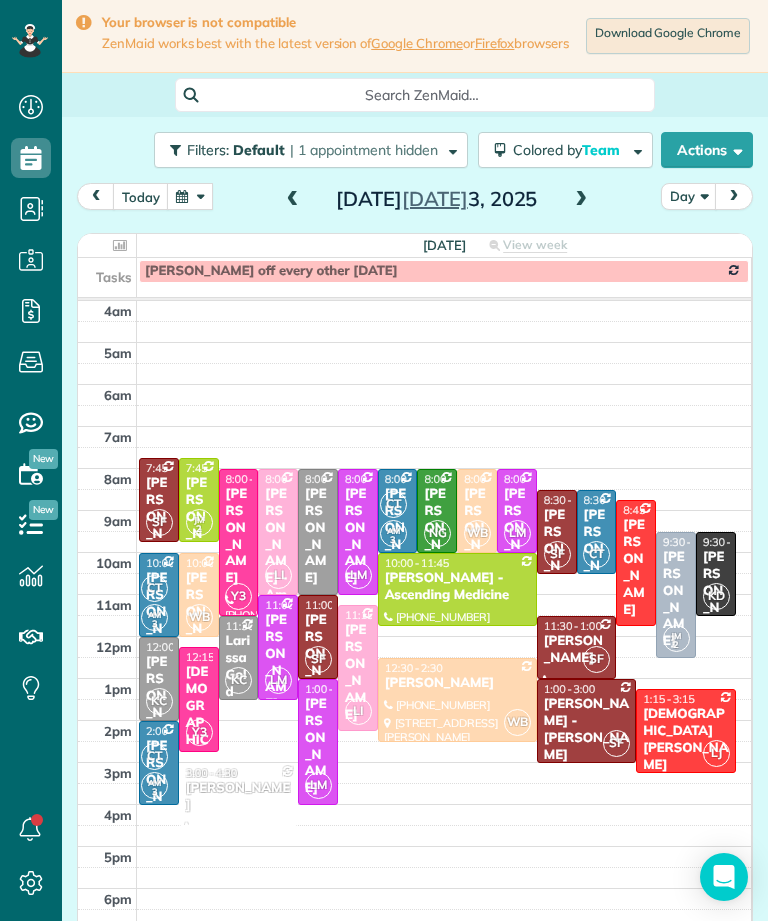 click on "[PERSON_NAME]" at bounding box center (716, 599) 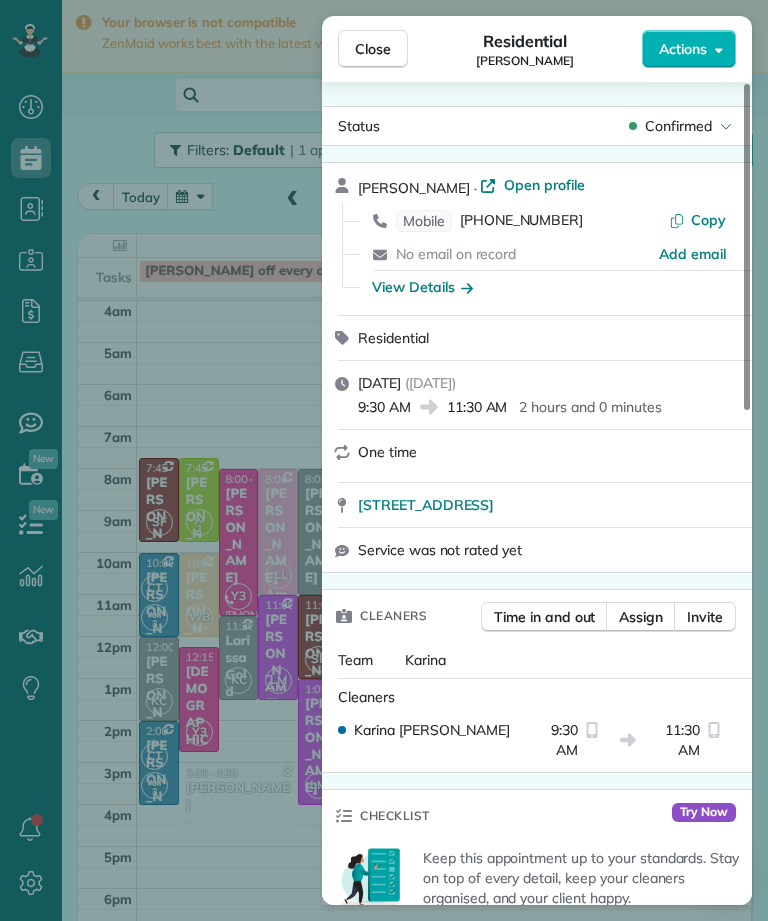click on "[PHONE_NUMBER]" at bounding box center [521, 221] 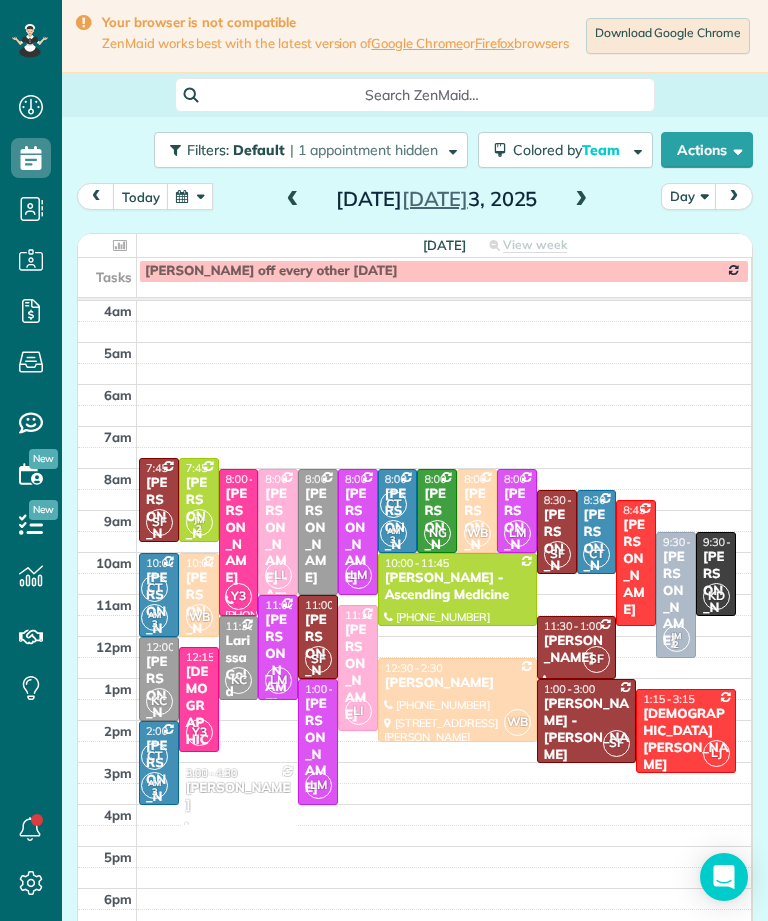 click at bounding box center (293, 200) 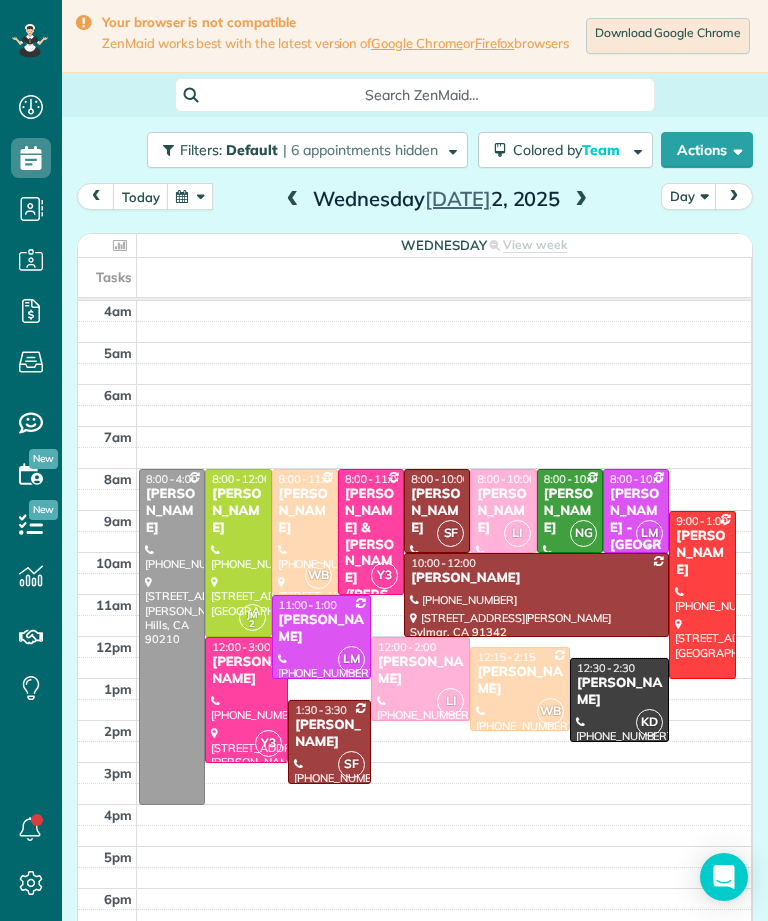 click at bounding box center [581, 200] 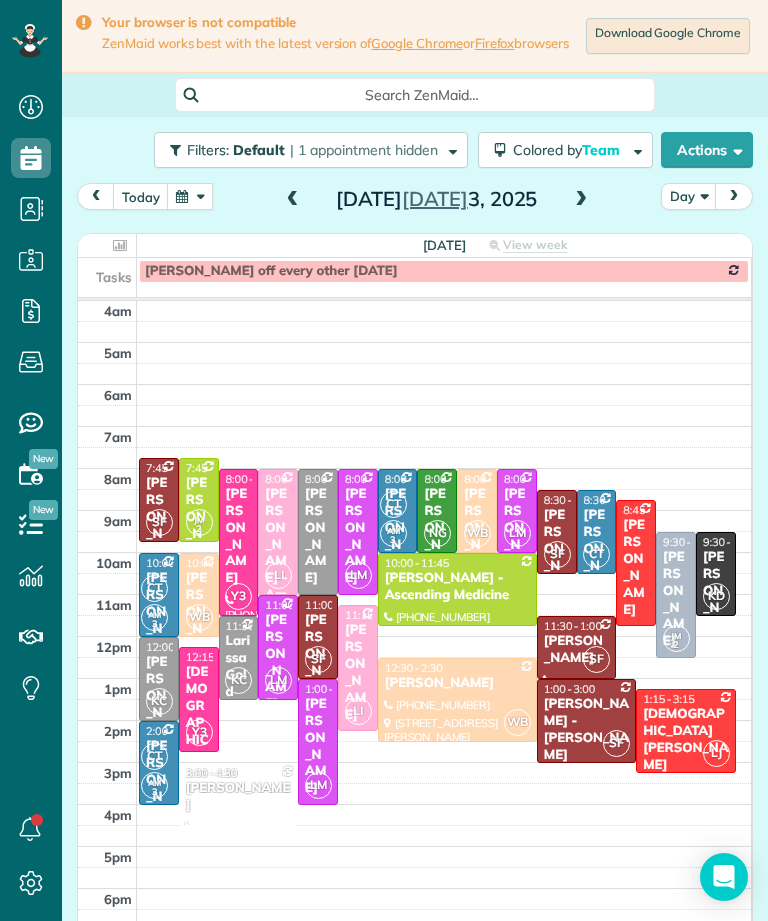 click on "[PERSON_NAME]" at bounding box center (278, 662) 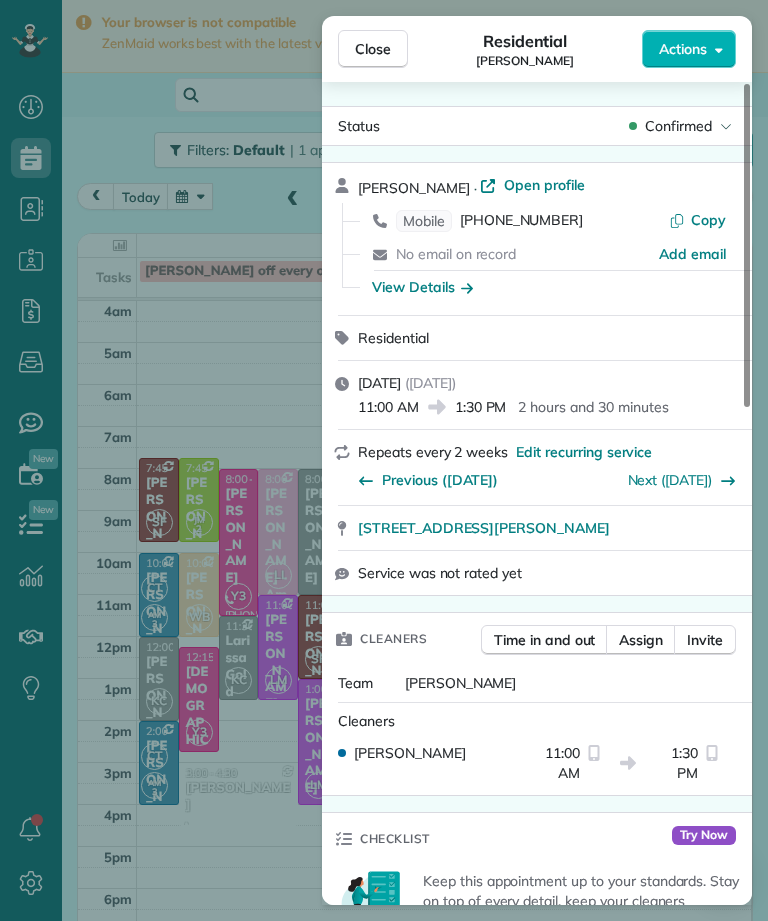 click on "[PHONE_NUMBER]" at bounding box center (521, 221) 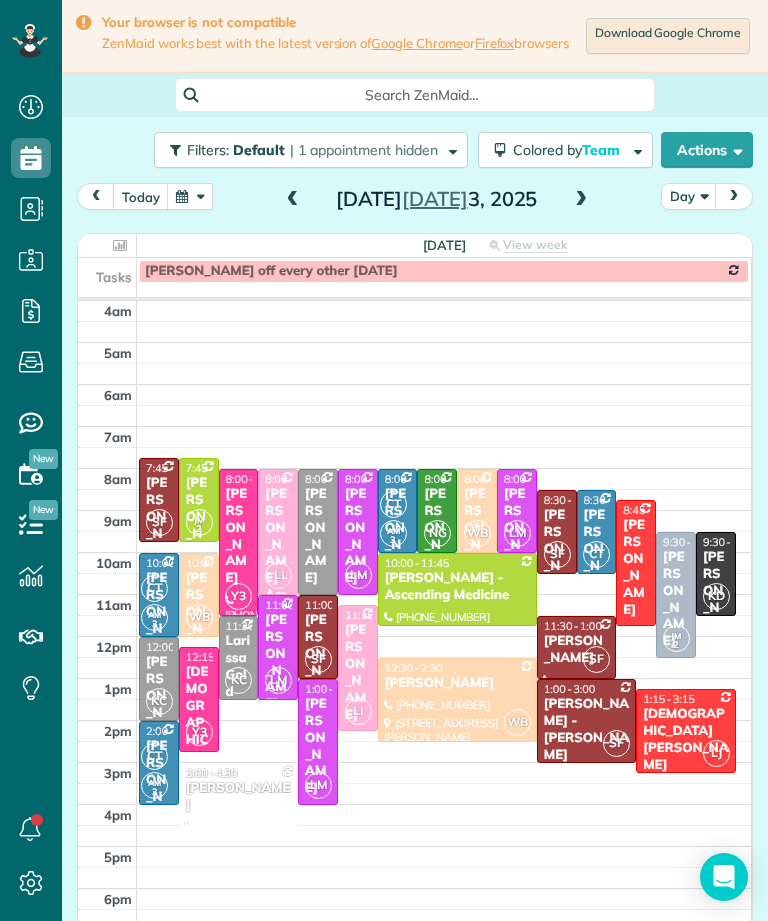 click on "[PERSON_NAME]" at bounding box center (517, 536) 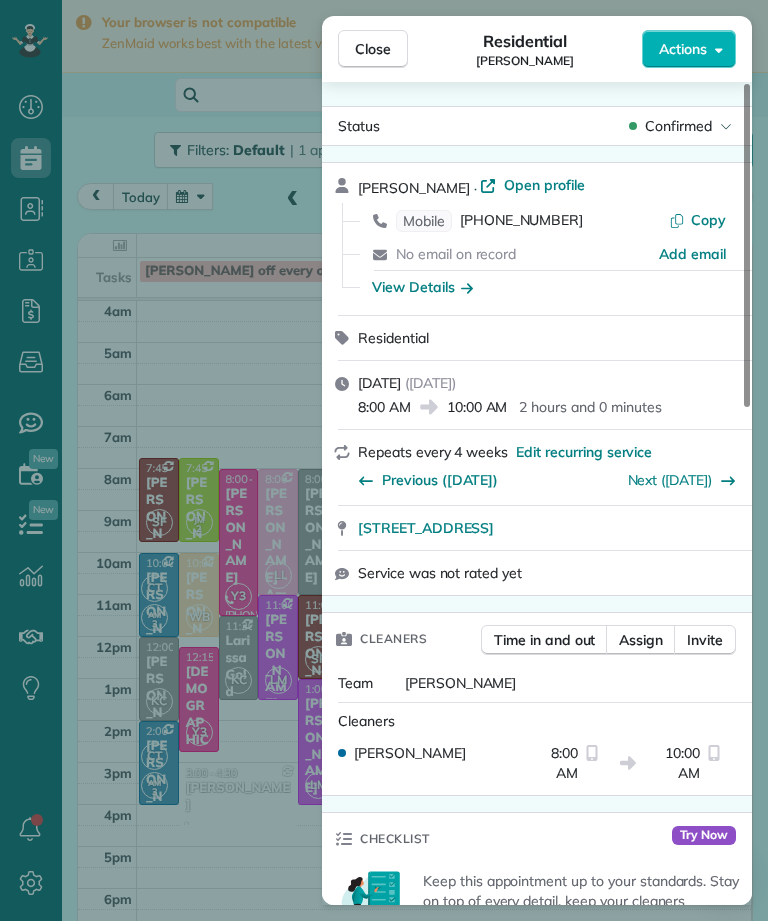 click on "Close Residential [PERSON_NAME] Actions Status Confirmed [PERSON_NAME] · Open profile Mobile [PHONE_NUMBER] Copy No email on record Add email View Details Residential [DATE] ( [DATE] ) 8:00 AM 10:00 AM 2 hours and 0 minutes Repeats every 4 weeks Edit recurring service Previous ([DATE]) Next ([DATE]) [STREET_ADDRESS] Service was not rated yet Cleaners Time in and out Assign Invite Team [PERSON_NAME] Cleaners [PERSON_NAME]   8:00 AM 10:00 AM Checklist Try Now Keep this appointment up to your standards. Stay on top of every detail, keep your cleaners organised, and your client happy. Assign a checklist Watch a 5 min demo Billing Billing actions Price $150.00 Overcharge $0.00 Discount $0.00 Coupon discount - Primary tax - Secondary tax - Total appointment price $150.00 Tips collected New feature! $0.00 Unpaid Mark as paid Total including tip $150.00 Get paid online in no-time! Send an invoice and reward your cleaners with tips Charge customer credit card Key # - Notes" at bounding box center [384, 460] 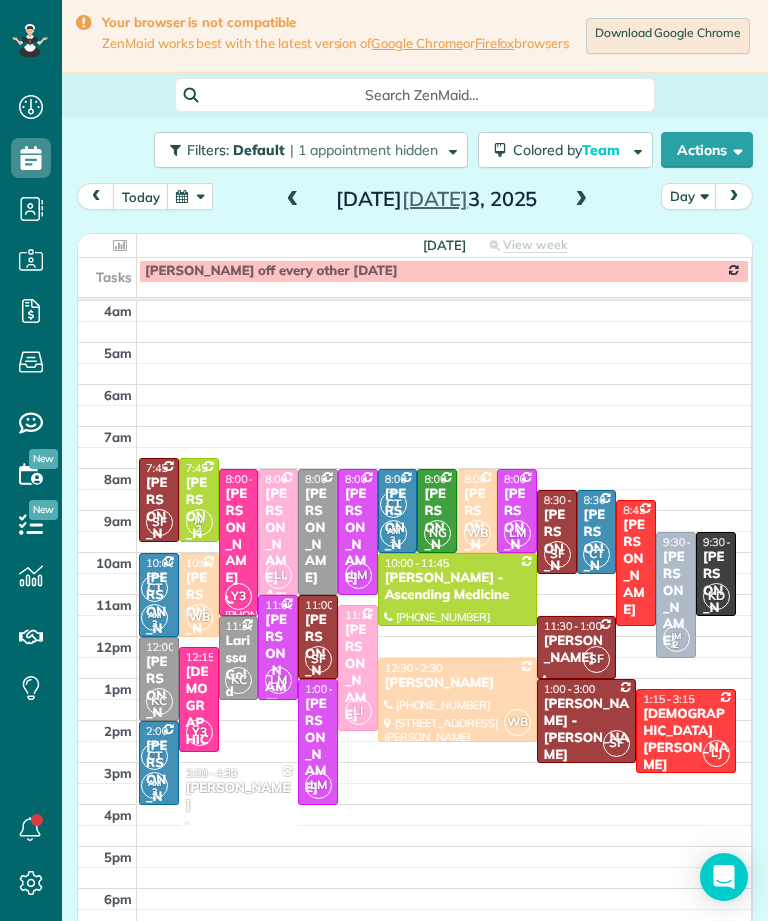scroll, scrollTop: 985, scrollLeft: 62, axis: both 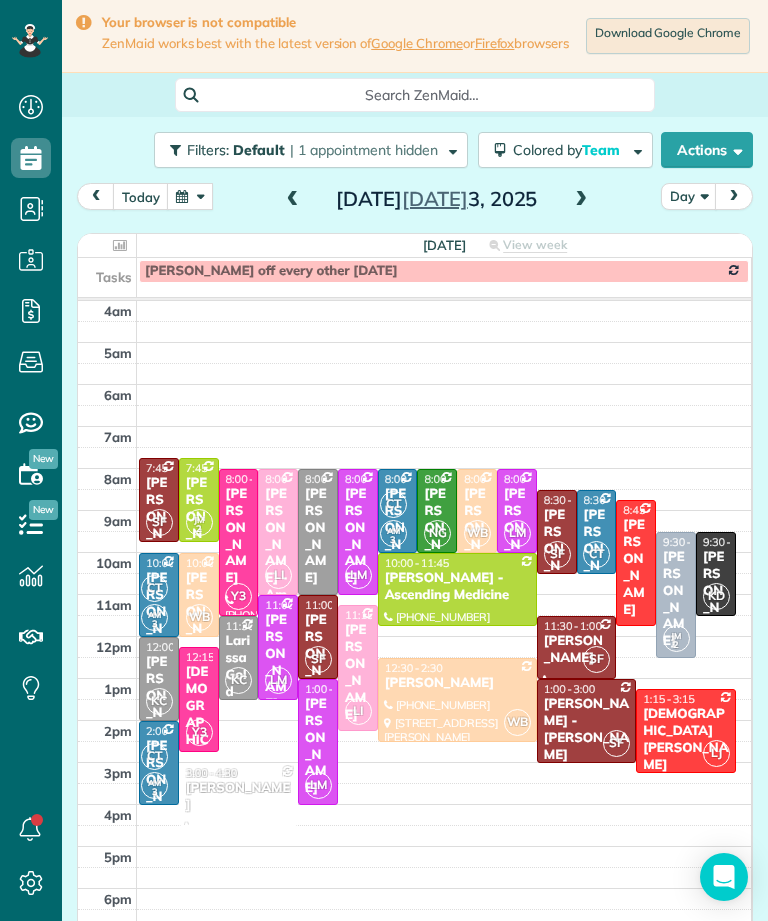click at bounding box center (293, 200) 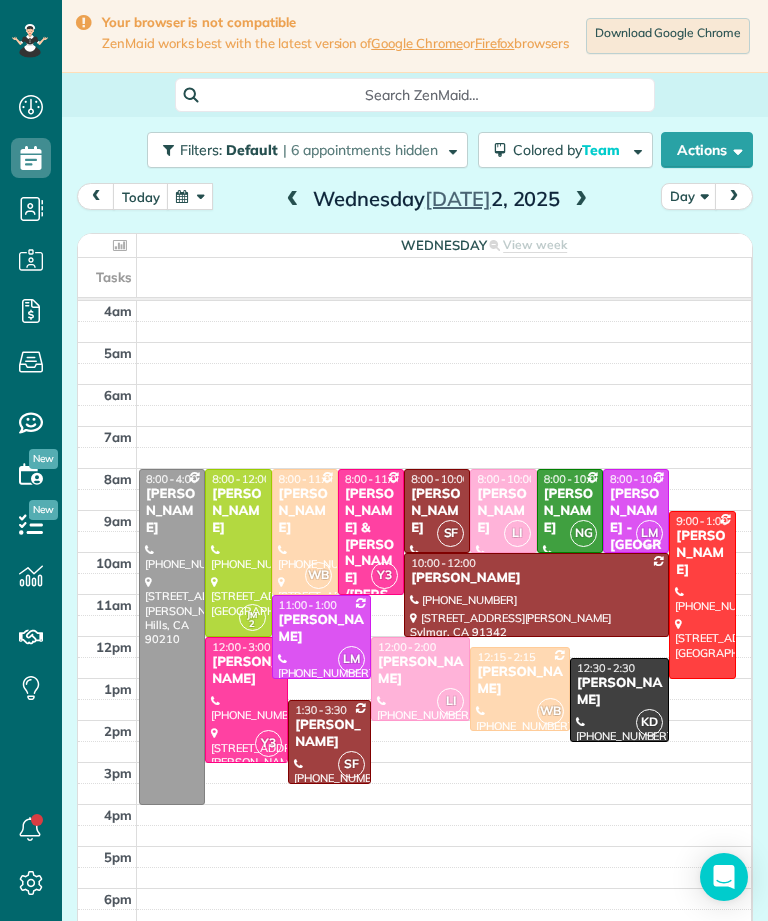 scroll, scrollTop: 985, scrollLeft: 62, axis: both 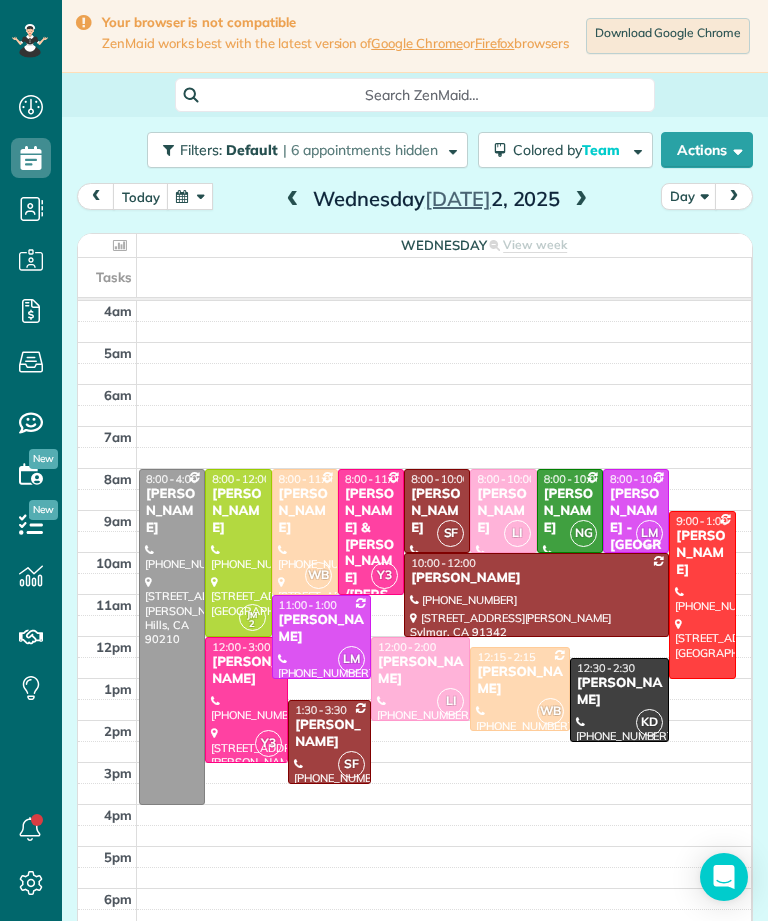 click at bounding box center [581, 200] 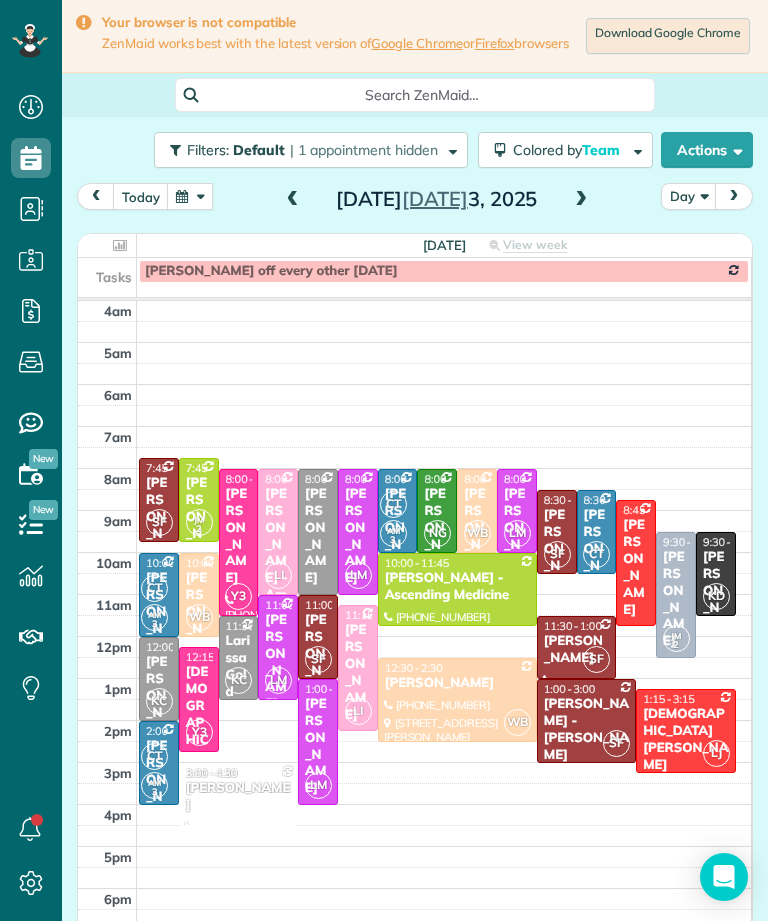 scroll, scrollTop: 985, scrollLeft: 62, axis: both 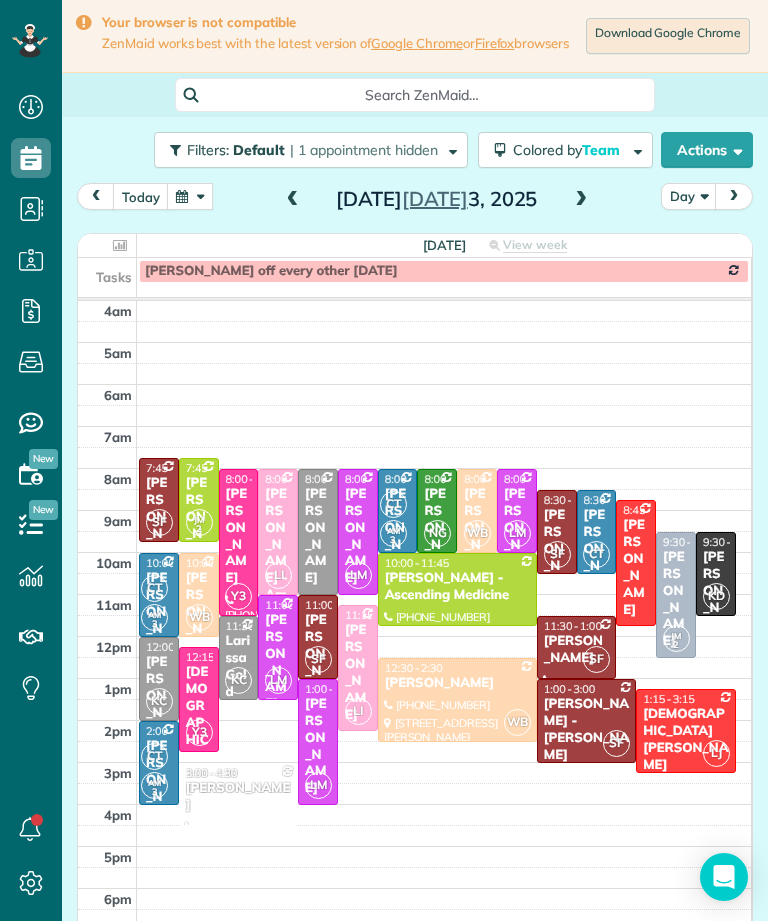 click at bounding box center [190, 196] 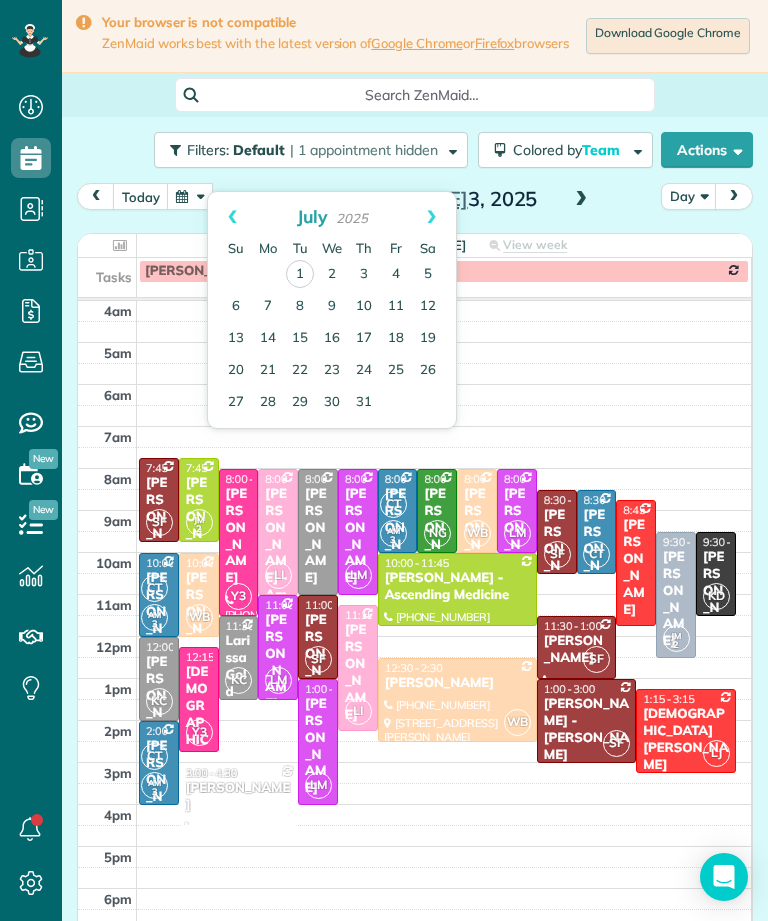 click on "7" at bounding box center (268, 307) 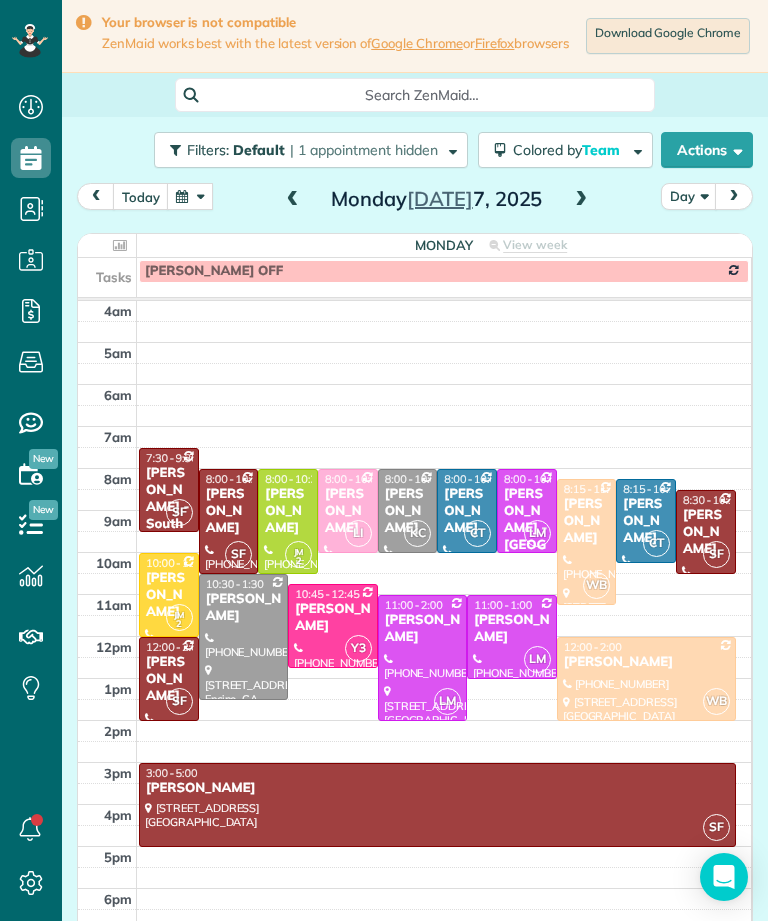 click on "[PERSON_NAME]" at bounding box center [169, 595] 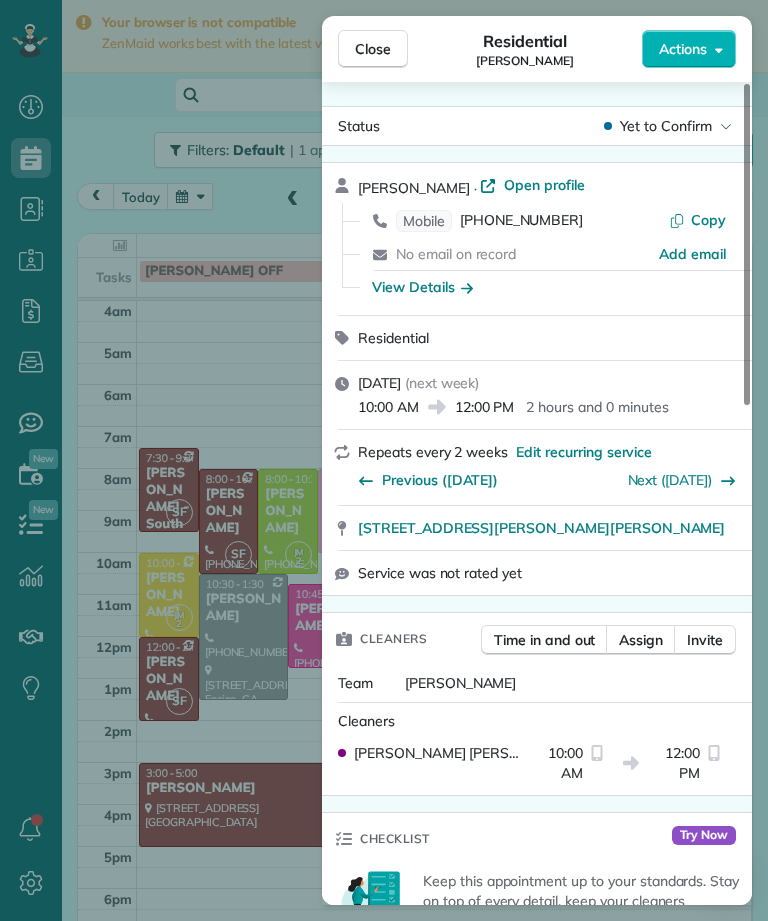 click on "Close Residential [PERSON_NAME] Actions Status Yet to Confirm [PERSON_NAME] · Open profile Mobile [PHONE_NUMBER] Copy No email on record Add email View Details Residential [DATE] ( next week ) 10:00 AM 12:00 PM 2 hours and 0 minutes Repeats every 2 weeks Edit recurring service Previous ([DATE]) Next ([DATE]) [STREET_ADDRESS][PERSON_NAME][PERSON_NAME] Service was not rated yet Cleaners Time in and out Assign Invite Team [PERSON_NAME] [PERSON_NAME] 10:00 AM 12:00 PM Checklist Try Now Keep this appointment up to your standards. Stay on top of every detail, keep your cleaners organised, and your client happy. Assign a checklist Watch a 5 min demo Billing Billing actions Price $135.00 Overcharge $0.00 Discount $0.00 Coupon discount - Primary tax - Secondary tax - Total appointment price $135.00 Tips collected New feature! $0.00 Unpaid Mark as paid Total including tip $135.00 Get paid online in no-time! Send an invoice and reward your cleaners with tips Charge customer credit card -" at bounding box center (384, 460) 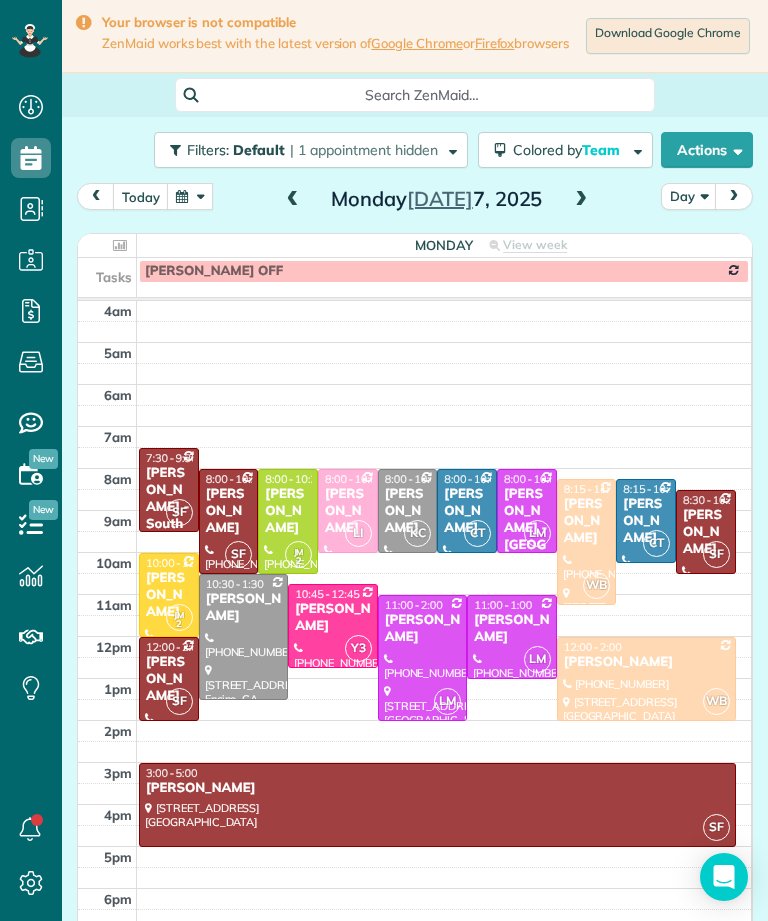 click at bounding box center [190, 196] 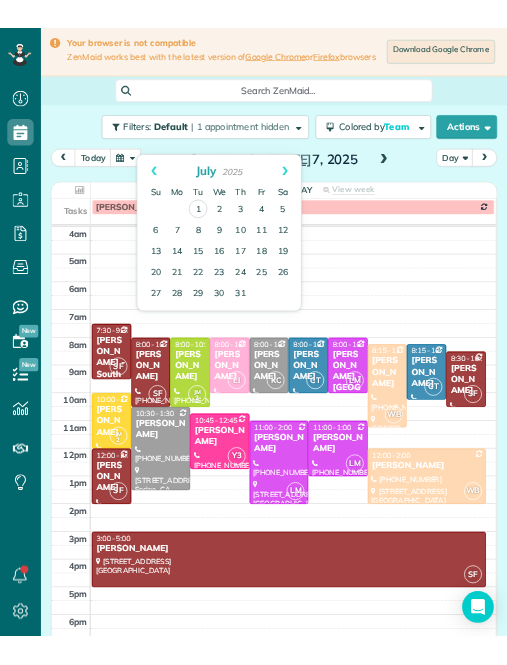 scroll, scrollTop: 985, scrollLeft: 62, axis: both 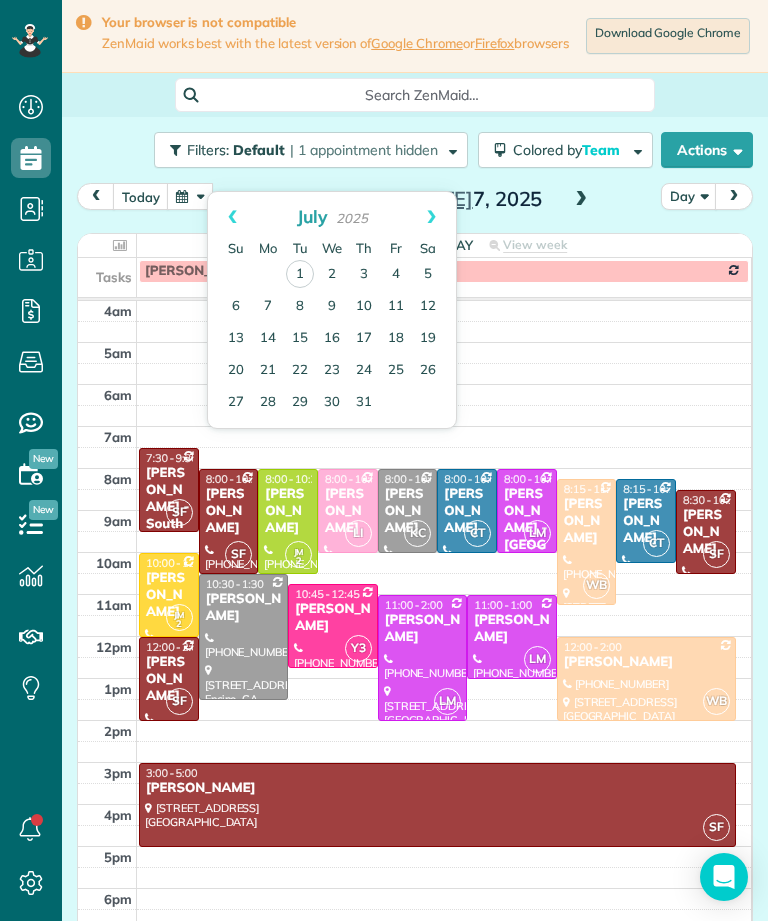 click on "3" at bounding box center (364, 275) 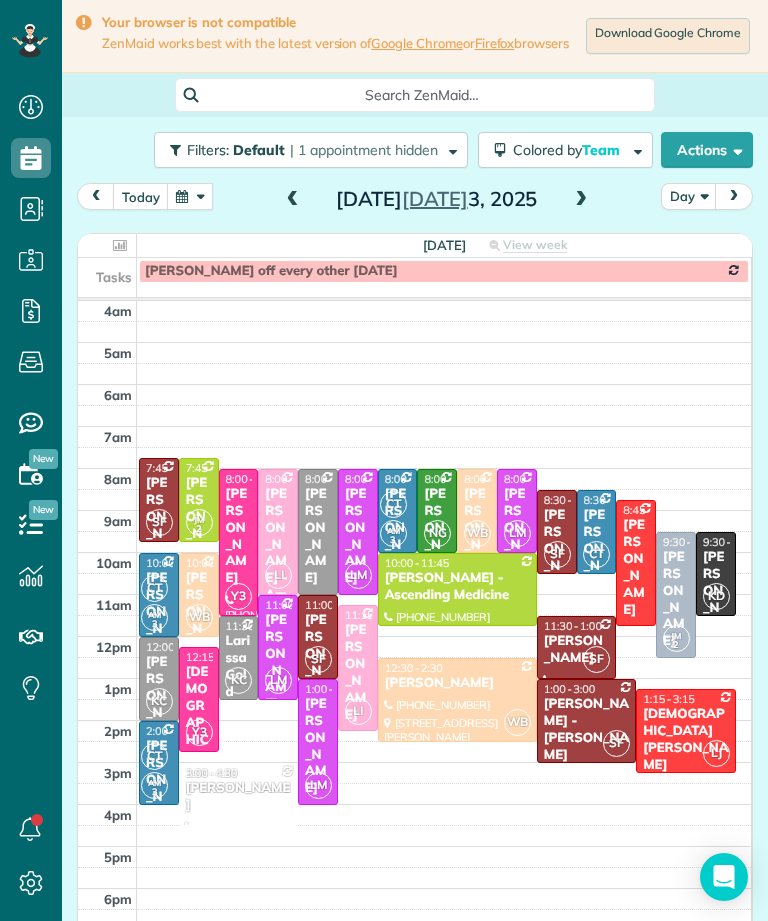 click at bounding box center (293, 200) 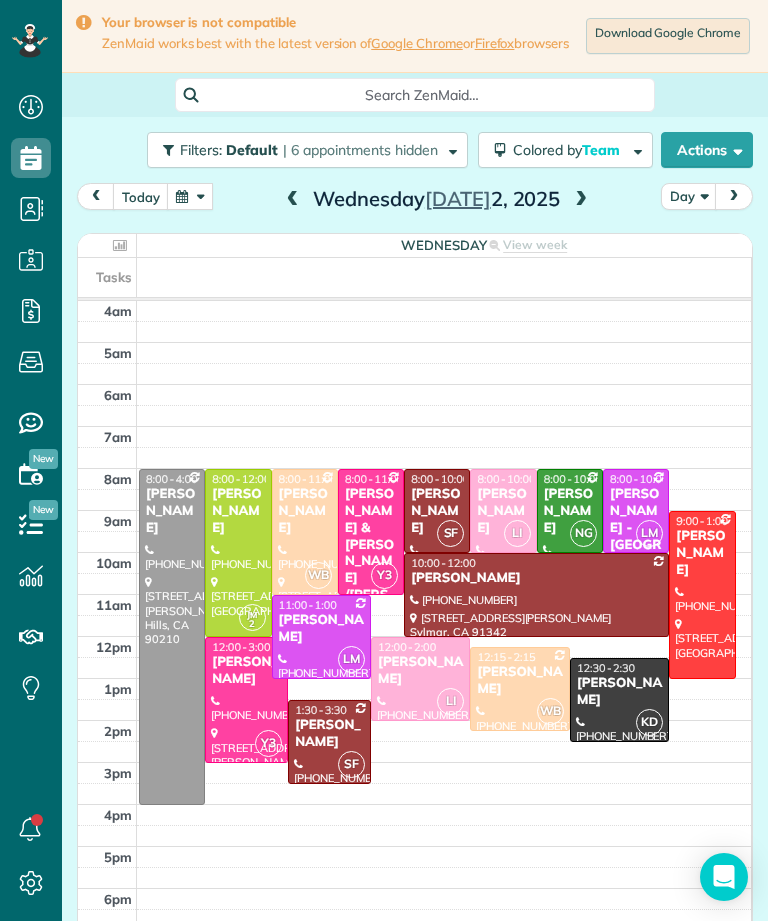 click at bounding box center (581, 200) 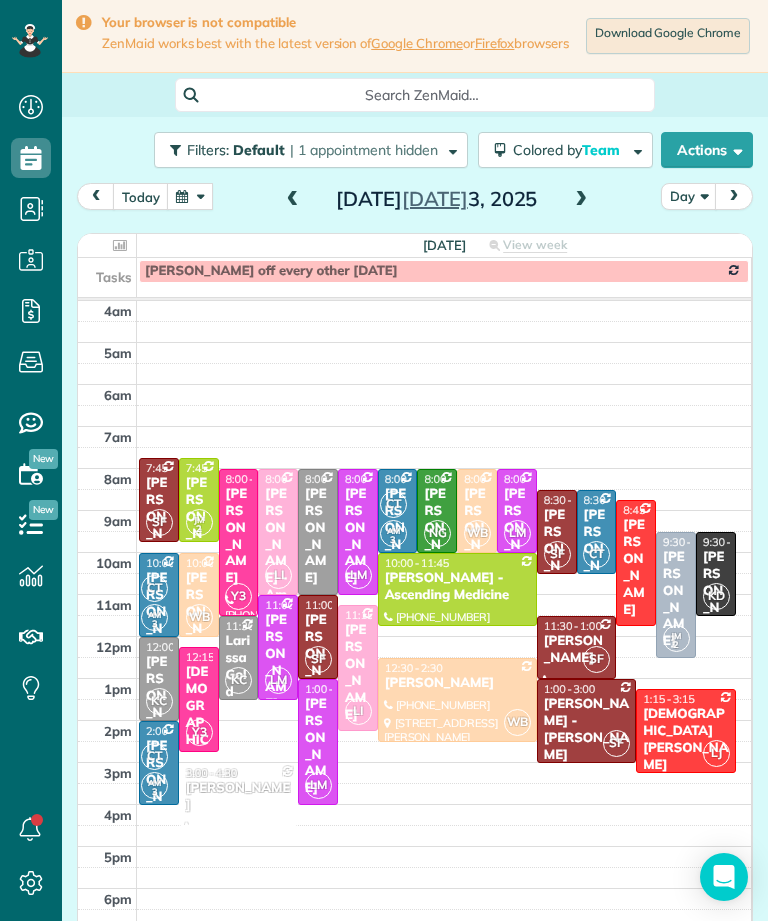 click on "[PERSON_NAME]" at bounding box center [239, 536] 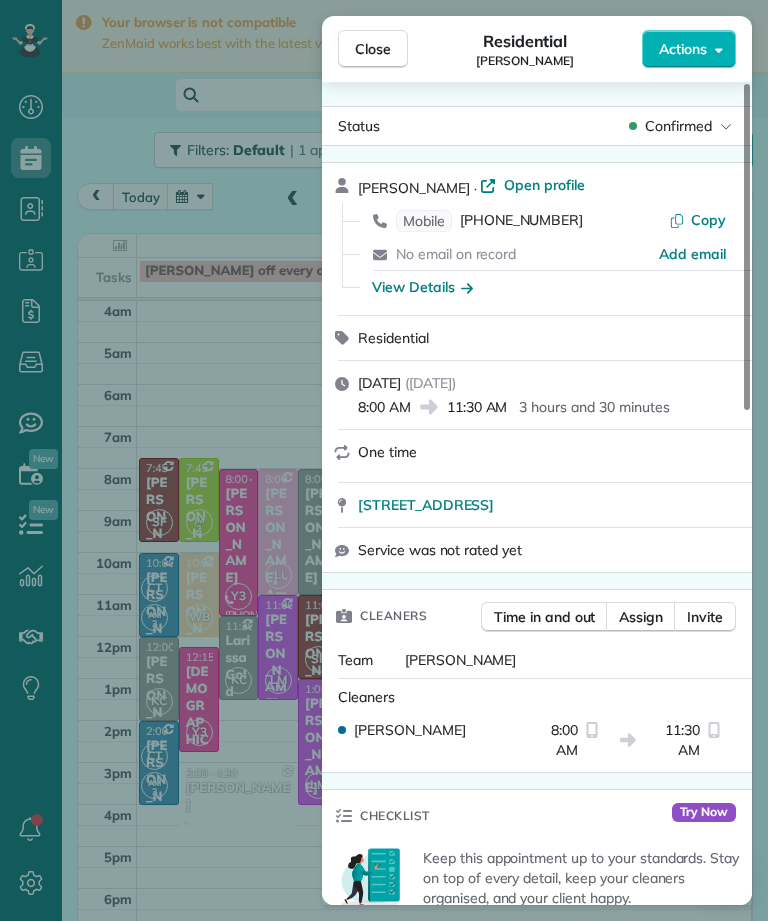 click on "[PHONE_NUMBER]" at bounding box center [521, 221] 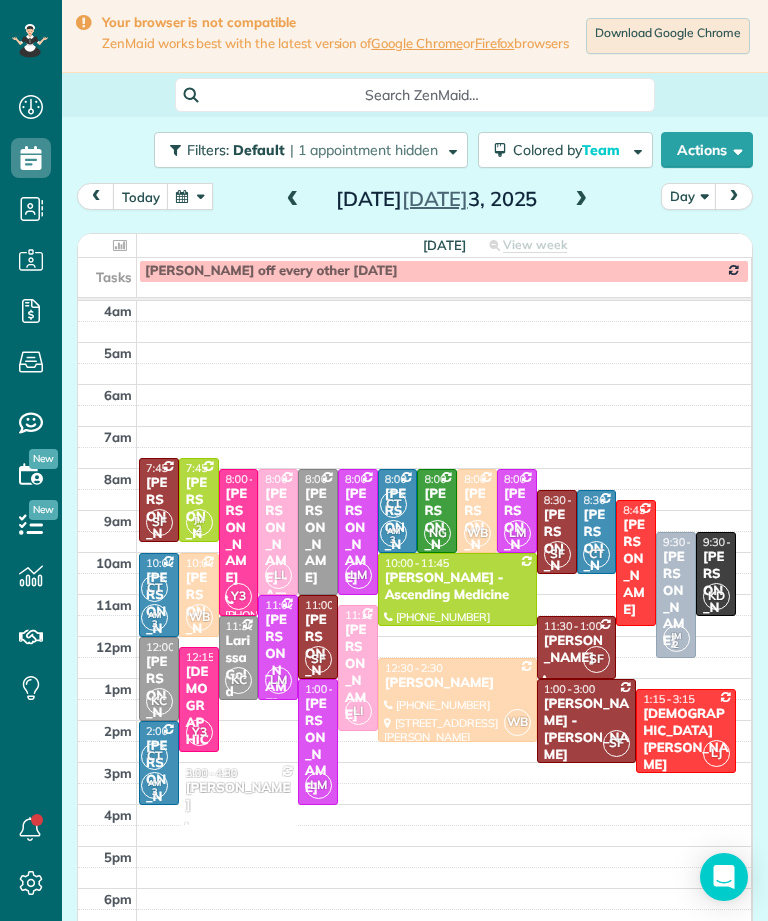click at bounding box center (293, 200) 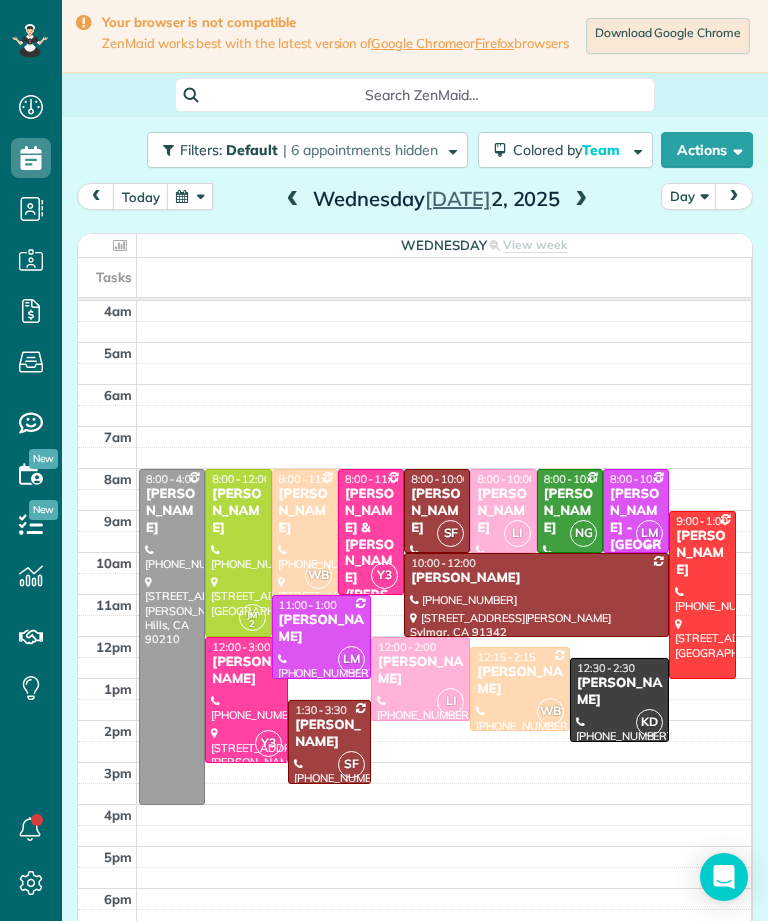 click at bounding box center [581, 200] 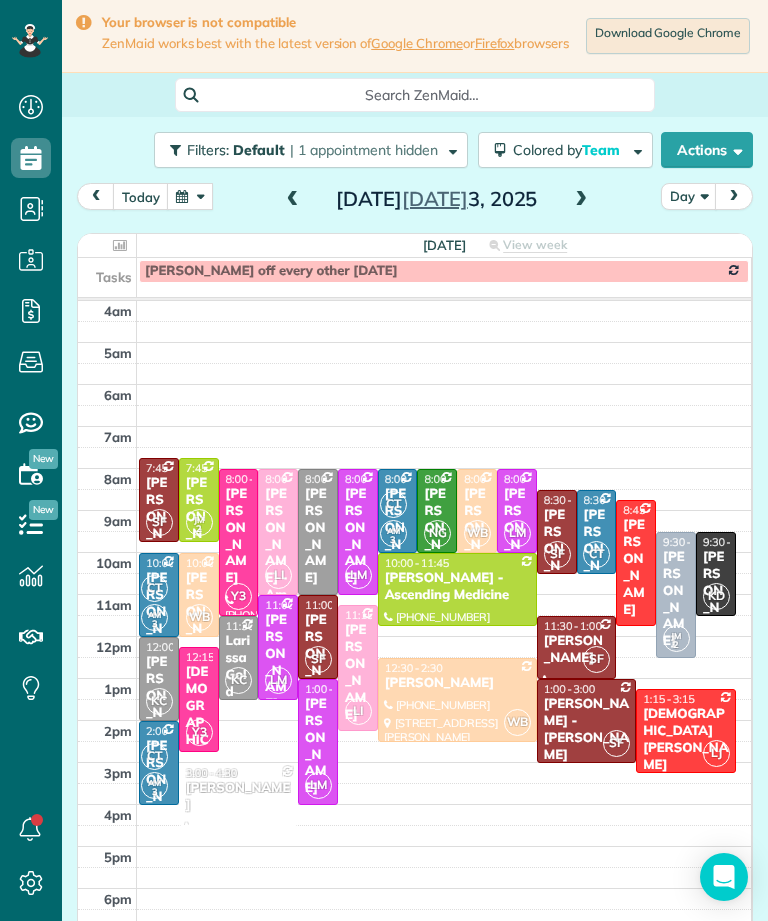 click at bounding box center [581, 200] 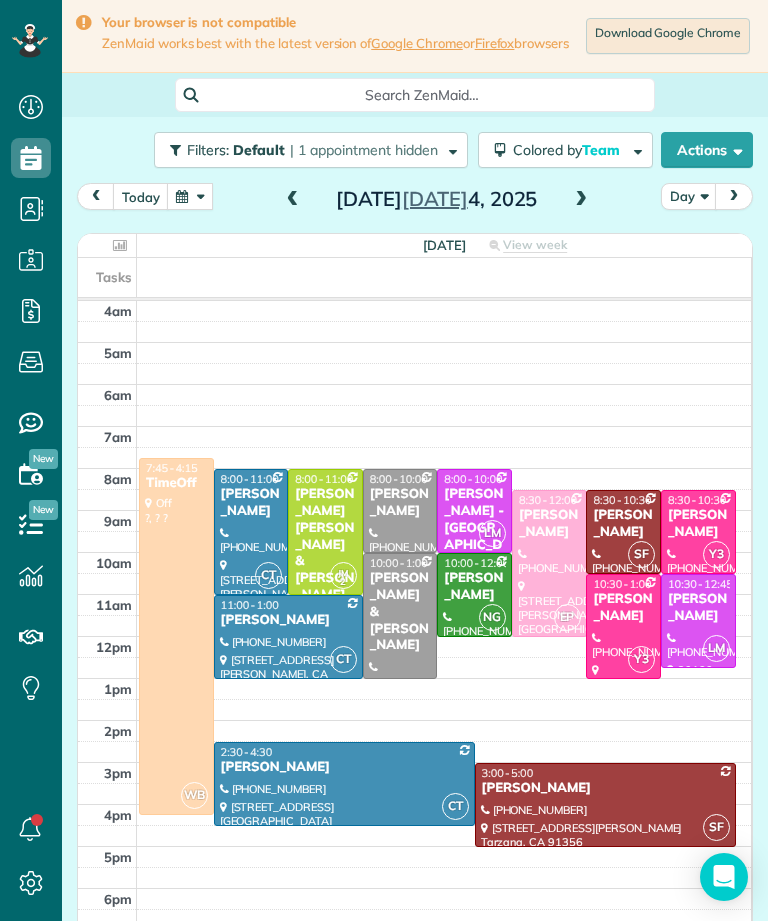 click at bounding box center (293, 200) 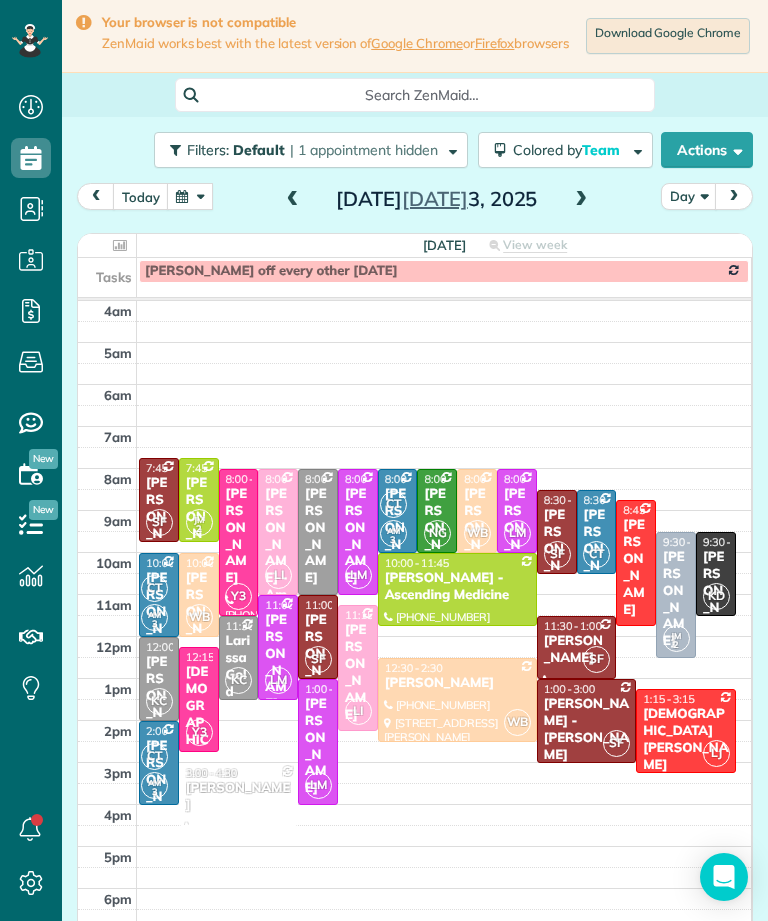 click at bounding box center (293, 200) 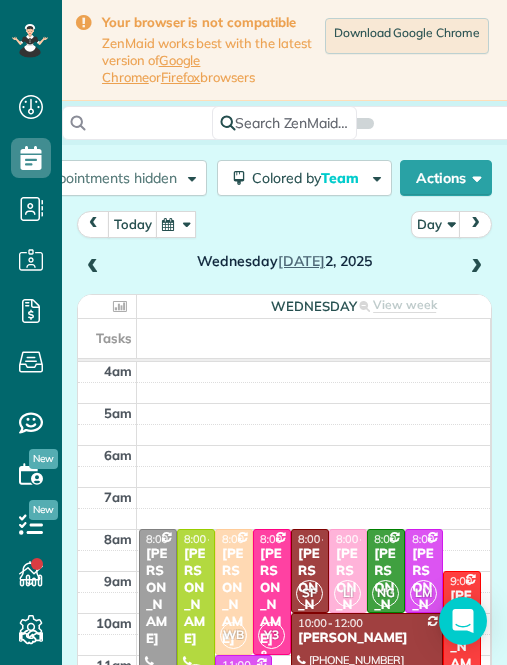 scroll, scrollTop: 729, scrollLeft: 62, axis: both 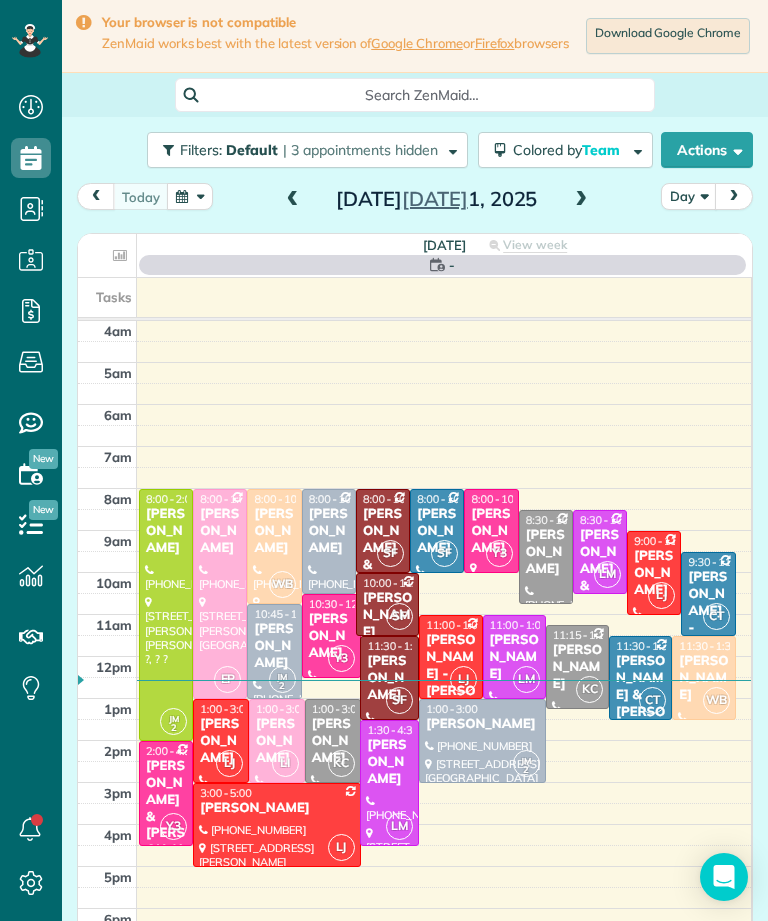 click at bounding box center (581, 200) 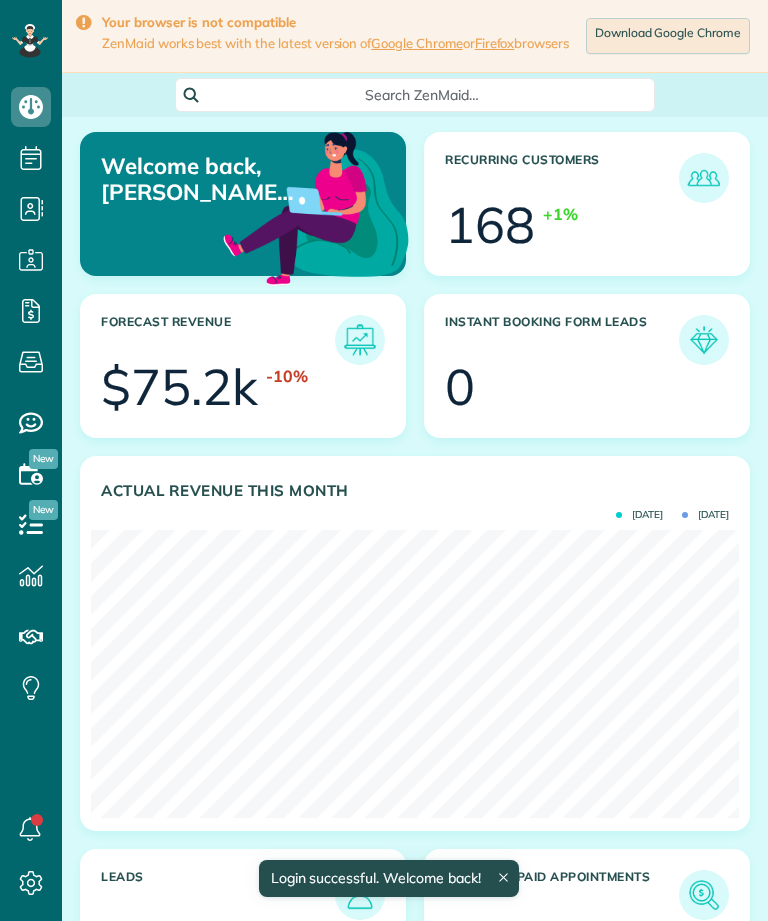 scroll, scrollTop: 0, scrollLeft: 0, axis: both 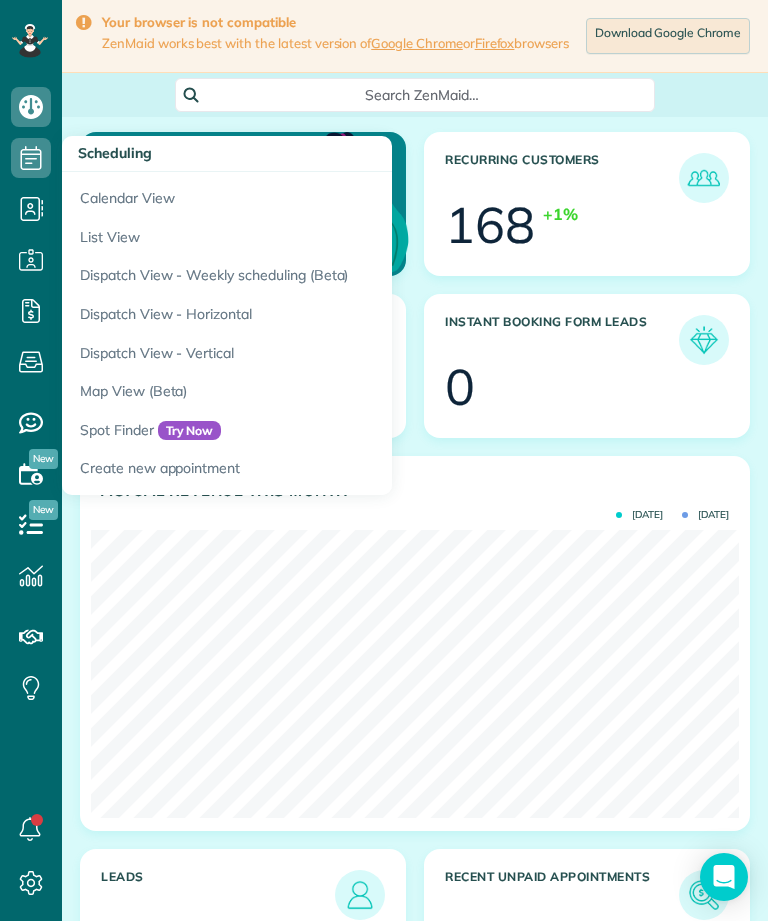 click on "Calendar View" at bounding box center (312, 195) 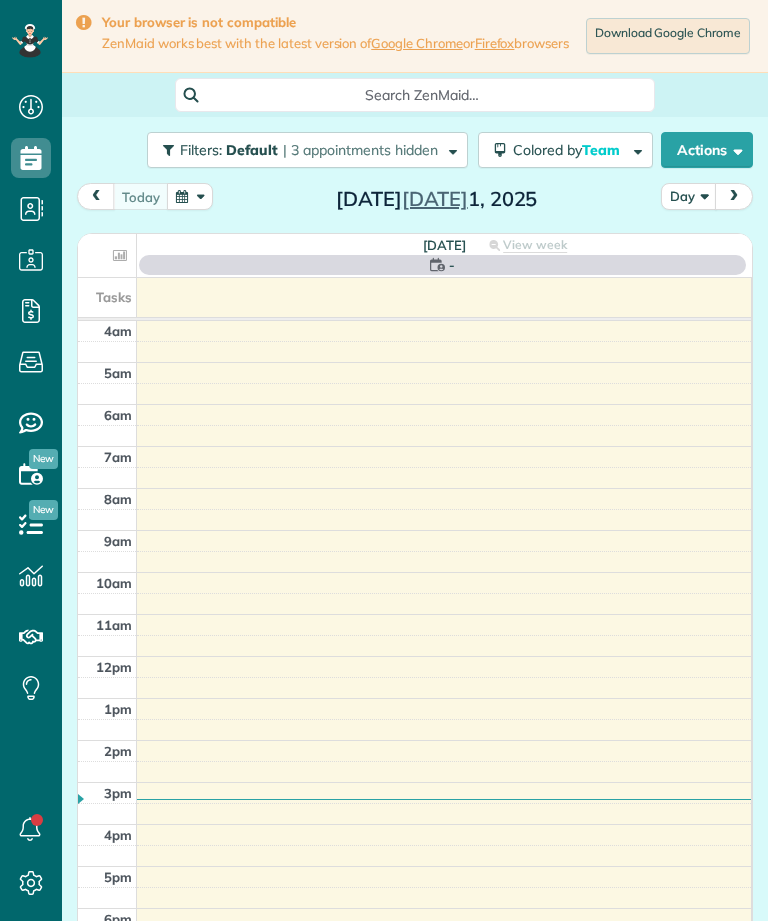 scroll, scrollTop: 0, scrollLeft: 0, axis: both 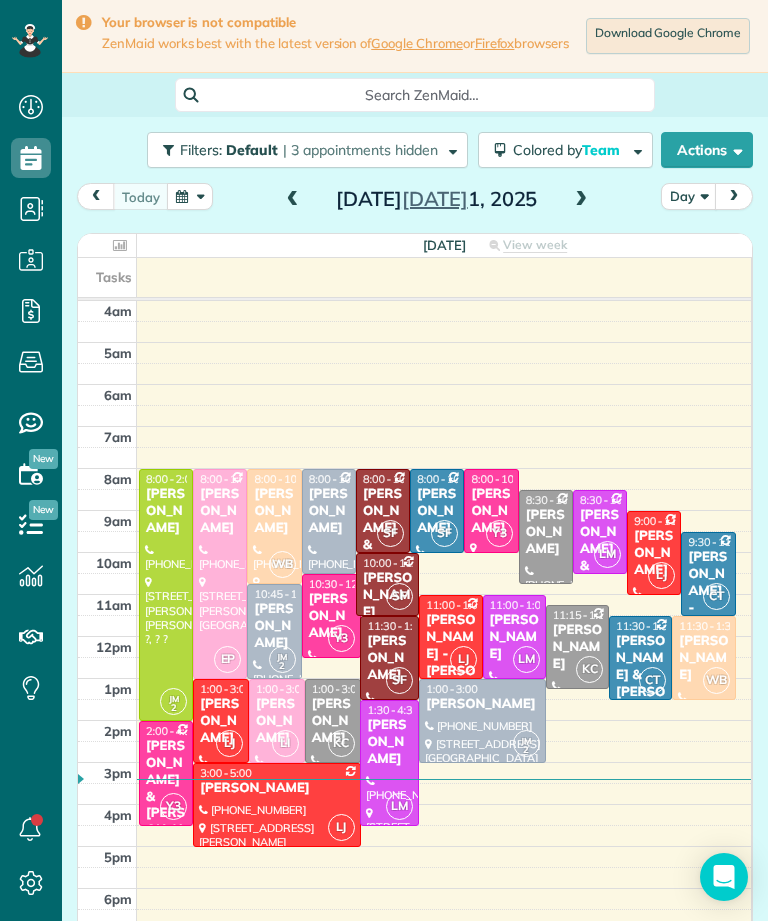 click on "today   Day Tuesday  Jul  1, 2025" at bounding box center (415, 201) 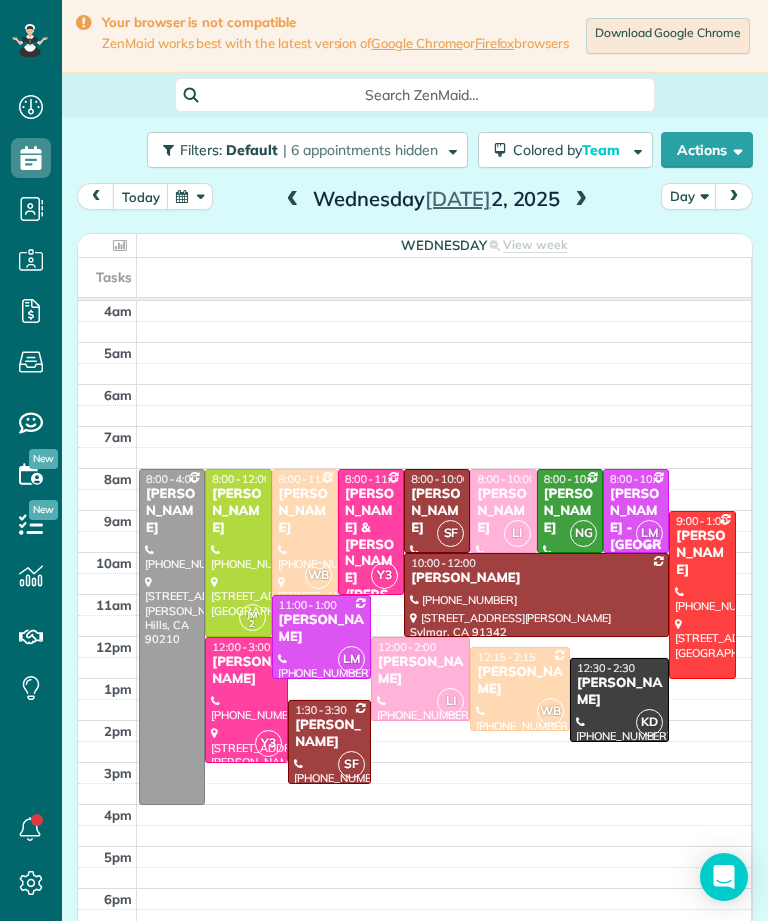 click at bounding box center (238, 553) 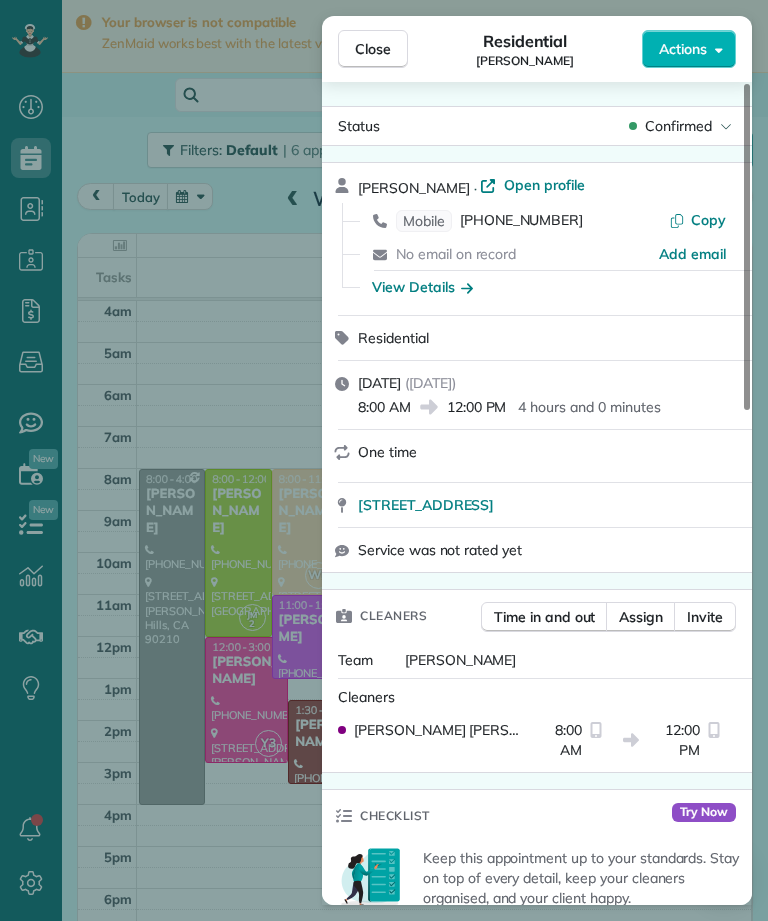 click on "View Details" at bounding box center (422, 287) 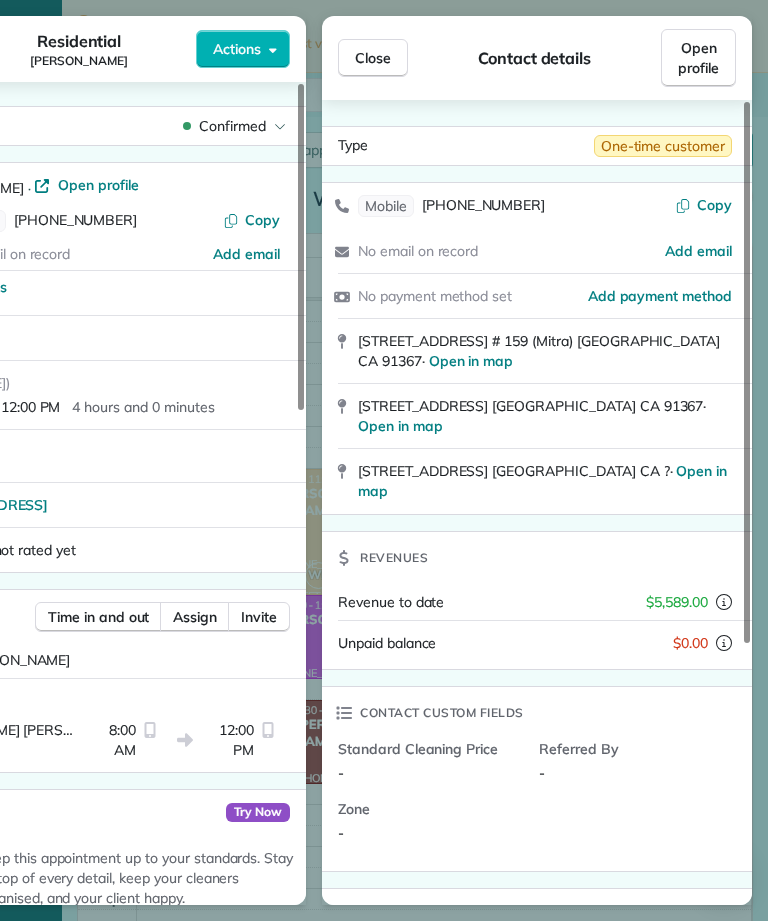click on "Close" at bounding box center [373, 58] 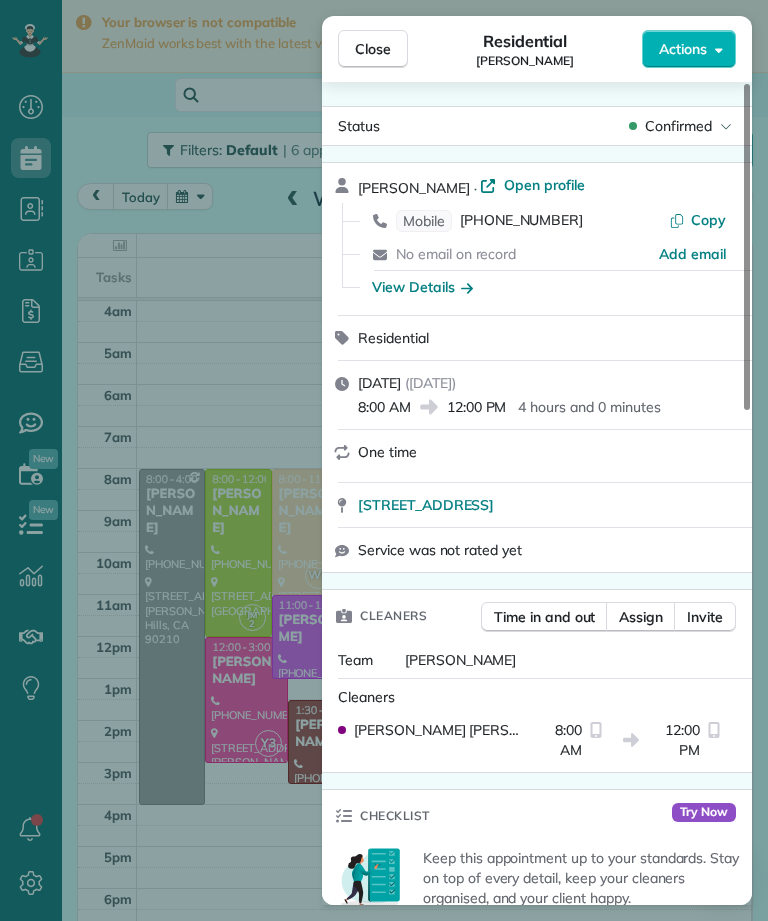 click on "[PHONE_NUMBER]" at bounding box center [521, 221] 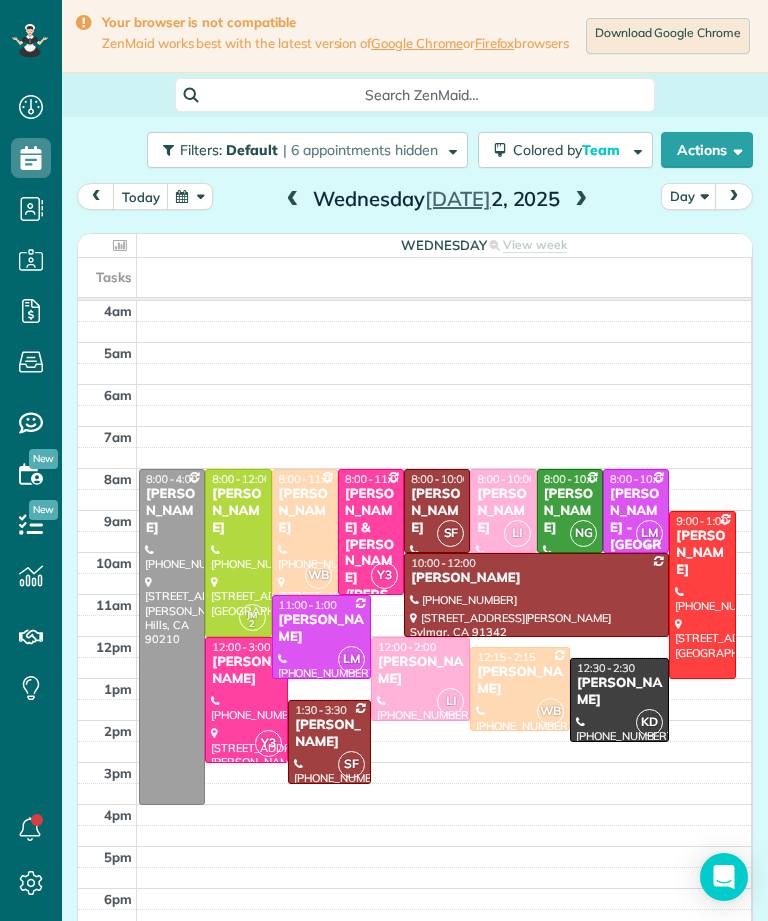 click at bounding box center (581, 200) 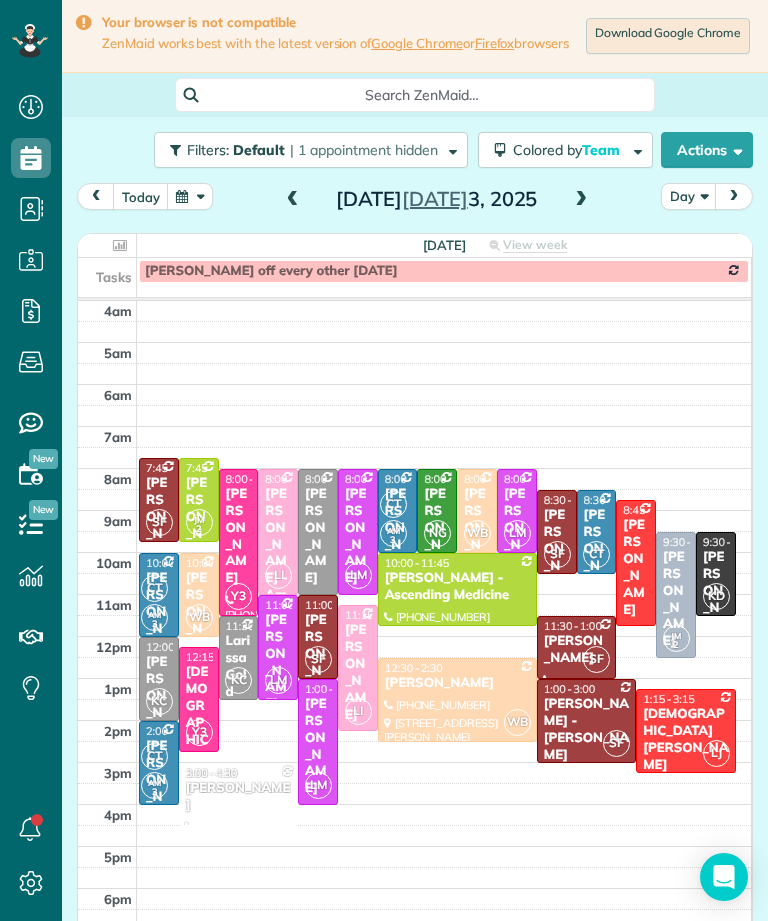 click at bounding box center [581, 200] 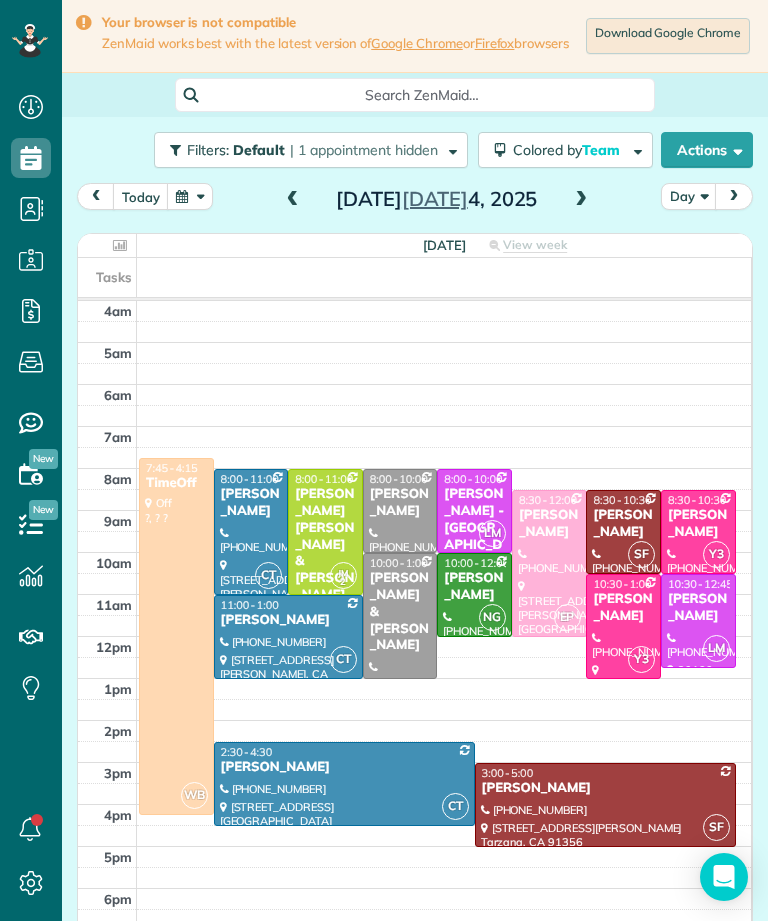 scroll, scrollTop: 8, scrollLeft: 0, axis: vertical 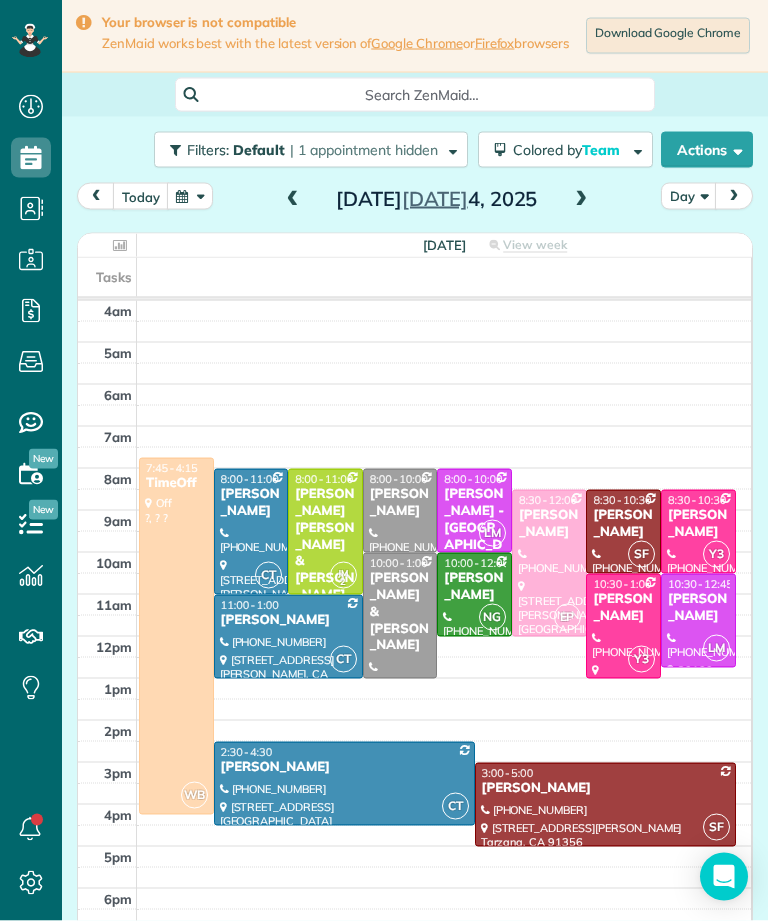 click at bounding box center [293, 200] 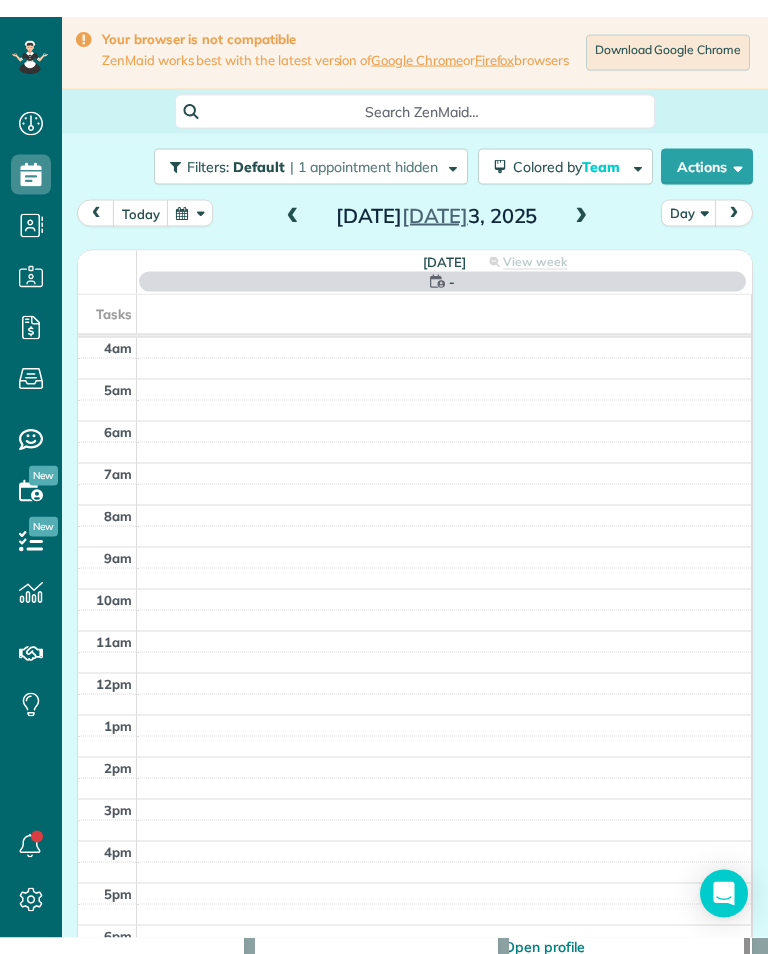 scroll, scrollTop: 9, scrollLeft: 0, axis: vertical 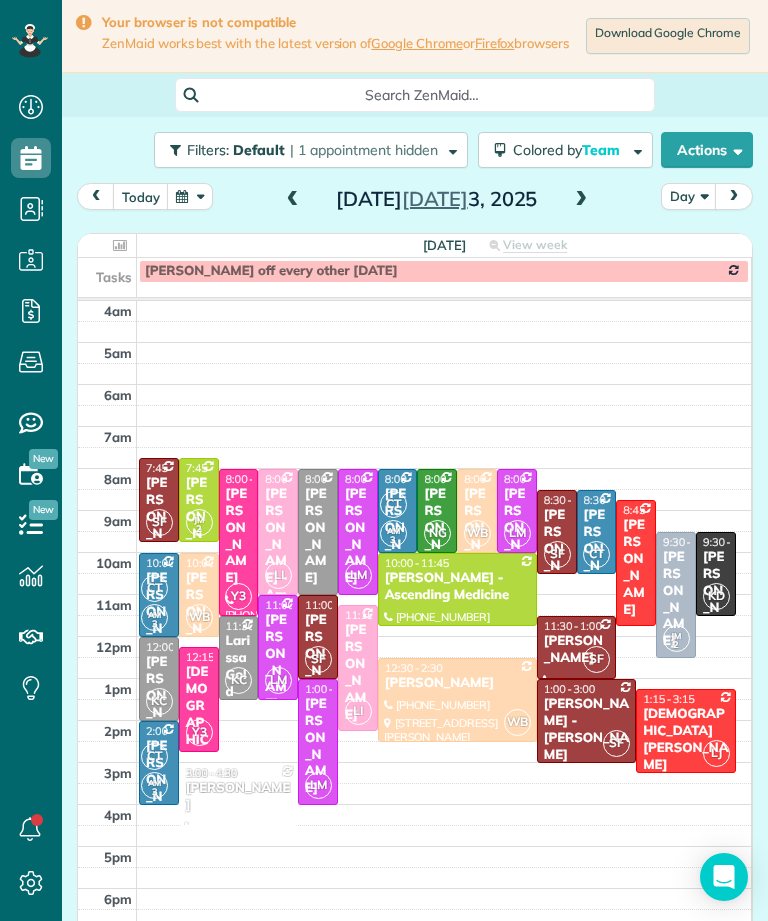 click at bounding box center [581, 200] 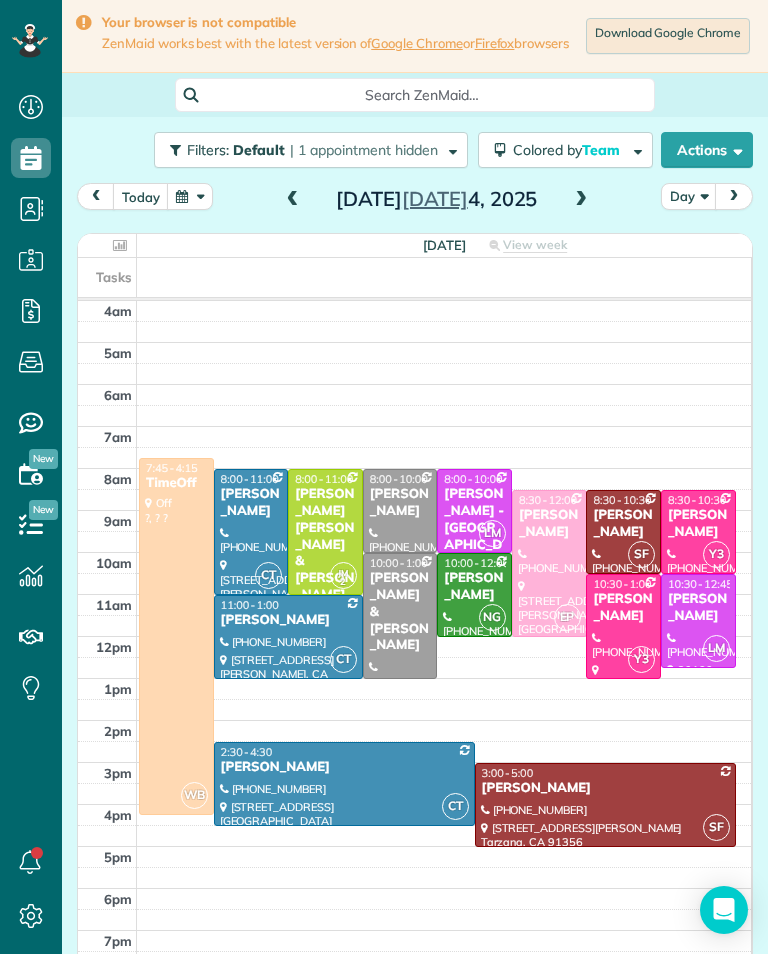 scroll, scrollTop: 985, scrollLeft: 62, axis: both 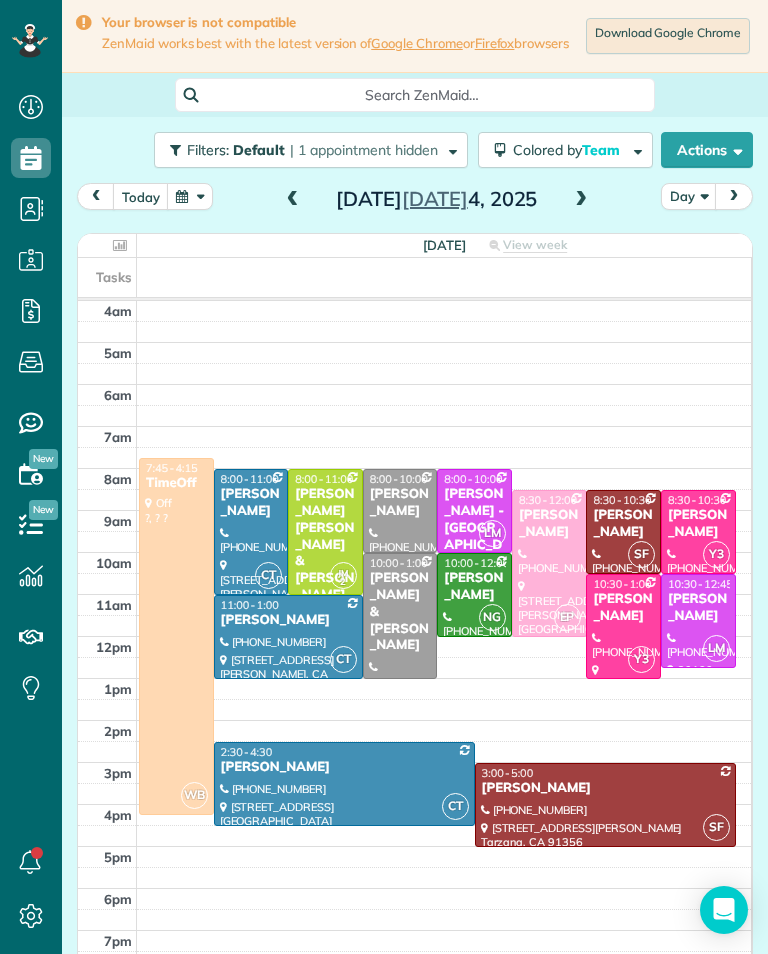 click at bounding box center (293, 200) 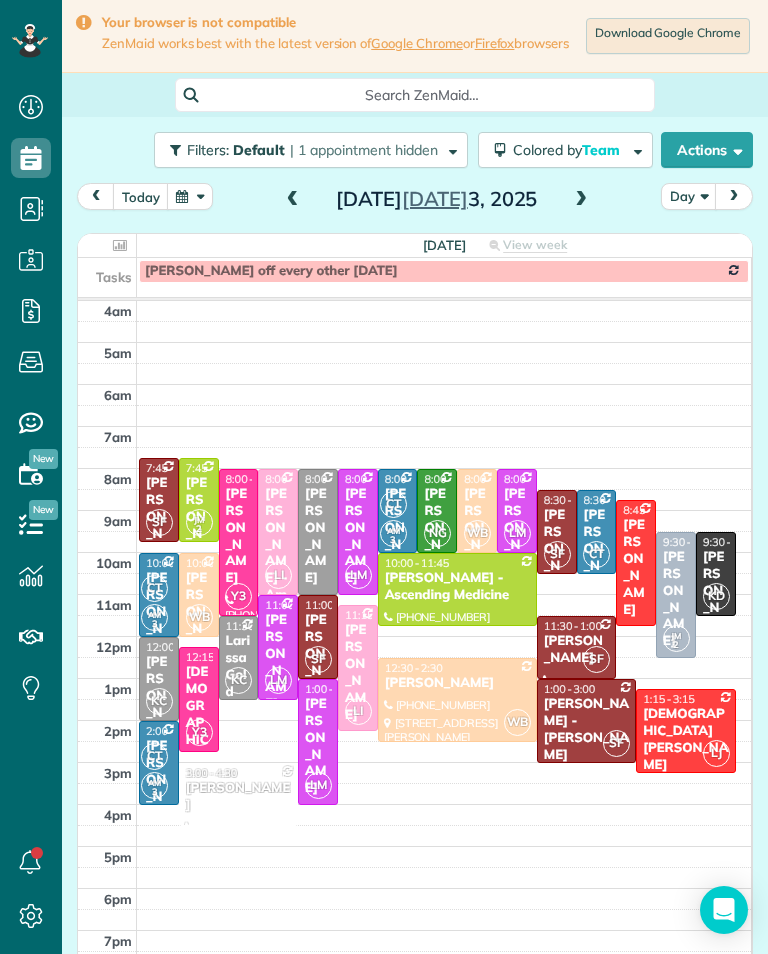 click on "[PERSON_NAME]" at bounding box center [517, 536] 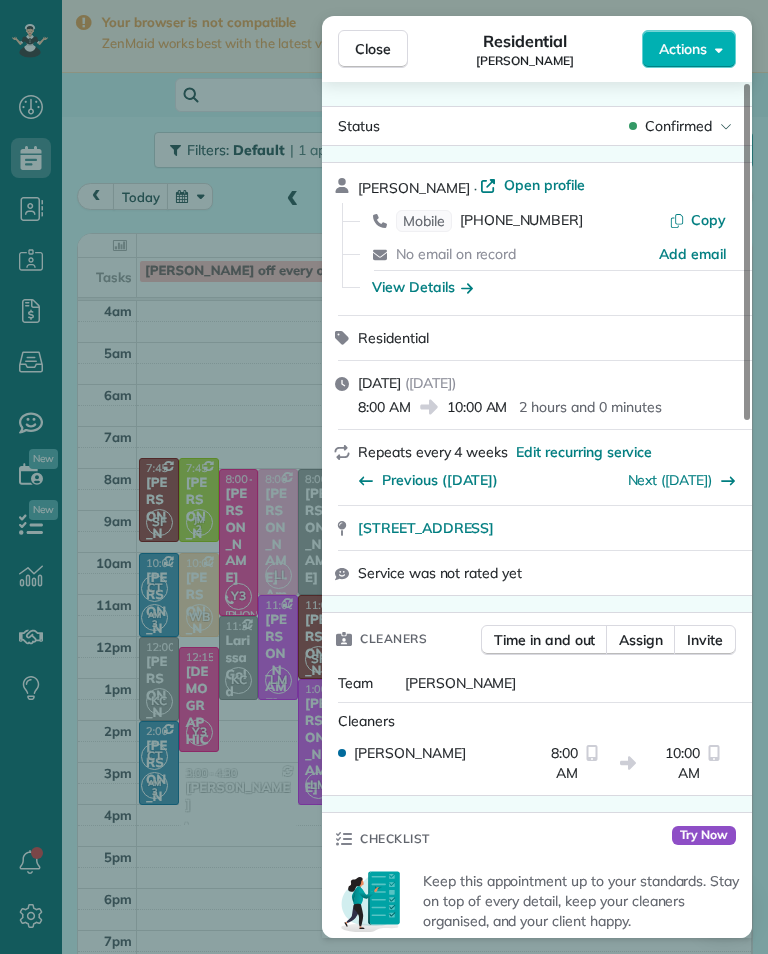 click on "[PHONE_NUMBER]" at bounding box center (521, 221) 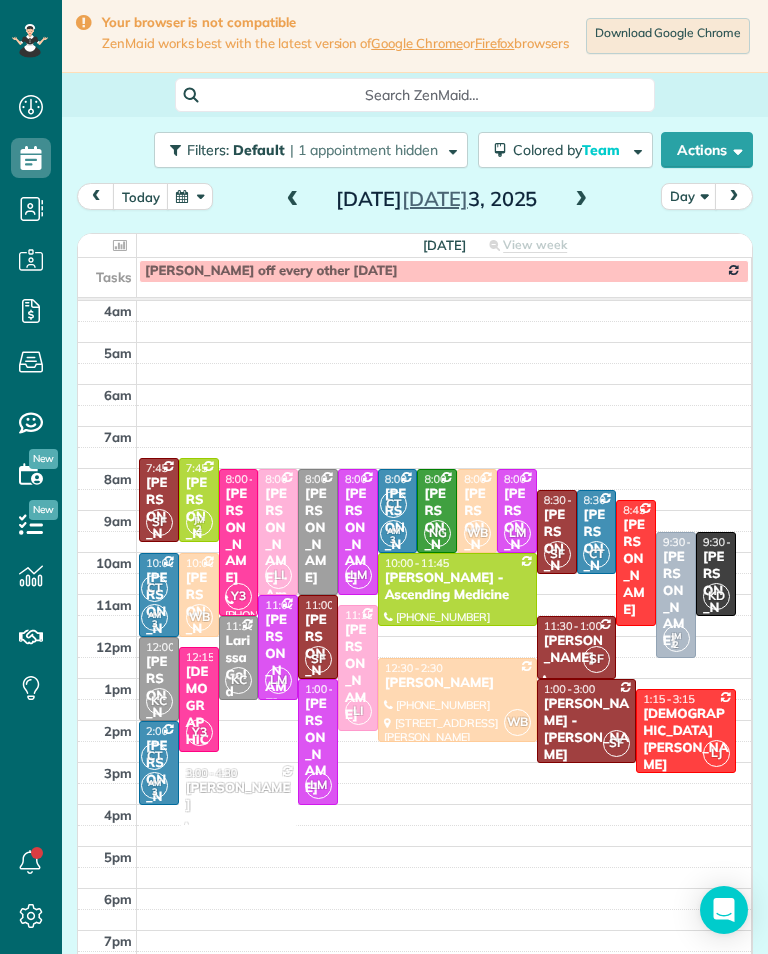 click on "[PERSON_NAME]" at bounding box center [557, 557] 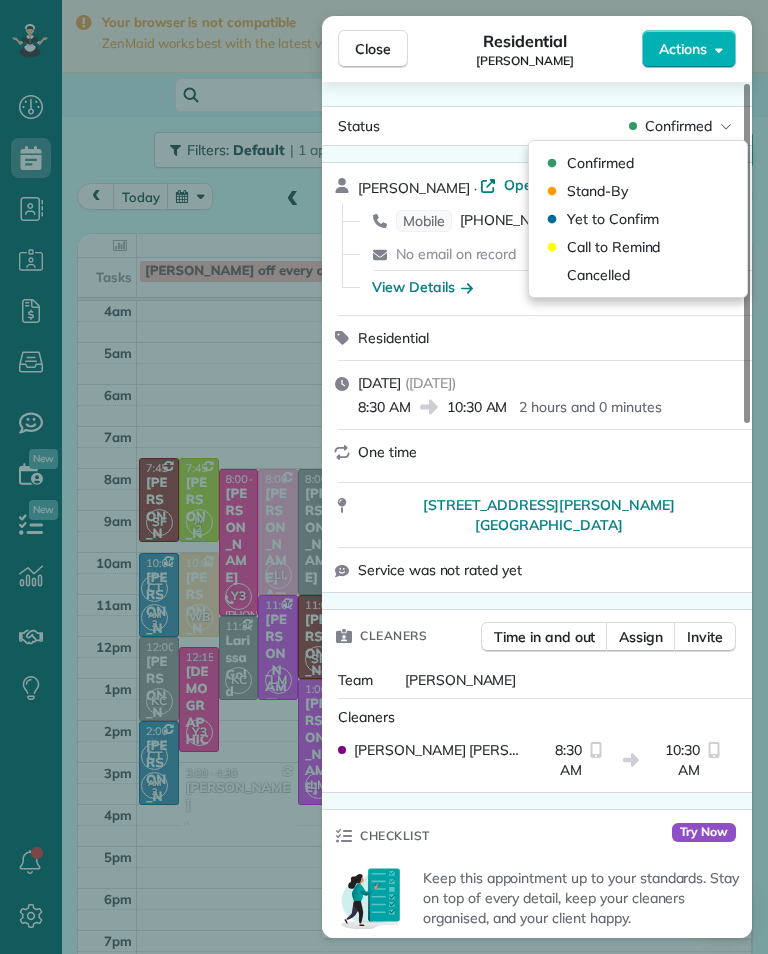 click on "Cancelled" at bounding box center [638, 275] 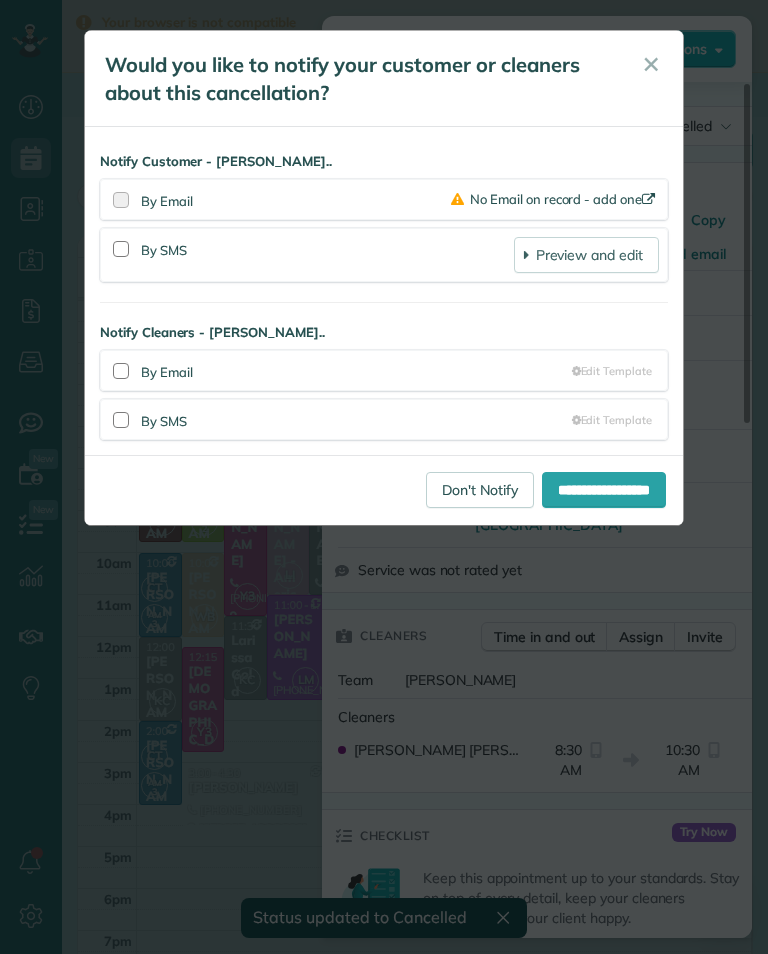 click on "Don't Notify" at bounding box center (480, 490) 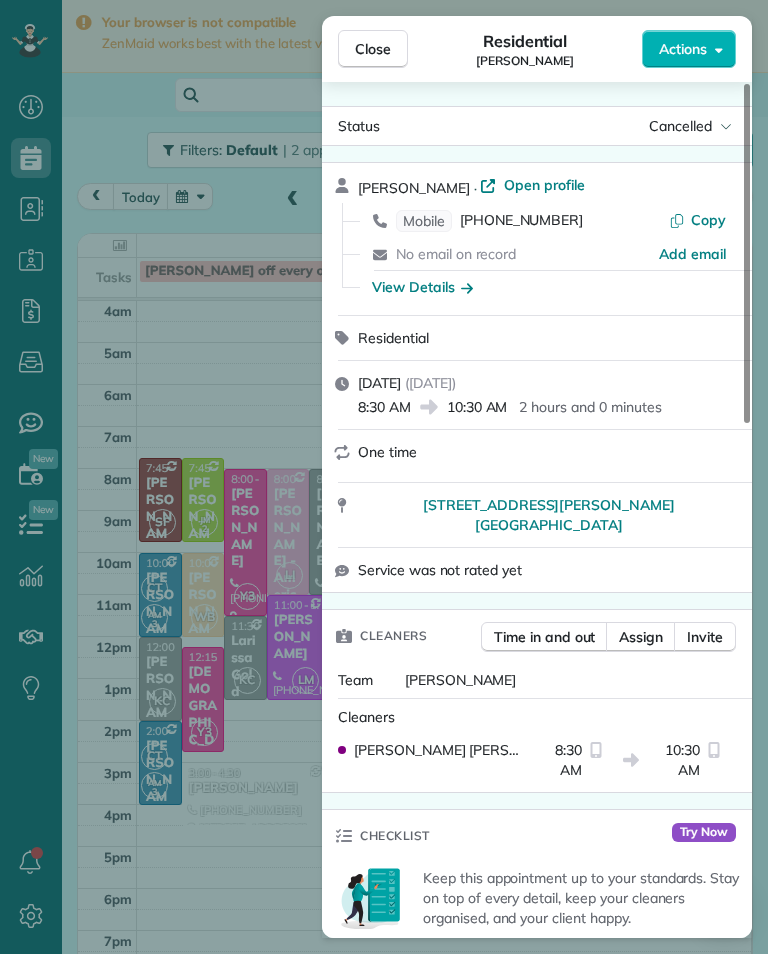click on "Close Residential Stephen Childers Actions Status Cancelled Stephen Childers · Open profile Mobile (818) 695-4637 Copy No email on record Add email View Details Residential Thursday, July 03, 2025 ( in 2 days ) 8:30 AM 10:30 AM 2 hours and 0 minutes One time 2745 Nichols canyon Rd. Los angeles CA 90046 Service was not rated yet Cleaners Time in and out Assign Invite Team Santy Cleaners Santy   Flores 8:30 AM 10:30 AM Checklist Try Now Keep this appointment up to your standards. Stay on top of every detail, keep your cleaners organised, and your client happy. Assign a checklist Watch a 5 min demo Billing Billing actions Price $0.00 Overcharge $0.00 Discount $0.00 Coupon discount - Primary tax - Secondary tax - Total appointment price $0.00 Tips collected New feature! $0.00 Mark as paid Total including tip $0.00 Get paid online in no-time! Send an invoice and reward your cleaners with tips Charge customer credit card Appointment custom fields Key # - Work items No work items to display Notes Appointment 0 1 (" at bounding box center (384, 477) 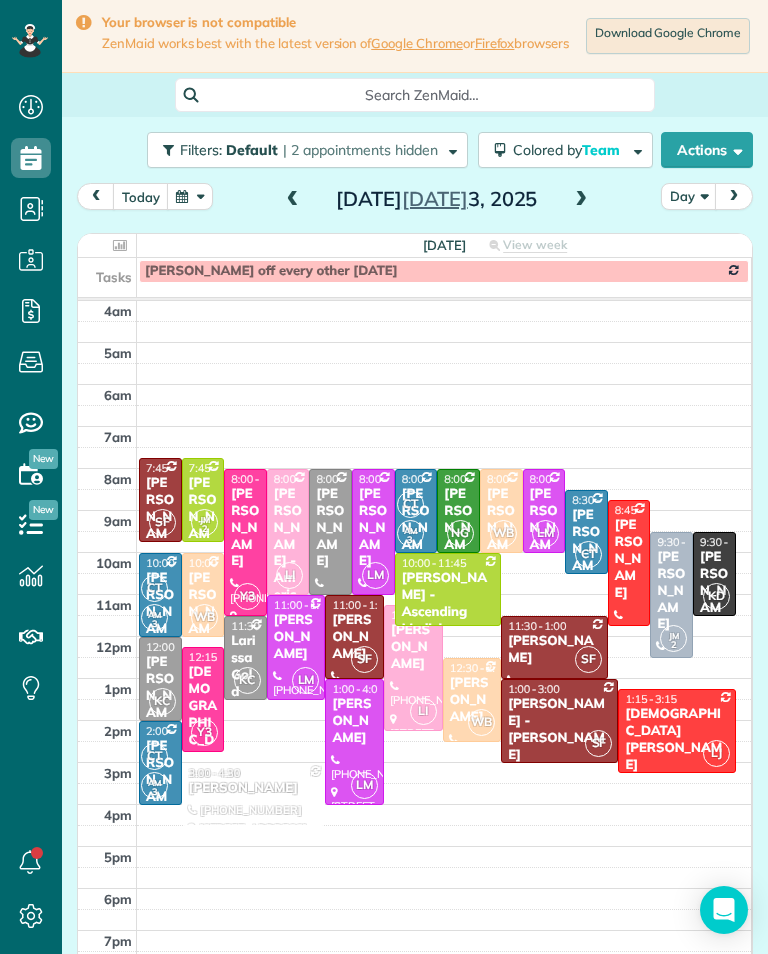 click at bounding box center [581, 200] 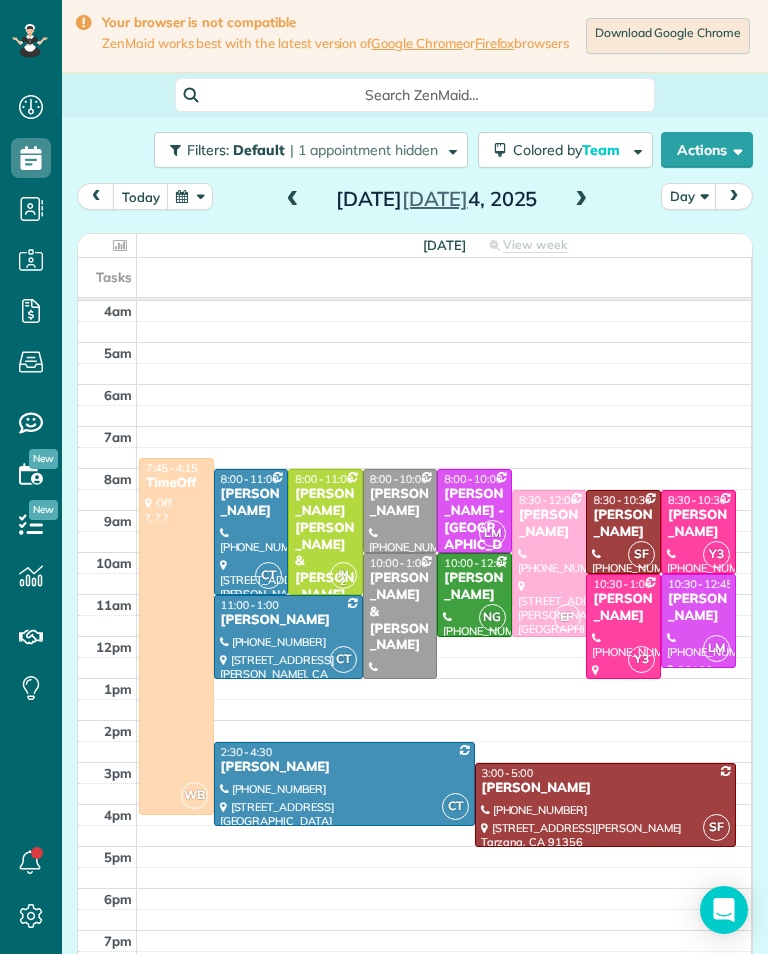click at bounding box center [293, 200] 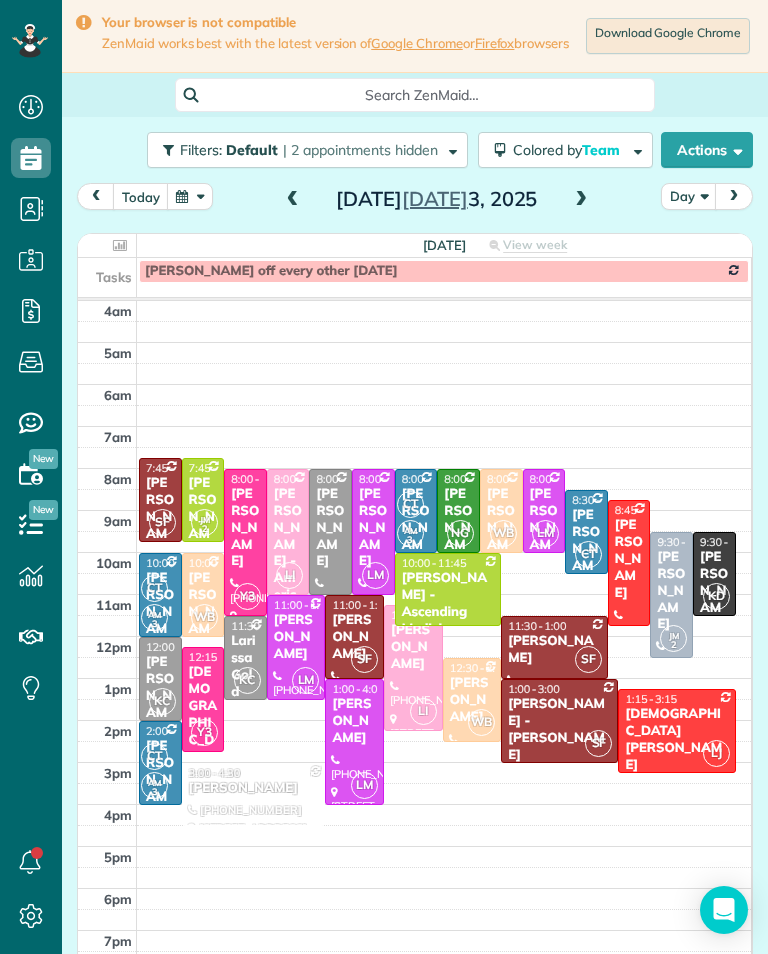 click at bounding box center [581, 200] 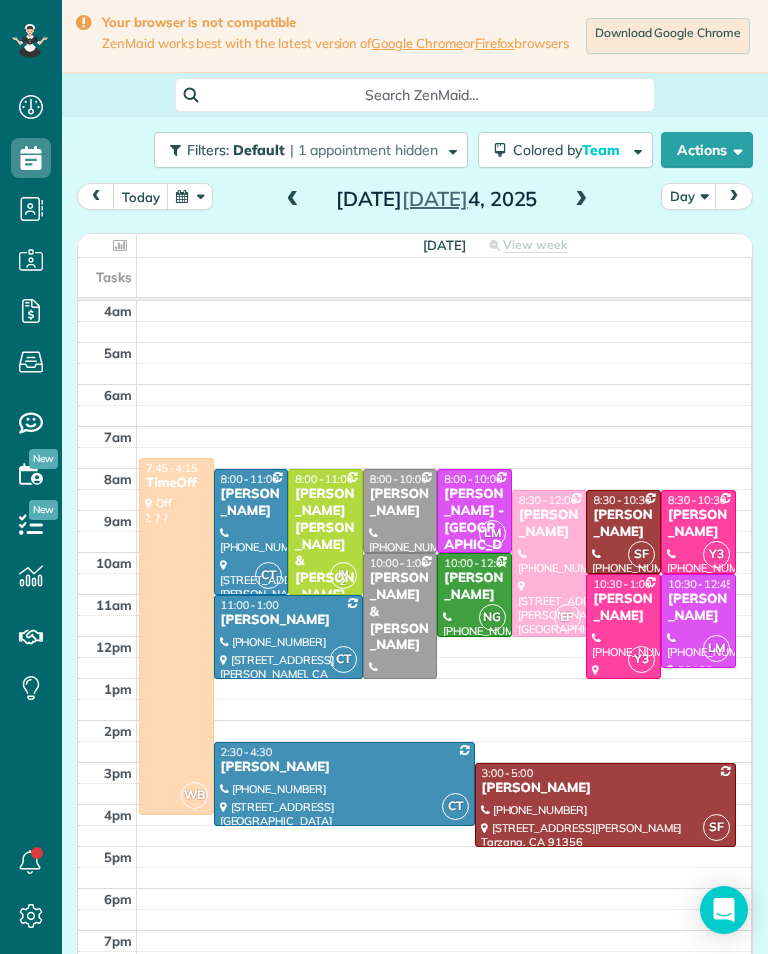 click at bounding box center (581, 200) 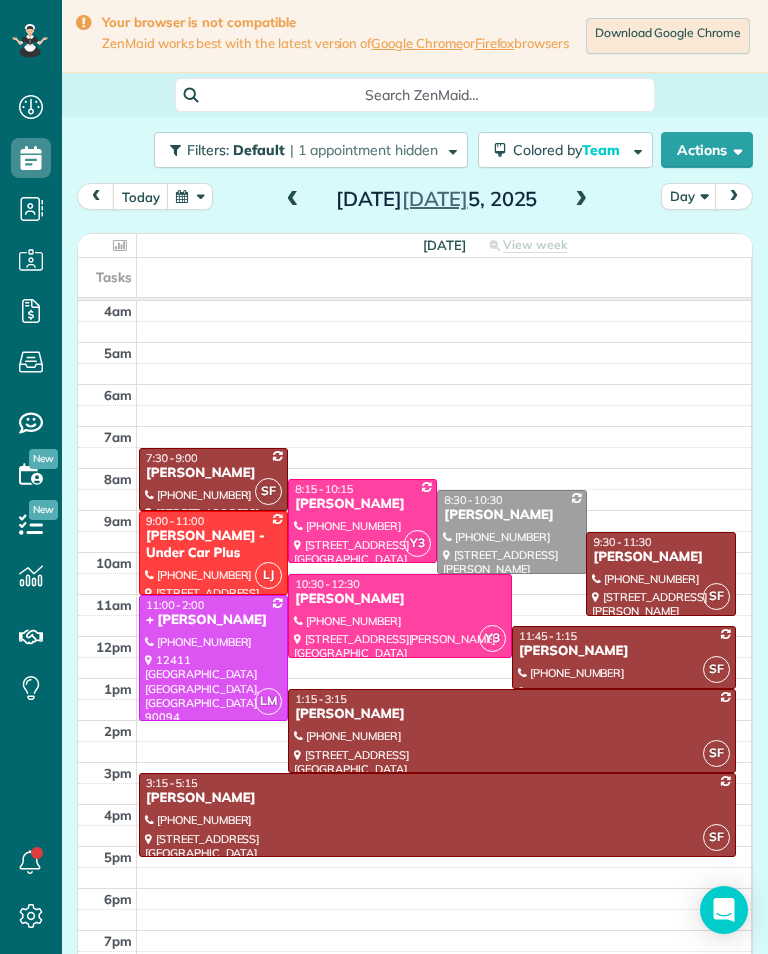 click at bounding box center [293, 200] 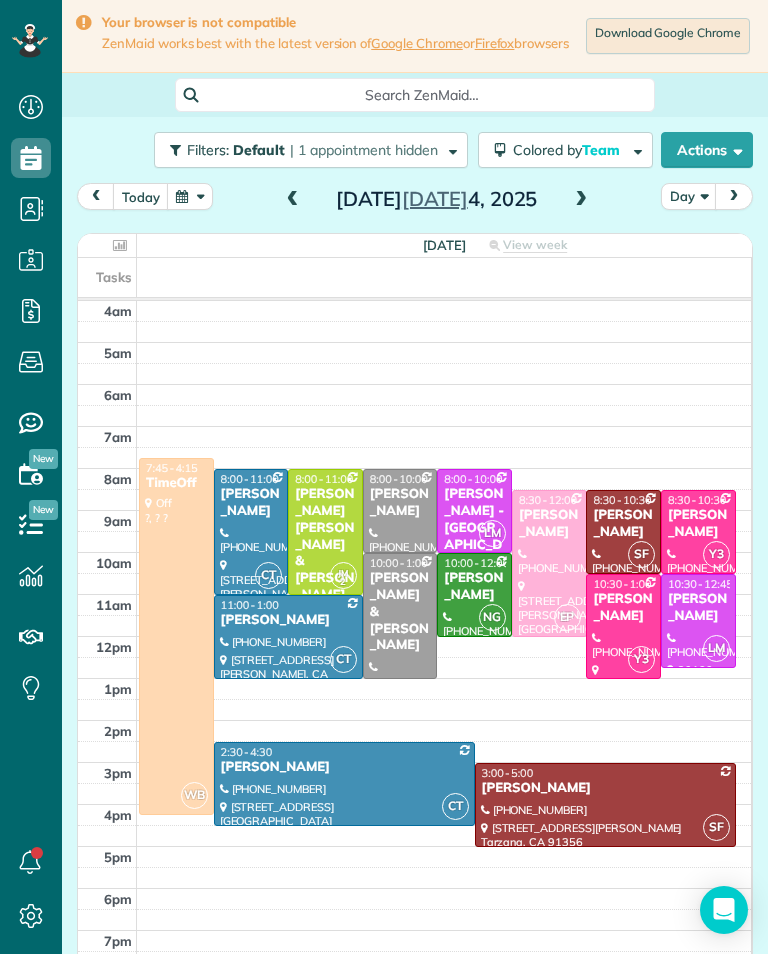click on "today   Day Friday  Jul  4, 2025 Friday
View week $2,095.00 36.75  Man Hours 15  Appointments 0% Paid 87% Assigned Tasks 4am 5am 6am 7am 8am 9am 10am 11am 12pm 1pm 2pm 3pm 4pm 5pm 6pm 7pm 8pm WB 7:45 - 4:15 TimeOff Off ?, ? ? CT 8:00 - 11:00 Michelle Steinbeck (310) 938-6896 20926 Wolfe Place Woodland Hills, CA 91364 JM 2 8:00 - 11:00 Shakira Wardally & Jett Howard (713) 492-8469 23949 Nomar Street Woodland Hills, CA 91367 8:00 - 10:00 Ifrana Razzak (213) 505-1152 3008 Elvido Drive Brentwood, CA 90049 LM 8:00 - 10:00 Evelyn Dierna - Mountain View Manor (818) 701-6421 21700 Septo Street Chatsworth, CA 91311 EP 8:30 - 12:00 Marie Kuehne (646) 467-4268 4257 Beeman Avenue Studio City, CA 91604 SF 8:30 - 10:30 John Muggridge (310) 463-7639 4205 Kester Avenue Sherman Oaks, CA 91403 Y3 8:30 - 10:30 Diane Burroughs (323) 804-1028 3425 West Olive Avenue #450 Burbank, CA 91505 10:00 - 1:00 Derek & Katelyn De Vette (818) 929-4222 1818 Crestmont Court Glendale, CA 91208 NG 10:00 - 12:00 Michael Parks (818) 326-3311" at bounding box center [415, 585] 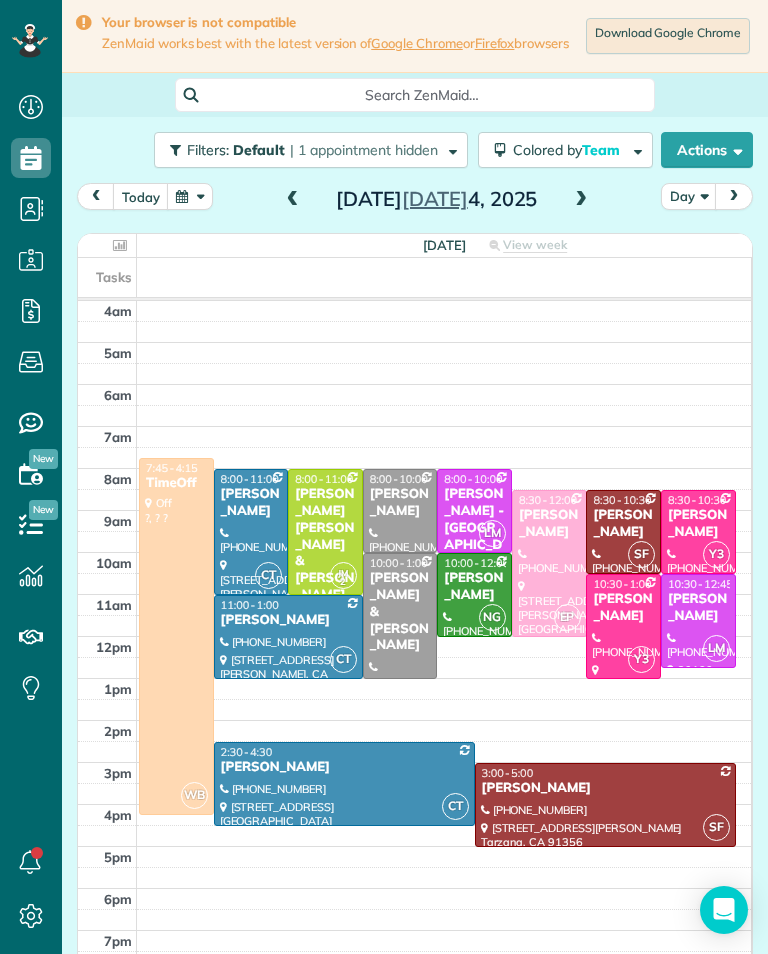 click at bounding box center (581, 200) 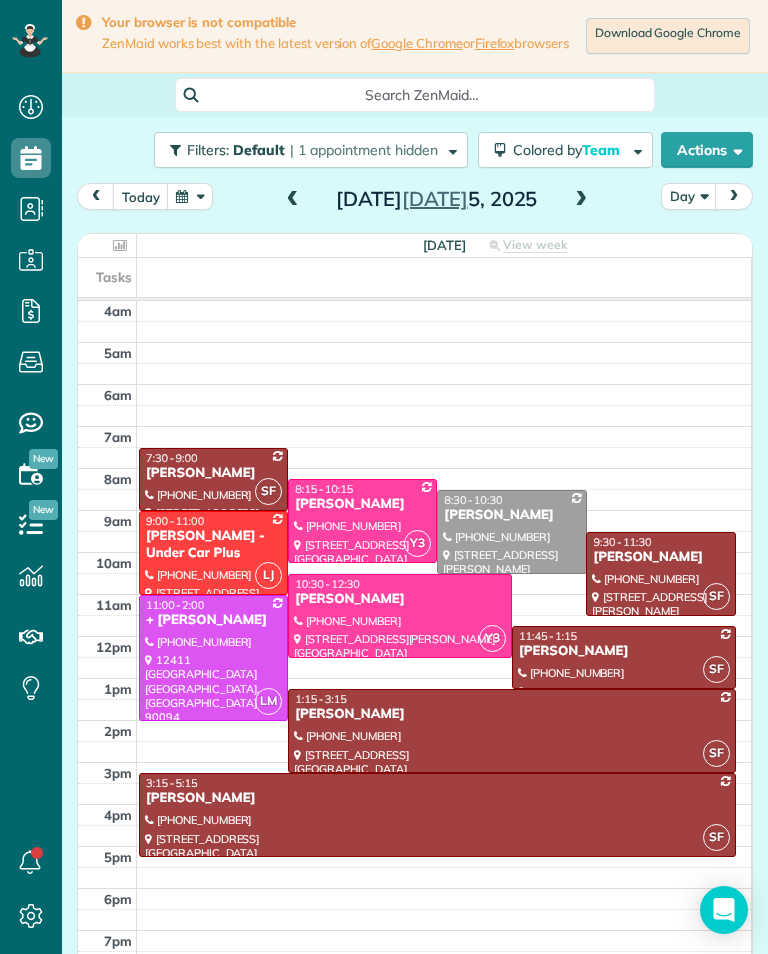 click at bounding box center (293, 200) 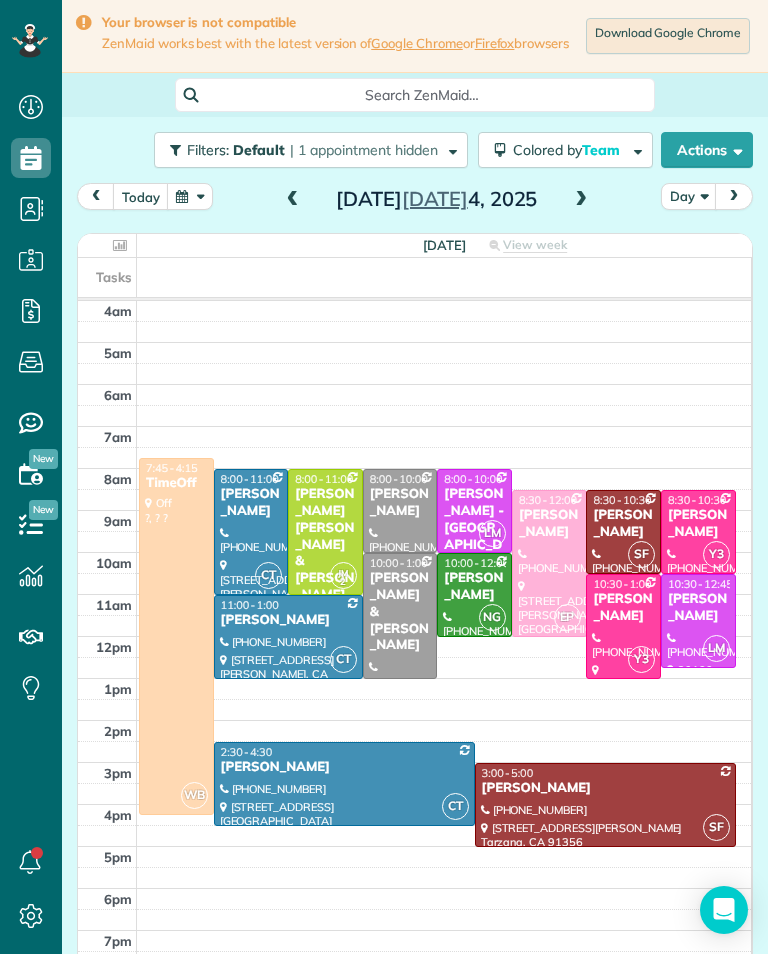 click at bounding box center [293, 200] 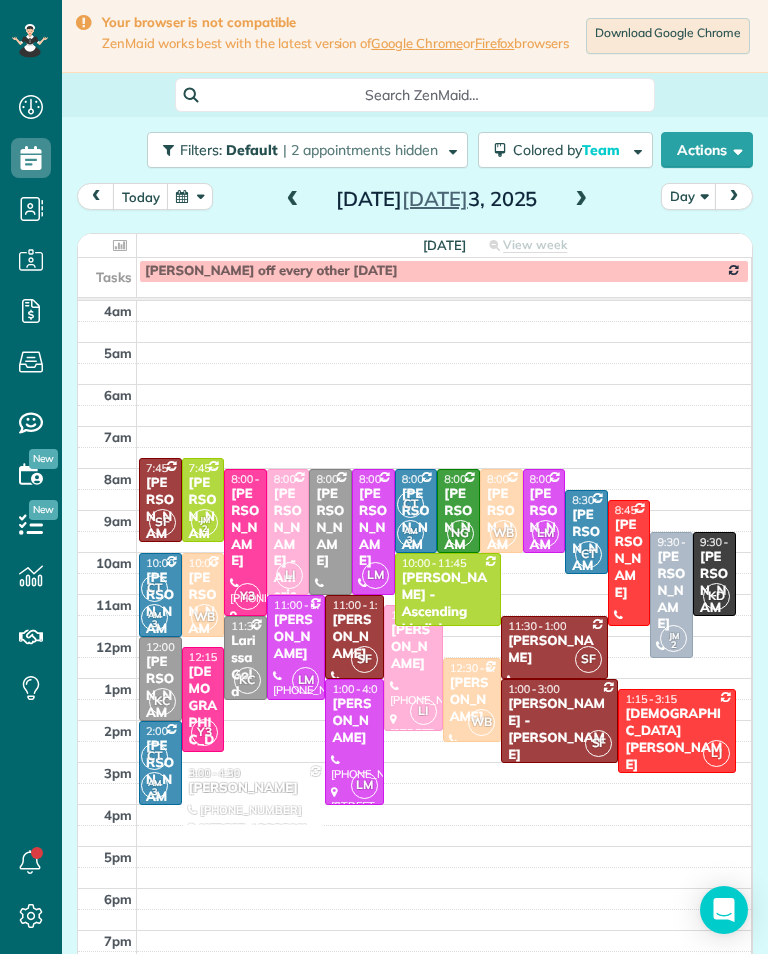 scroll, scrollTop: 985, scrollLeft: 62, axis: both 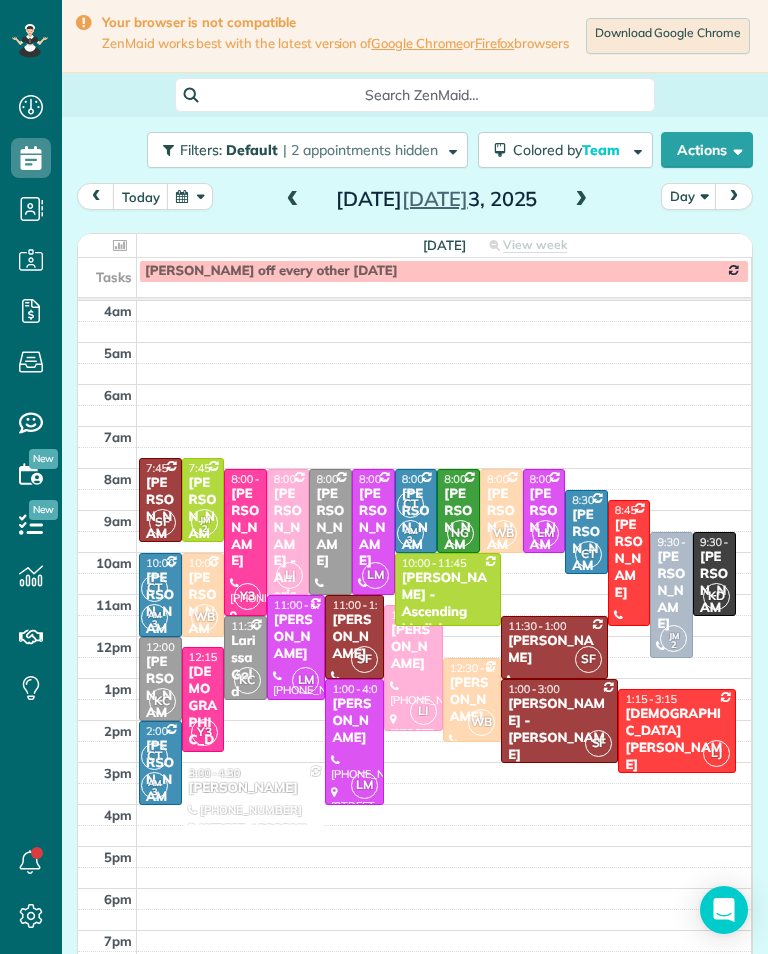 click at bounding box center (293, 200) 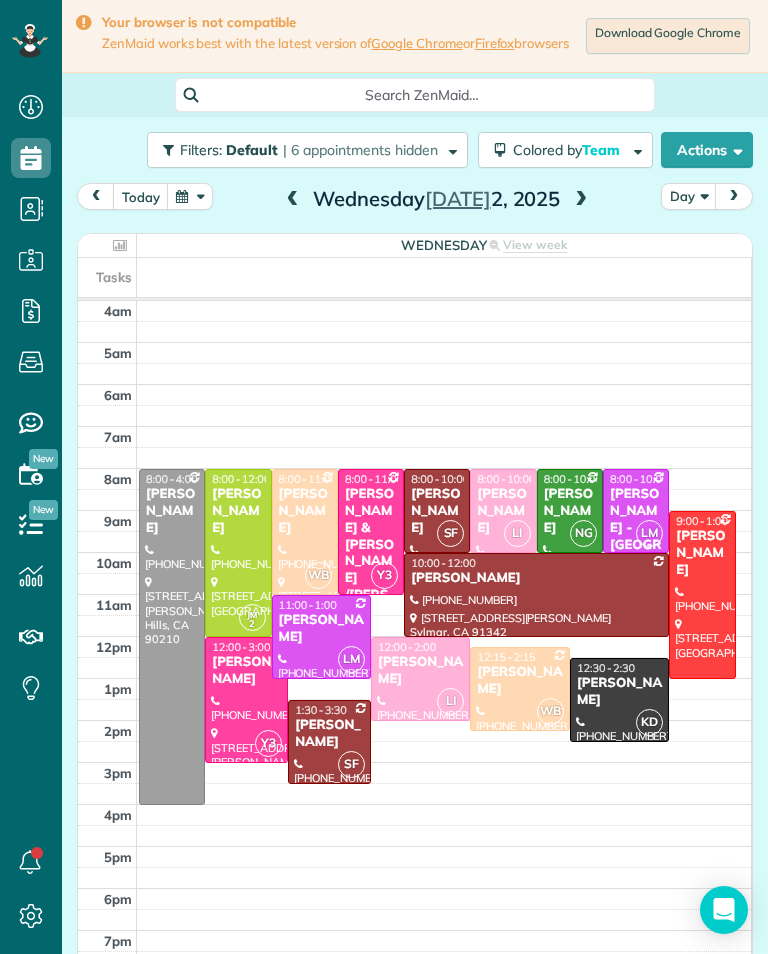 click at bounding box center [293, 200] 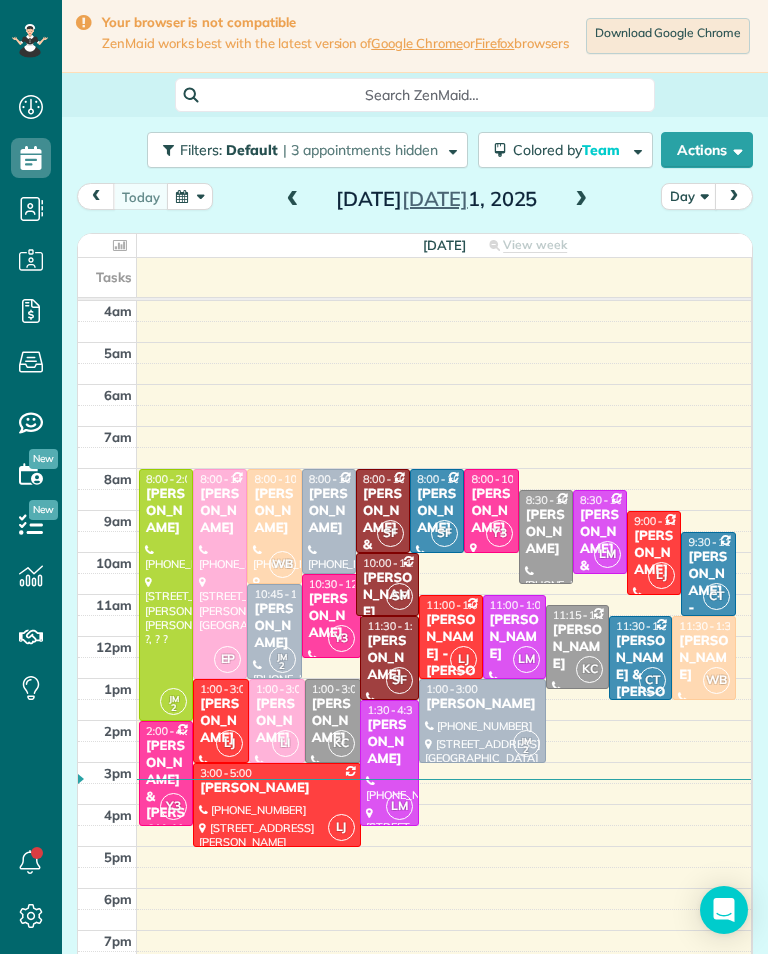 click on "11:15 - 1:15" at bounding box center (582, 615) 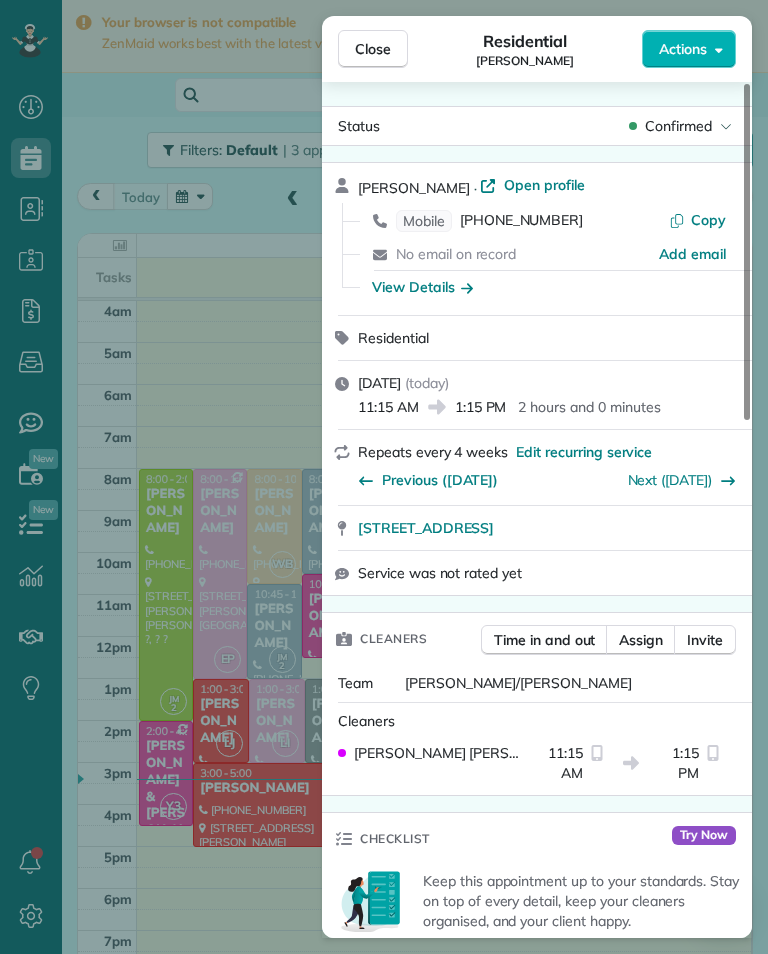 click on "Close Residential Jean Cooper Actions Status Confirmed Jean Cooper · Open profile Mobile (818) 370-6368 Copy No email on record Add email View Details Residential Tuesday, July 01, 2025 ( today ) 11:15 AM 1:15 PM 2 hours and 0 minutes Repeats every 4 weeks Edit recurring service Previous (Jun 03) Next (Jul 29) 13214 Moorpark Street Los Angeles CA 91423 Service was not rated yet Cleaners Time in and out Assign Invite Team Karla/Karina Cleaners Karla   Castro 11:15 AM 1:15 PM Checklist Try Now Keep this appointment up to your standards. Stay on top of every detail, keep your cleaners organised, and your client happy. Assign a checklist Watch a 5 min demo Billing Billing actions Price $0.00 Overcharge $0.00 Discount $0.00 Coupon discount - Primary tax - Secondary tax - Total appointment price $0.00 Tips collected New feature! $0.00 Mark as paid Total including tip $0.00 Get paid online in no-time! Send an invoice and reward your cleaners with tips Charge customer credit card Appointment custom fields Key # - 0" at bounding box center [384, 477] 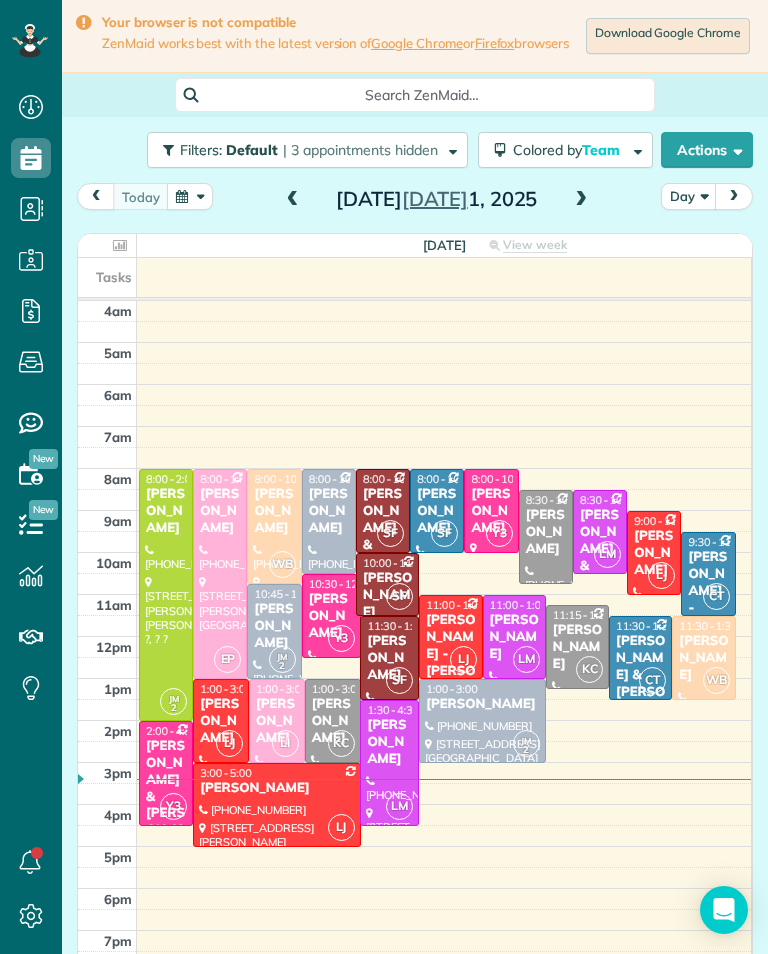 click on "[PERSON_NAME]" at bounding box center [577, 647] 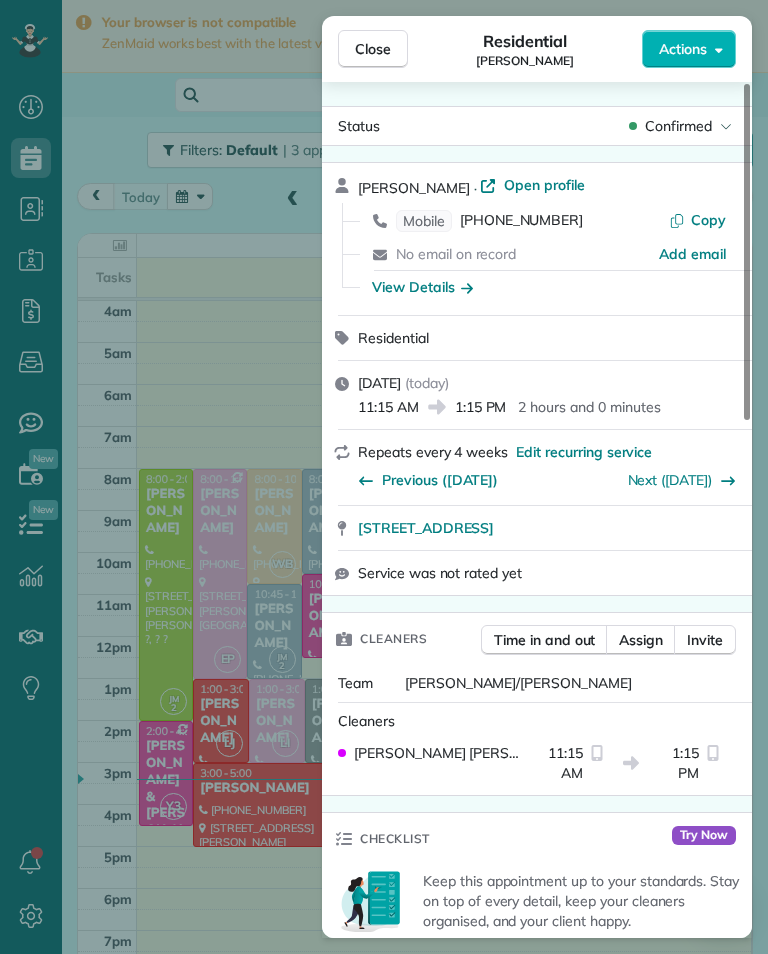 click on "View Details" at bounding box center (422, 287) 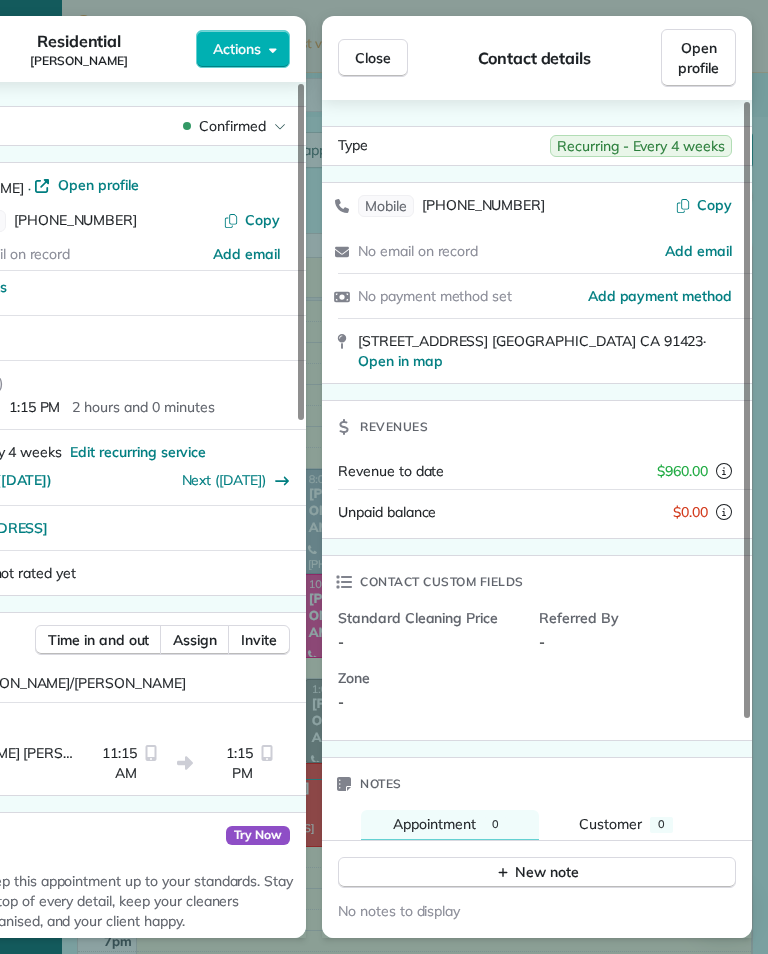 click on "Close" at bounding box center (373, 58) 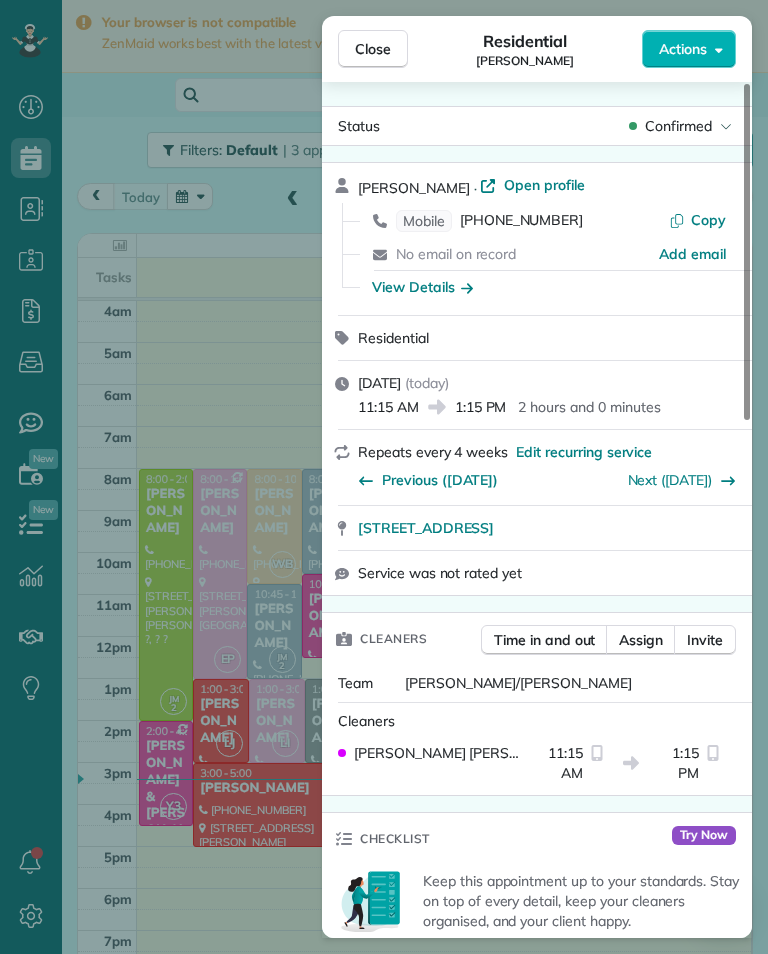 click on "Close Residential Jean Cooper Actions" at bounding box center [537, 49] 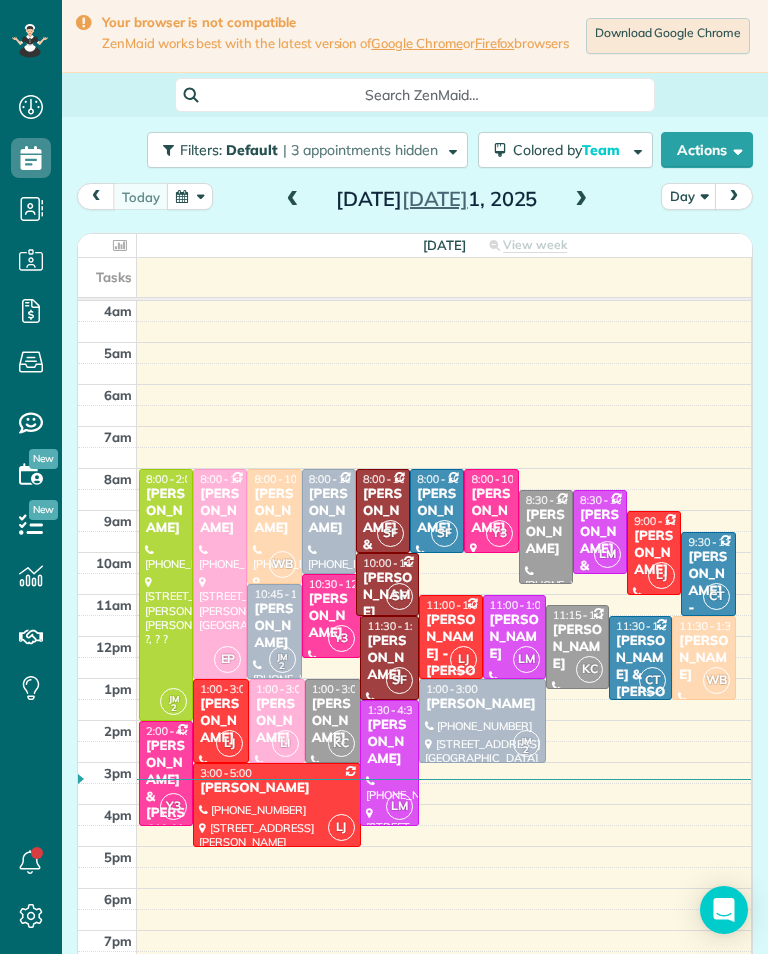 click on "today   Day Tuesday  Jul  1, 2025" at bounding box center [415, 201] 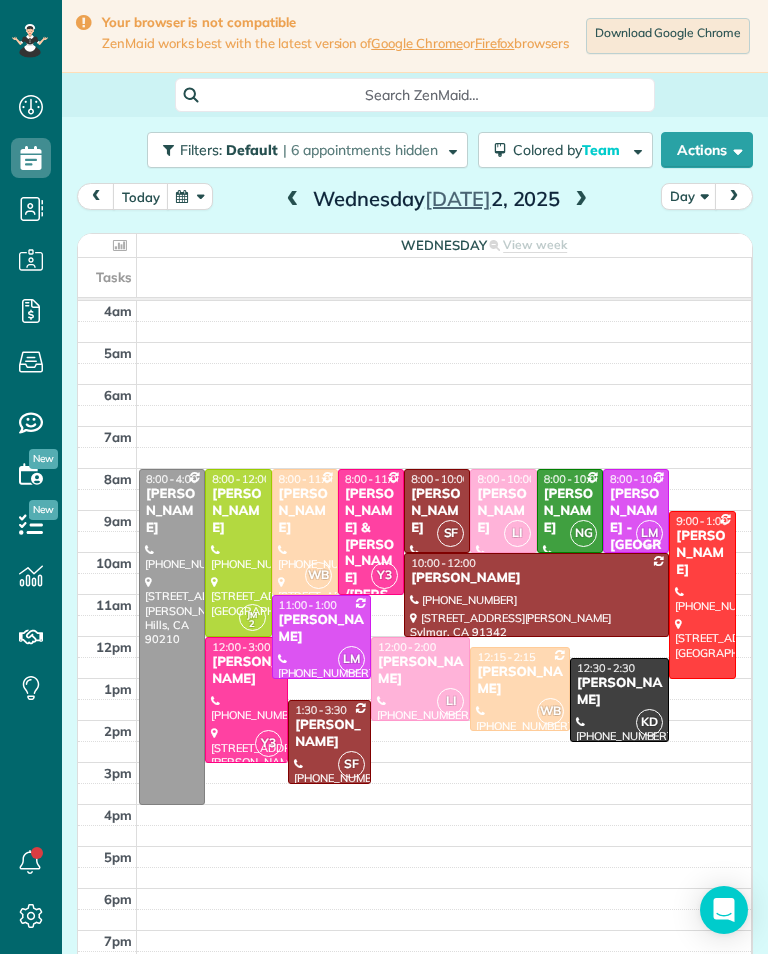 scroll, scrollTop: 985, scrollLeft: 62, axis: both 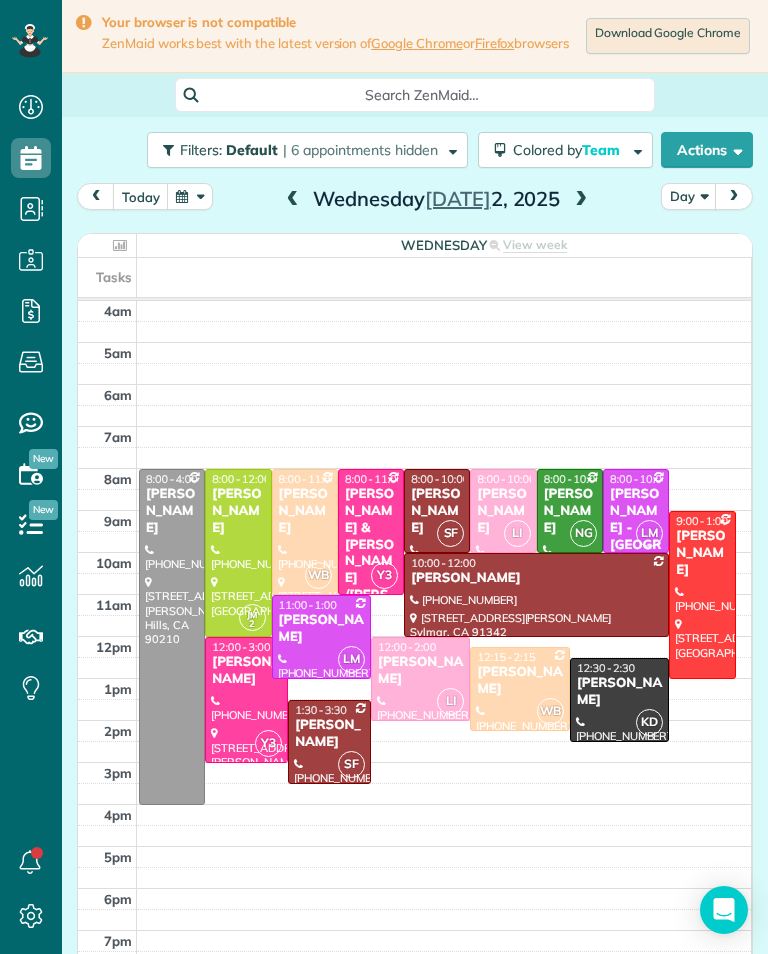 click at bounding box center [581, 200] 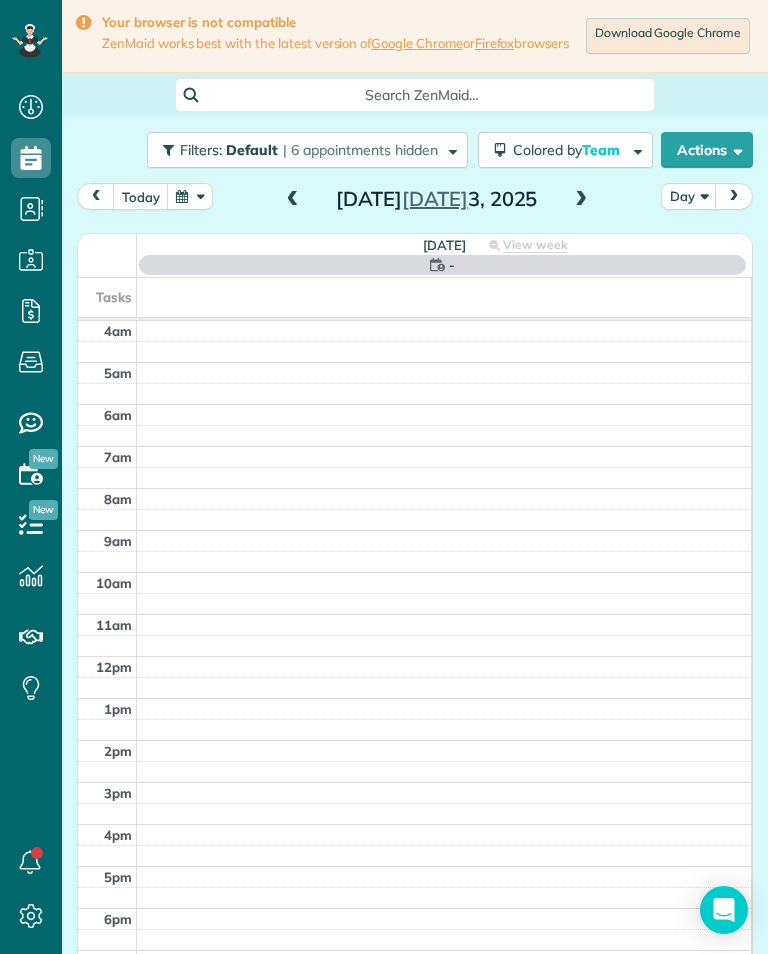 click at bounding box center (581, 200) 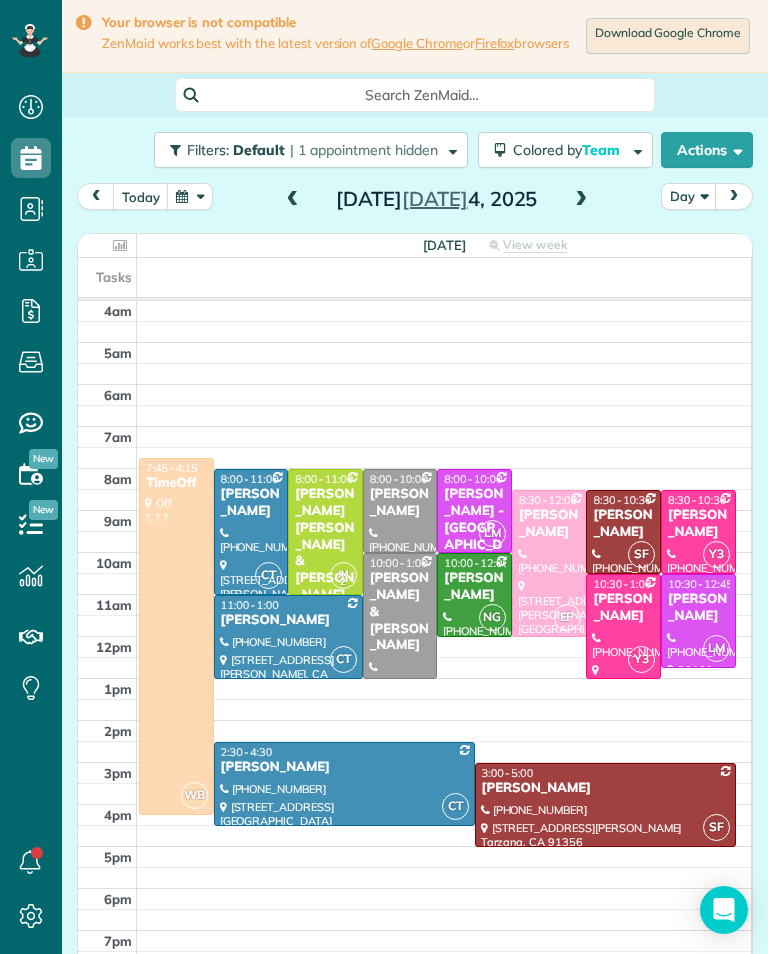 click on "[PERSON_NAME]" at bounding box center (474, 587) 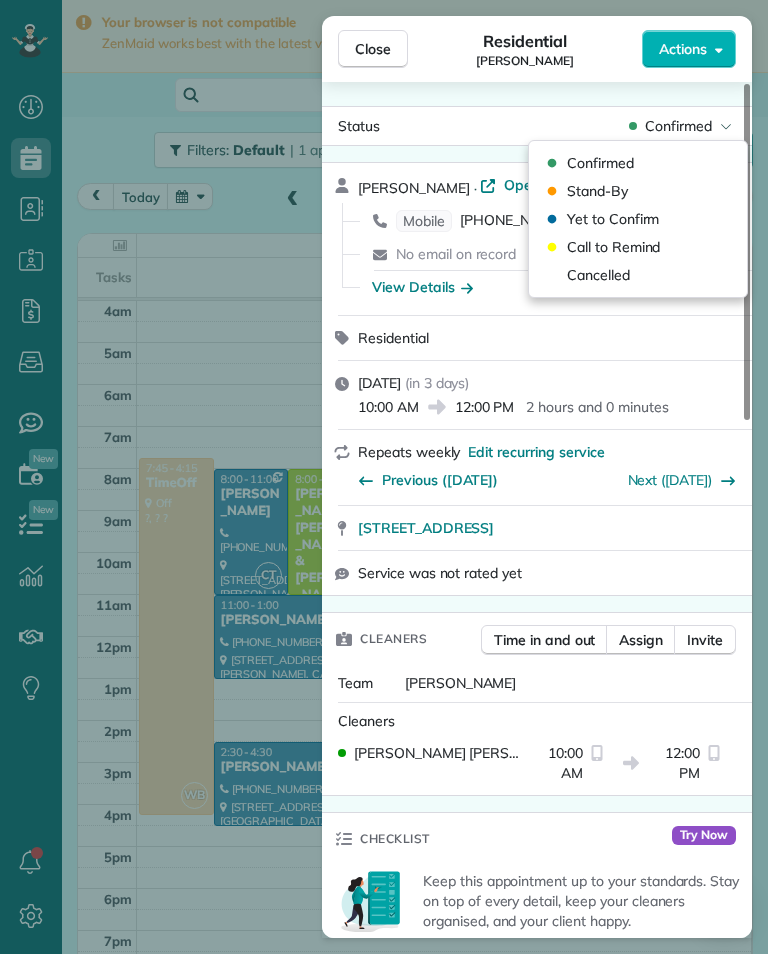 click on "Cancelled" at bounding box center (598, 275) 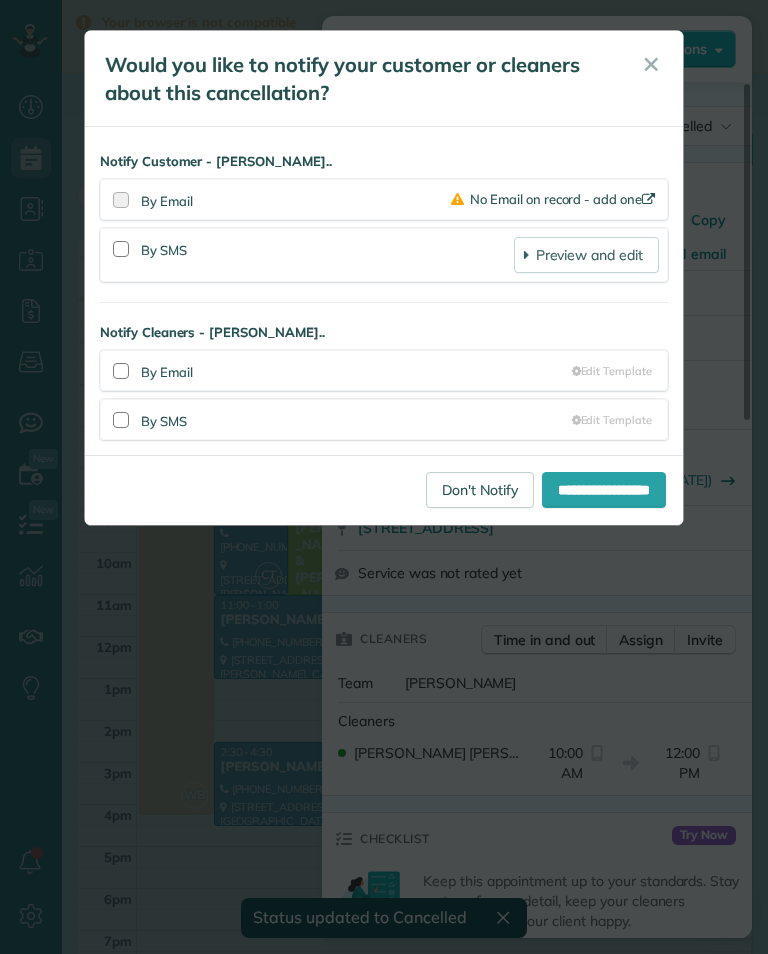 click on "Don't Notify" at bounding box center [480, 490] 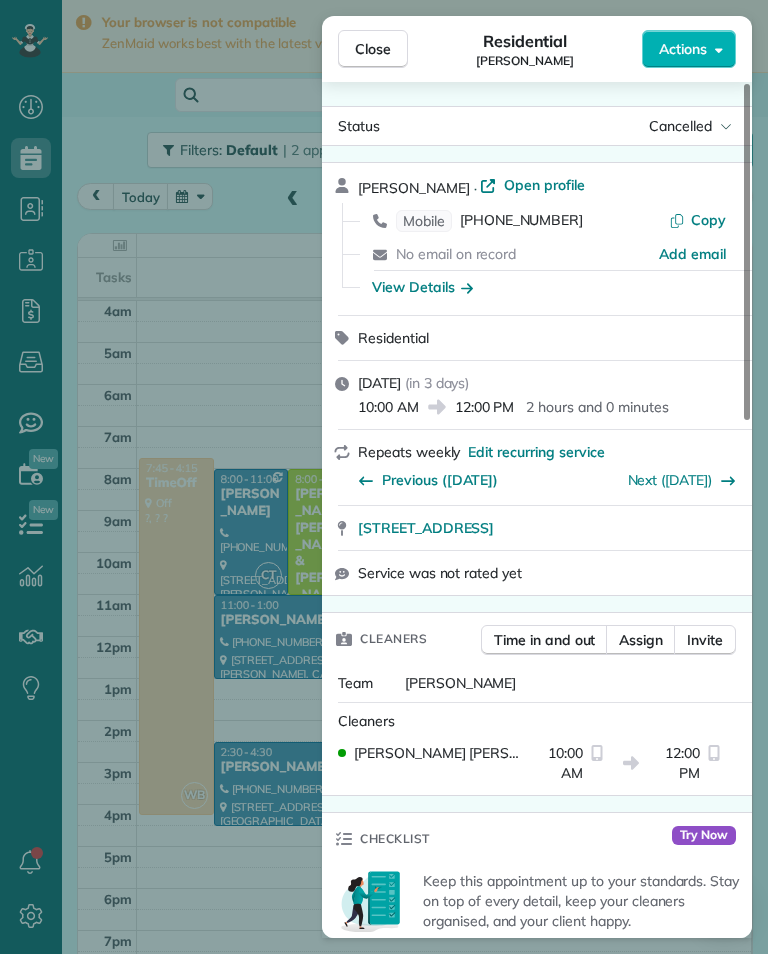 click on "Close" at bounding box center (373, 49) 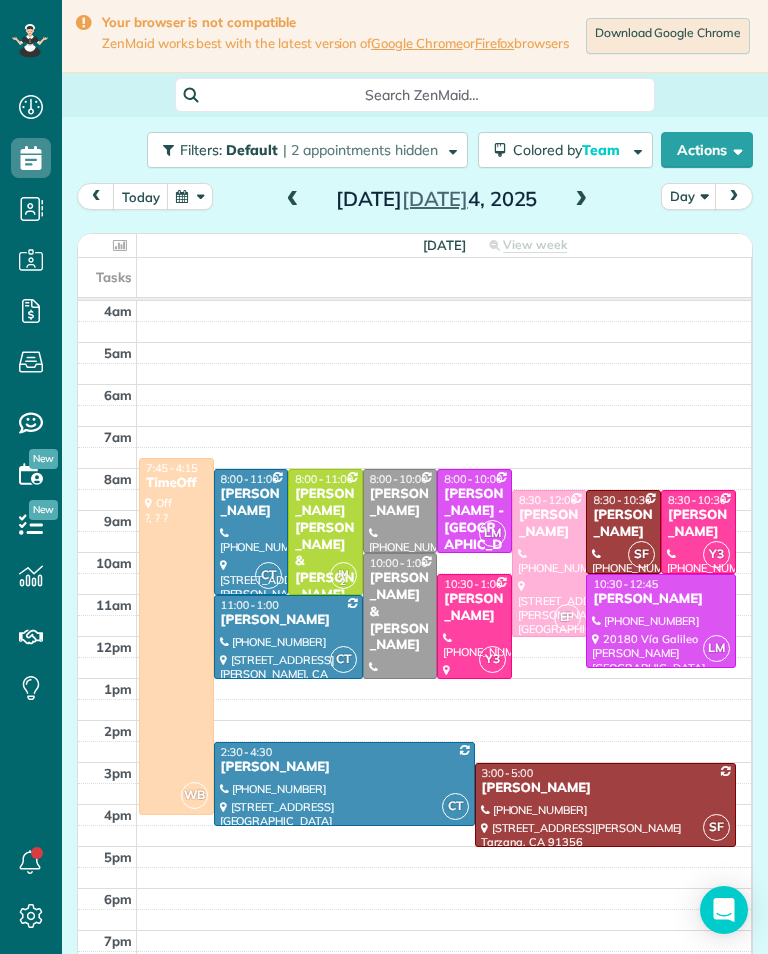 click at bounding box center [293, 200] 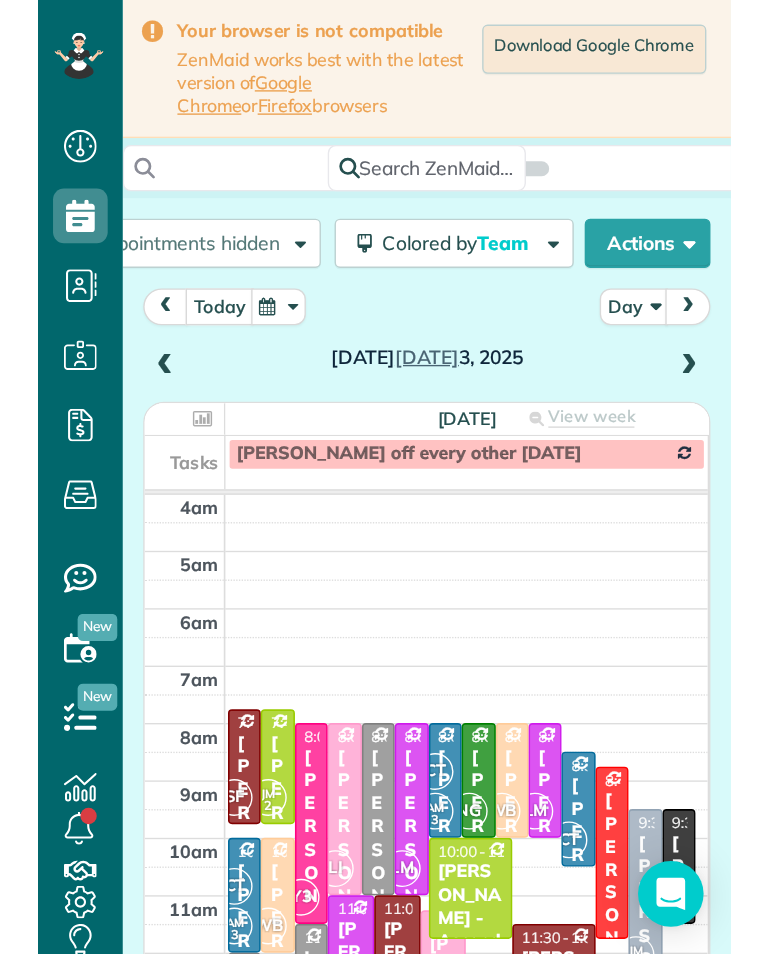 scroll, scrollTop: 9, scrollLeft: 0, axis: vertical 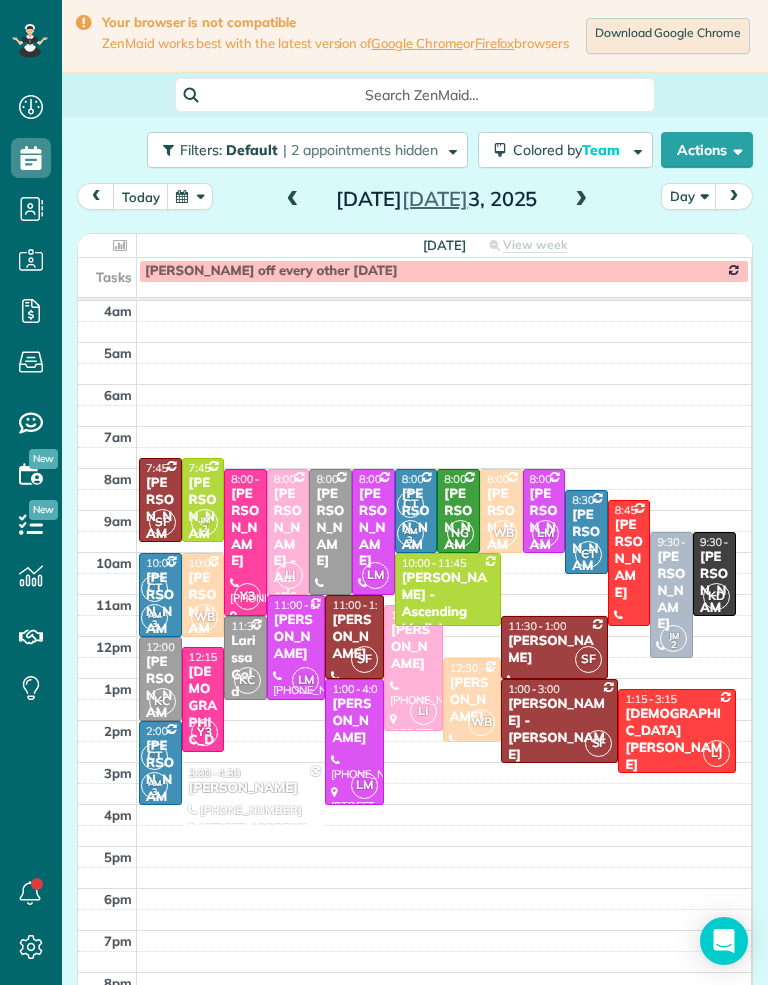 click at bounding box center [444, 458] 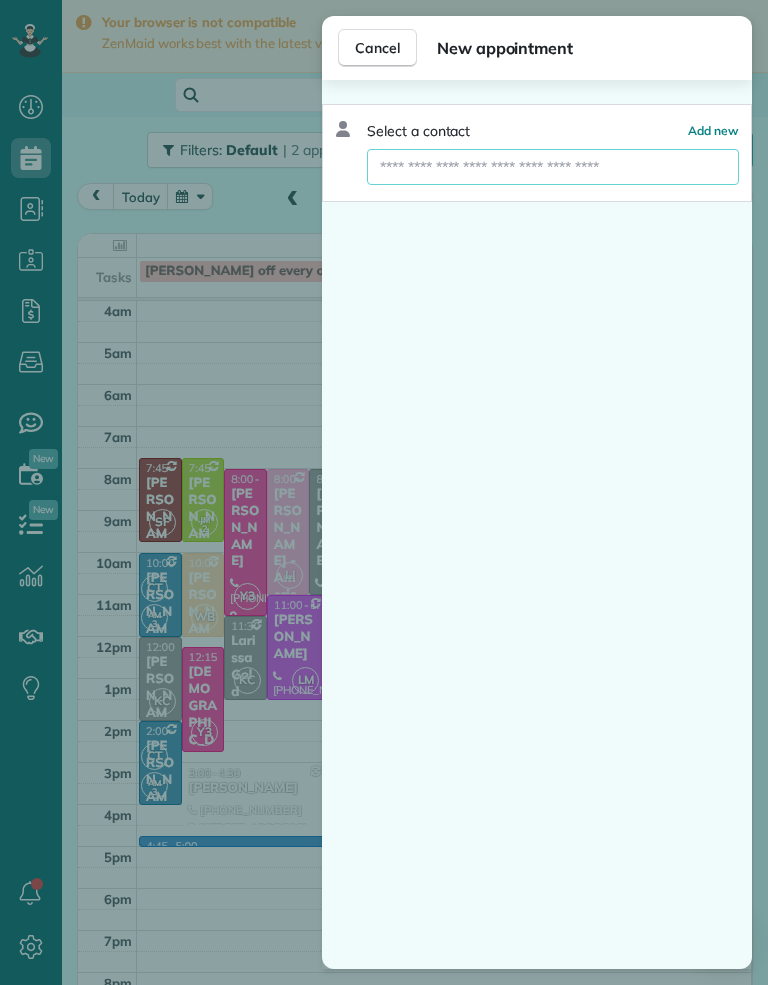 click at bounding box center (553, 167) 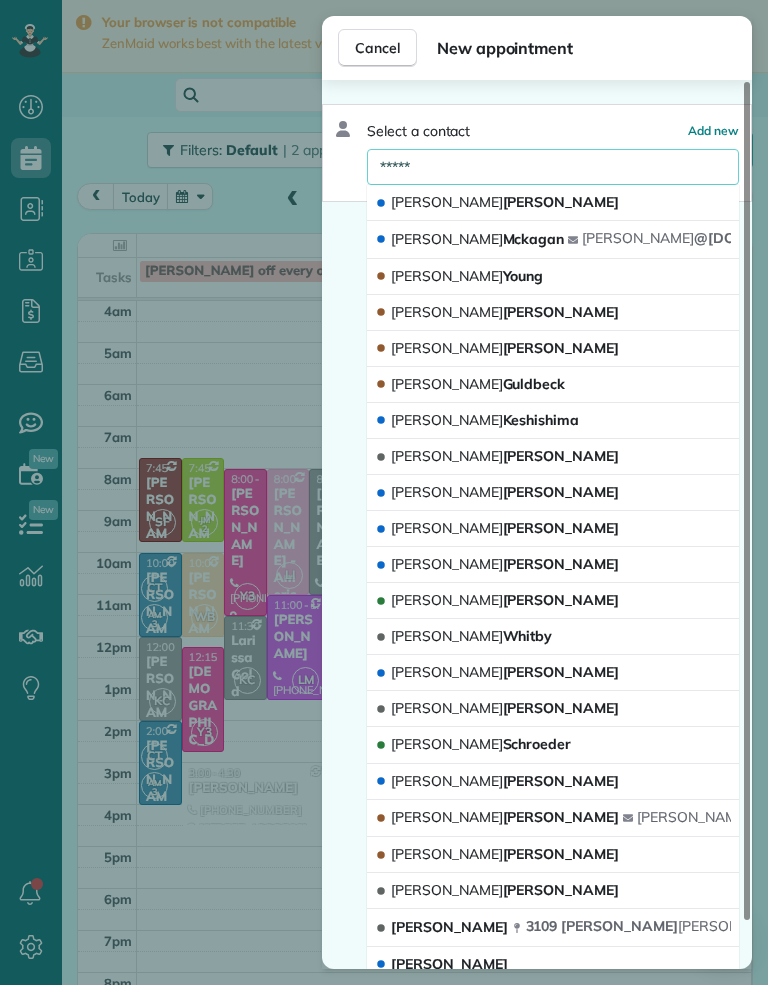 click on "*****" at bounding box center [553, 167] 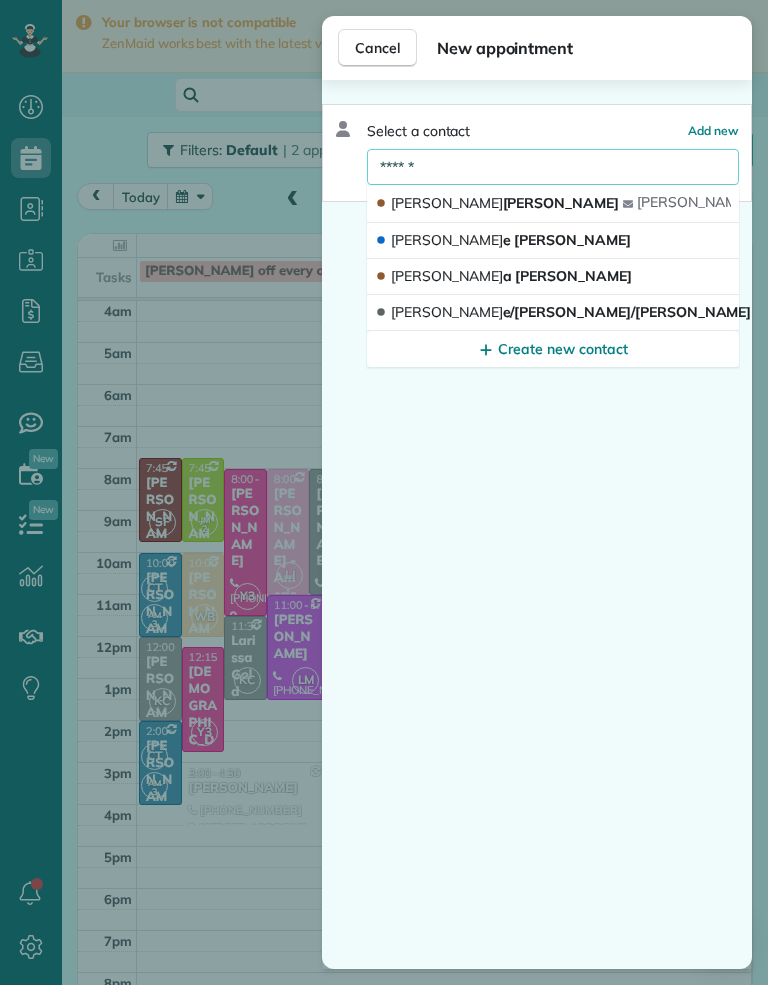 click on "Susann e/Hanne Passantino/Povlsen" at bounding box center [553, 313] 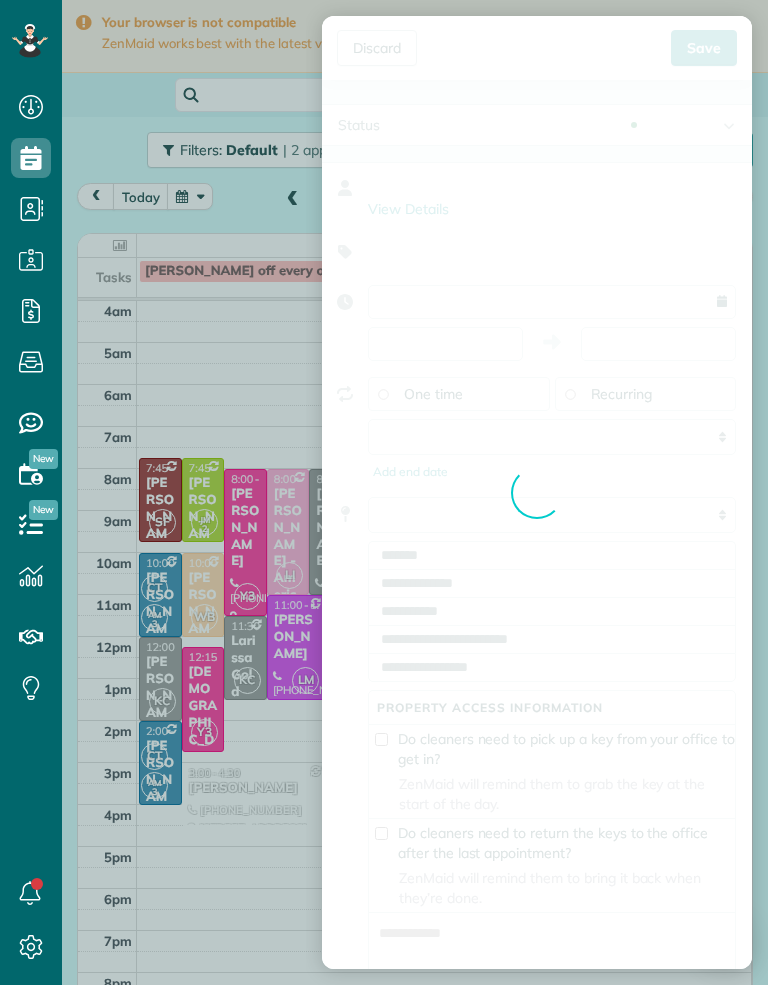 type on "**********" 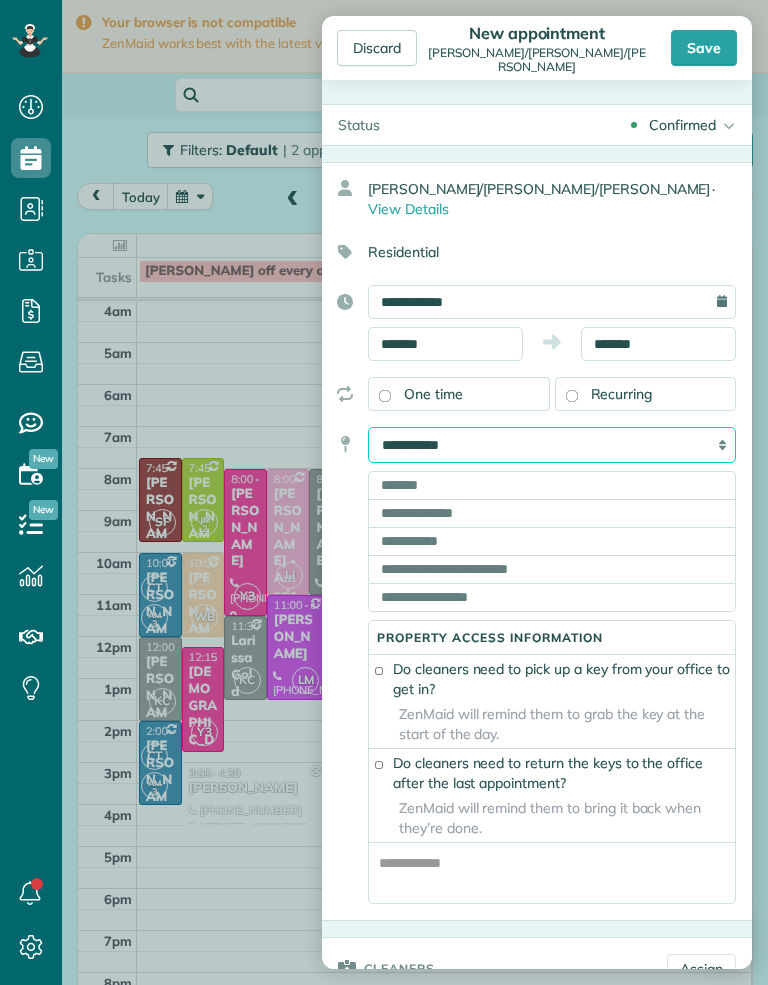 click on "**********" at bounding box center [552, 445] 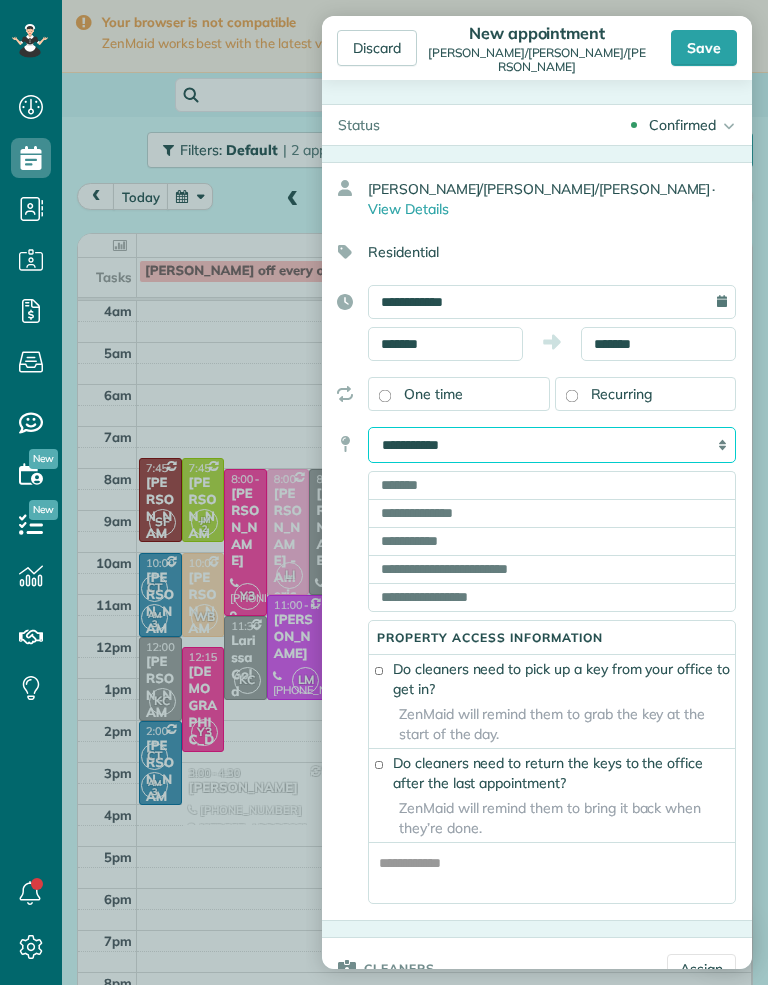 select on "*******" 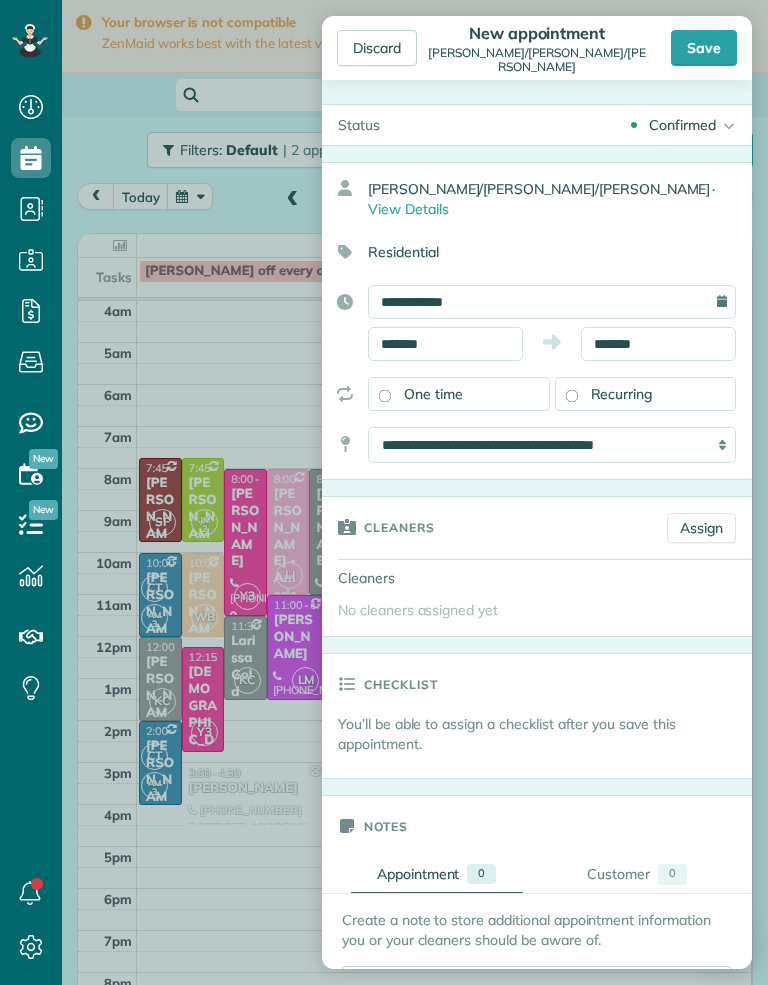 click on "Assign" at bounding box center (701, 528) 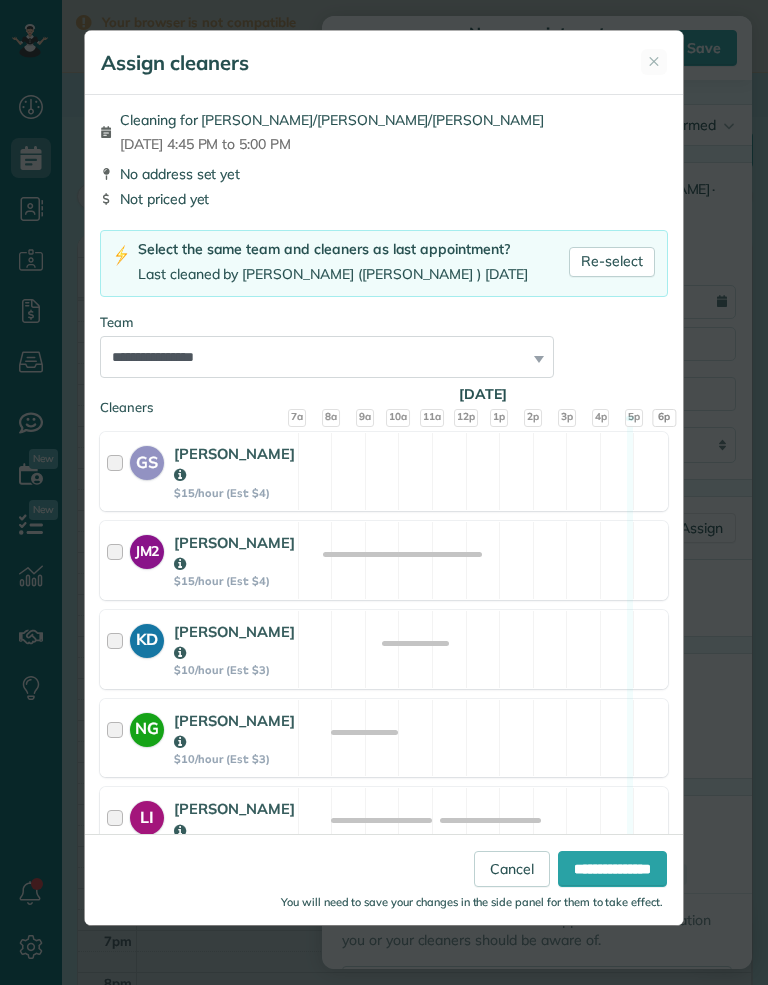 click on "Re-select" at bounding box center [612, 262] 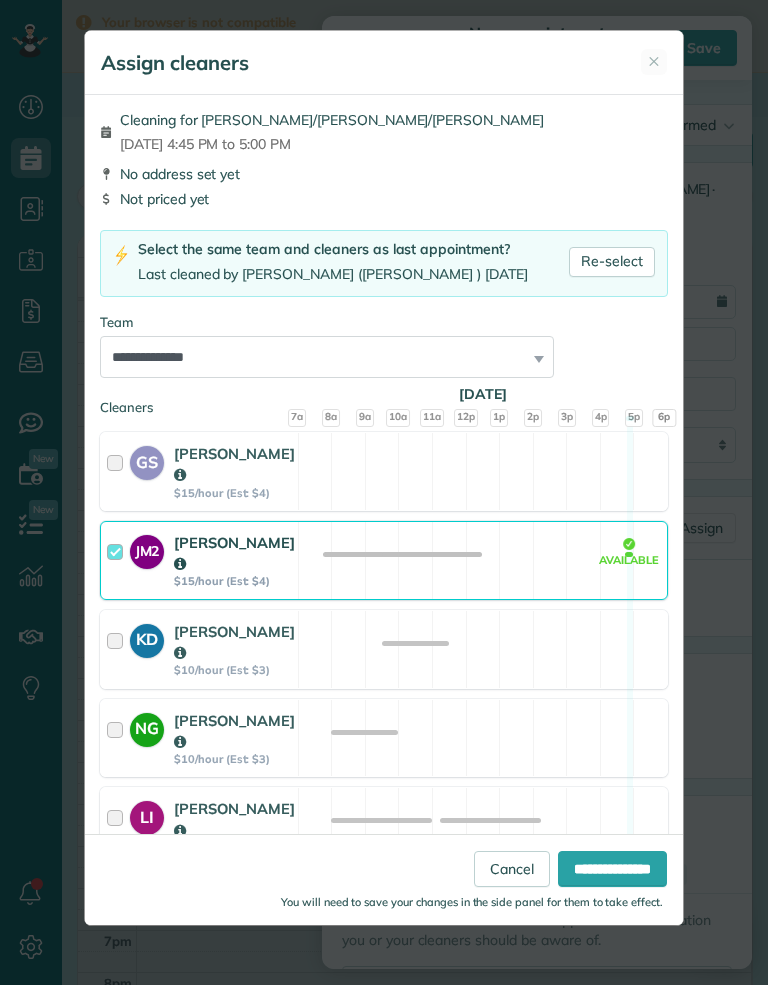 click on "You will need to save your changes in the side panel for them to take effect." at bounding box center [472, 902] 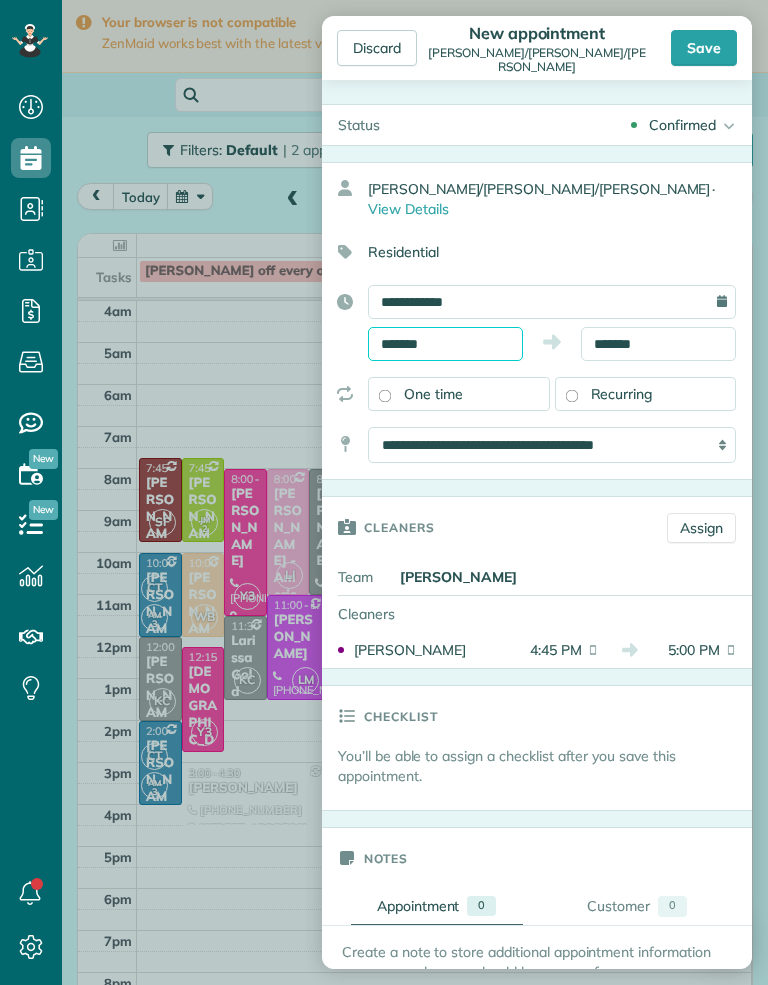 click on "*******" at bounding box center (445, 344) 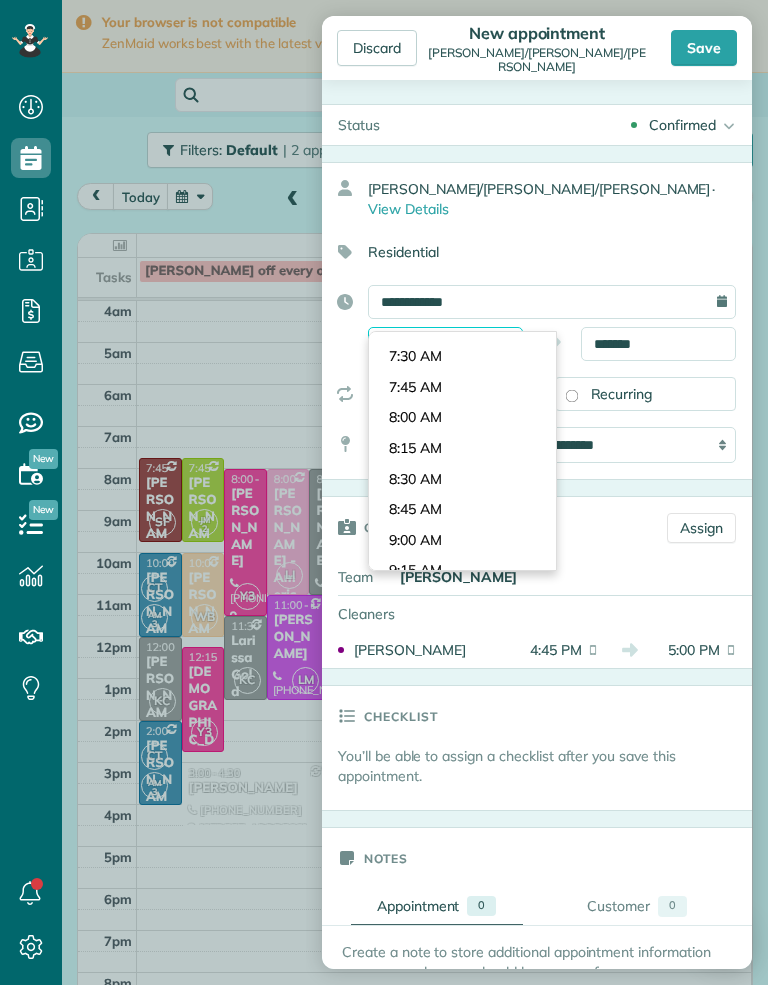 scroll, scrollTop: 911, scrollLeft: 0, axis: vertical 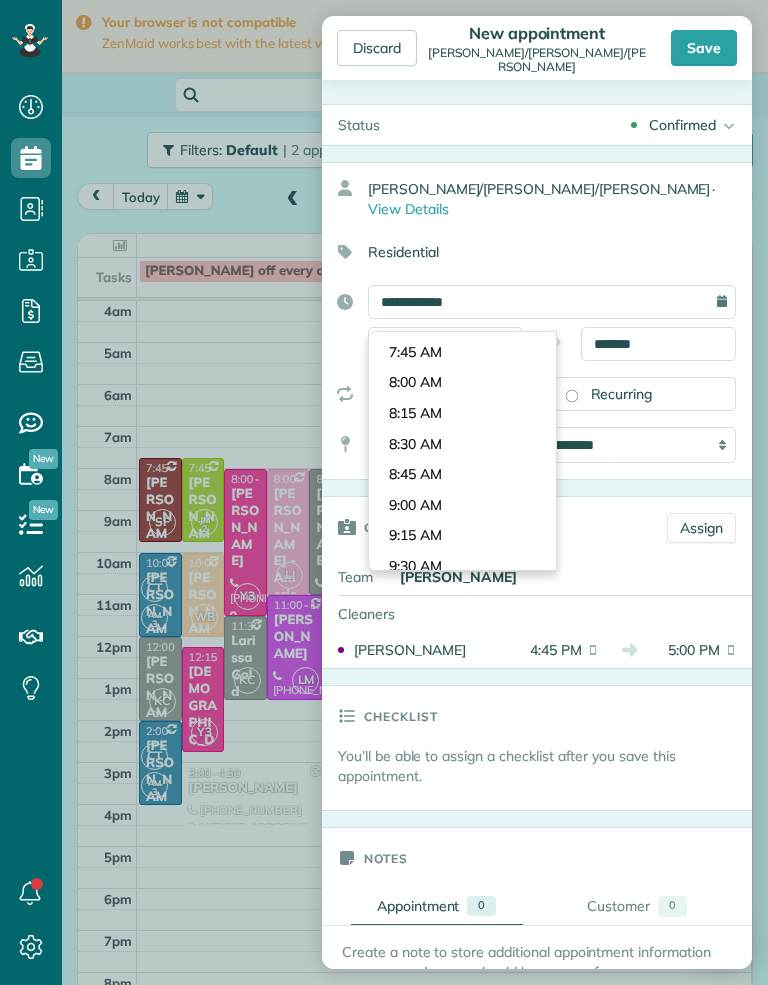 click on "Dashboard
Scheduling
Calendar View
List View
Dispatch View - Weekly scheduling (Beta)" at bounding box center [384, 492] 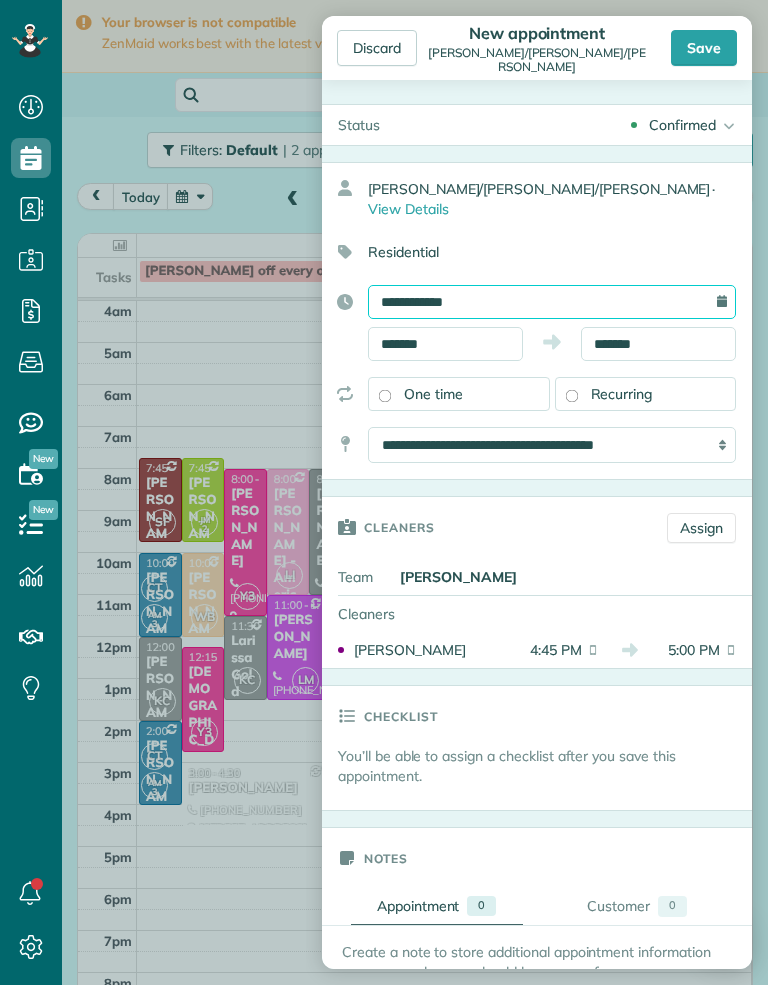 click on "**********" at bounding box center [552, 302] 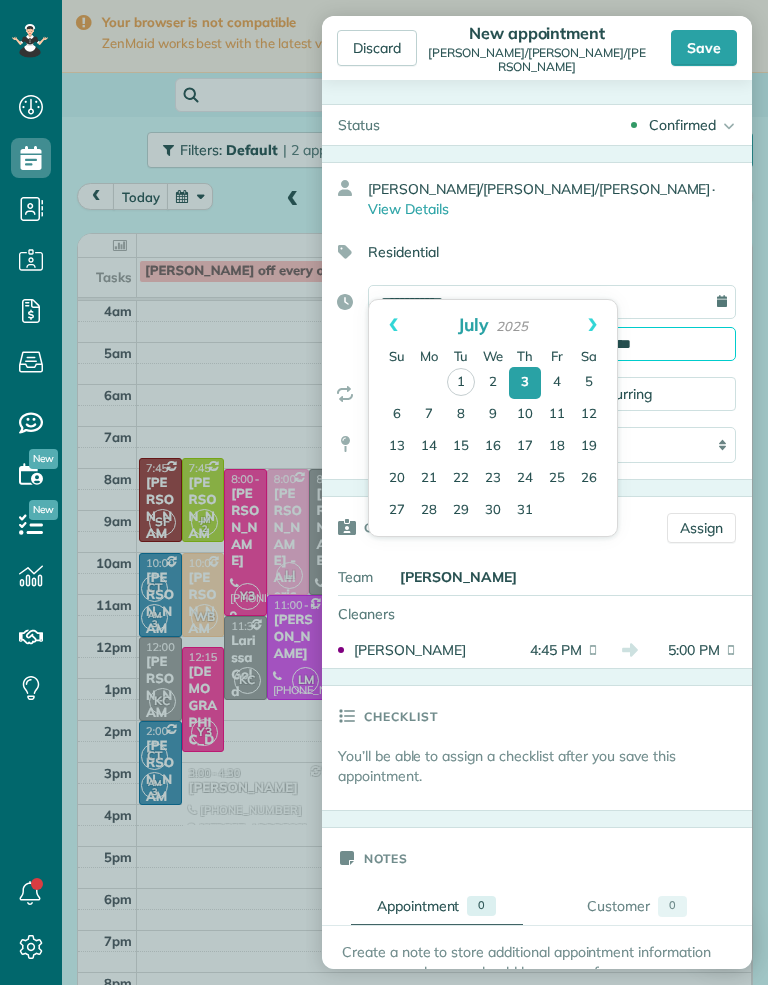 click on "*******" at bounding box center (658, 344) 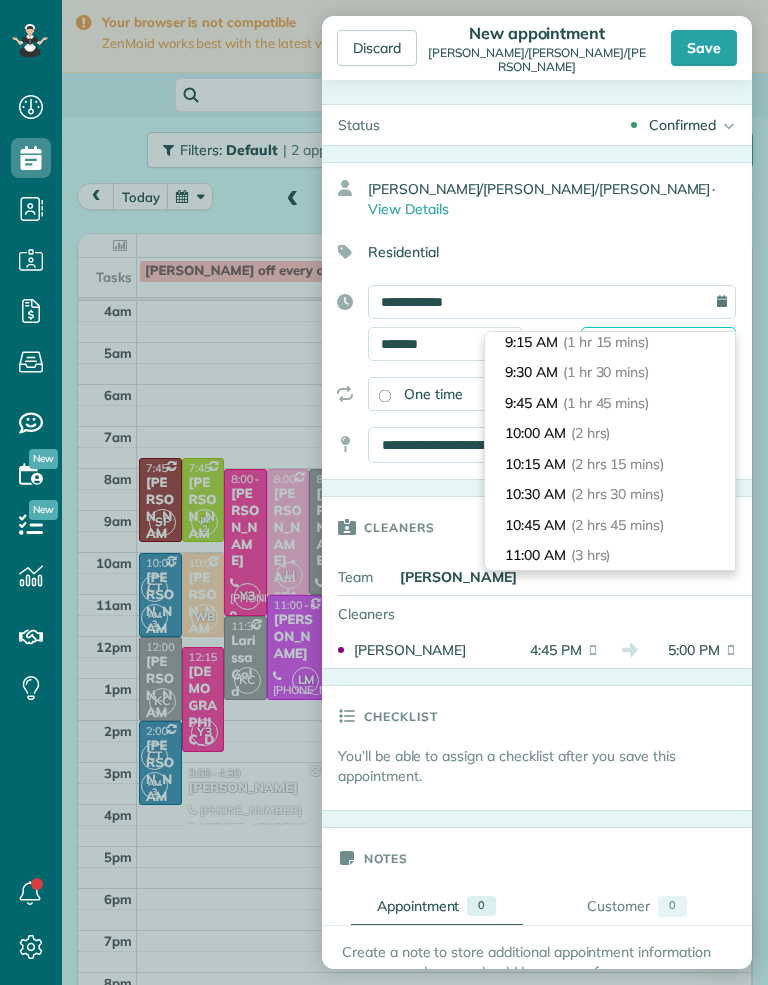 scroll, scrollTop: 153, scrollLeft: 0, axis: vertical 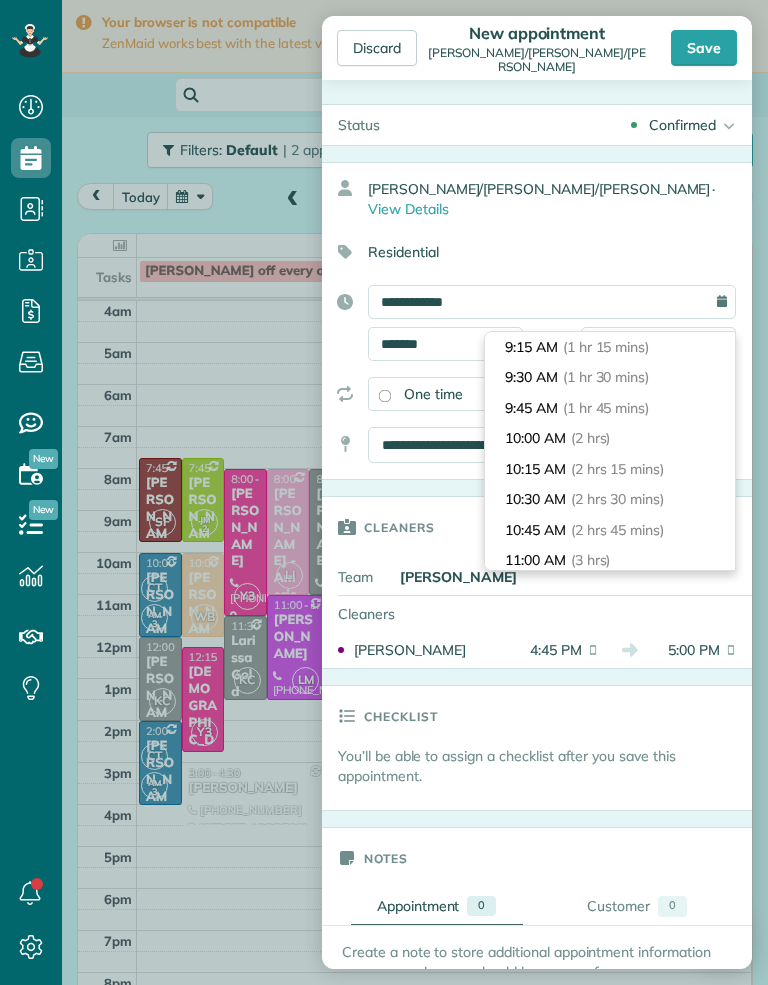 click on "9:45 AM  (1 hr 45 mins)" at bounding box center (610, 408) 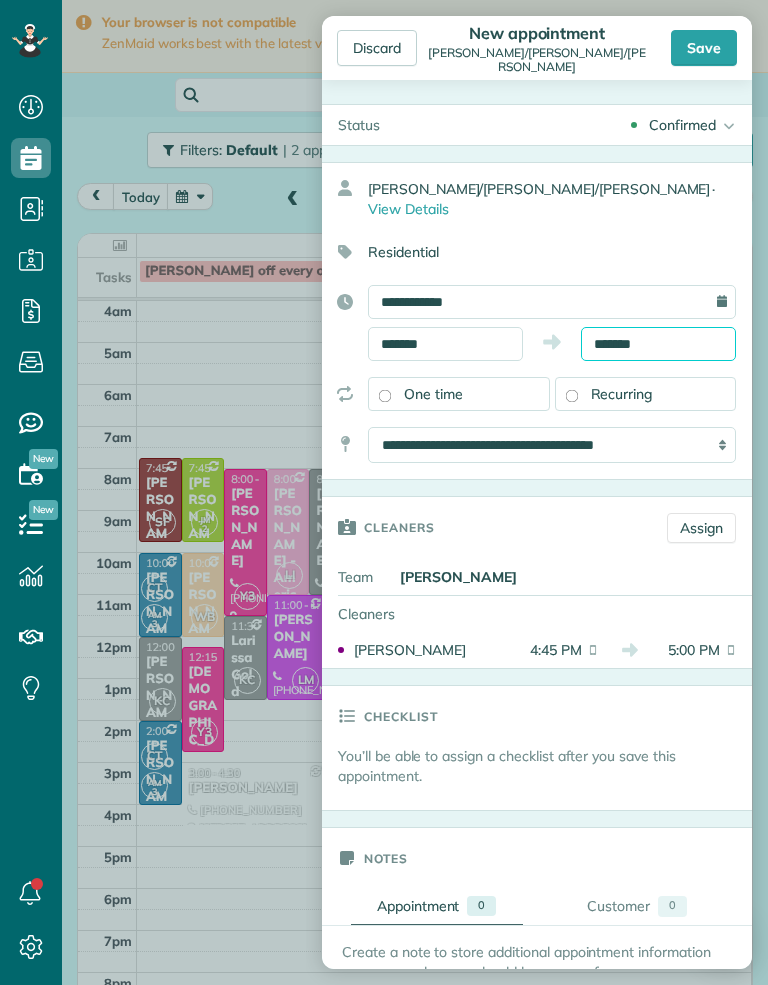 click on "*******" at bounding box center (658, 344) 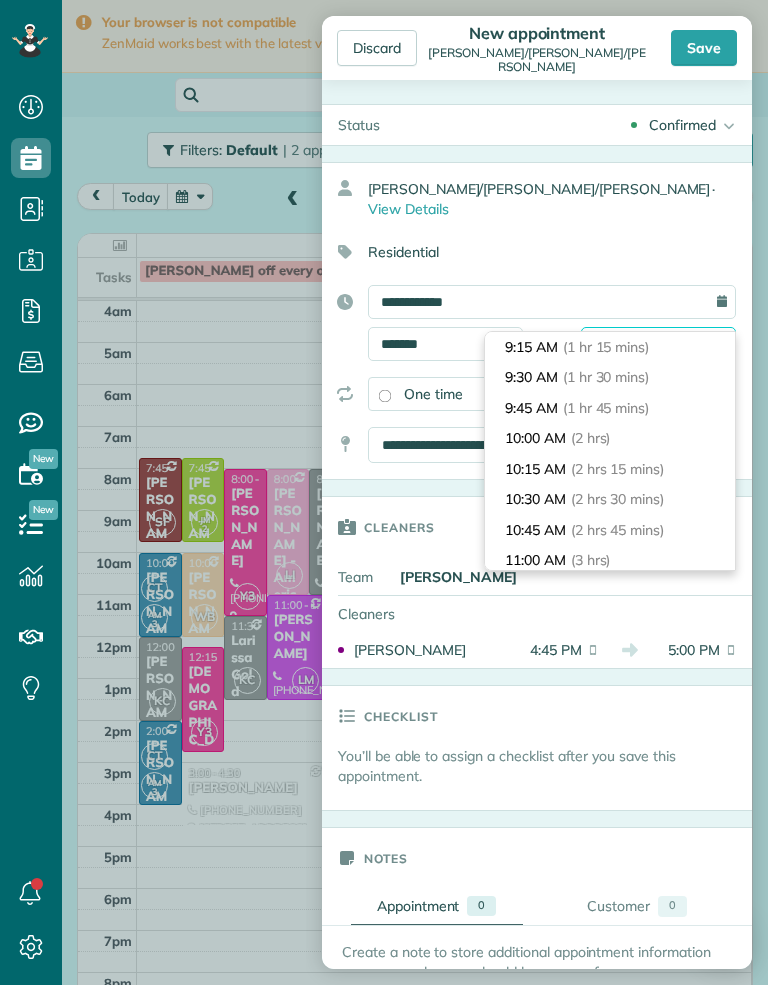 scroll, scrollTop: 180, scrollLeft: 0, axis: vertical 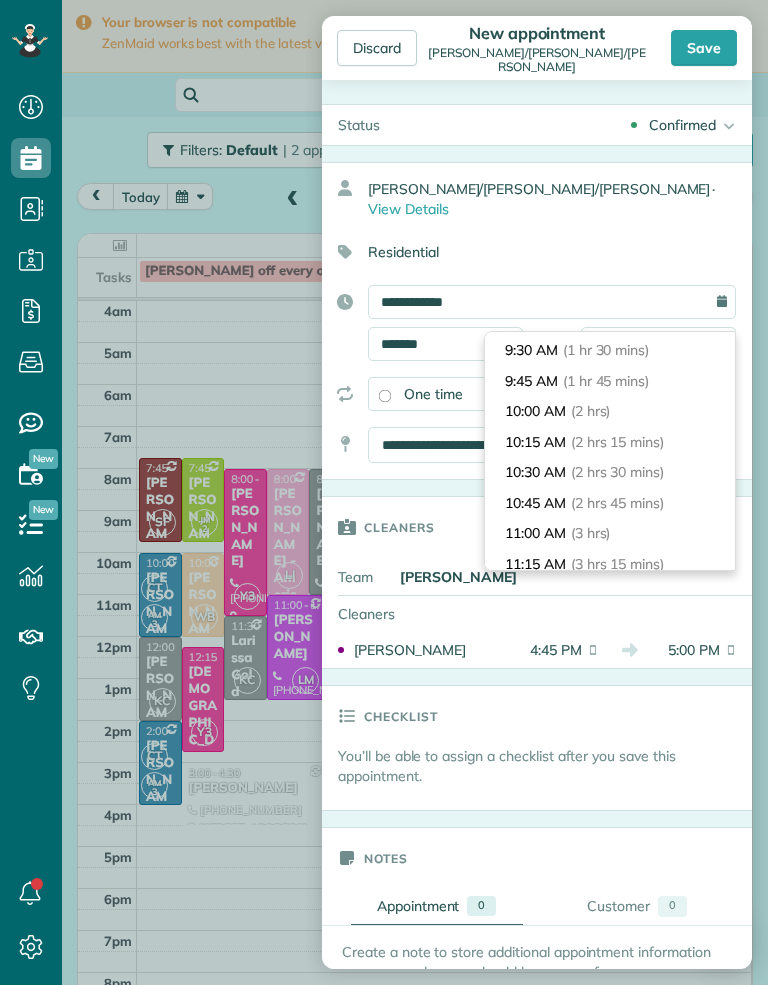 click on "10:00 AM  (2 hrs)" at bounding box center (610, 411) 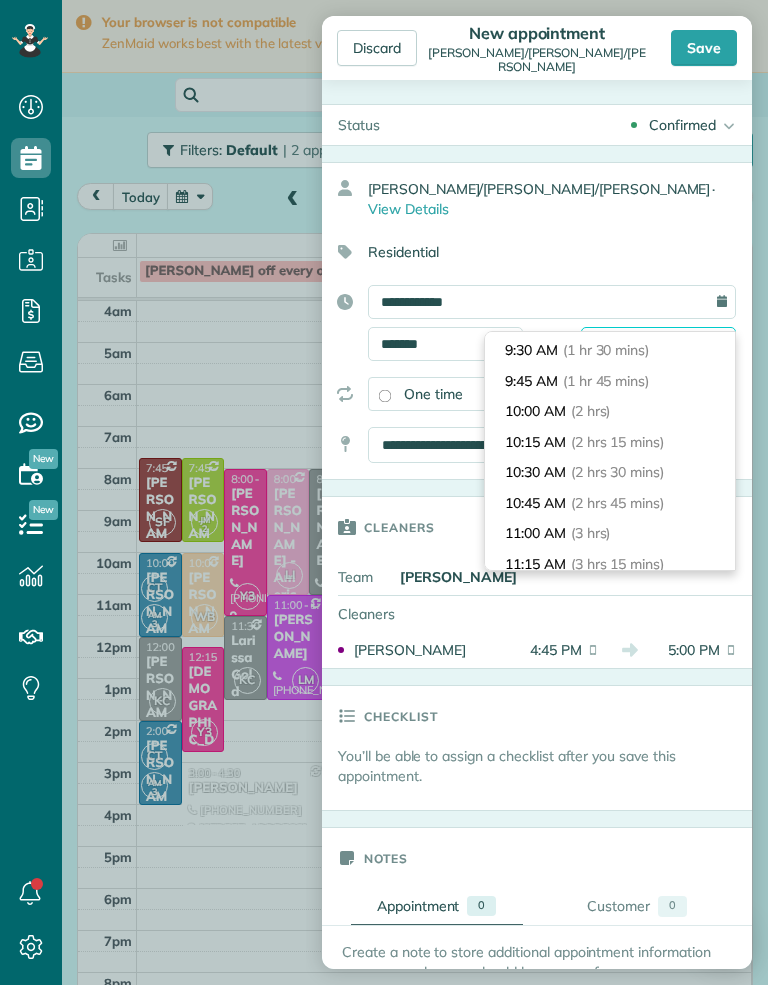 type on "********" 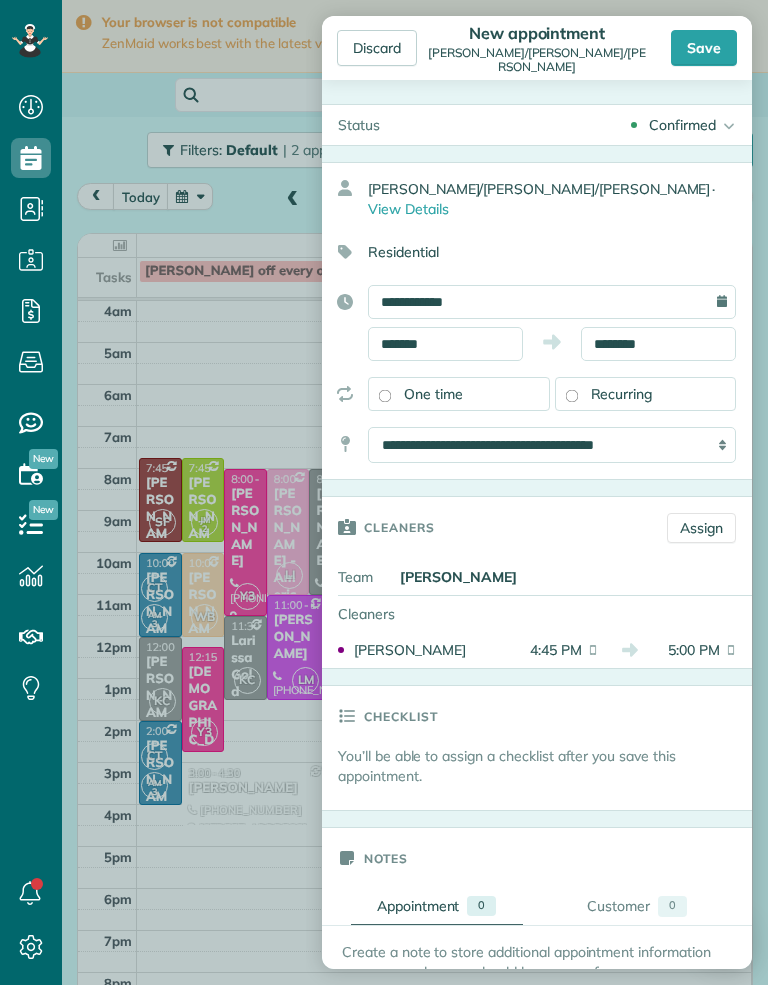 click on "Save" at bounding box center [704, 48] 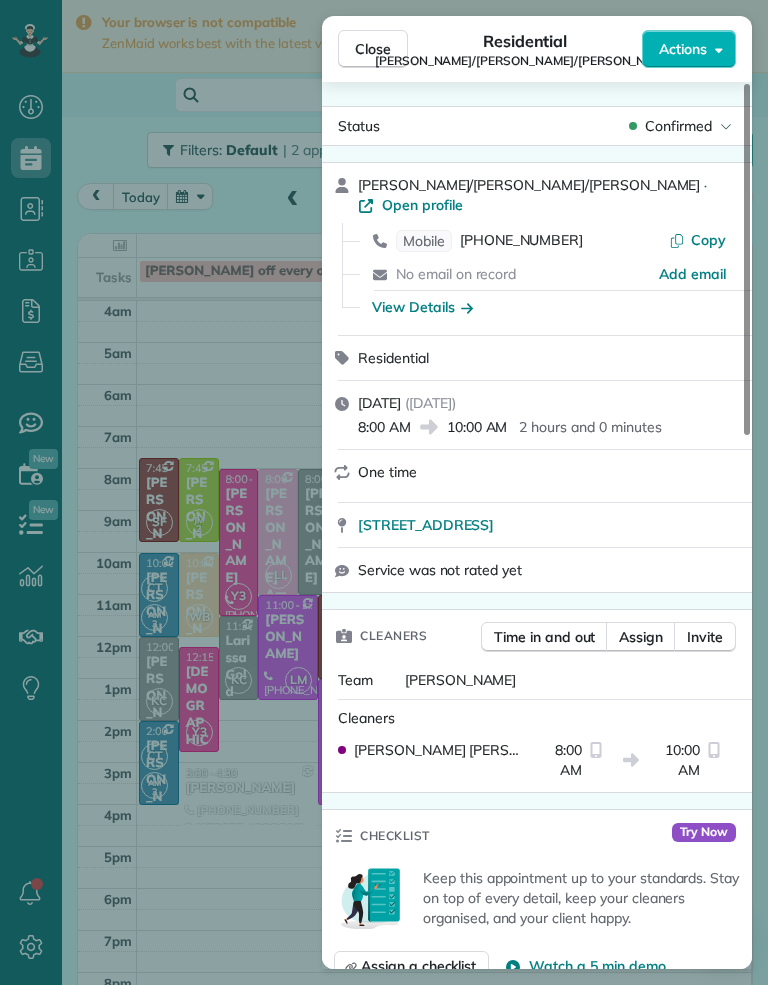 click on "Close Residential Susanne/Hanne Passantino/Povlsen Actions Status Confirmed Susanne/Hanne Passantino/Povlsen · Open profile Mobile (818) 298-5851 Copy No email on record Add email View Details Residential Thursday, July 03, 2025 ( in 2 days ) 8:00 AM 10:00 AM 2 hours and 0 minutes One time 4538 Wolsey Court Westlake Village CA 91361 Service was not rated yet Cleaners Time in and out Assign Invite Team Maria  Cleaners Johanna   Martinez 8:00 AM 10:00 AM Checklist Try Now Keep this appointment up to your standards. Stay on top of every detail, keep your cleaners organised, and your client happy. Assign a checklist Watch a 5 min demo Billing Billing actions Price $0.00 Overcharge $0.00 Discount $0.00 Coupon discount - Primary tax - Secondary tax - Total appointment price $0.00 Tips collected New feature! $0.00 Mark as paid Total including tip $0.00 Get paid online in no-time! Send an invoice and reward your cleaners with tips Charge customer credit card Appointment custom fields Key # - Work items Notes 0 0" at bounding box center (384, 492) 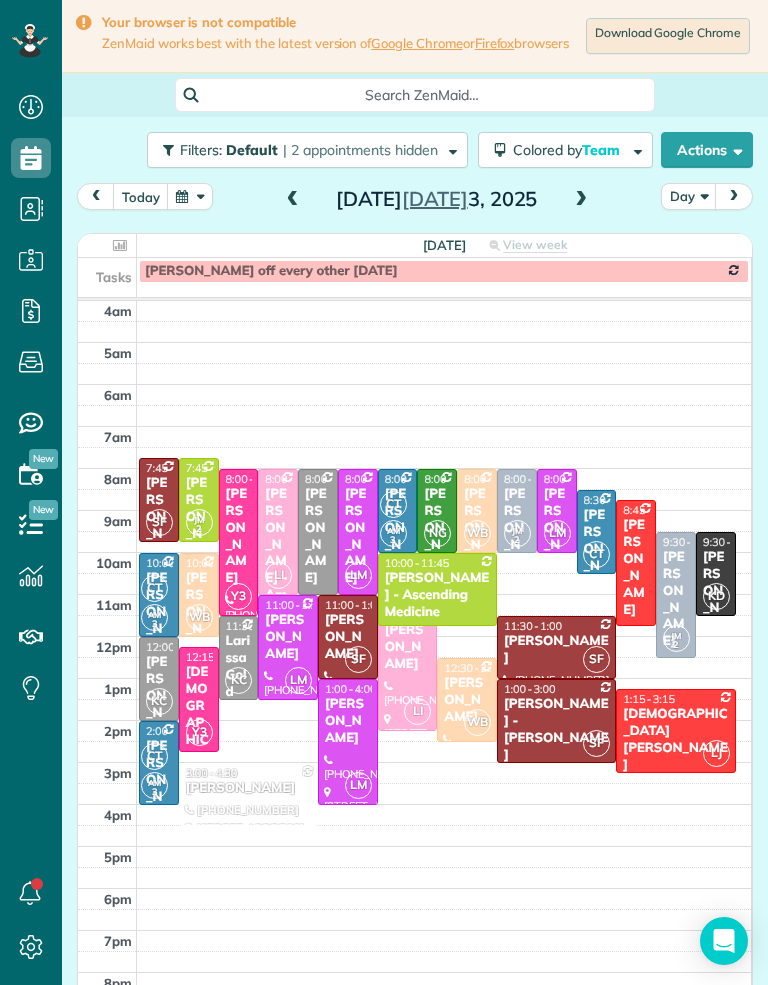 scroll, scrollTop: 985, scrollLeft: 62, axis: both 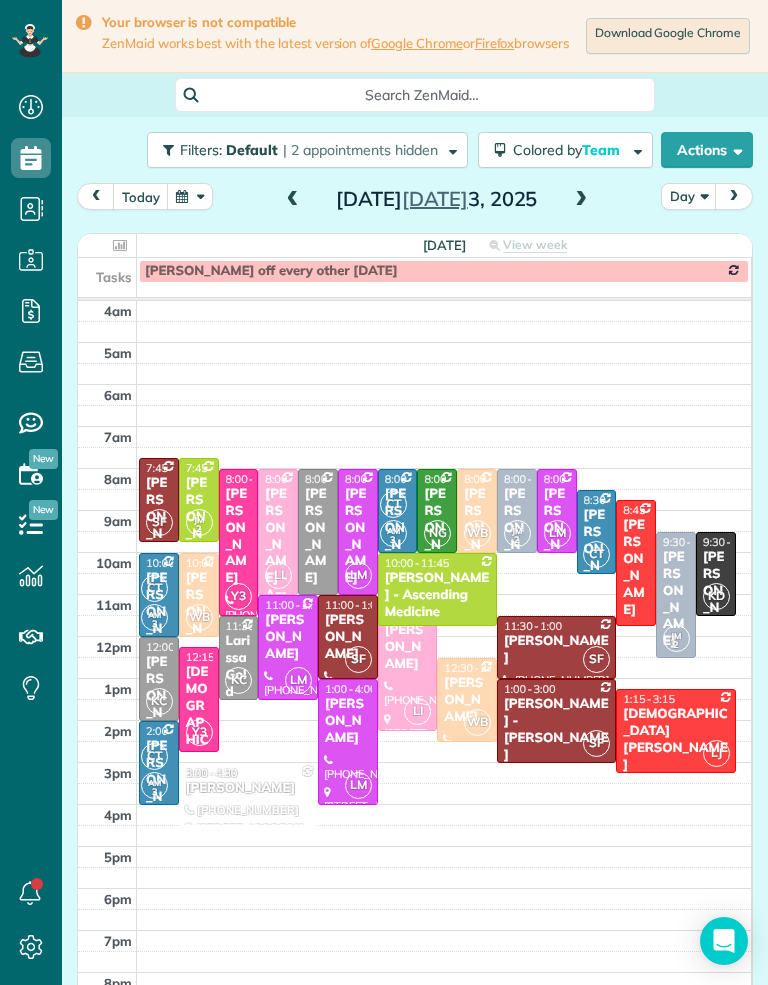 click on "[PERSON_NAME]" at bounding box center [437, 536] 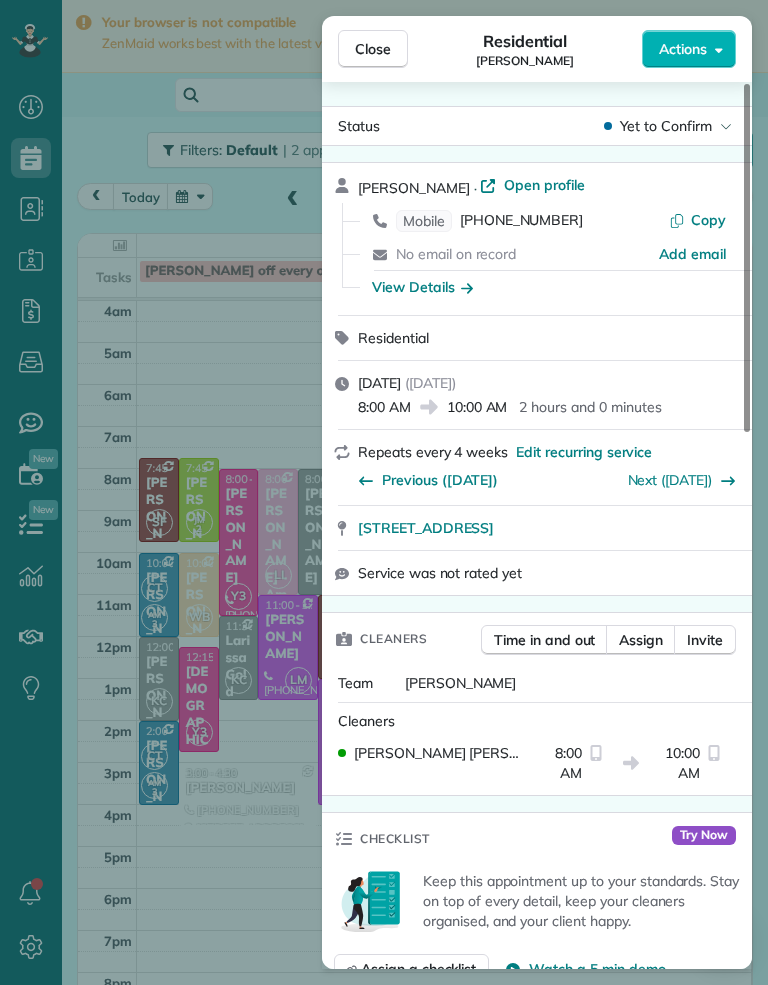 click on "[PHONE_NUMBER]" at bounding box center [521, 221] 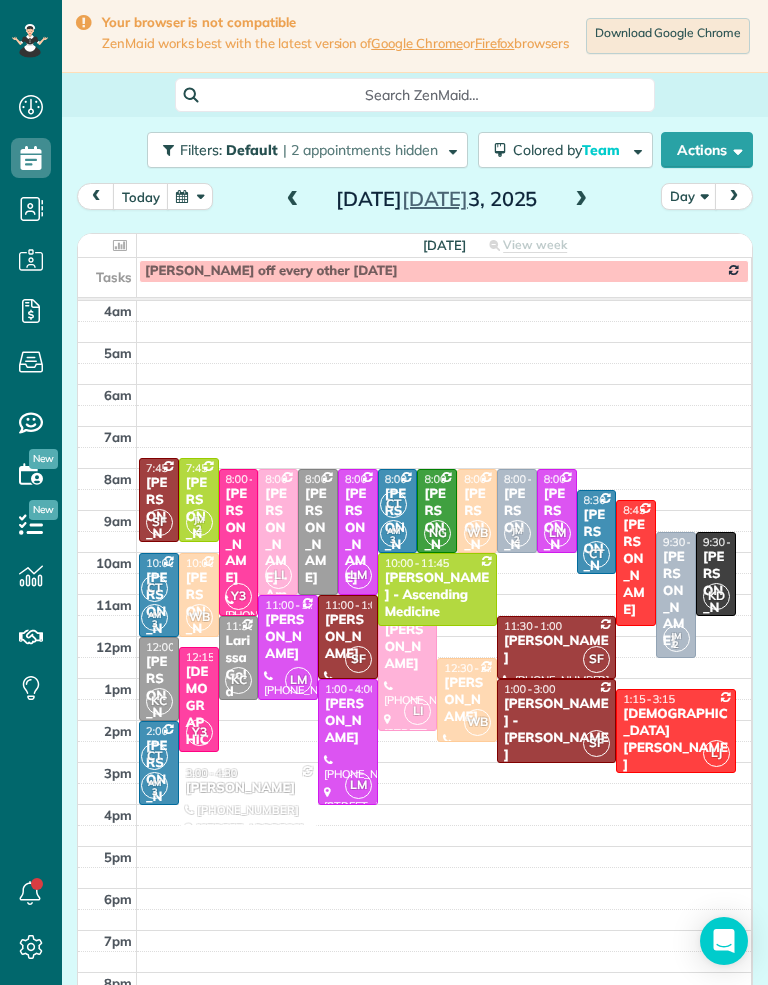 click on "[PERSON_NAME]" at bounding box center (557, 536) 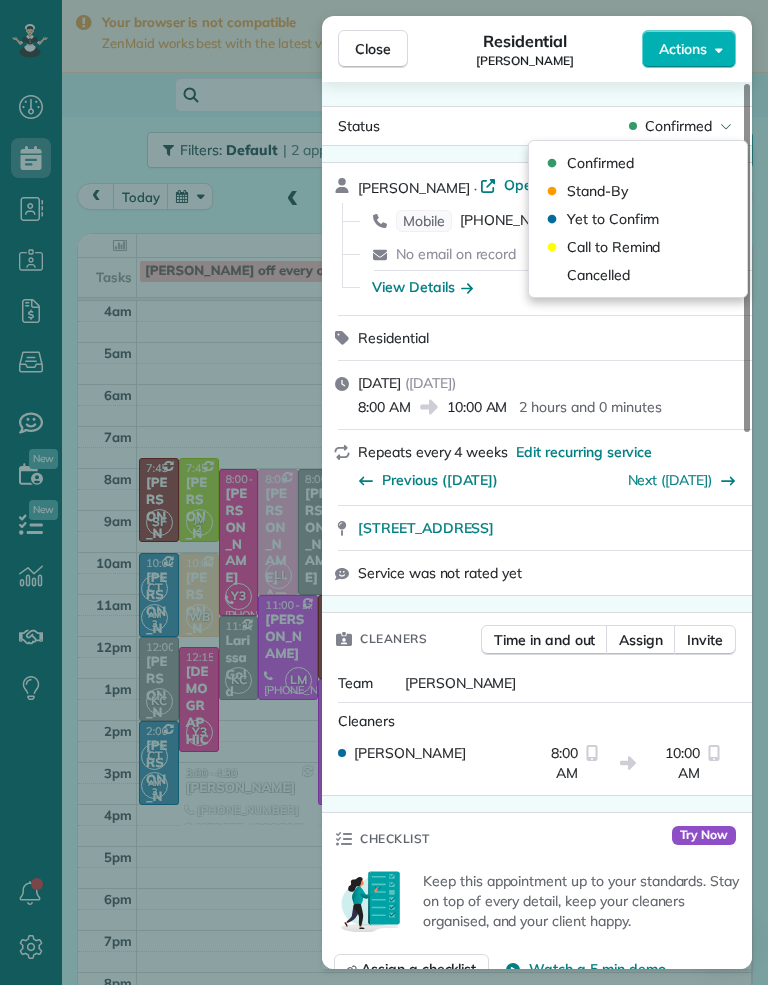 click on "Cancelled" at bounding box center (638, 275) 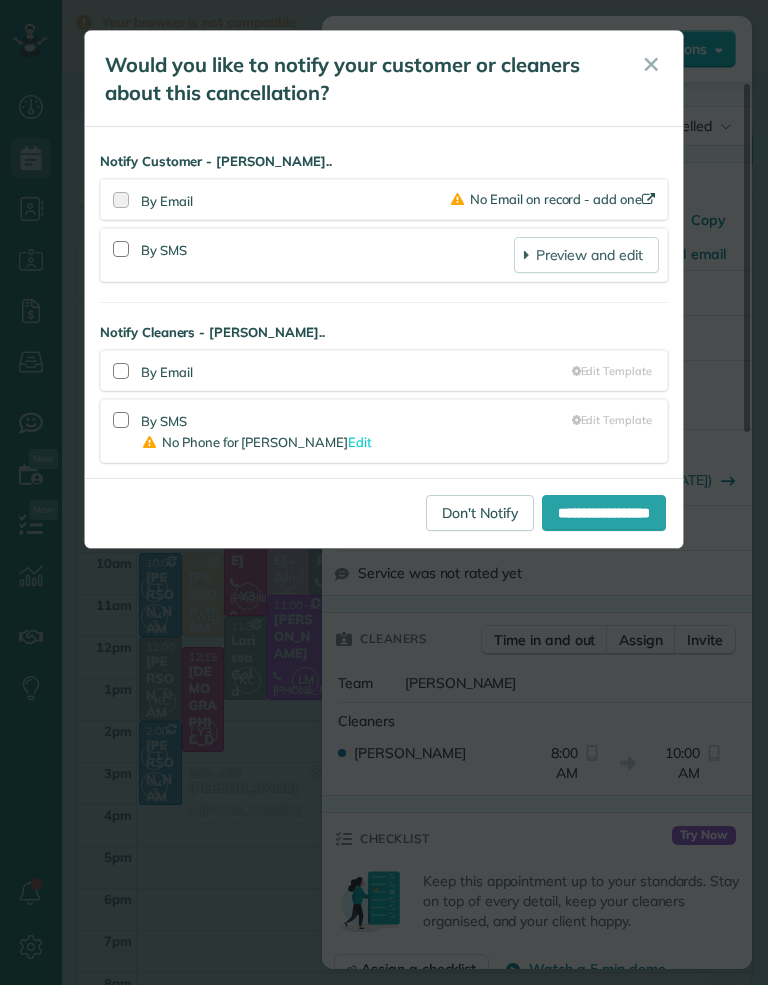 click on "Don't Notify" at bounding box center [480, 513] 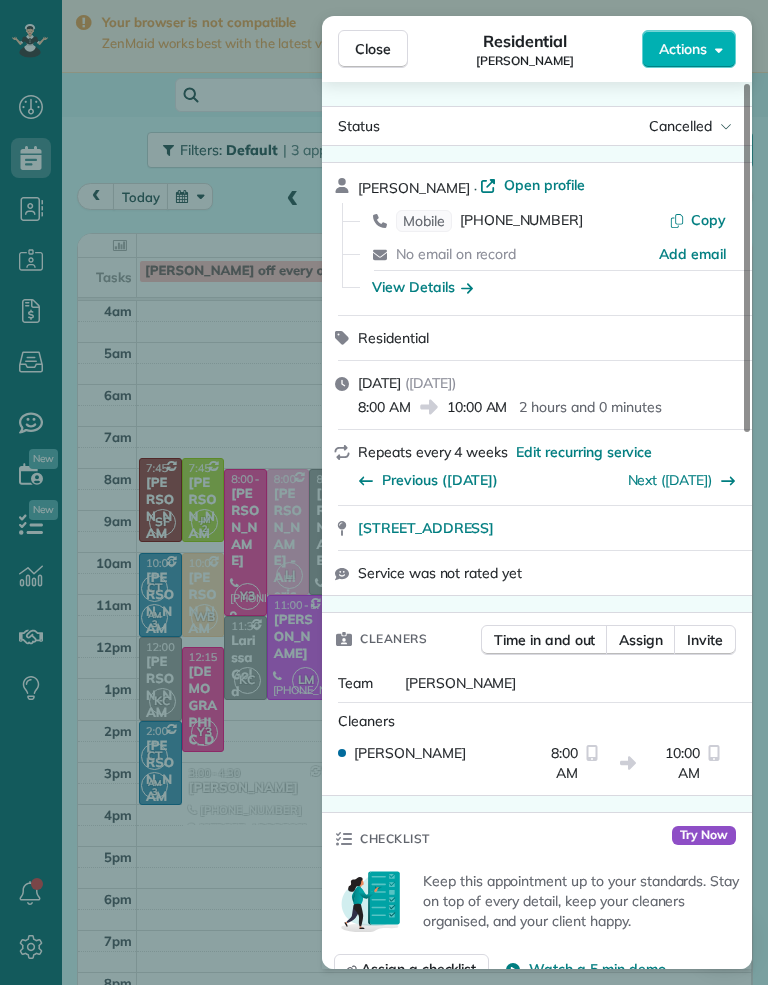 click on "Close Residential Jean Cooper Actions Status Cancelled Jean Cooper · Open profile Mobile (818) 370-6368 Copy No email on record Add email View Details Residential Thursday, July 03, 2025 ( in 2 days ) 8:00 AM 10:00 AM 2 hours and 0 minutes Repeats every 4 weeks Edit recurring service Previous (Apr 10) Next (Jul 31) 13214 Moorpark Street Los Angeles CA 91423 Service was not rated yet Cleaners Time in and out Assign Invite Team Leslie Miranda Cleaners Leslie Mirnada   8:00 AM 10:00 AM Checklist Try Now Keep this appointment up to your standards. Stay on top of every detail, keep your cleaners organised, and your client happy. Assign a checklist Watch a 5 min demo Billing Billing actions Price $150.00 Overcharge $0.00 Discount $0.00 Coupon discount - Primary tax - Secondary tax - Total appointment price $150.00 Tips collected New feature! $0.00 Unpaid Mark as paid Total including tip $150.00 Get paid online in no-time! Send an invoice and reward your cleaners with tips Charge customer credit card Key # - Notes" at bounding box center (384, 492) 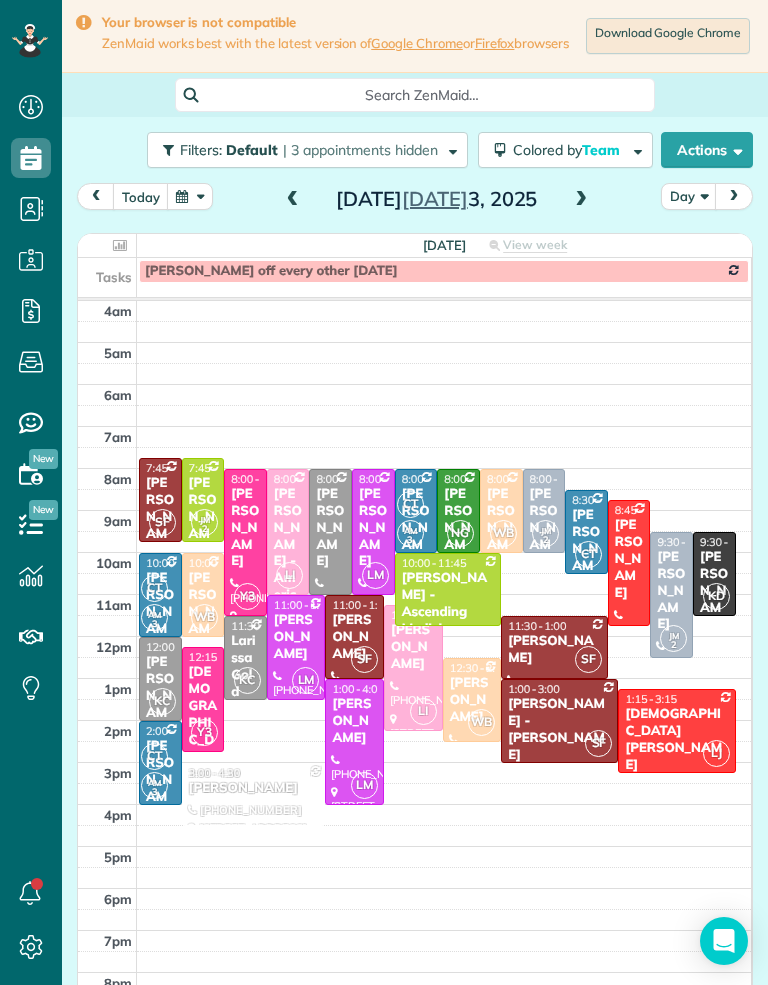 click on "[PERSON_NAME]" at bounding box center (458, 528) 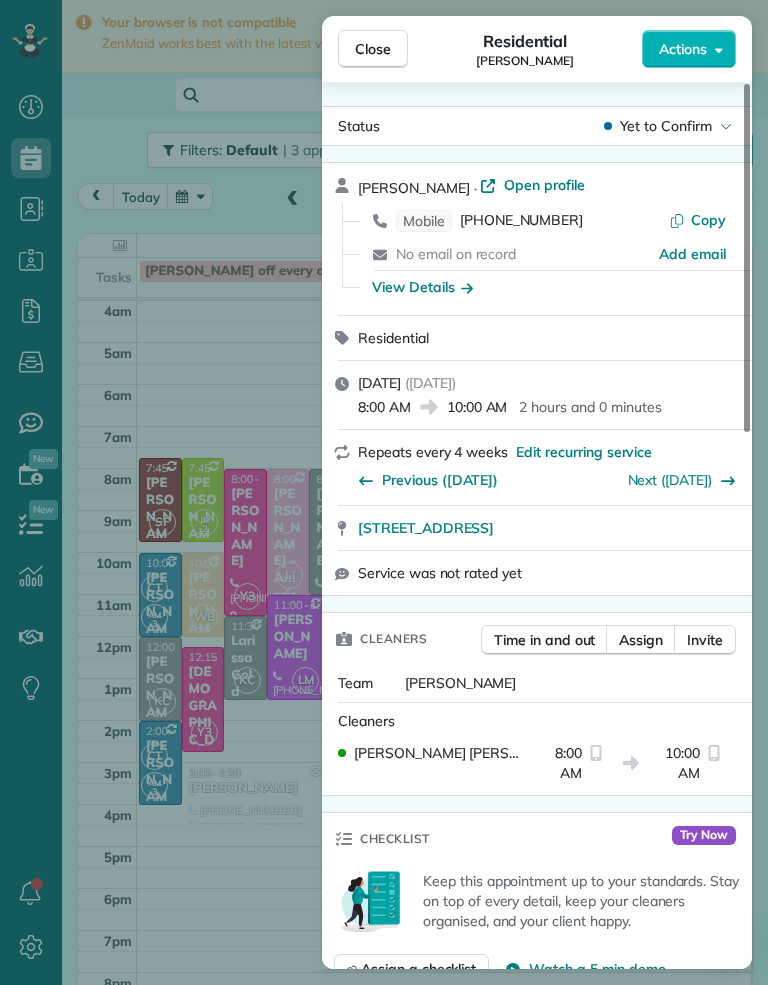click on "[PHONE_NUMBER]" at bounding box center [521, 221] 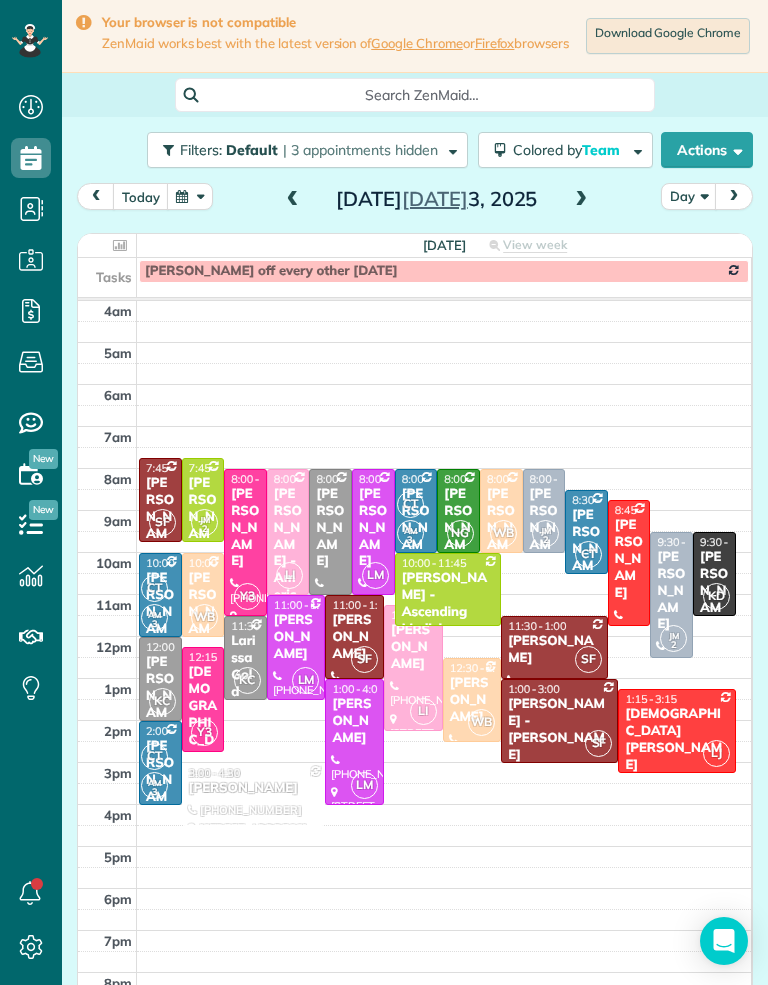 scroll, scrollTop: 985, scrollLeft: 62, axis: both 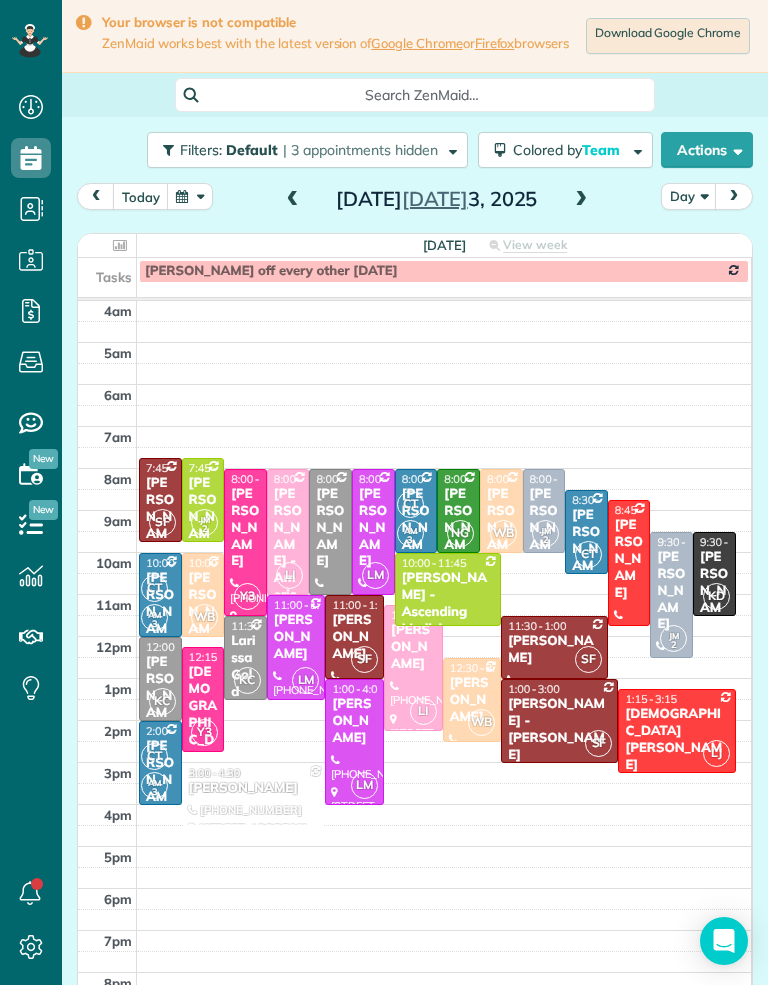 click on "Thursday  Jul  3, 2025" at bounding box center [437, 199] 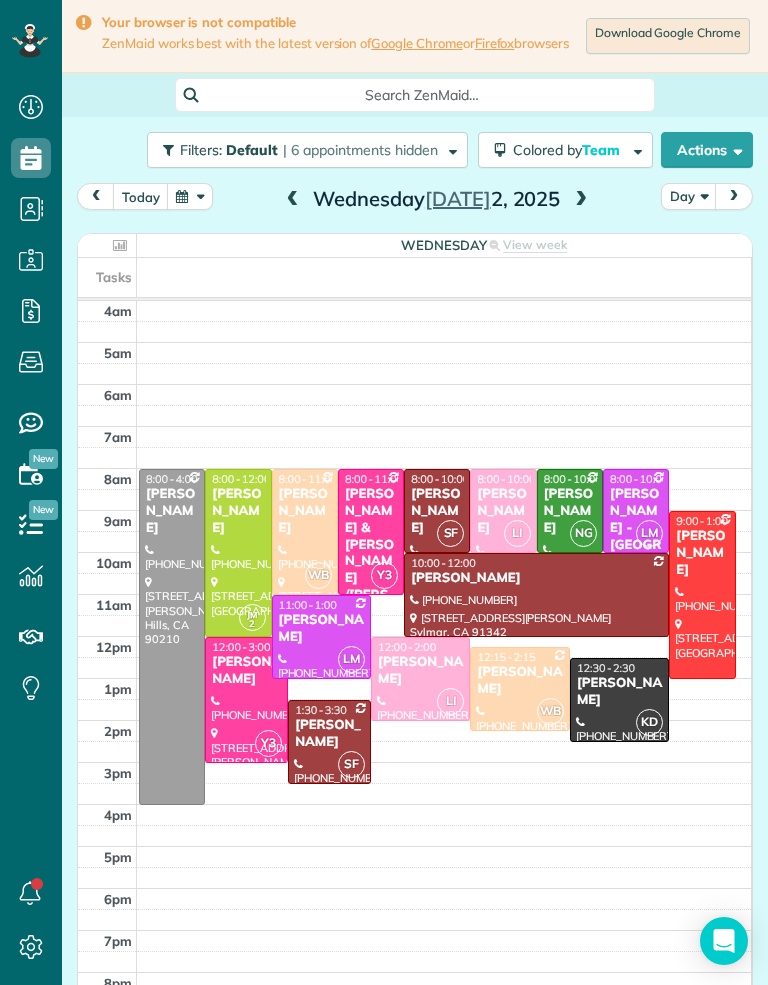 click at bounding box center (581, 200) 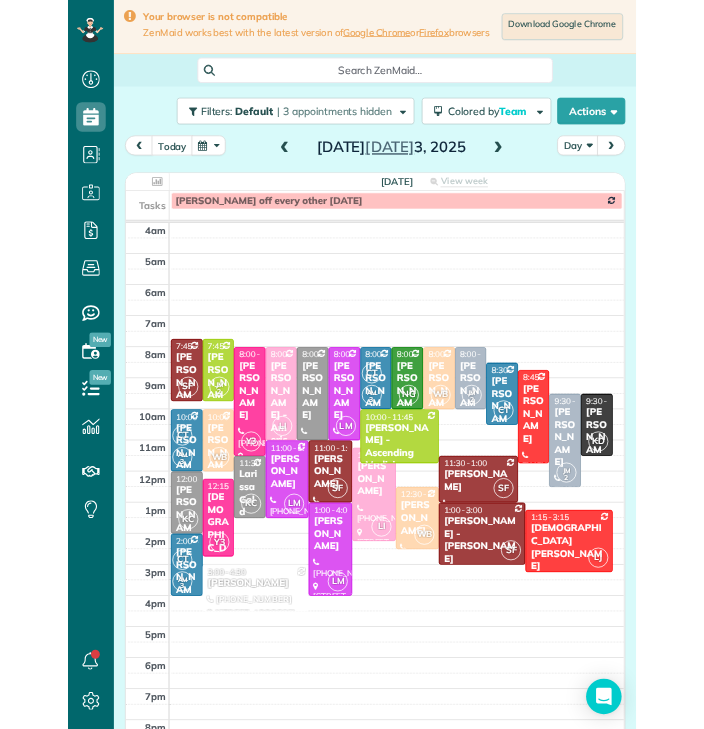 scroll, scrollTop: 985, scrollLeft: 62, axis: both 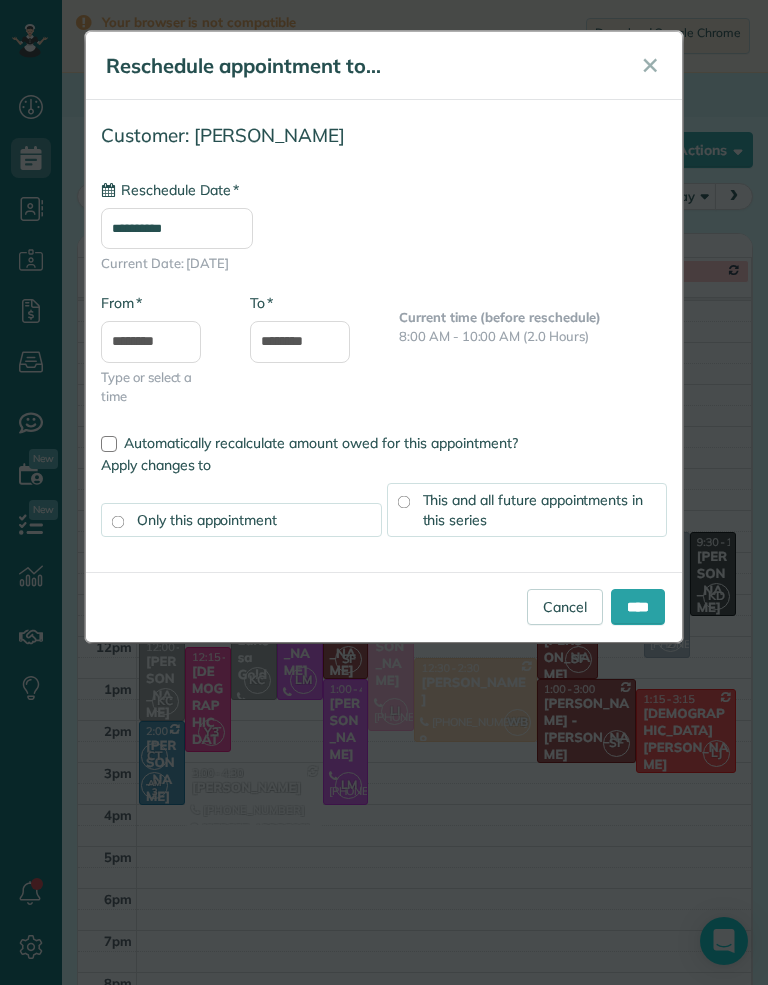 click on "**********" at bounding box center [177, 228] 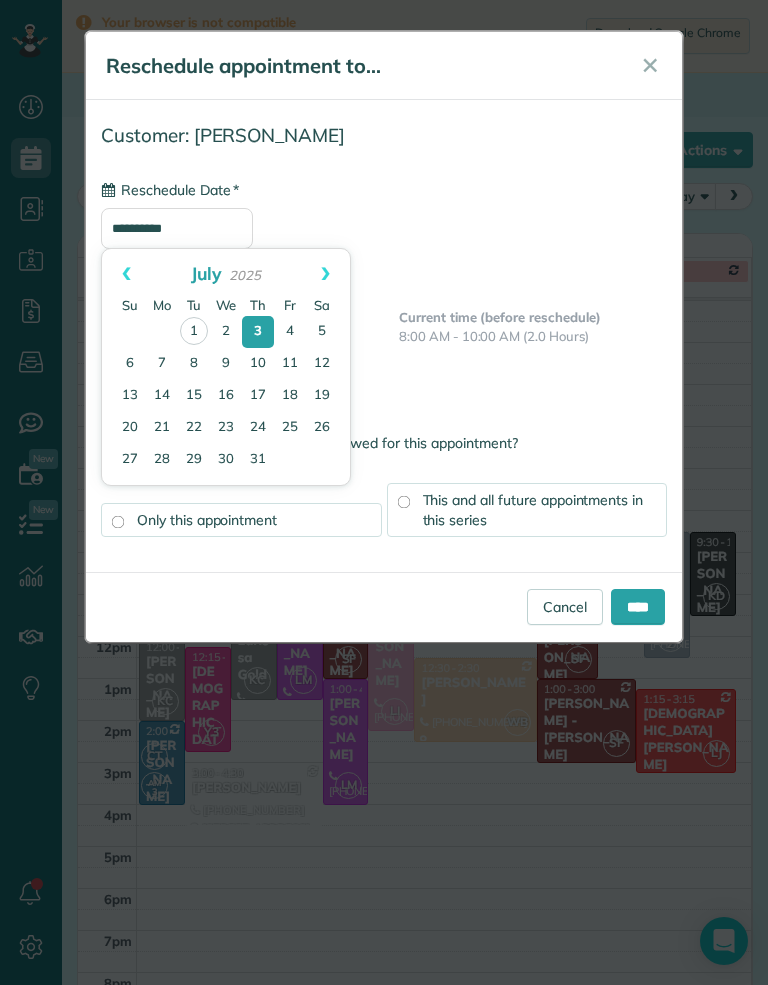 click on "2" at bounding box center (226, 332) 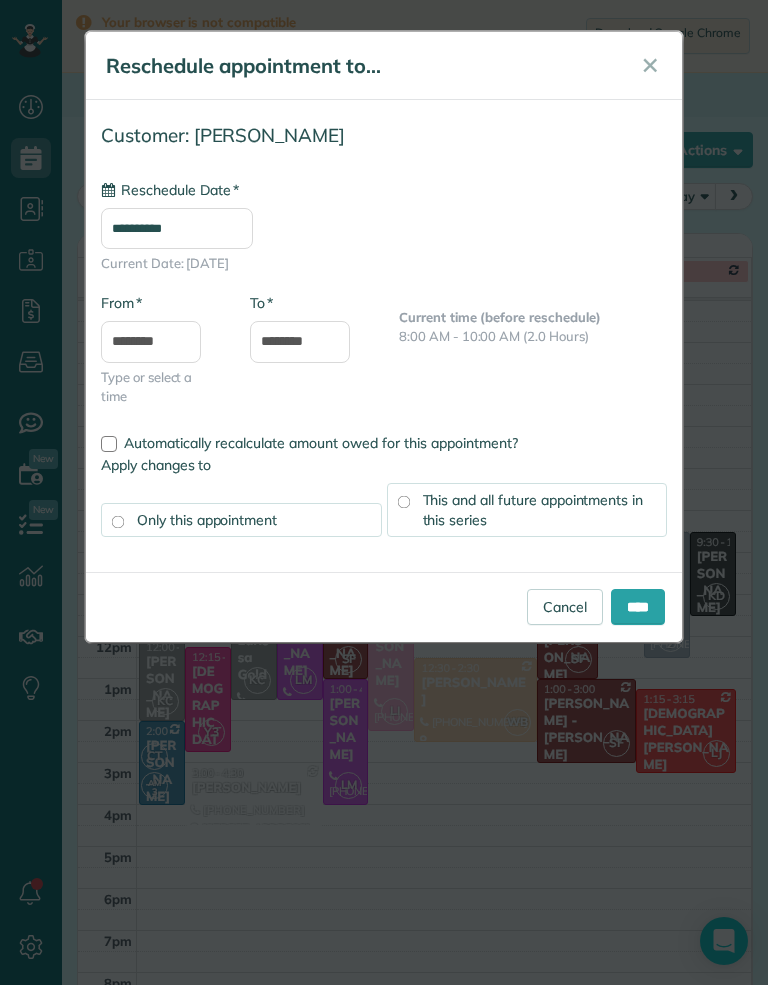 click on "****" at bounding box center (638, 607) 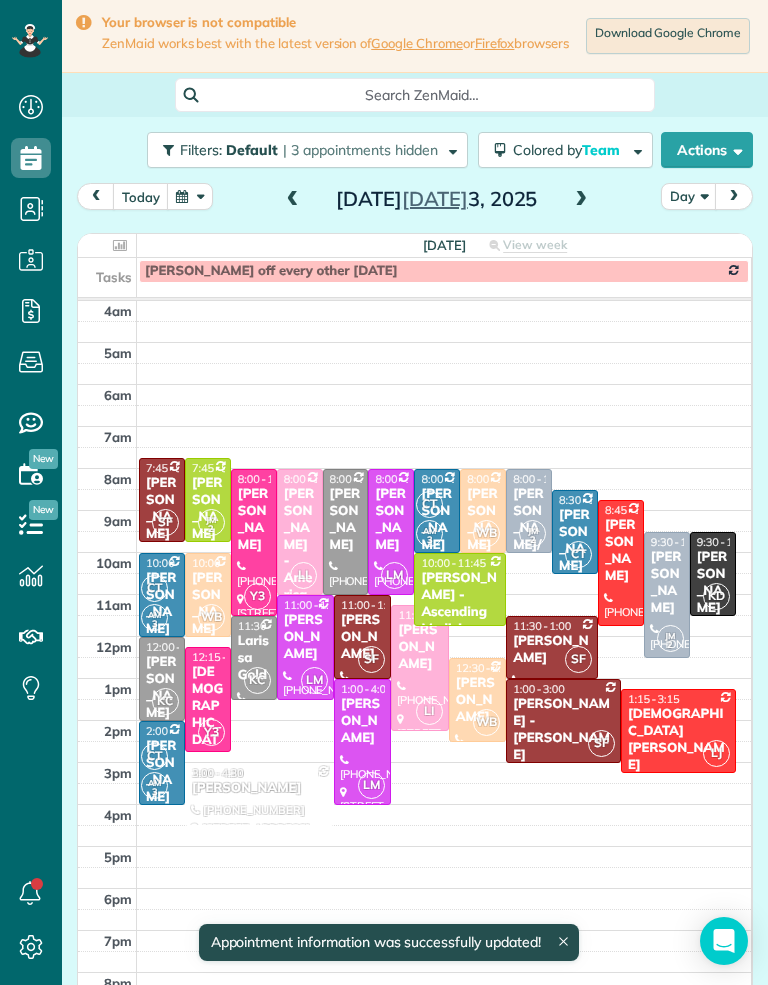 click at bounding box center [293, 200] 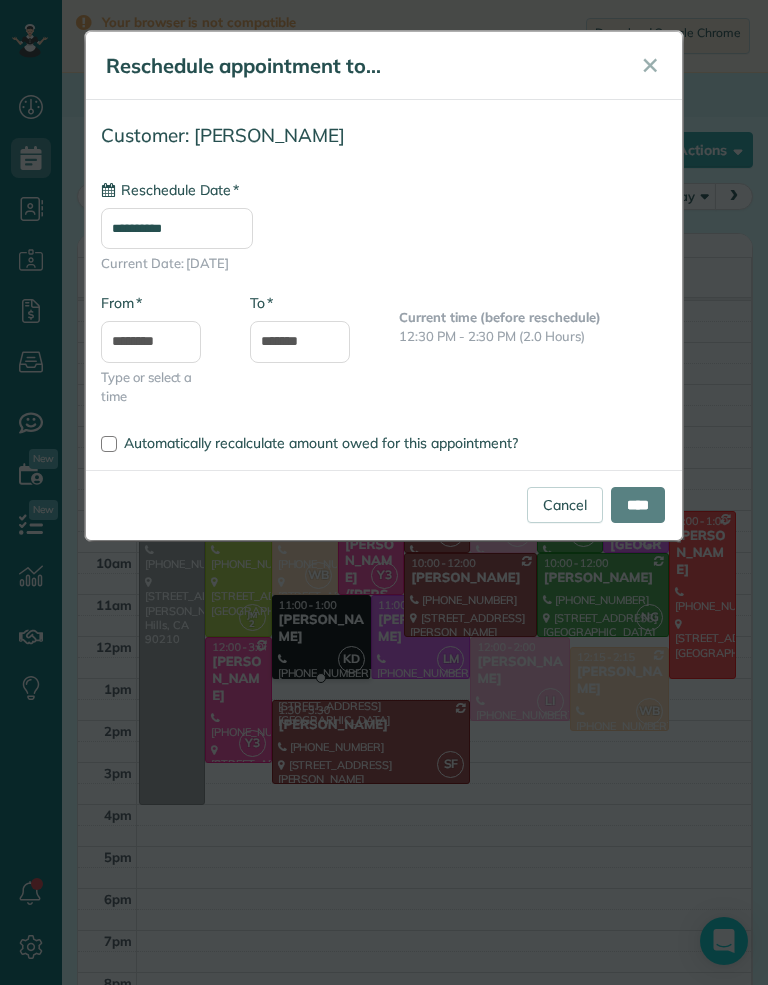 type on "**********" 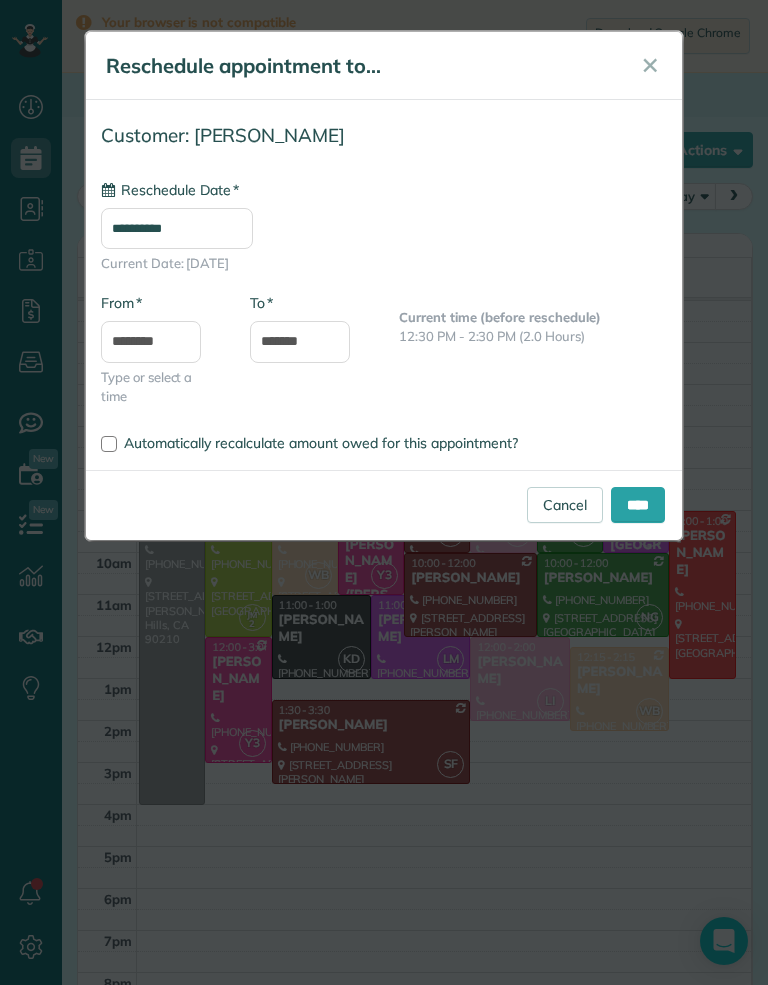 click on "****" at bounding box center (638, 505) 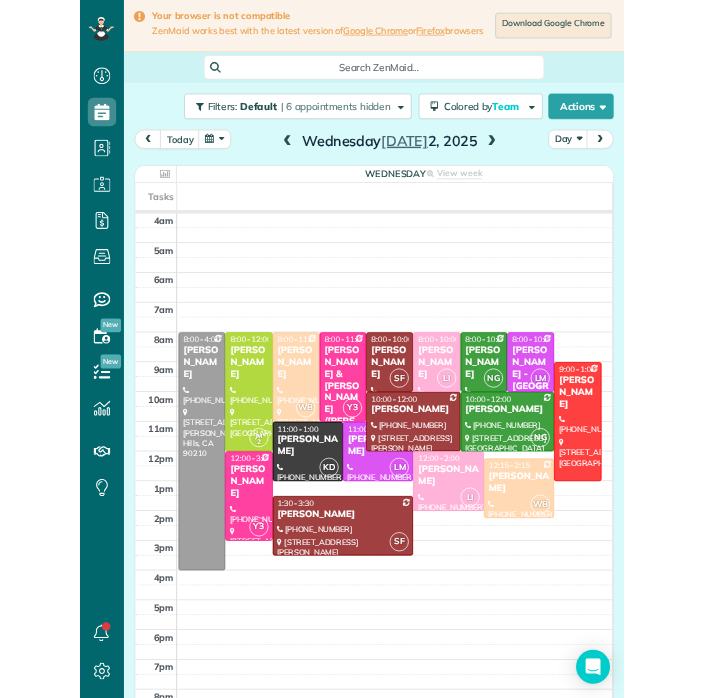 scroll, scrollTop: 985, scrollLeft: 62, axis: both 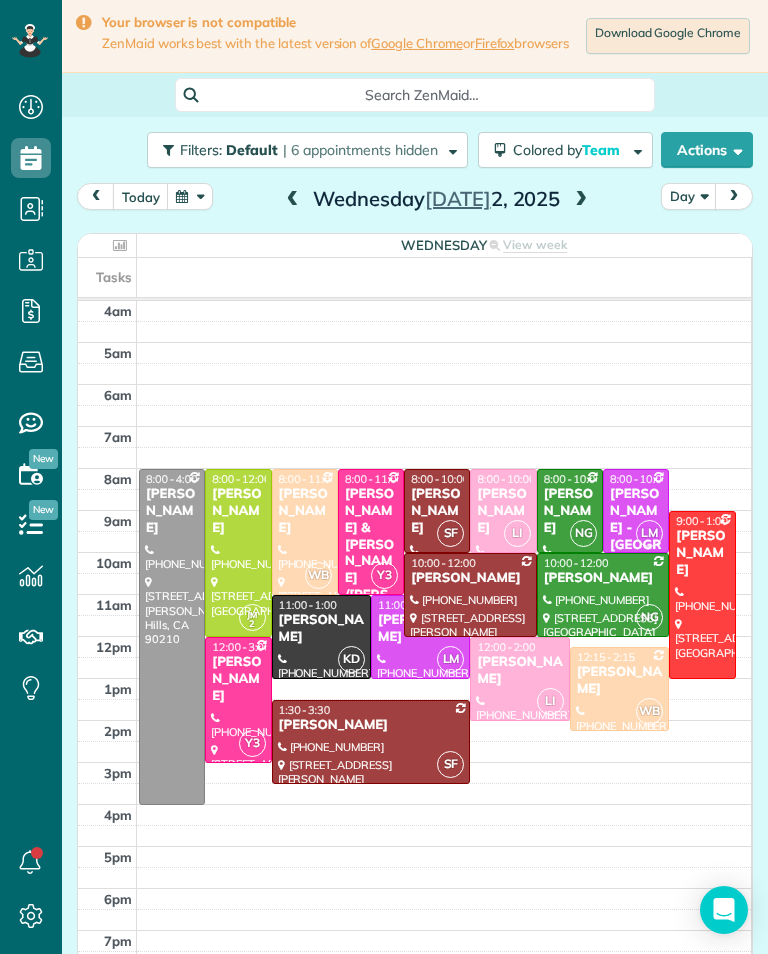 click on "[PERSON_NAME] & [PERSON_NAME] /[PERSON_NAME]" at bounding box center (371, 562) 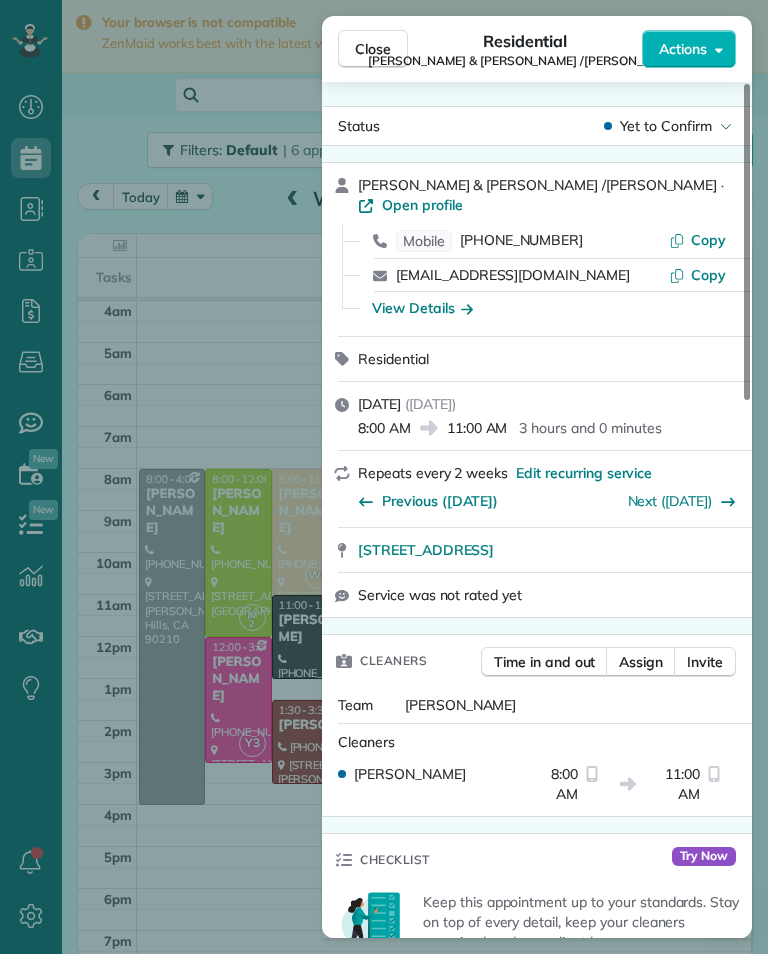 click on "View Details" at bounding box center [422, 308] 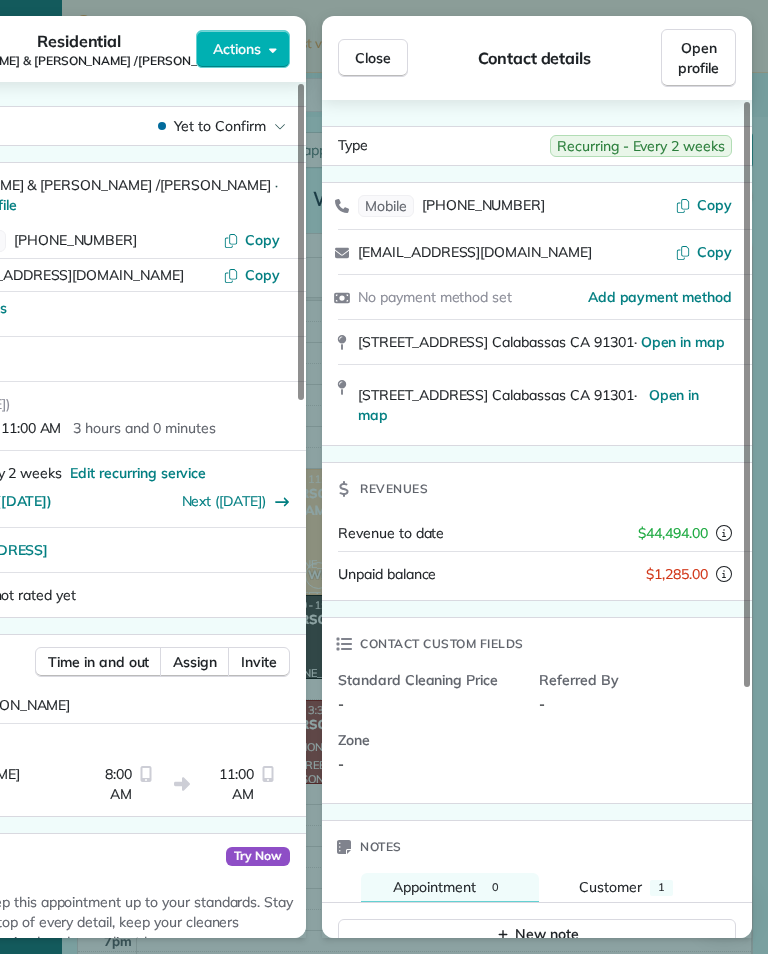 click on "Close" at bounding box center [373, 58] 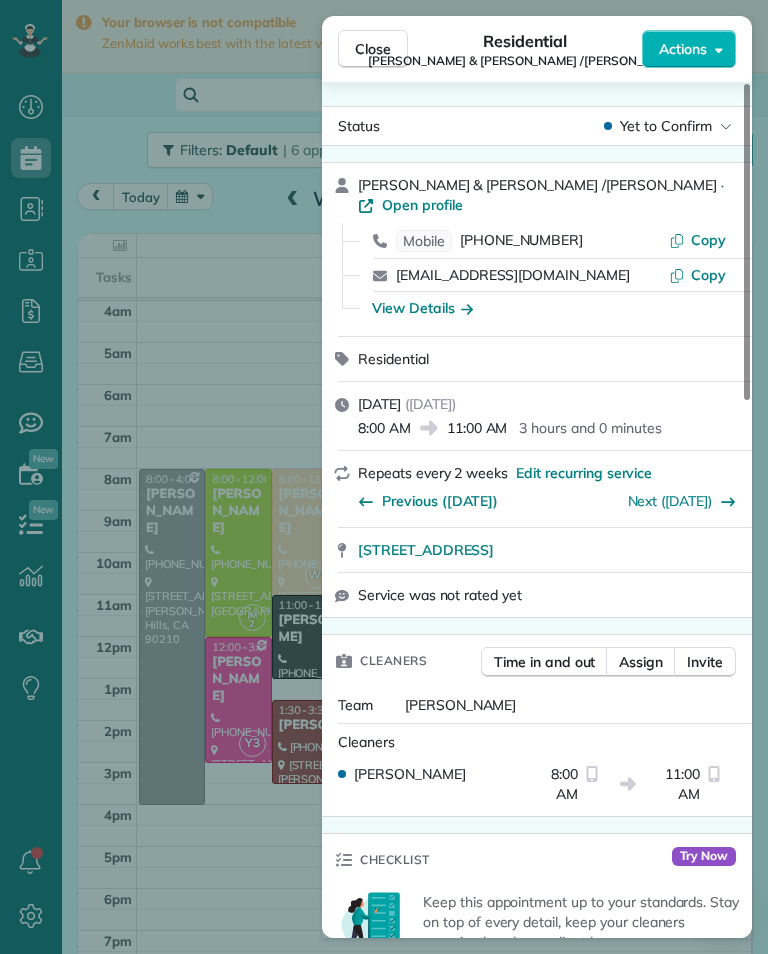 click on "Close" at bounding box center [373, 49] 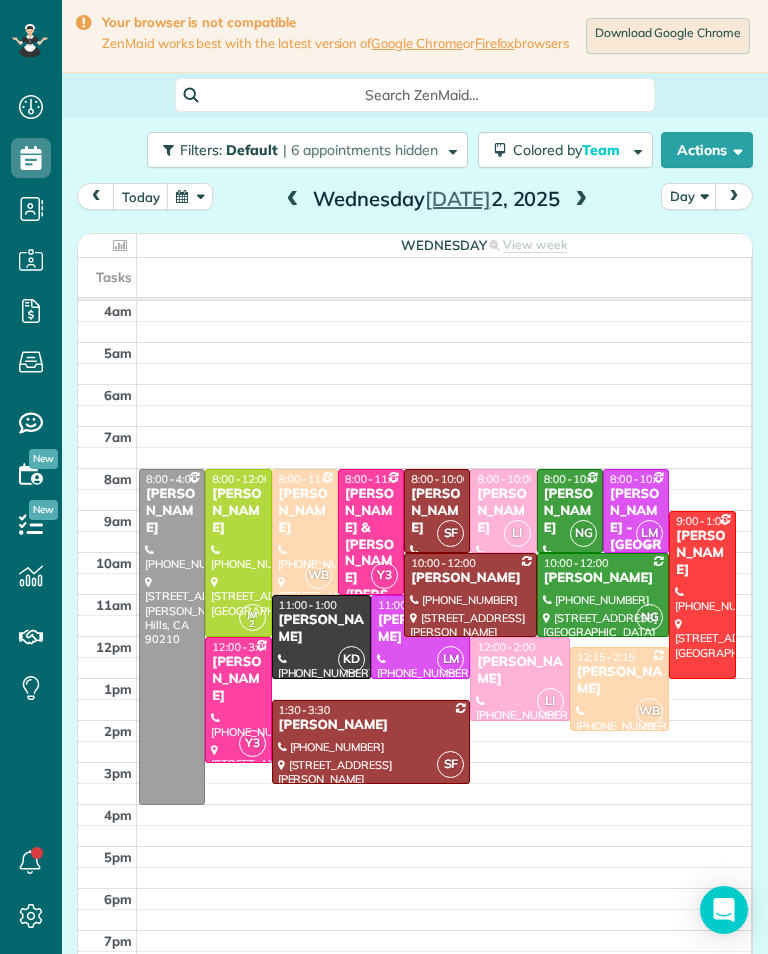 click on "[PERSON_NAME]" at bounding box center [238, 679] 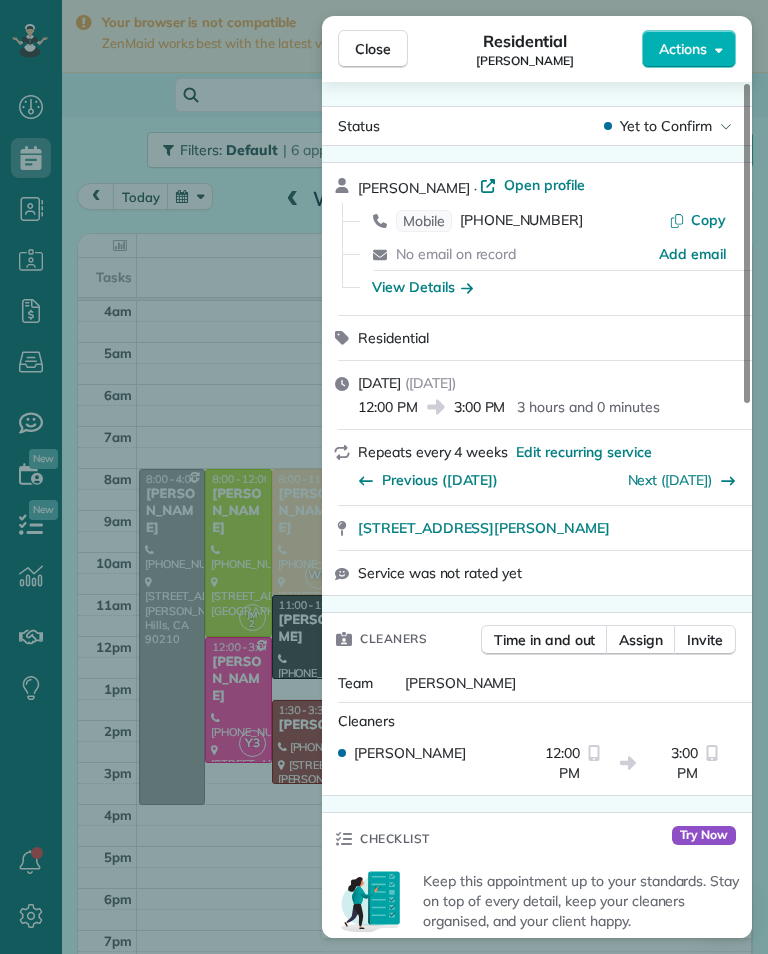 click on "View Details" at bounding box center [422, 287] 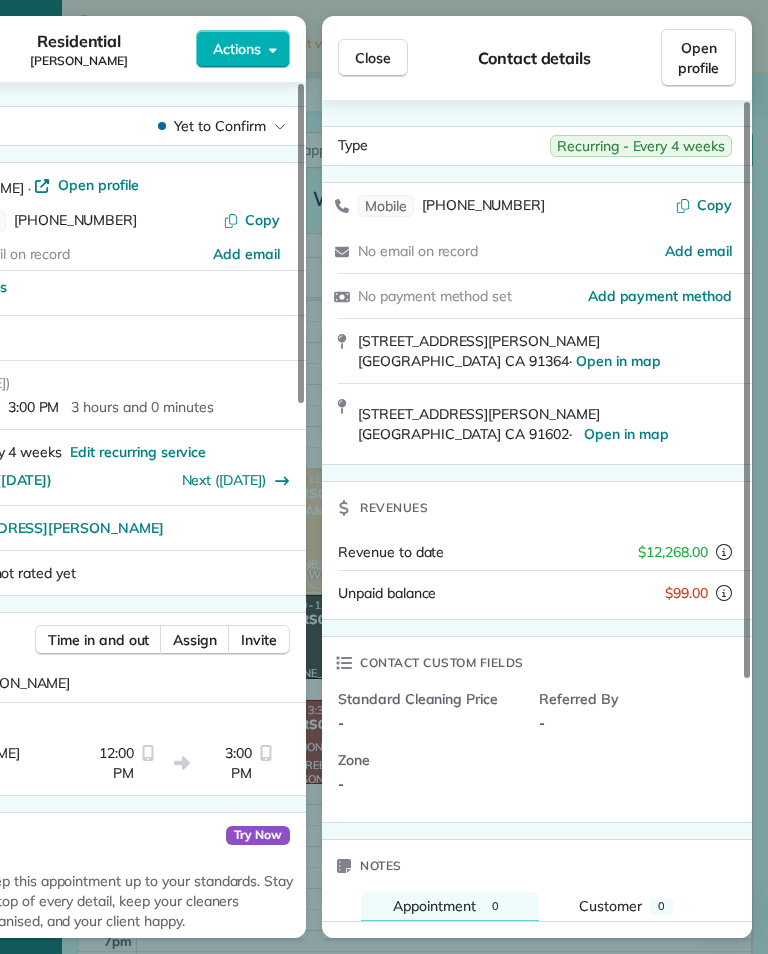 click on "Close" at bounding box center (373, 58) 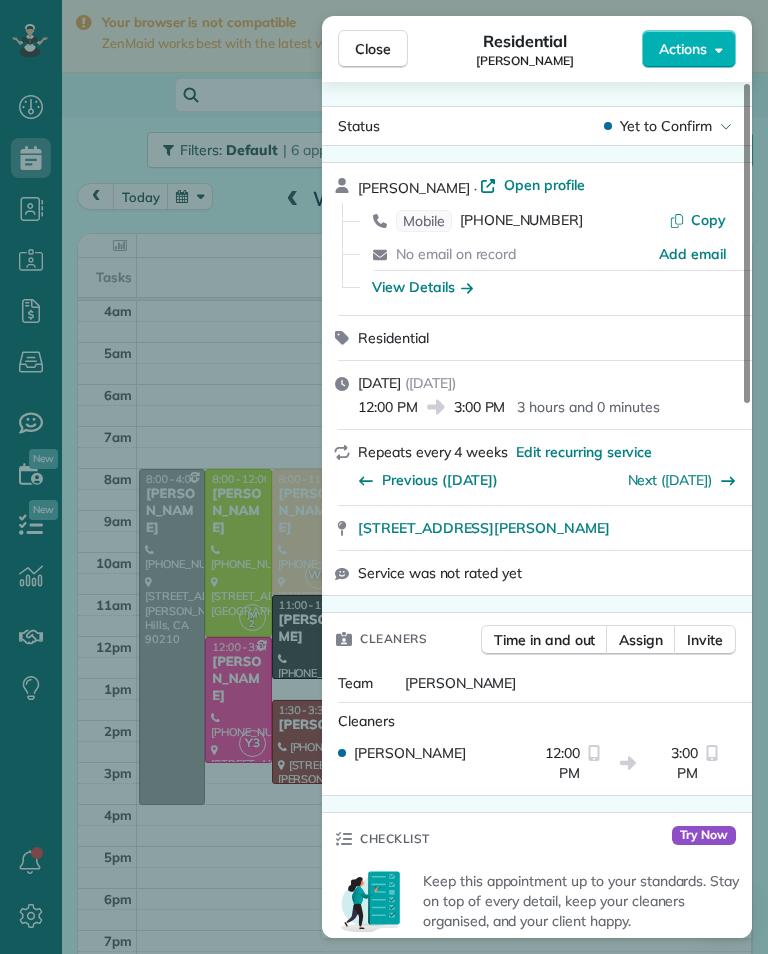 click on "[PHONE_NUMBER]" at bounding box center (521, 221) 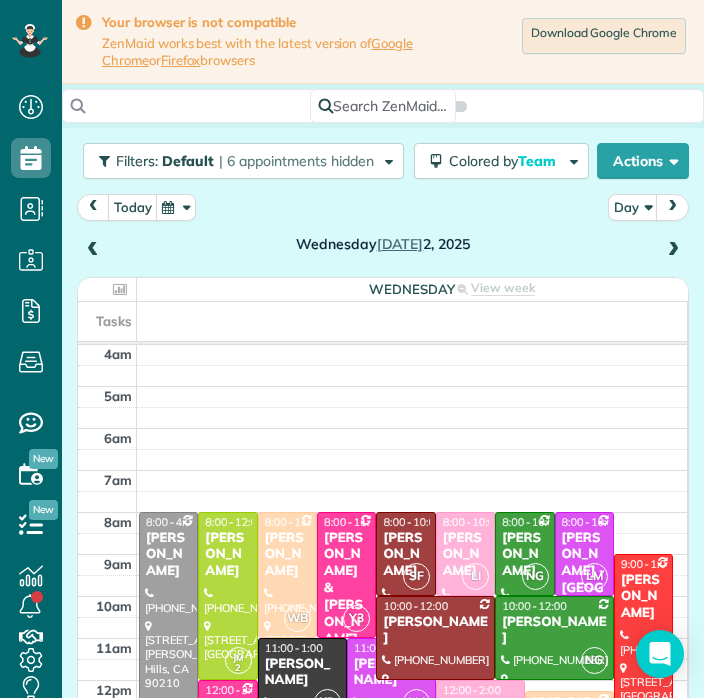 scroll, scrollTop: 729, scrollLeft: 62, axis: both 